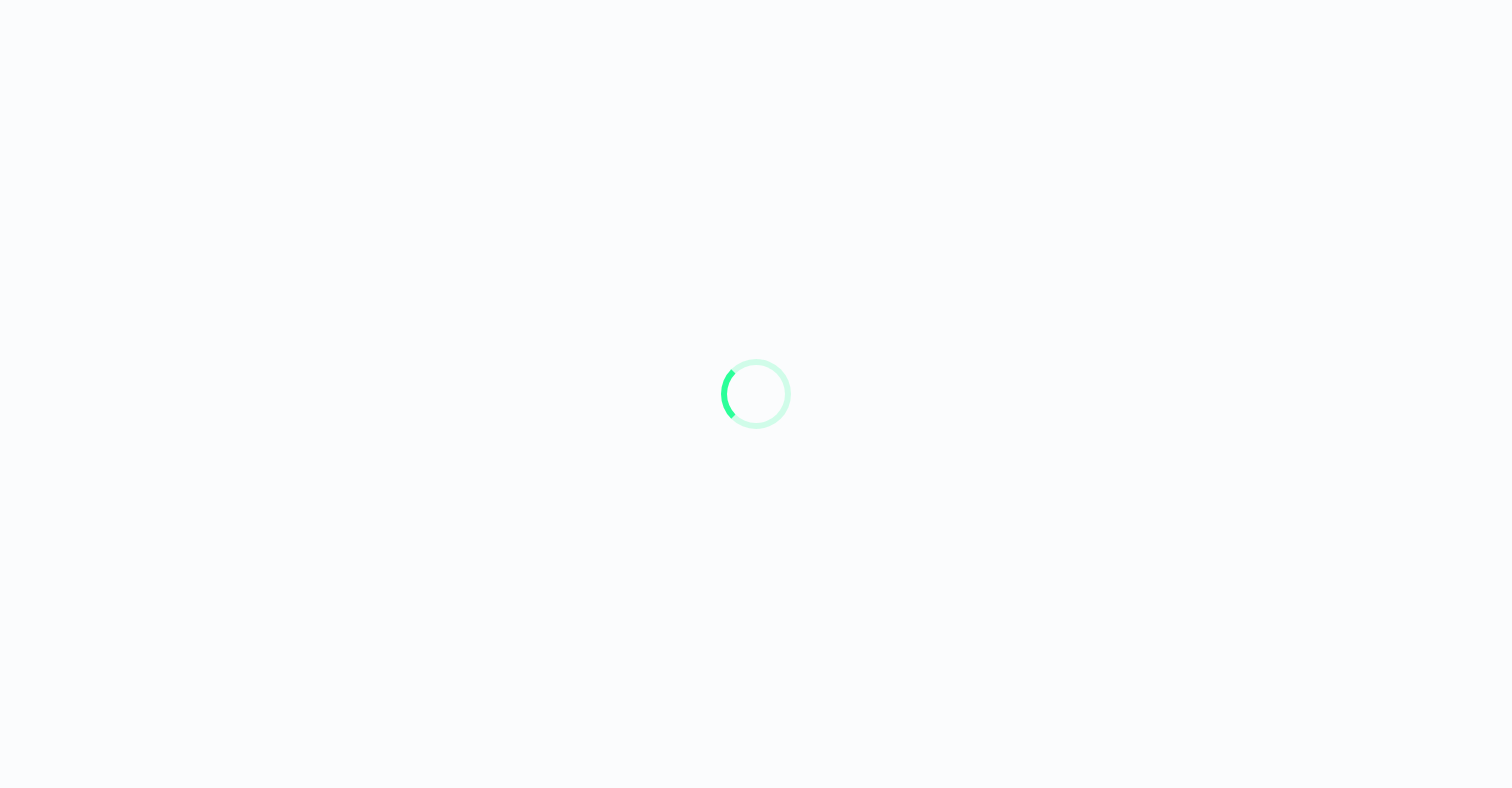scroll, scrollTop: 0, scrollLeft: 0, axis: both 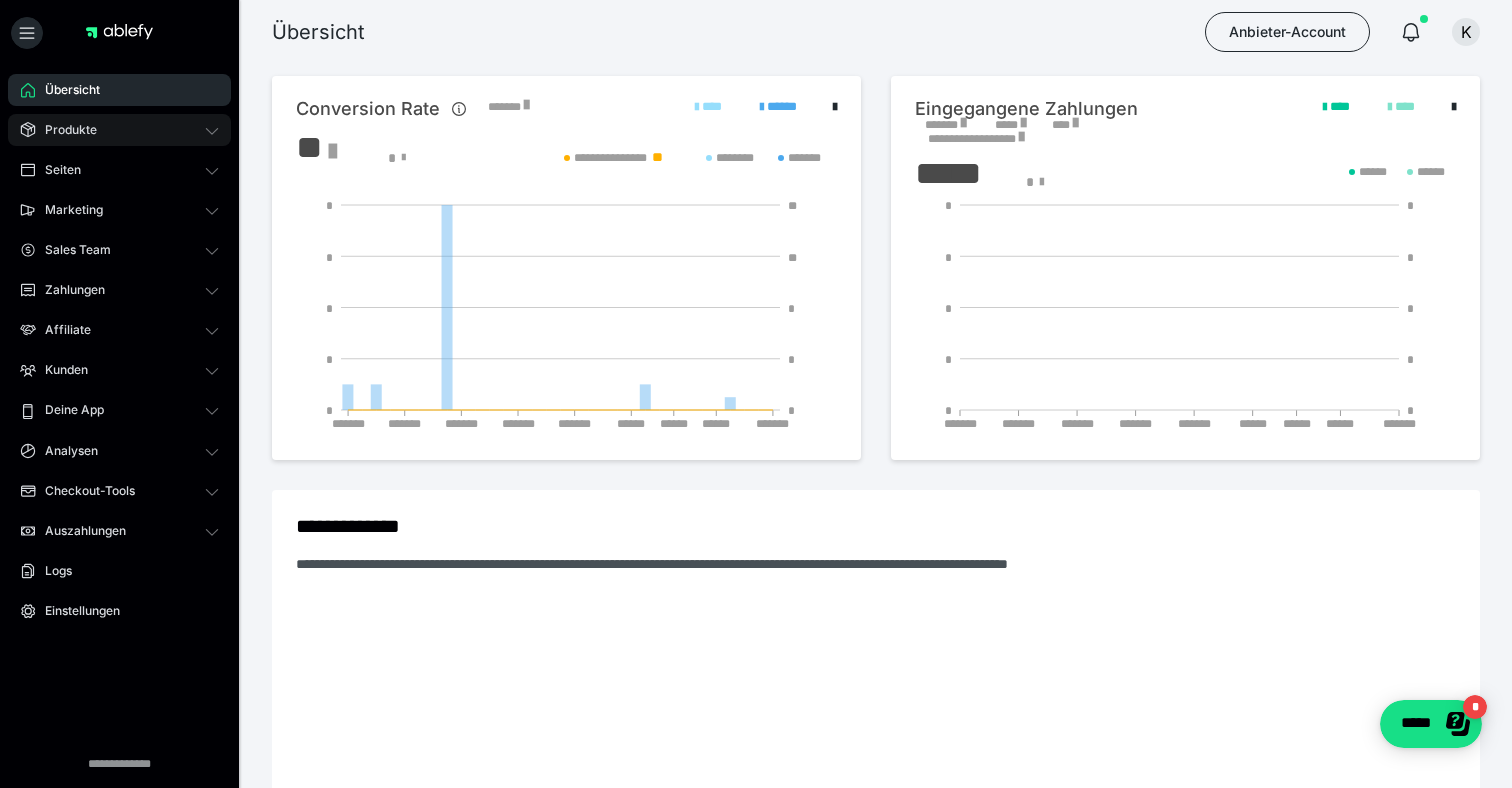 click on "Produkte" at bounding box center (119, 130) 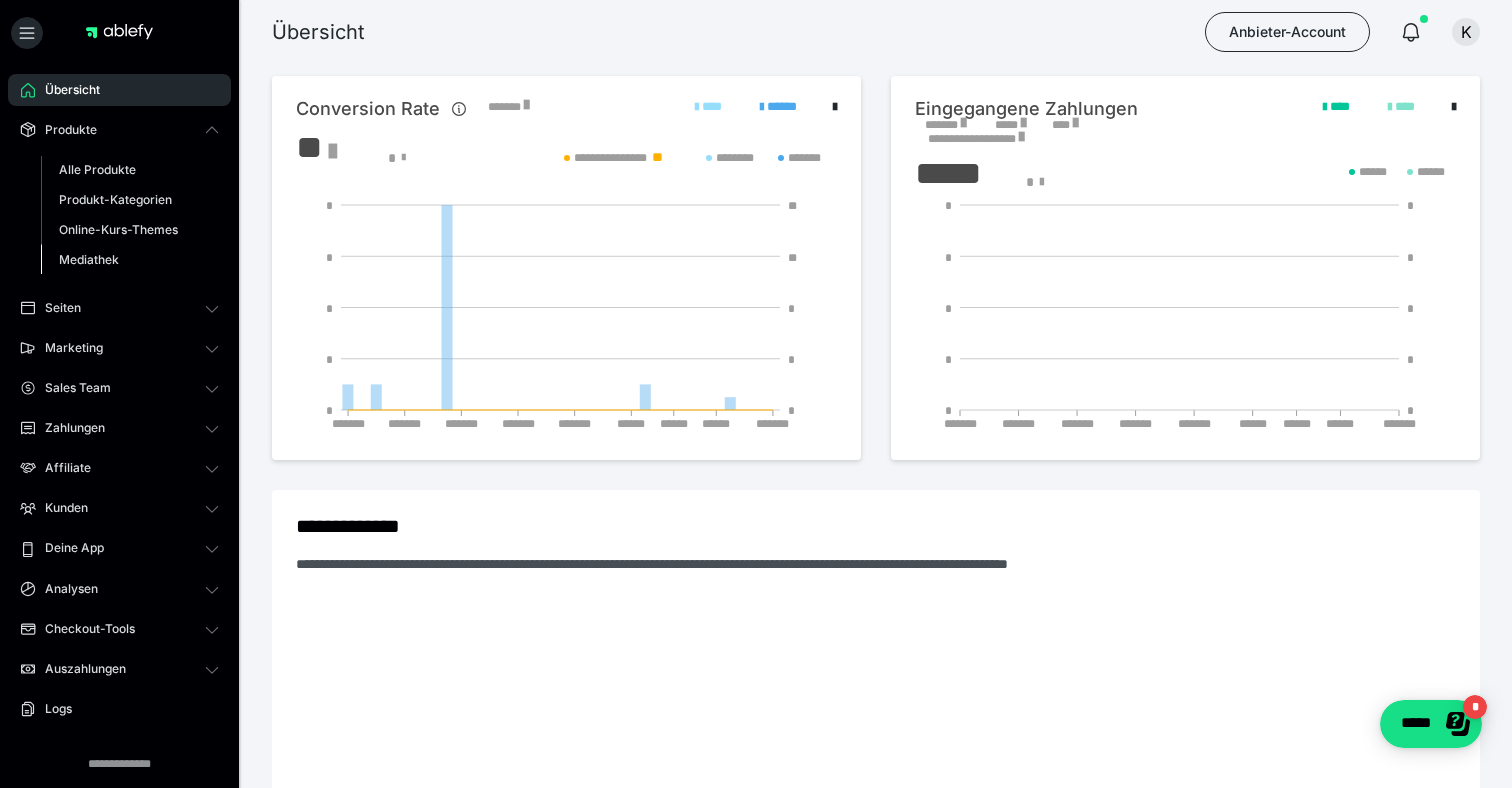click on "Mediathek" at bounding box center (89, 259) 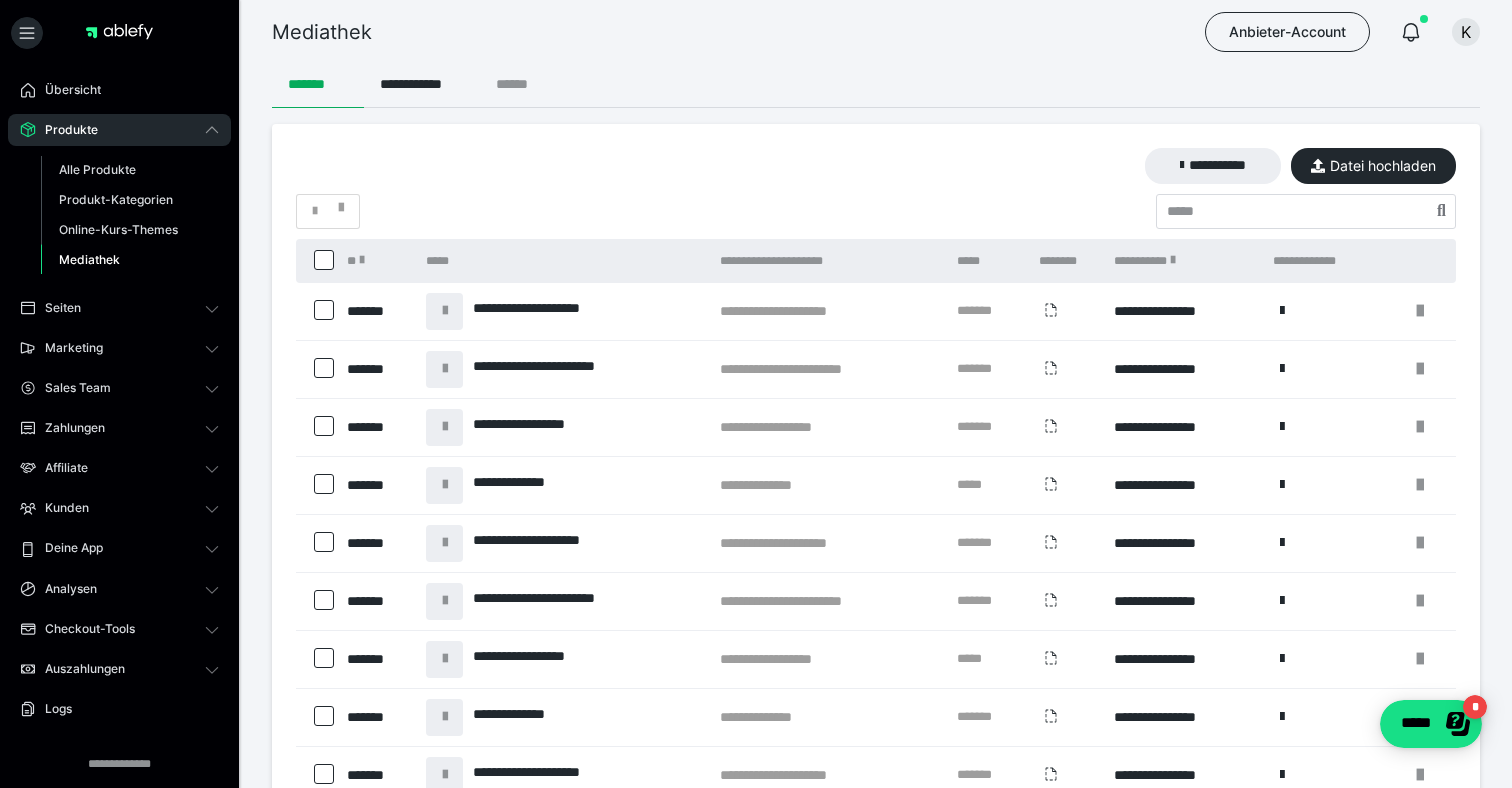 click on "******" at bounding box center [520, 84] 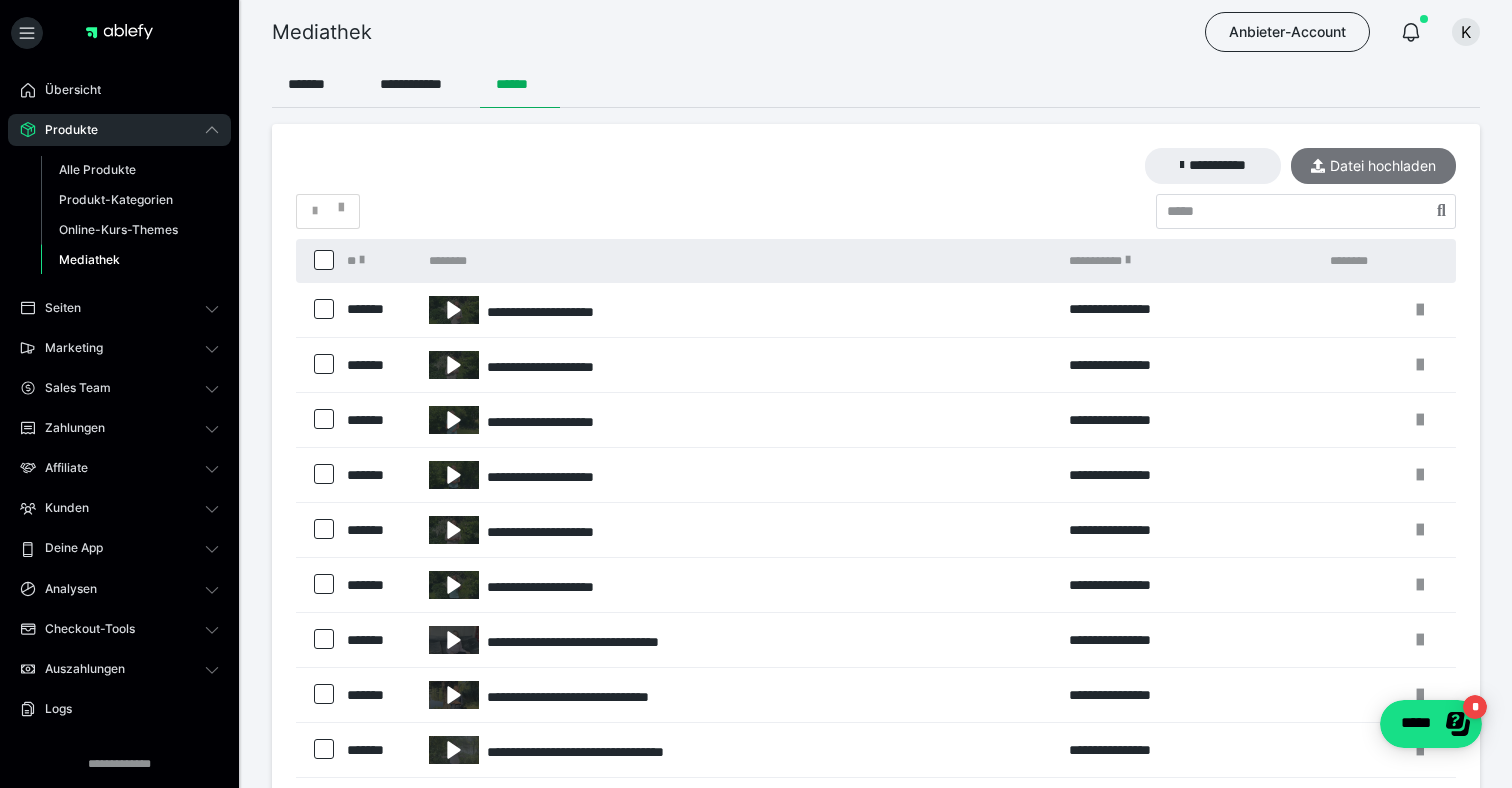 click on "Datei hochladen" at bounding box center [1373, 166] 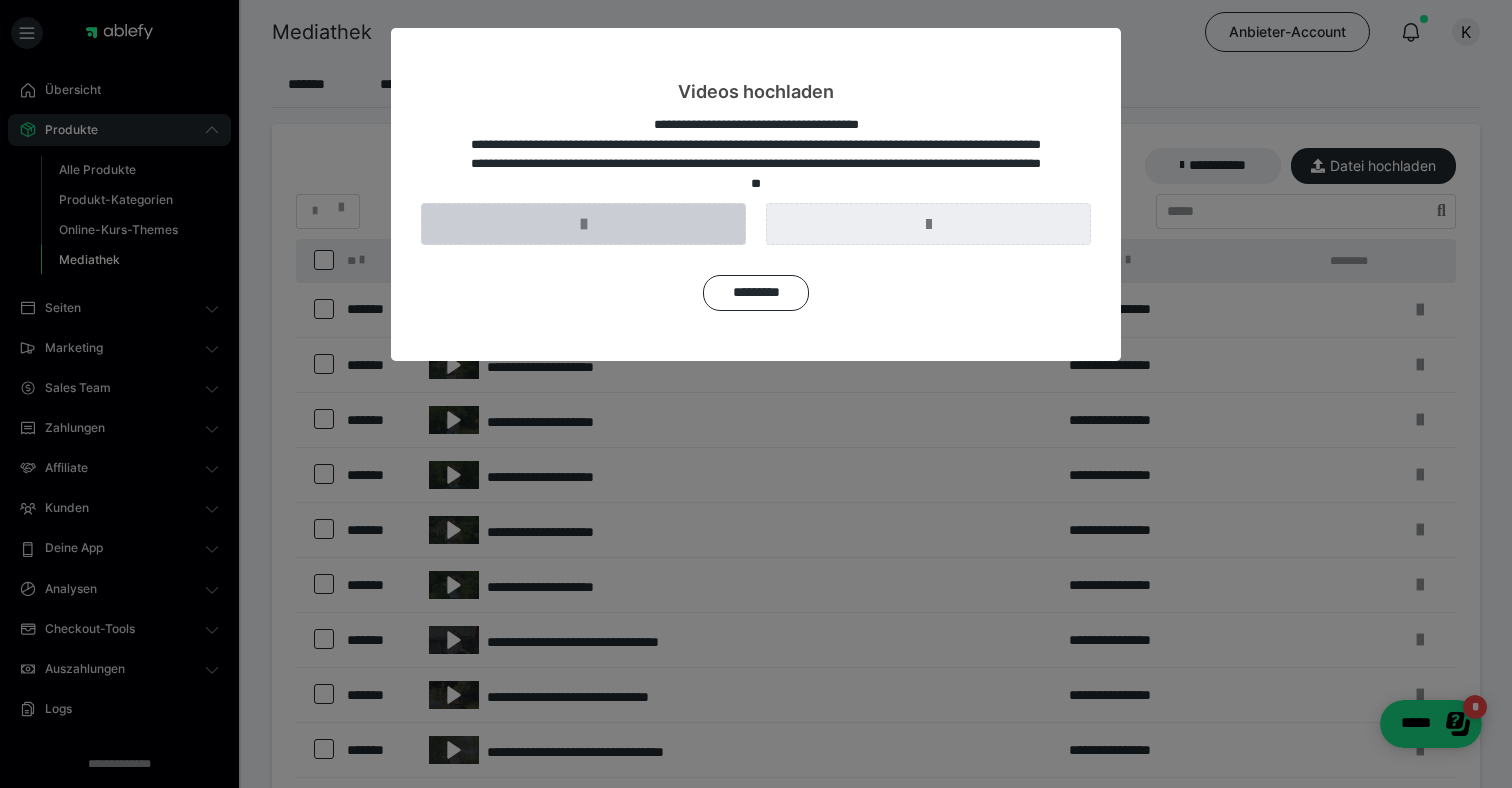 click at bounding box center [583, 224] 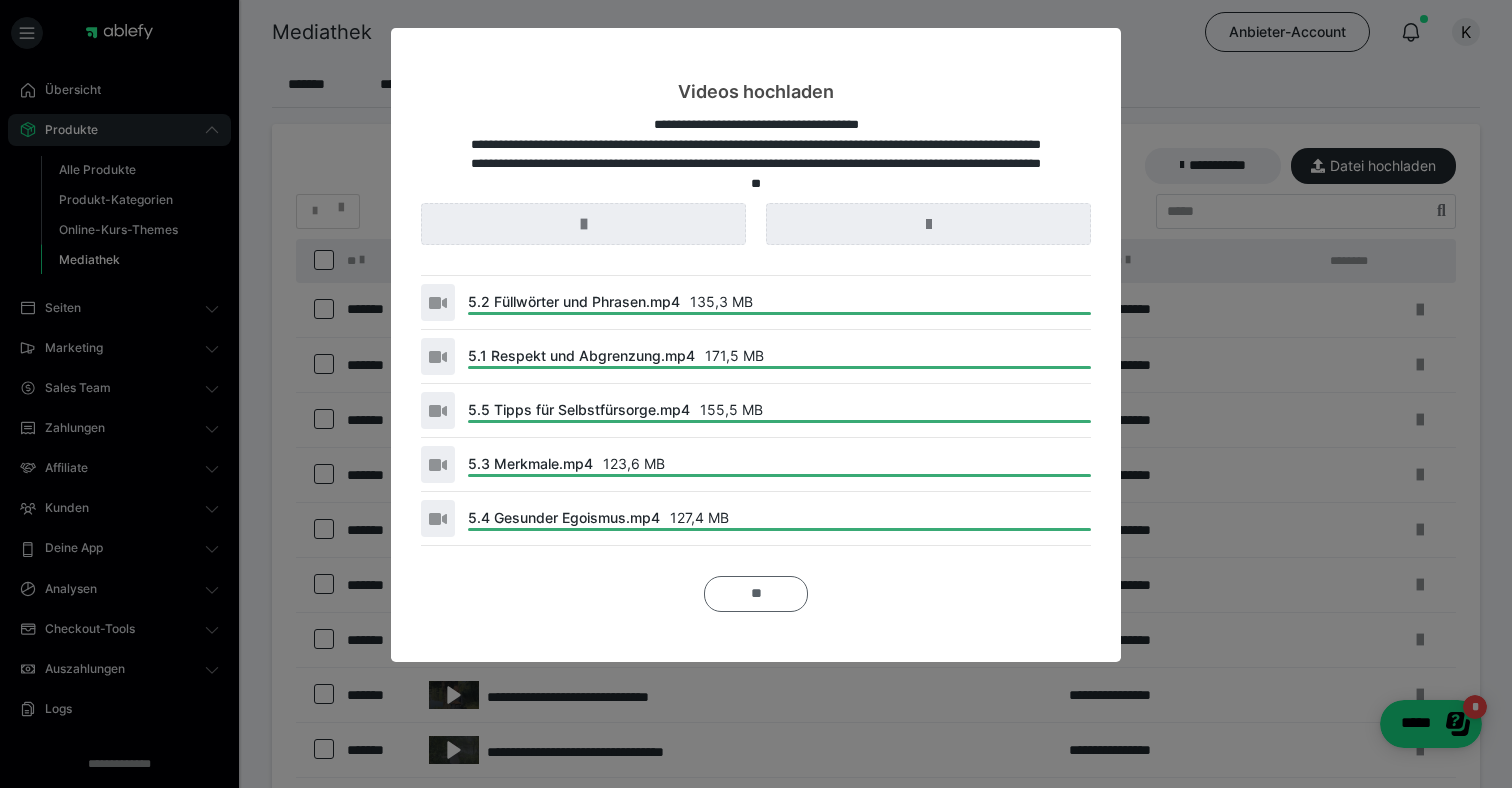 click on "**" at bounding box center [756, 594] 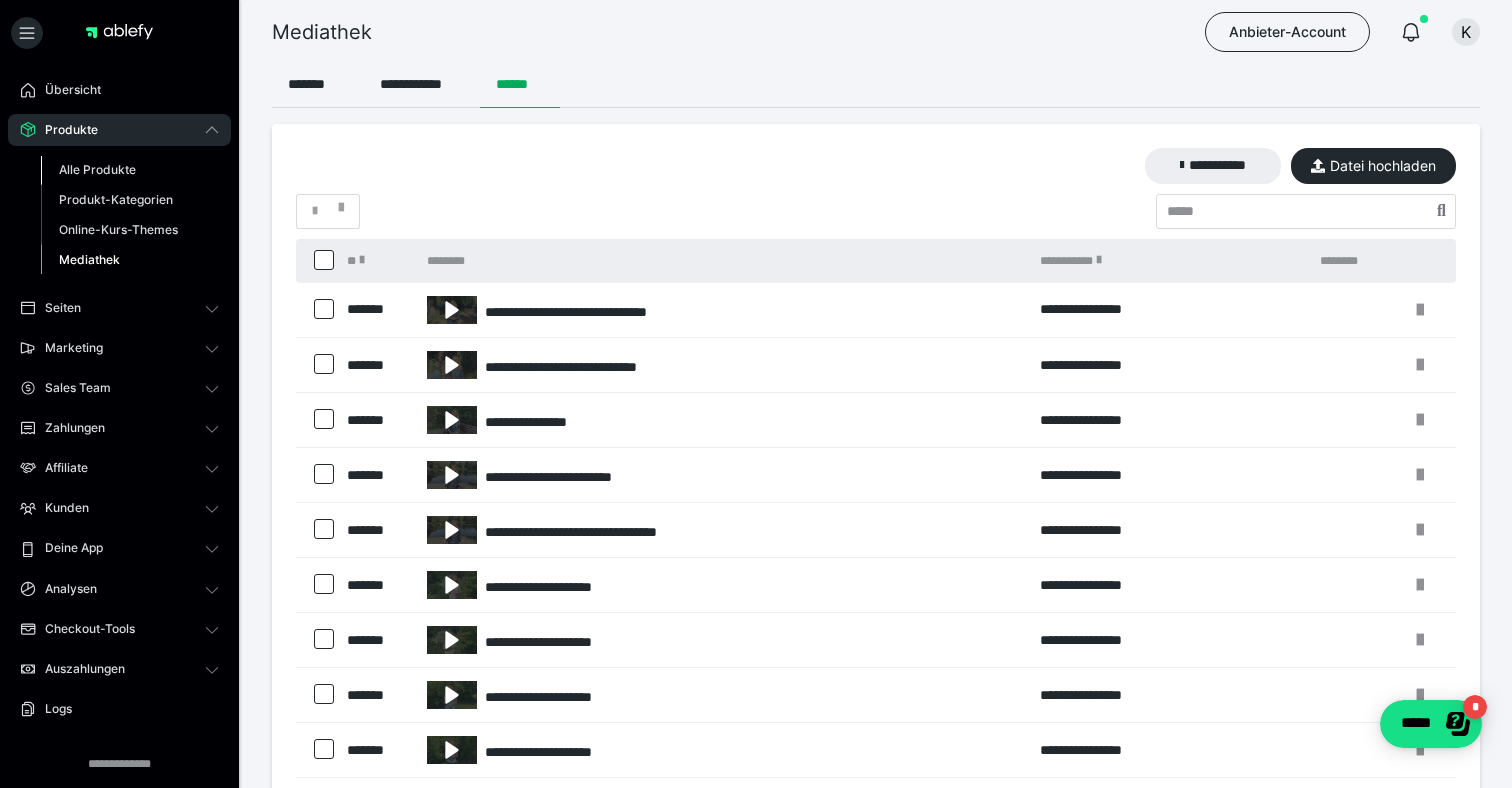 click on "Alle Produkte" at bounding box center (97, 169) 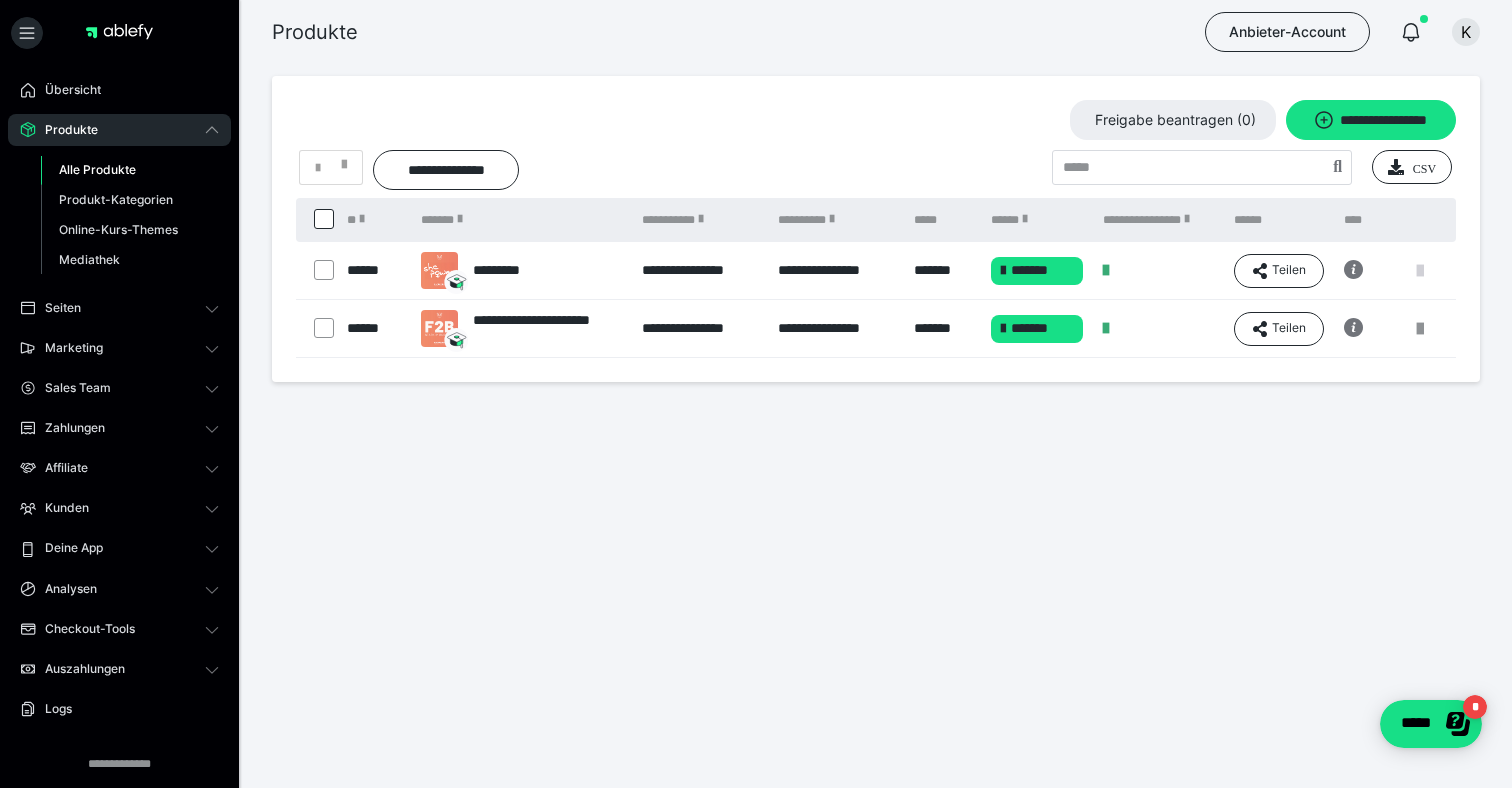 click at bounding box center [1420, 271] 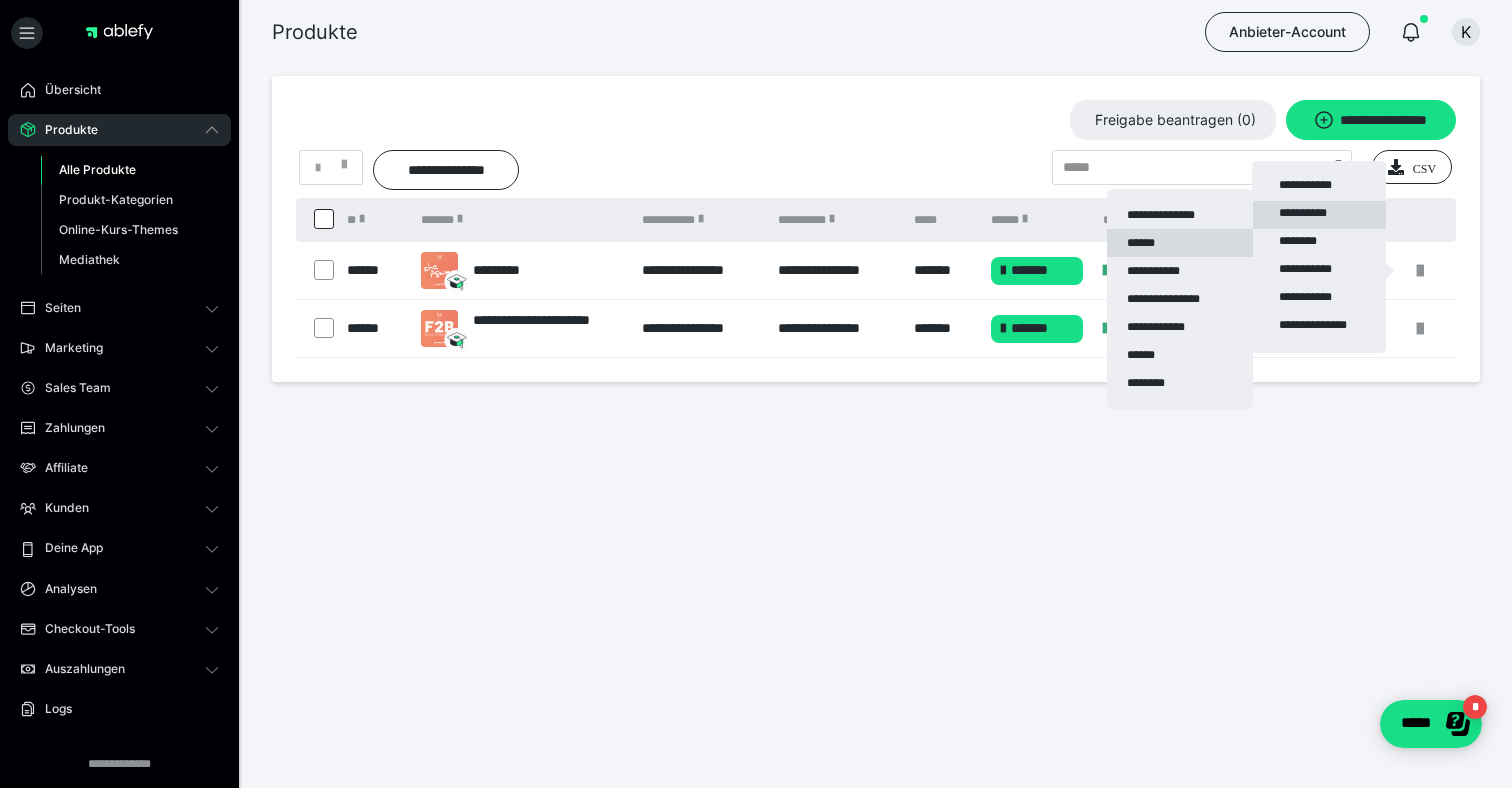 click on "******" at bounding box center (1180, 243) 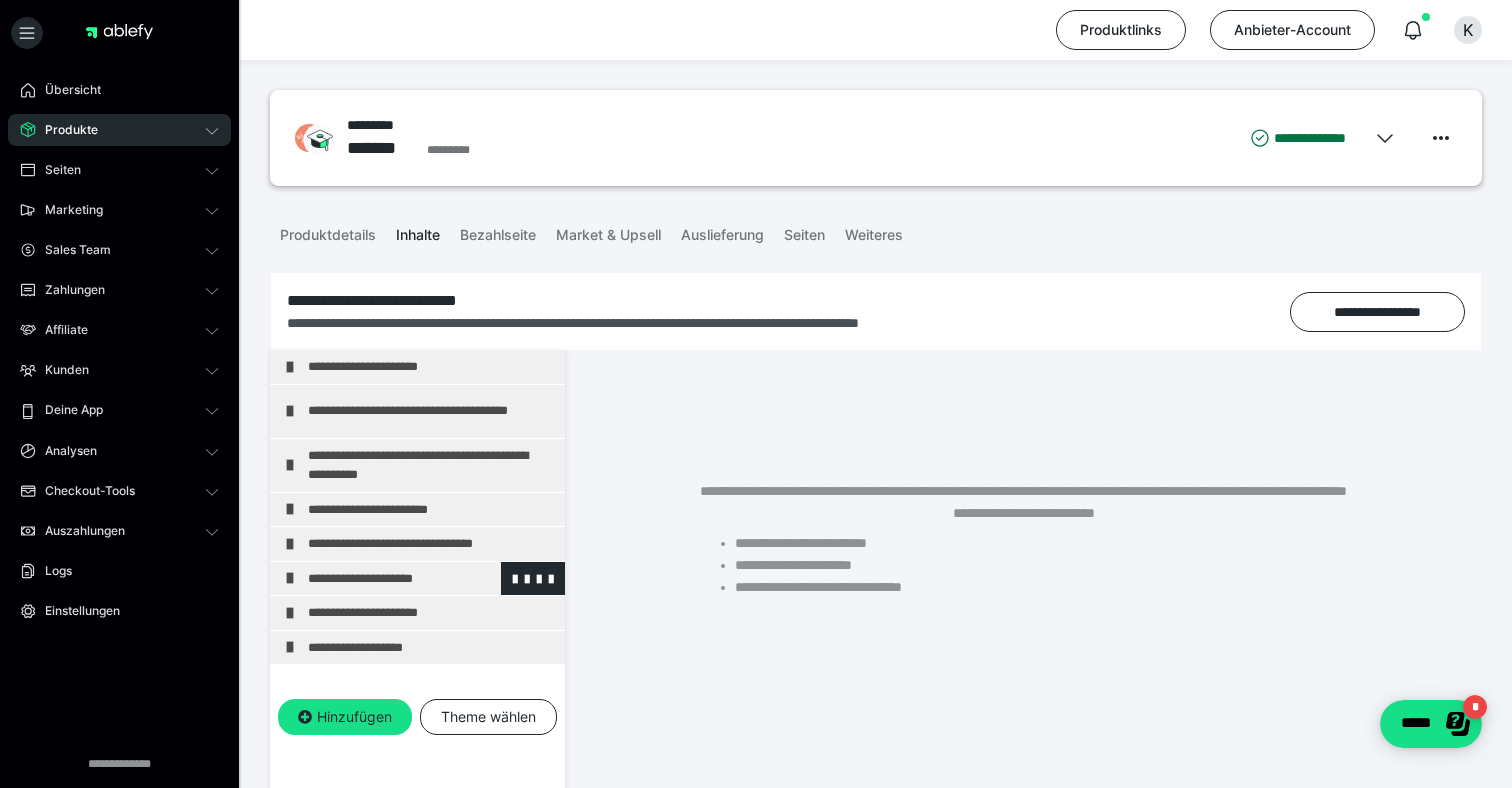 click at bounding box center [290, 578] 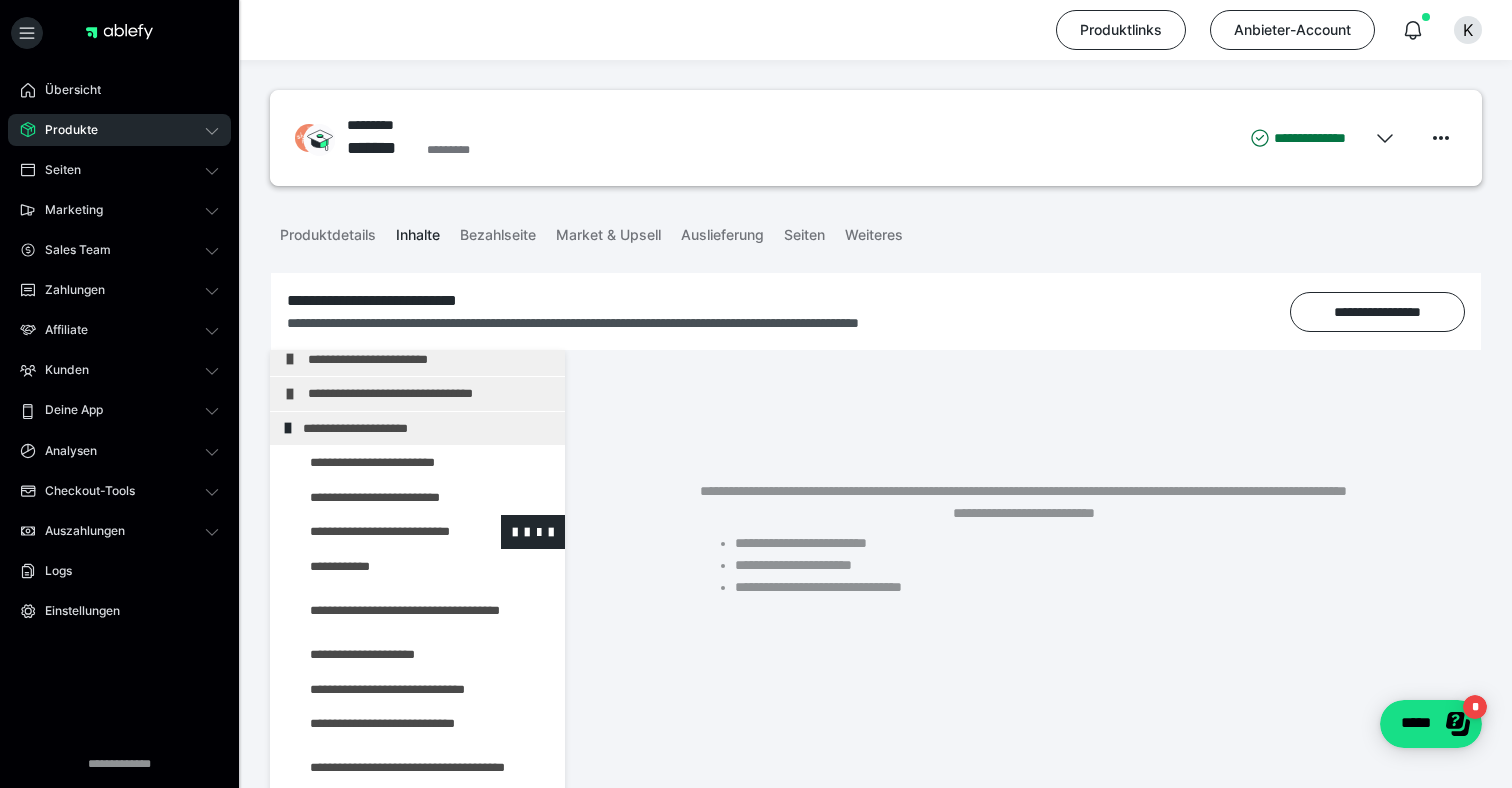 scroll, scrollTop: 146, scrollLeft: 0, axis: vertical 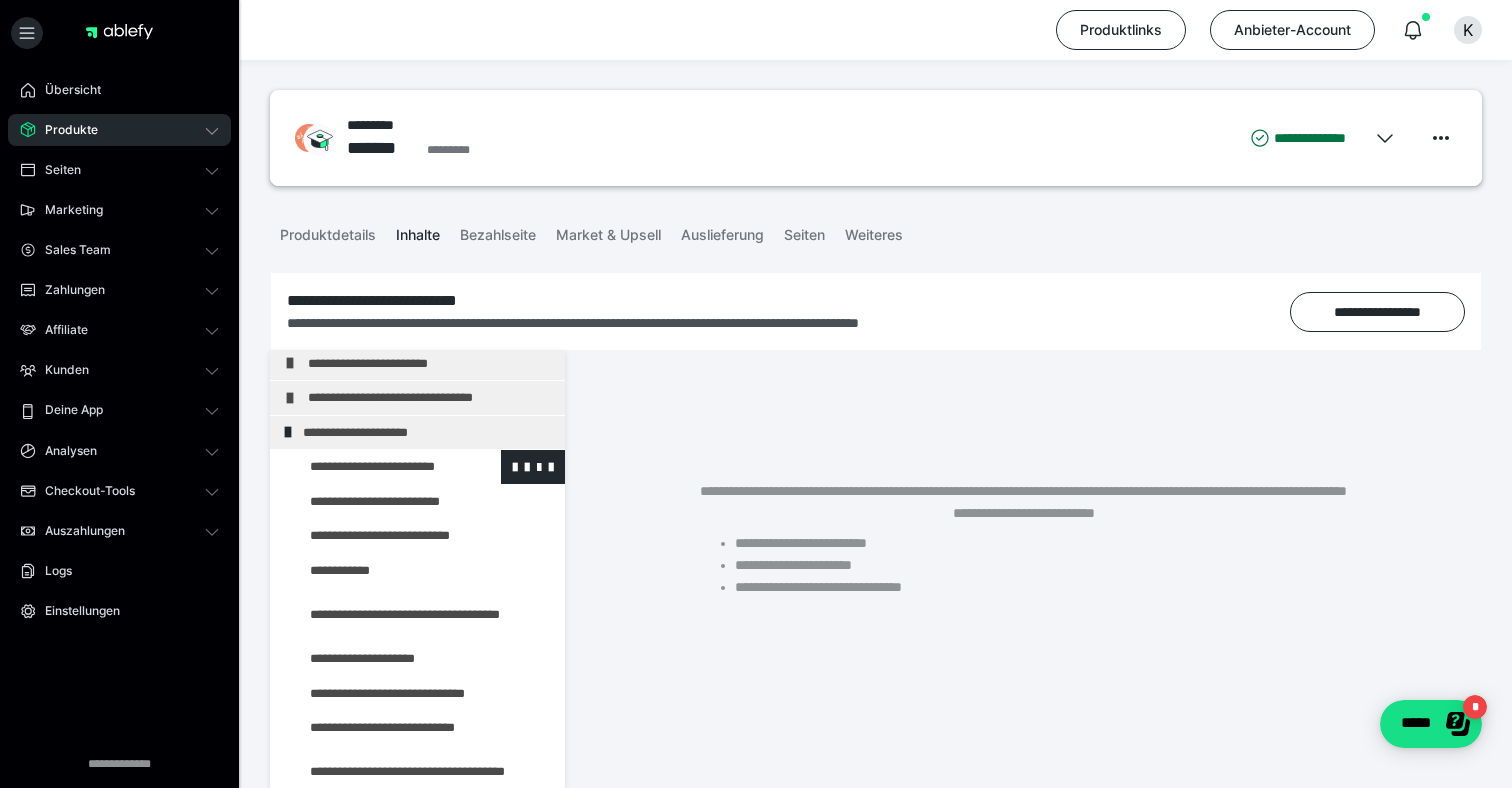 click at bounding box center (375, 467) 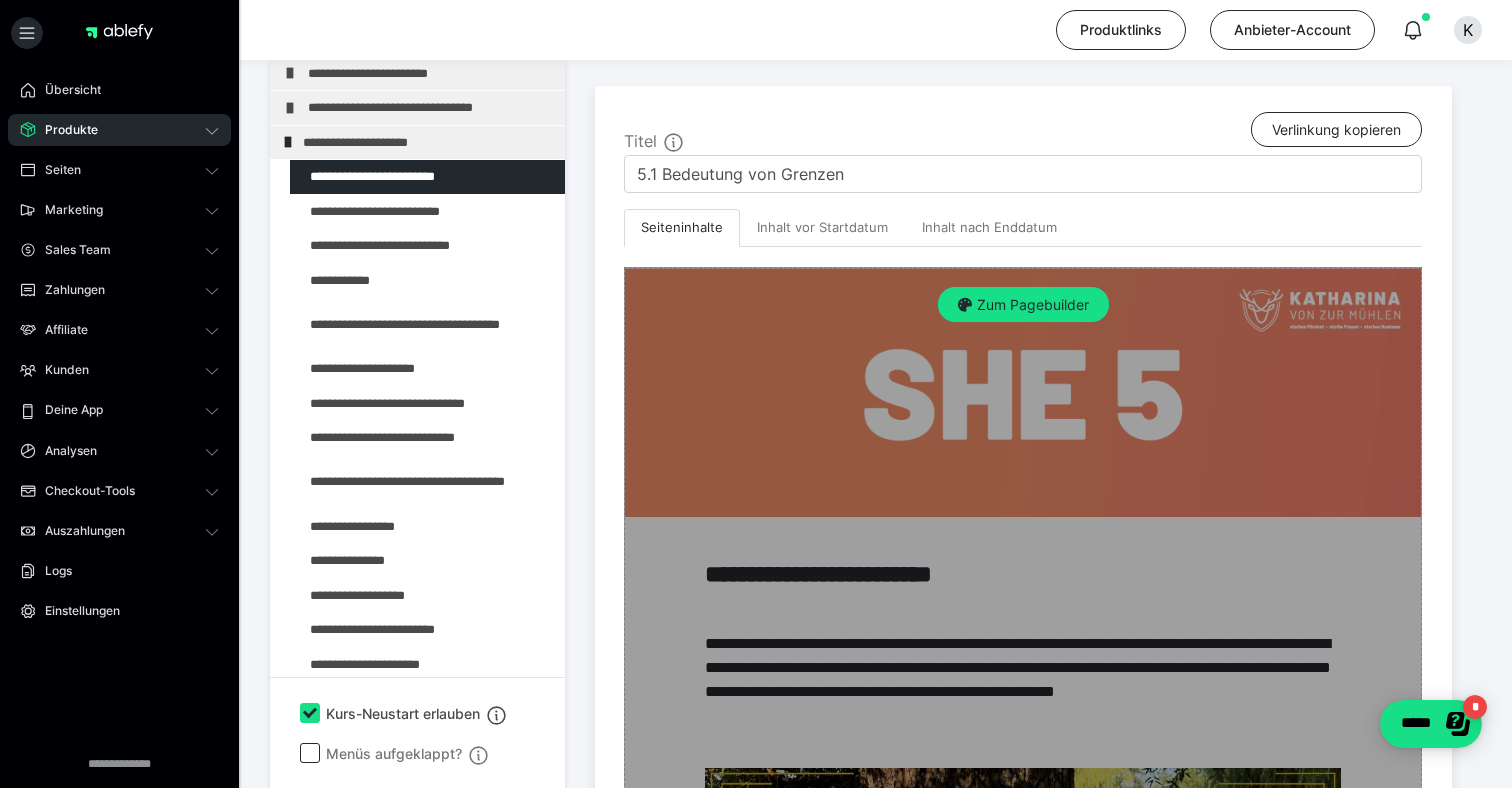 scroll, scrollTop: 443, scrollLeft: 0, axis: vertical 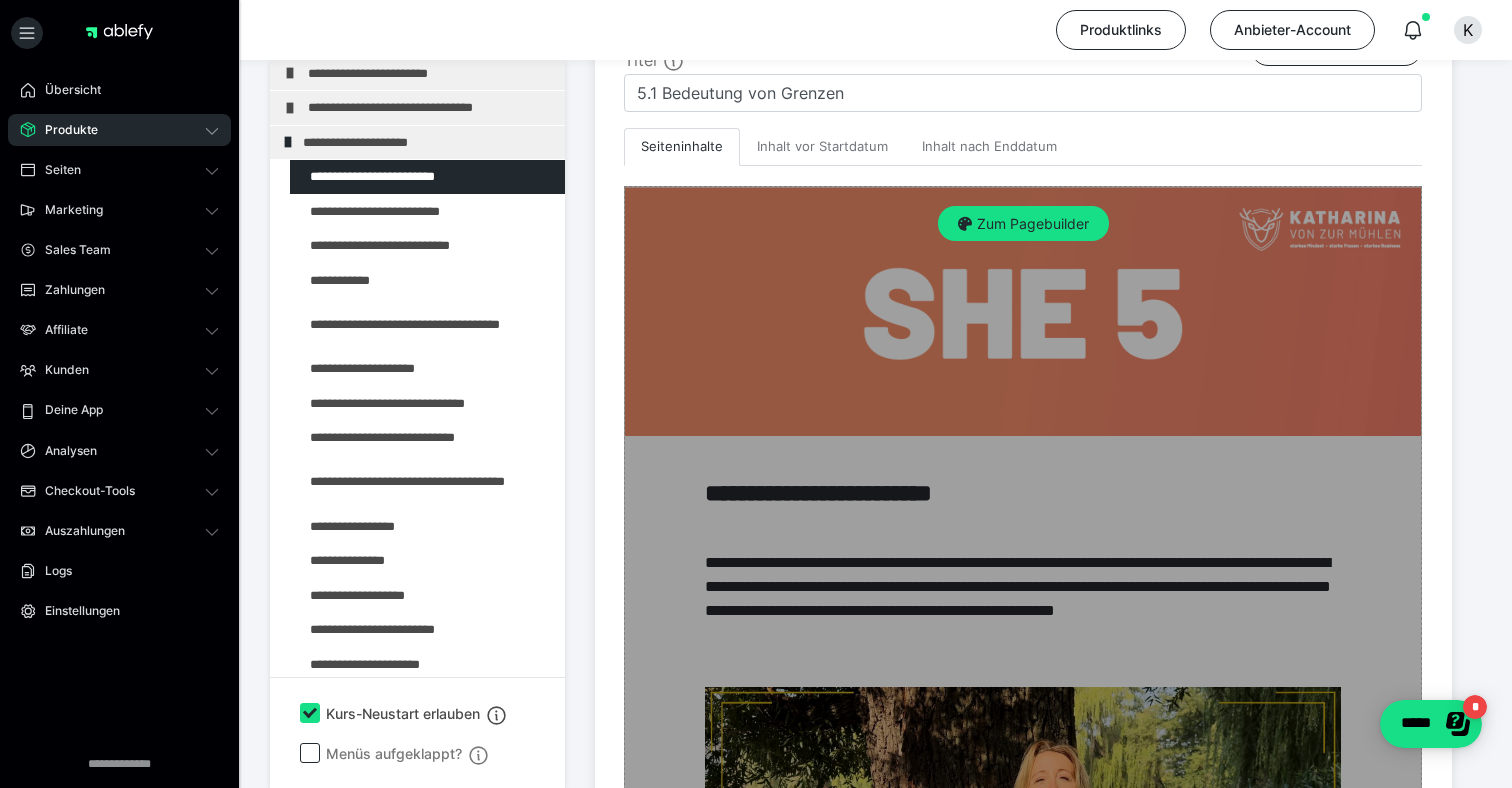 click on "Zum Pagebuilder" at bounding box center (1023, 636) 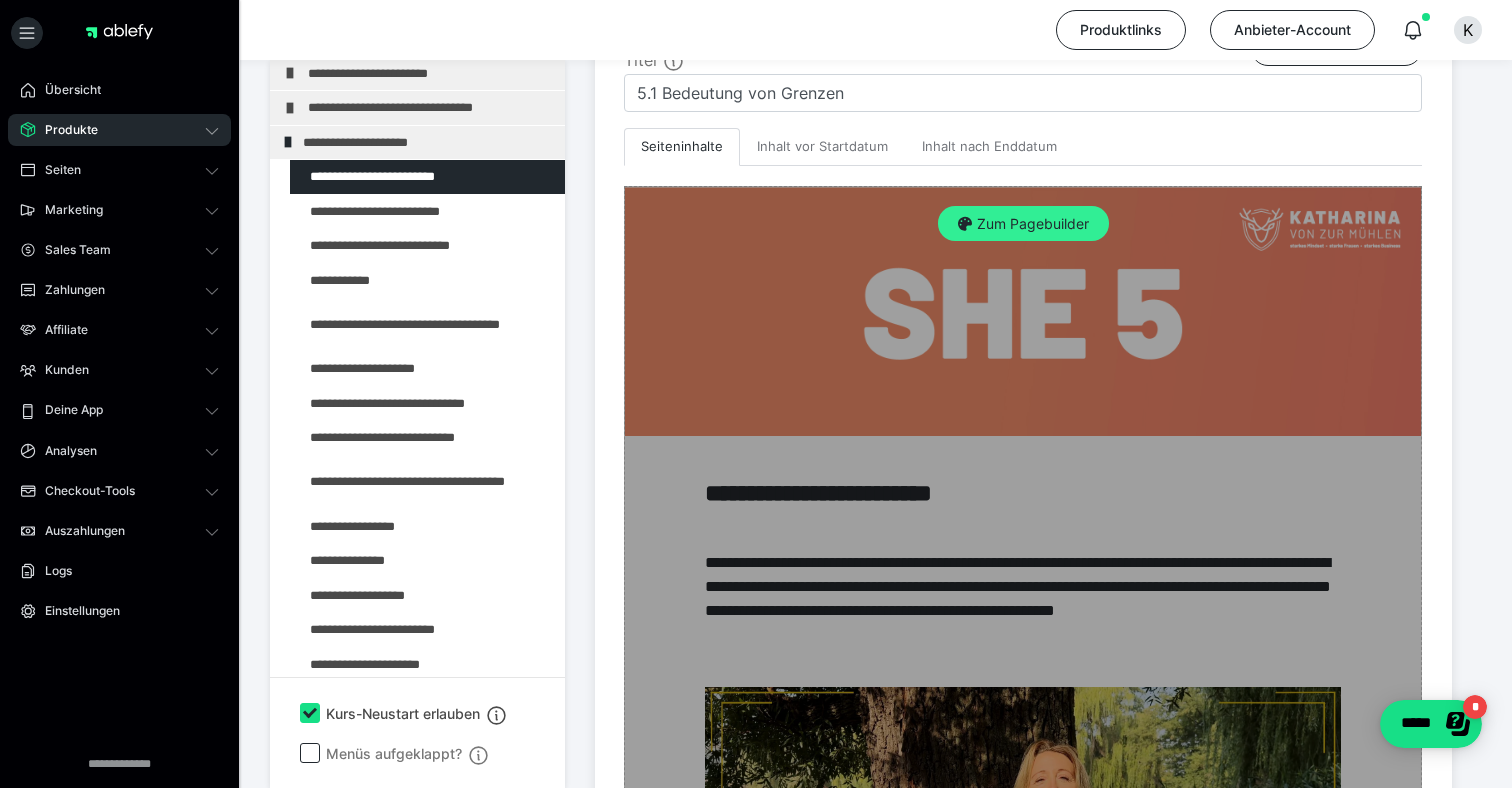 click on "Zum Pagebuilder" at bounding box center [1023, 224] 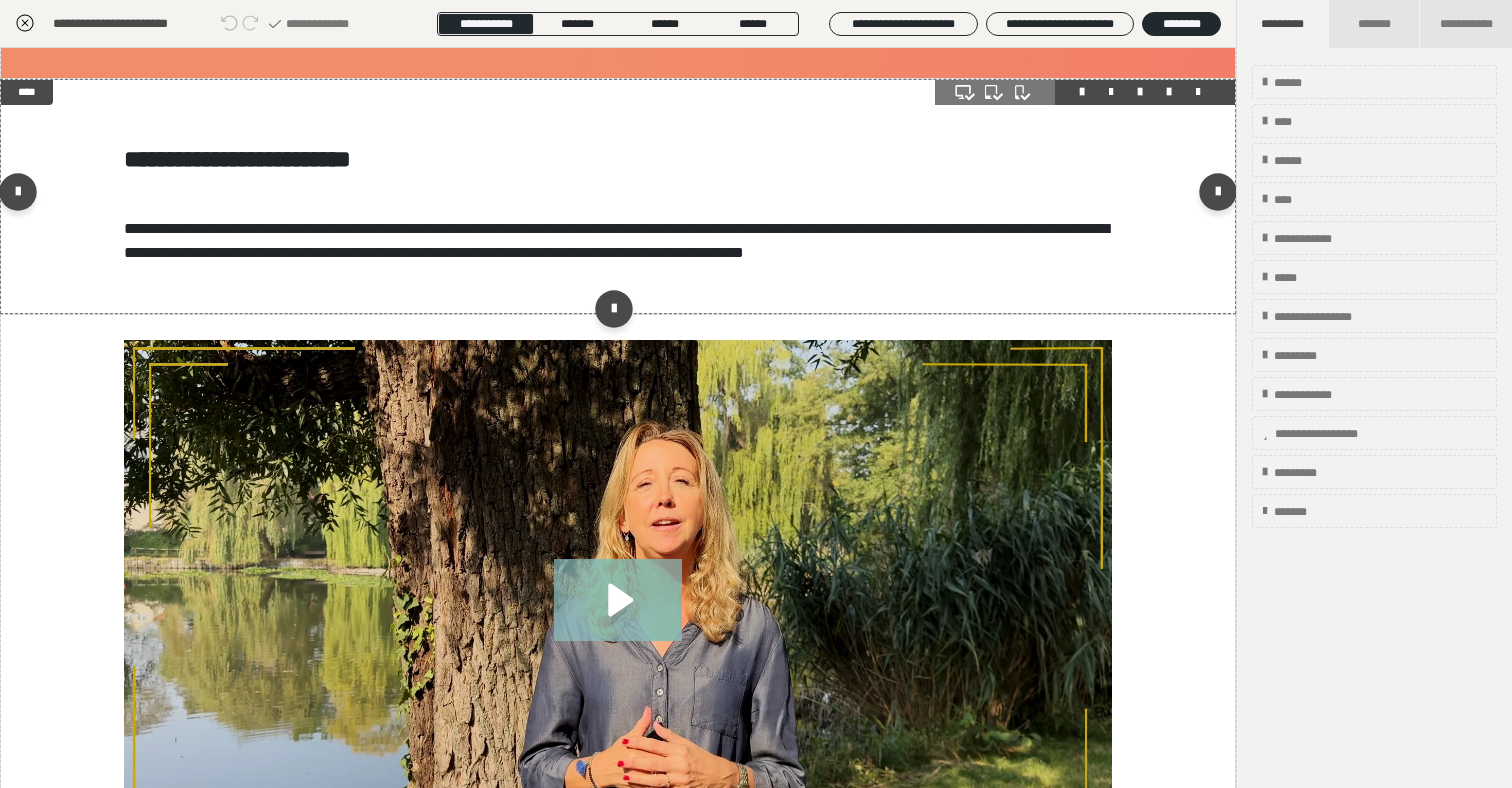 scroll, scrollTop: 377, scrollLeft: 0, axis: vertical 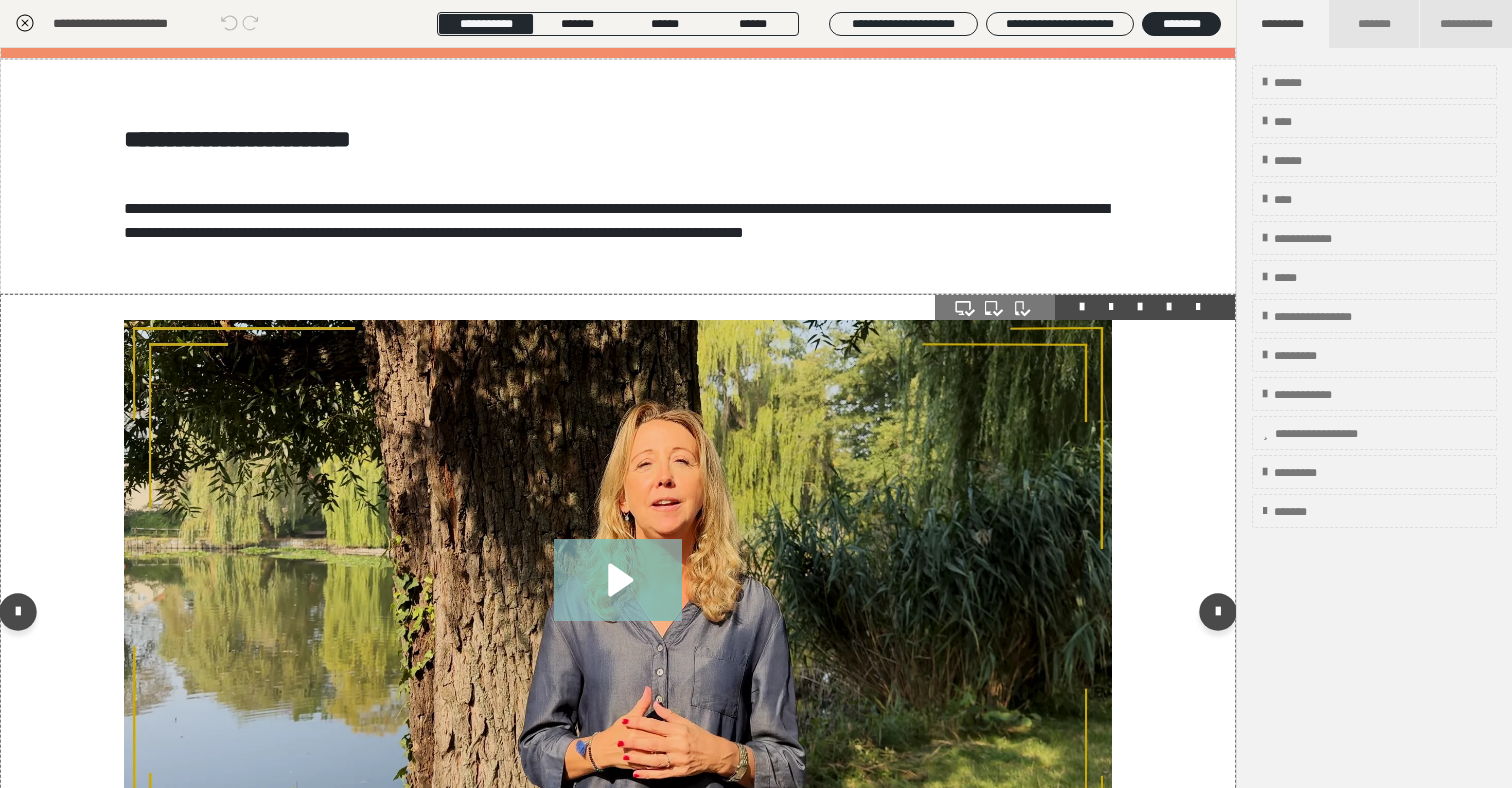 click at bounding box center [1169, 307] 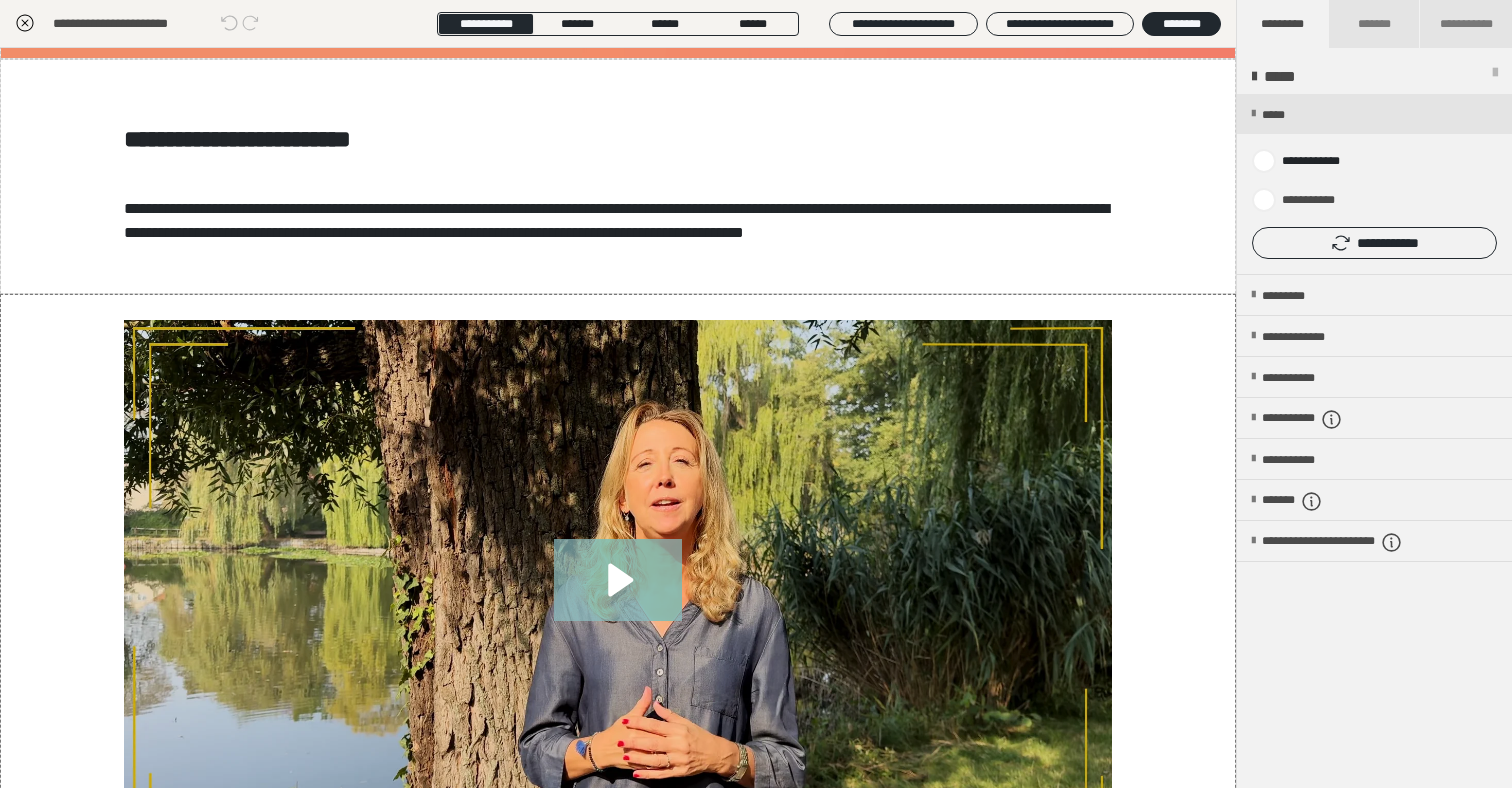 click on "**********" at bounding box center [1374, 243] 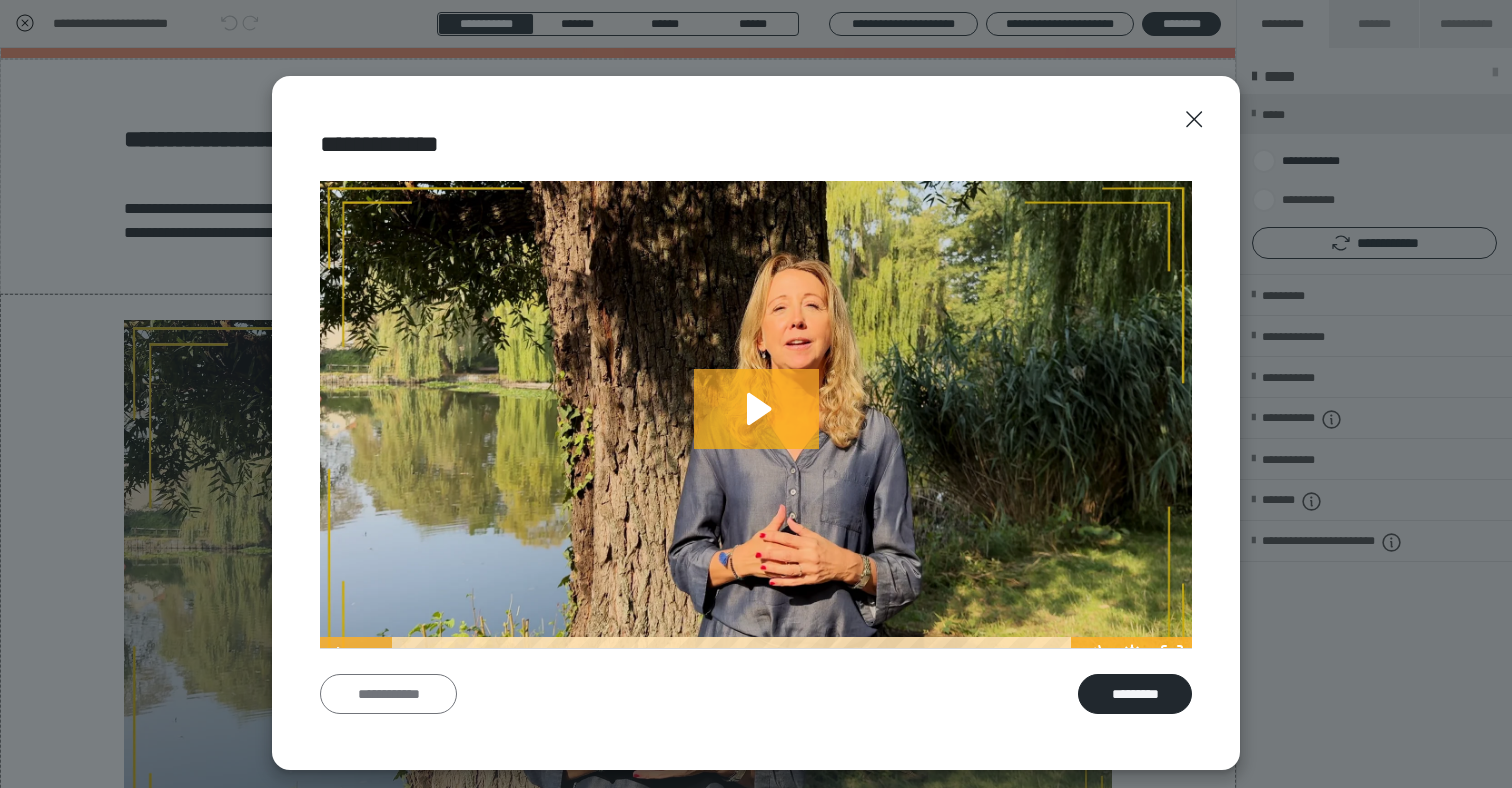 click on "**********" at bounding box center (388, 694) 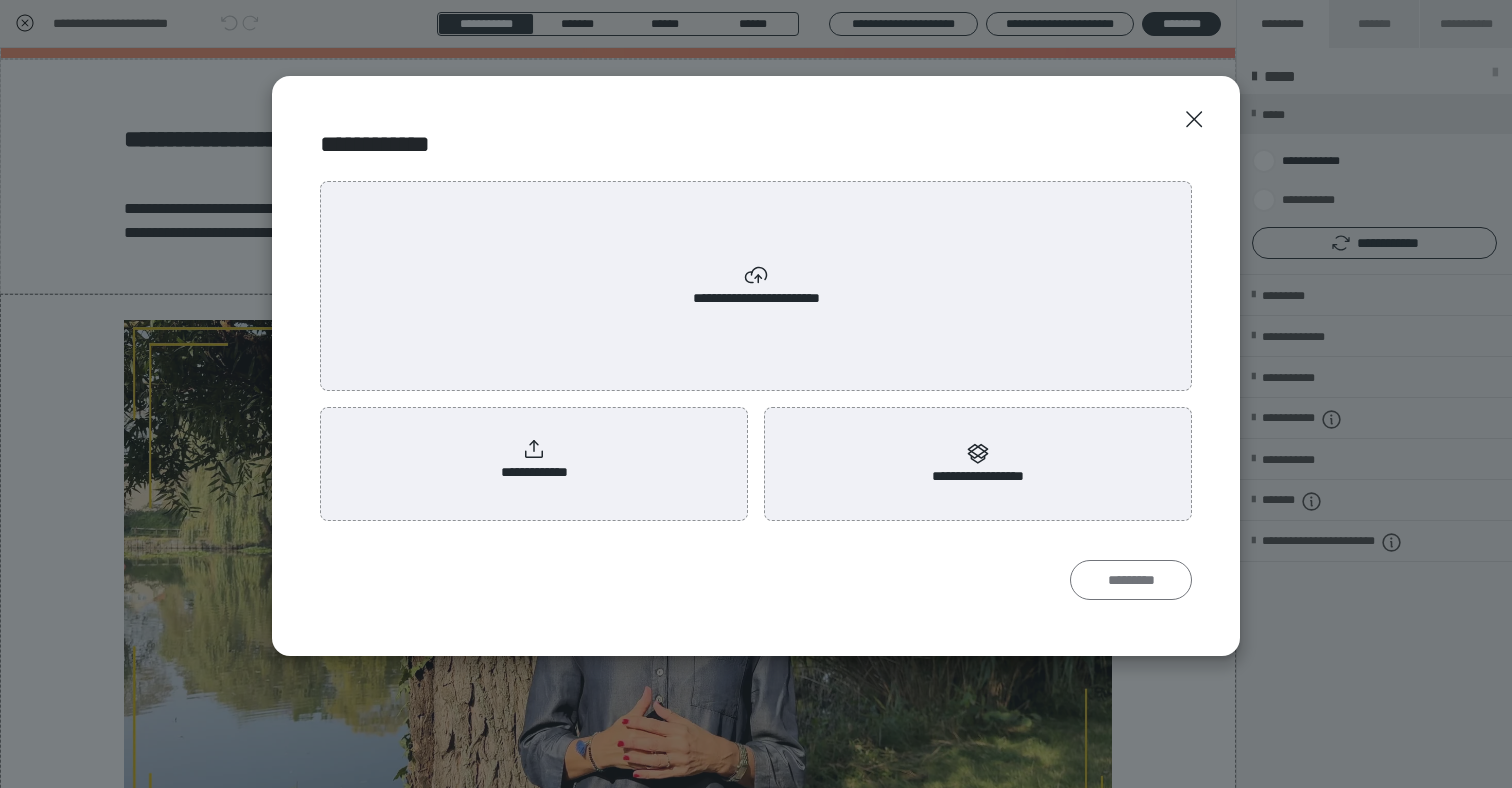 scroll, scrollTop: 0, scrollLeft: 0, axis: both 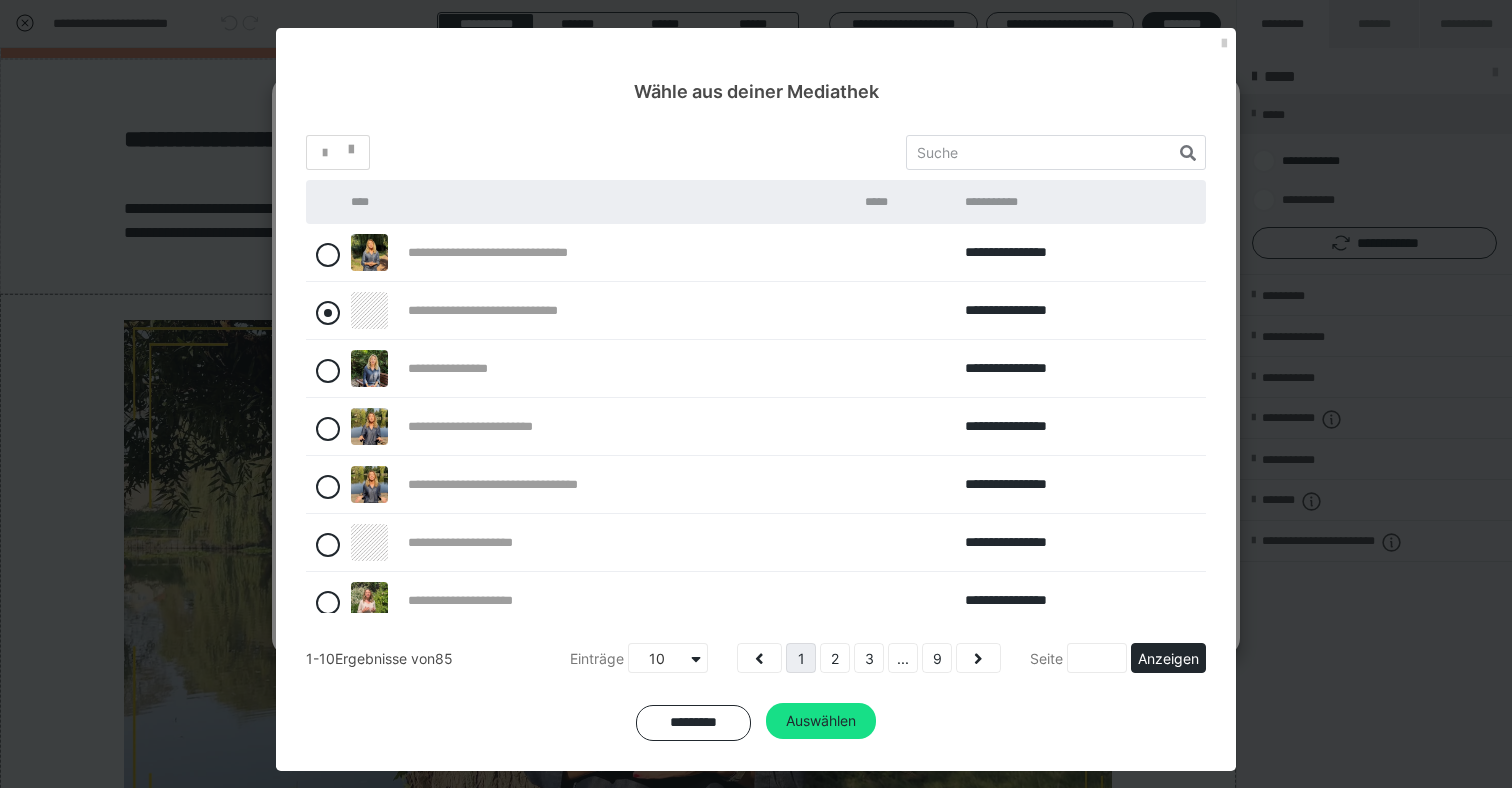 click at bounding box center [328, 313] 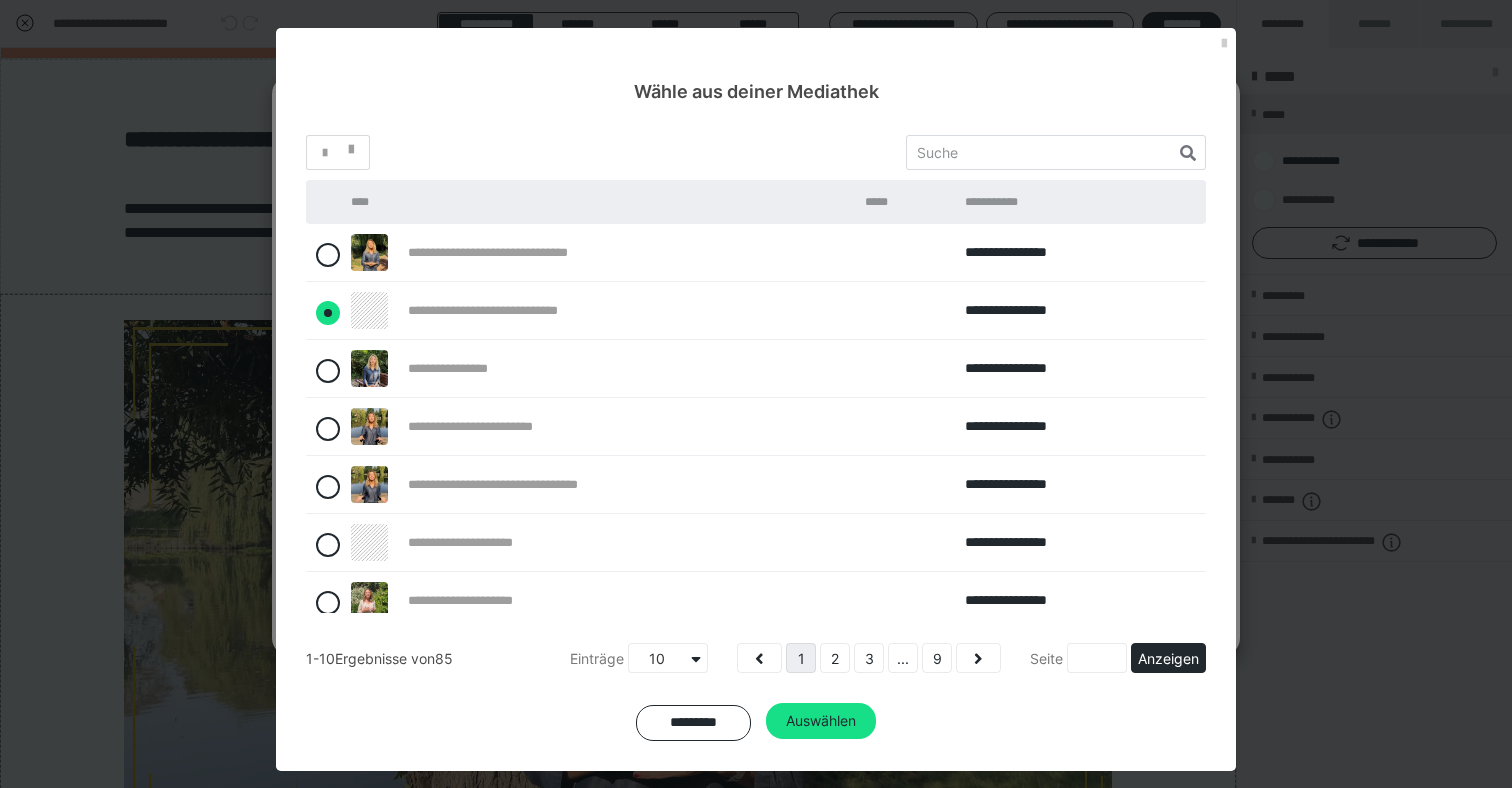 radio on "****" 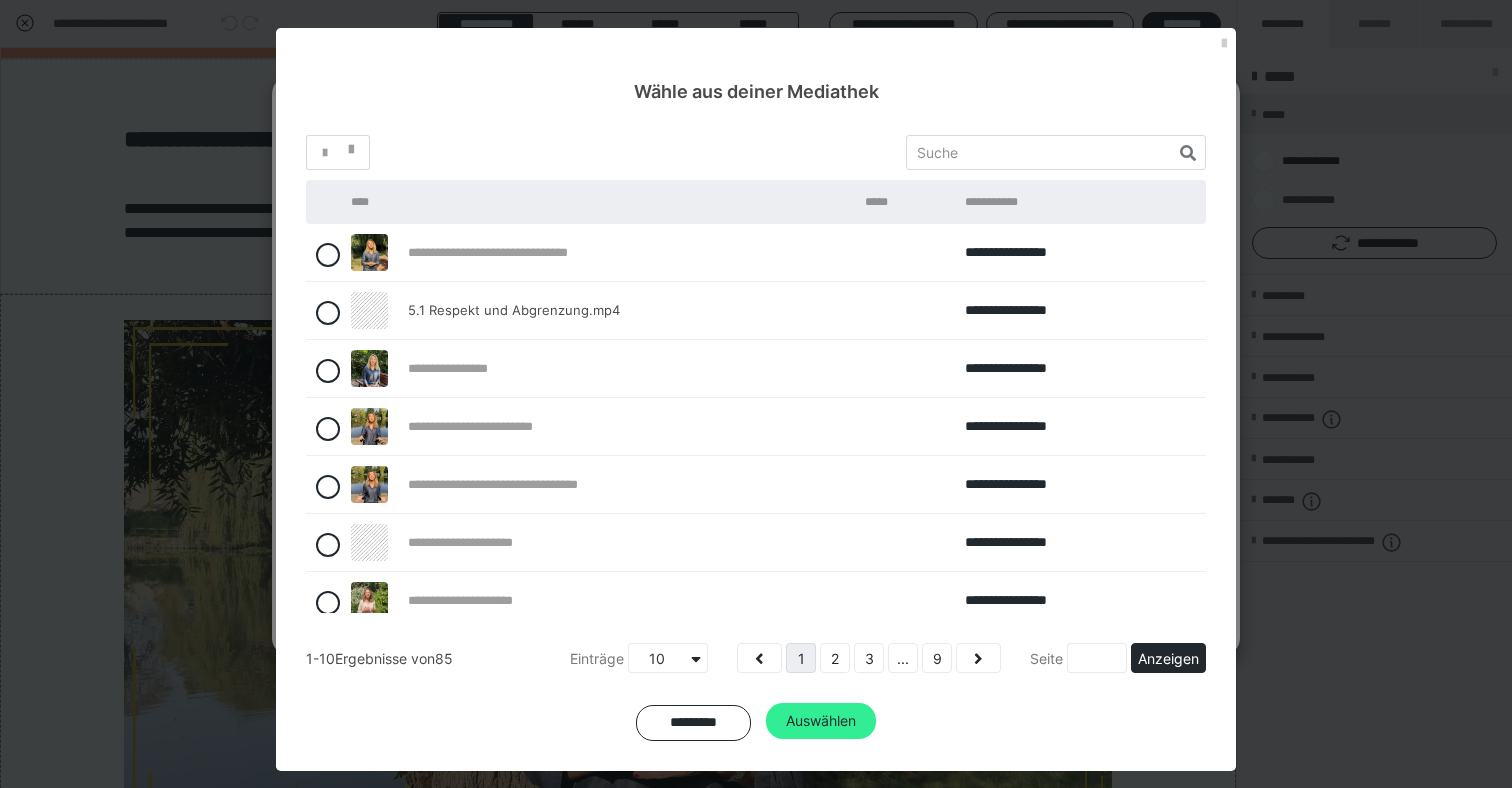 click on "Auswählen" at bounding box center [821, 721] 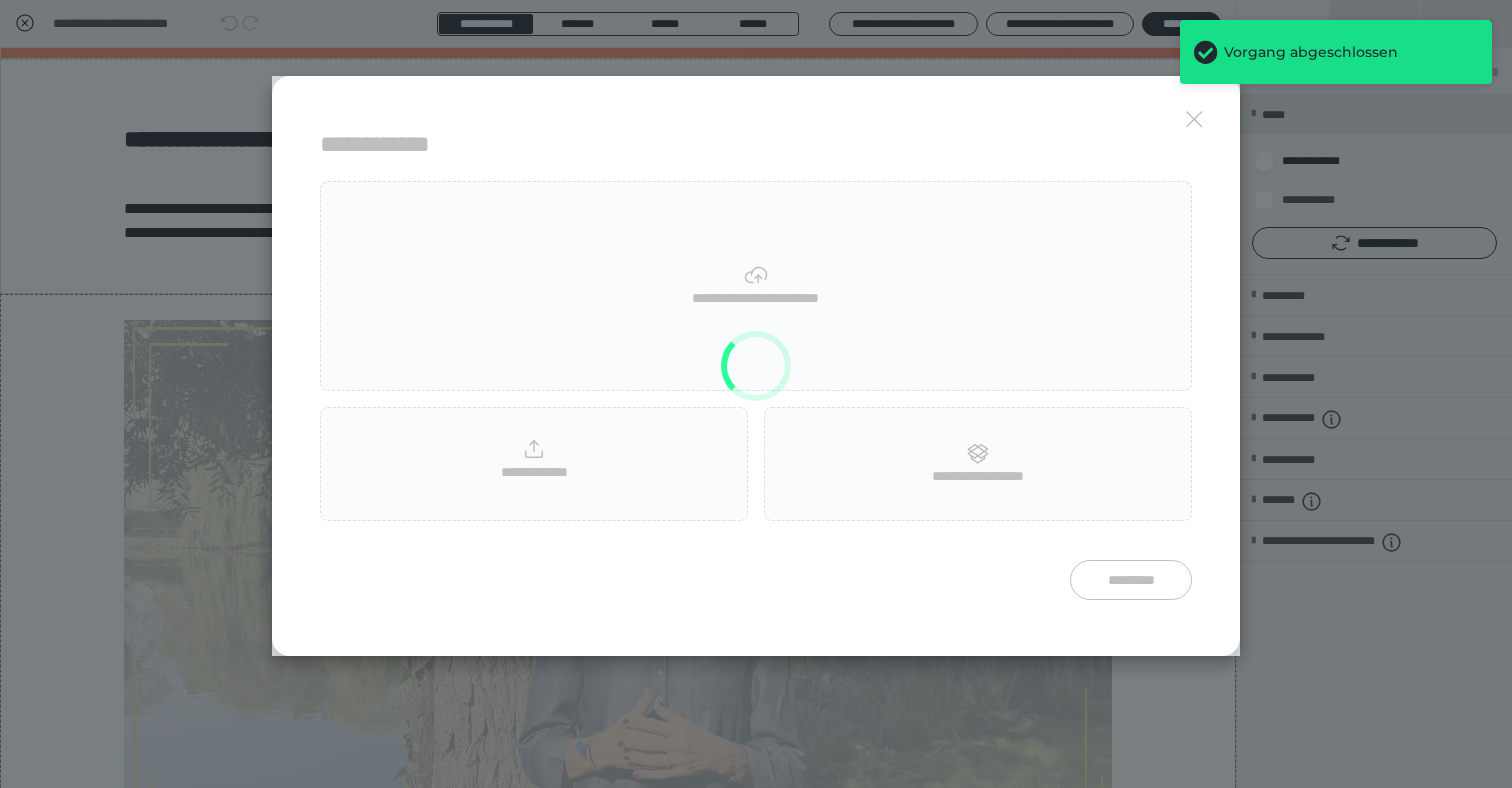 scroll, scrollTop: 65, scrollLeft: 0, axis: vertical 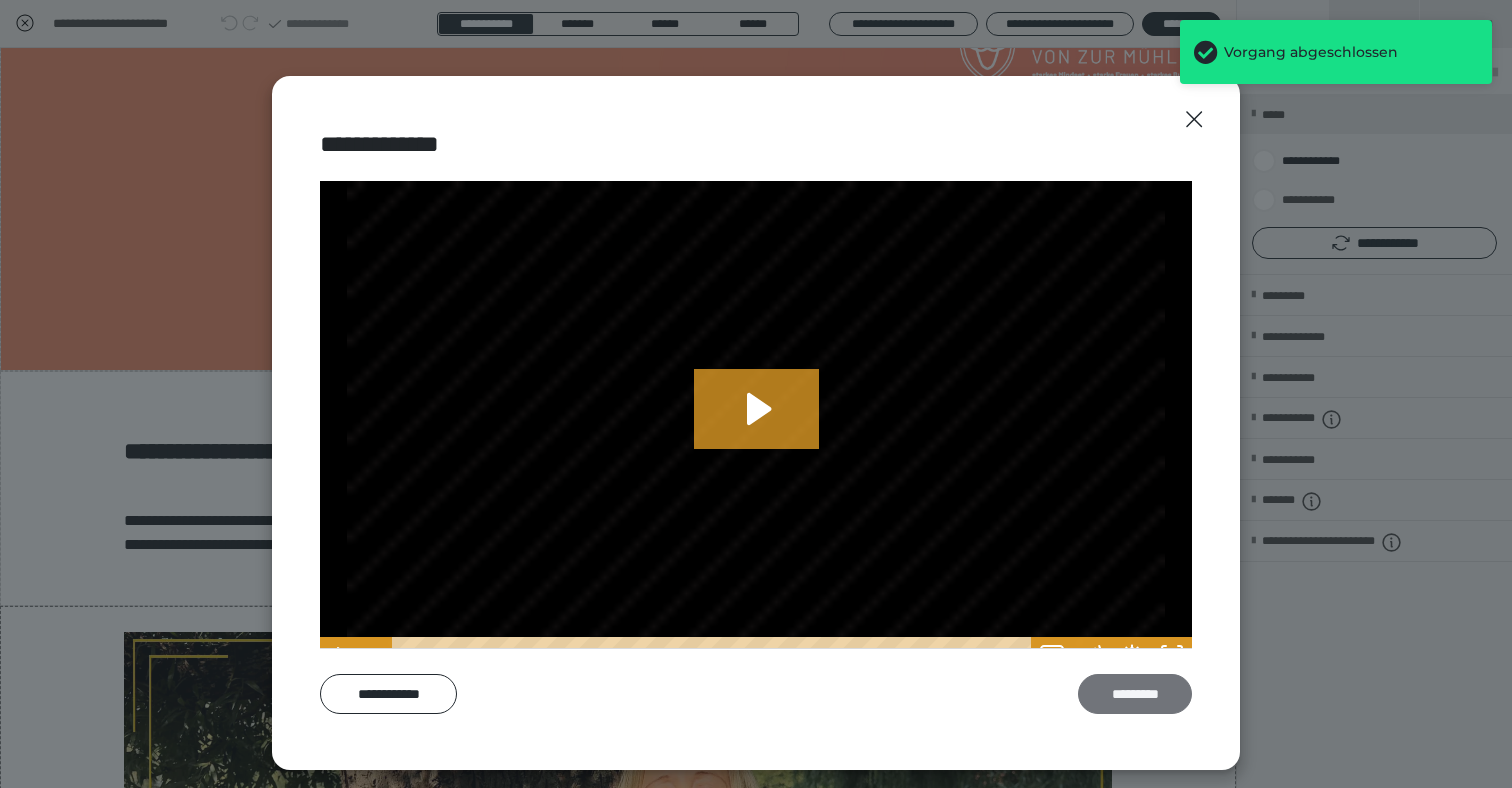 click on "*********" at bounding box center [1135, 694] 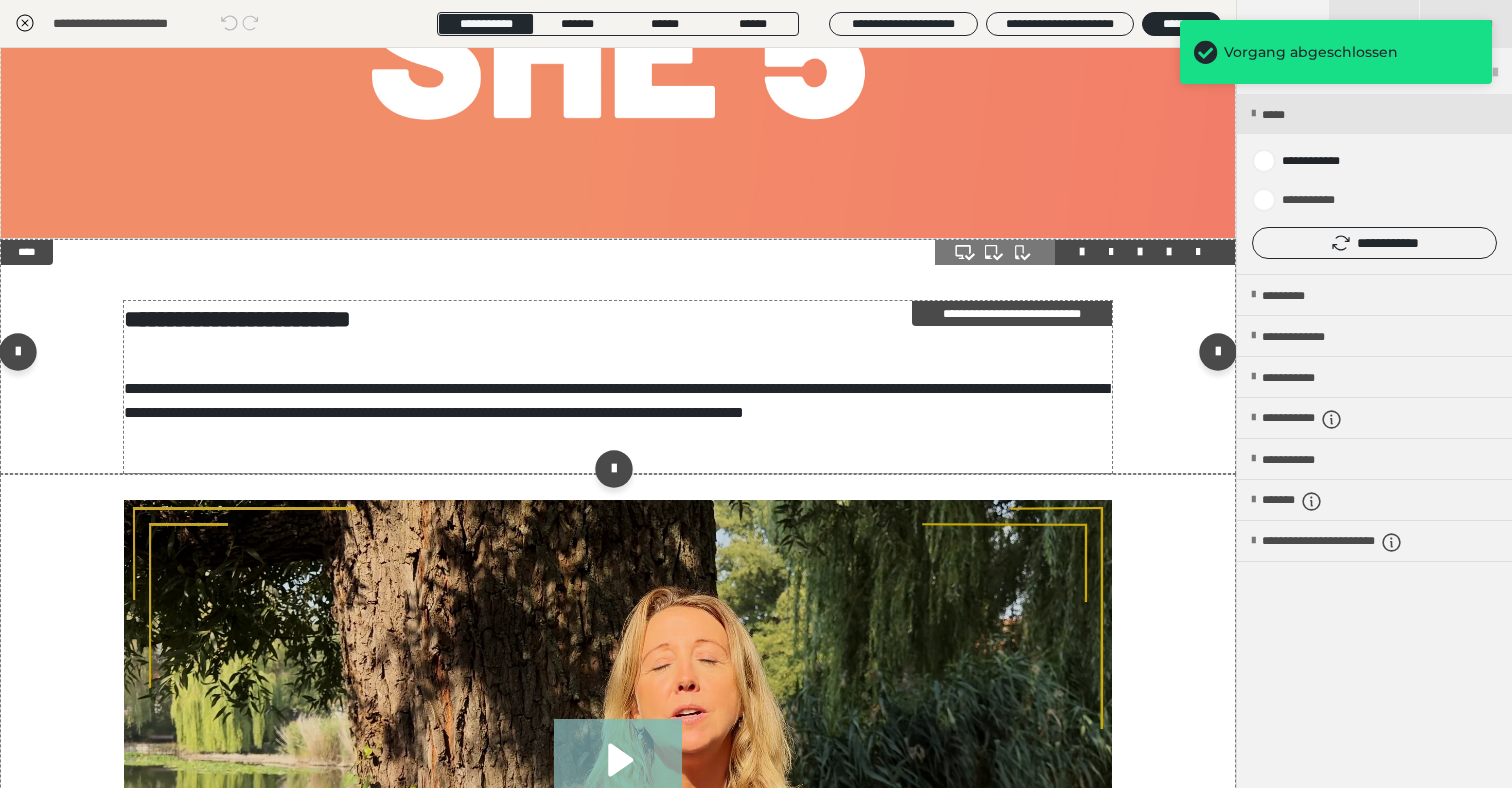 scroll, scrollTop: 0, scrollLeft: 0, axis: both 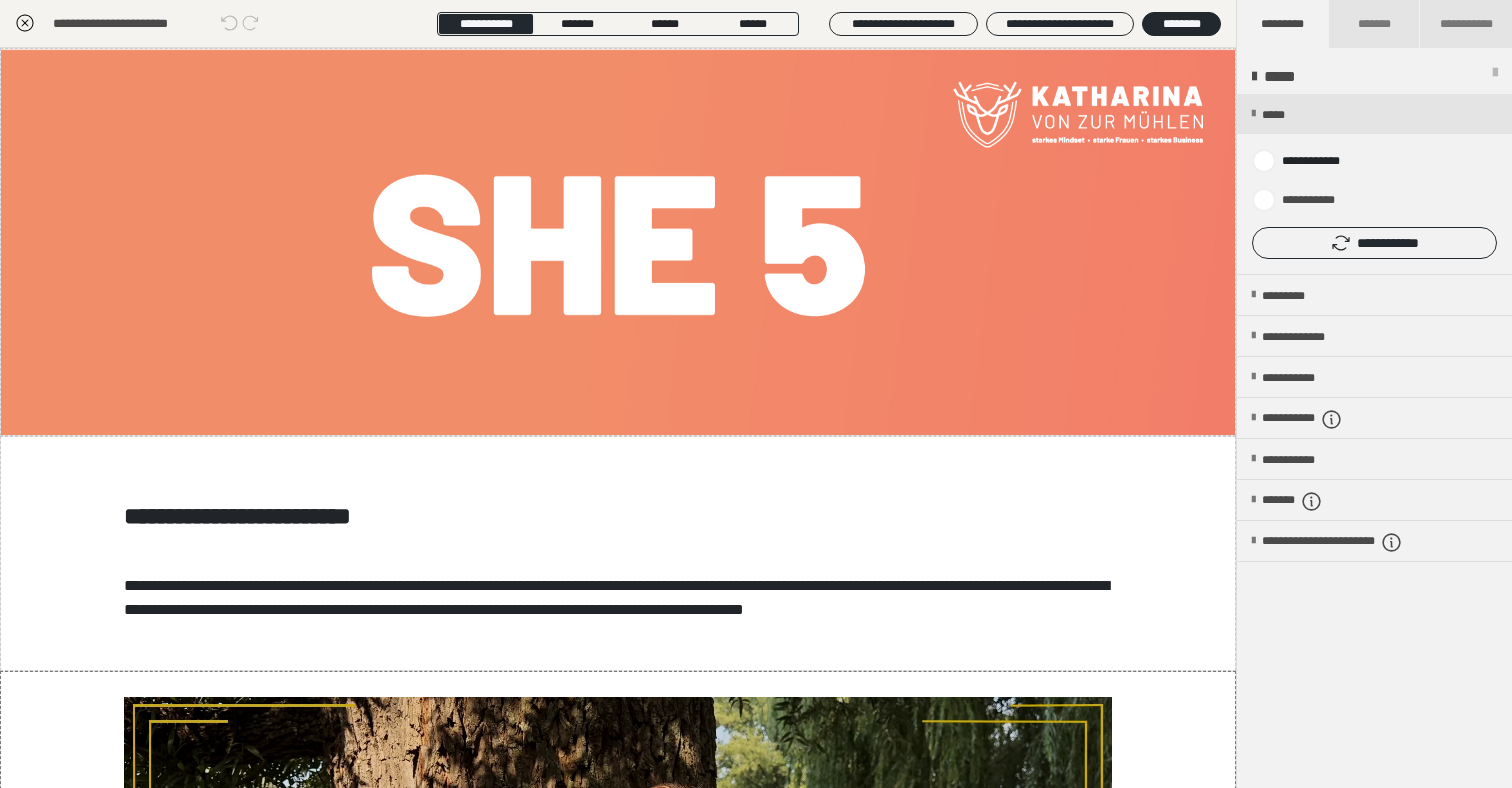 click 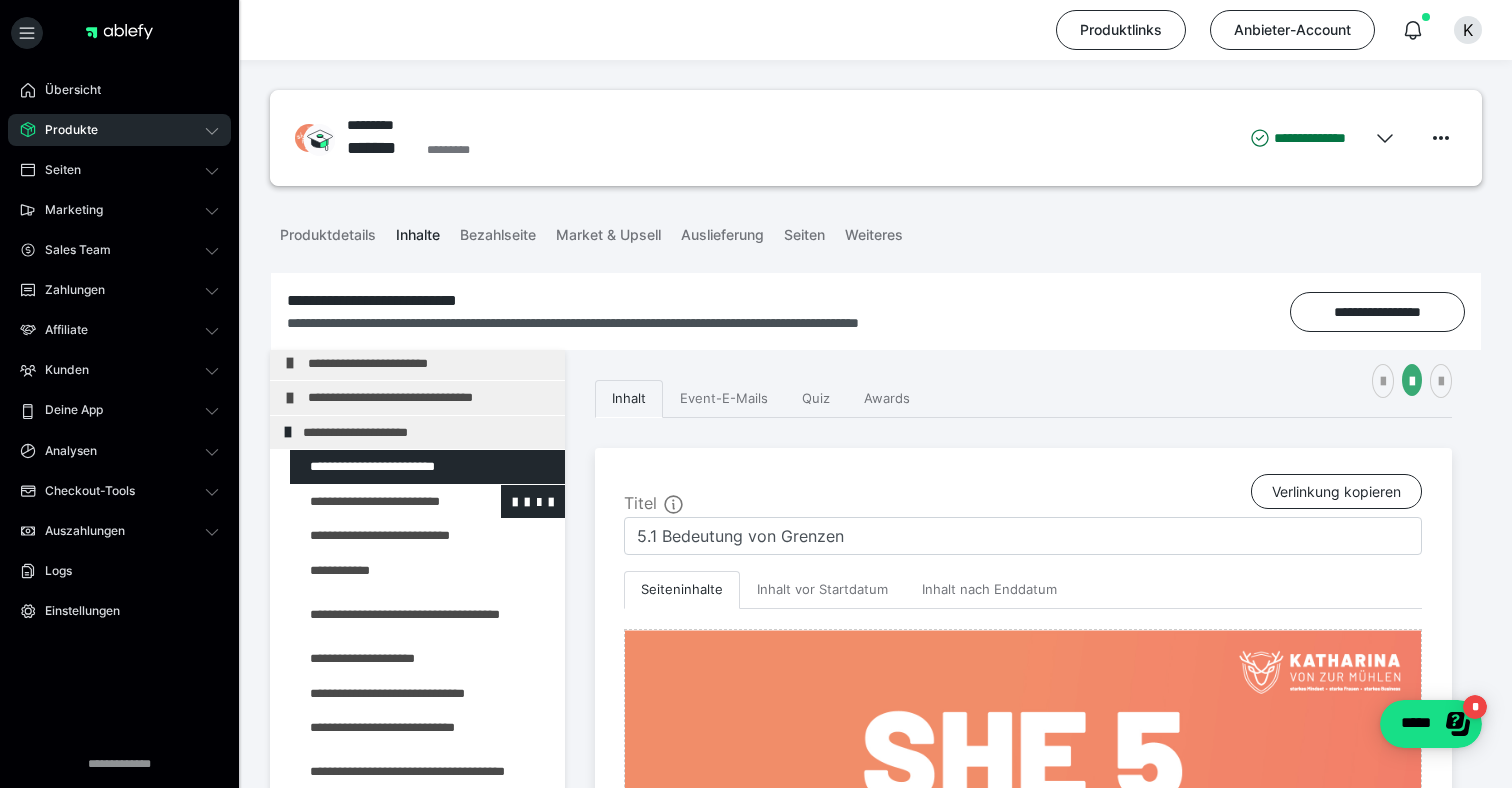 click at bounding box center (375, 502) 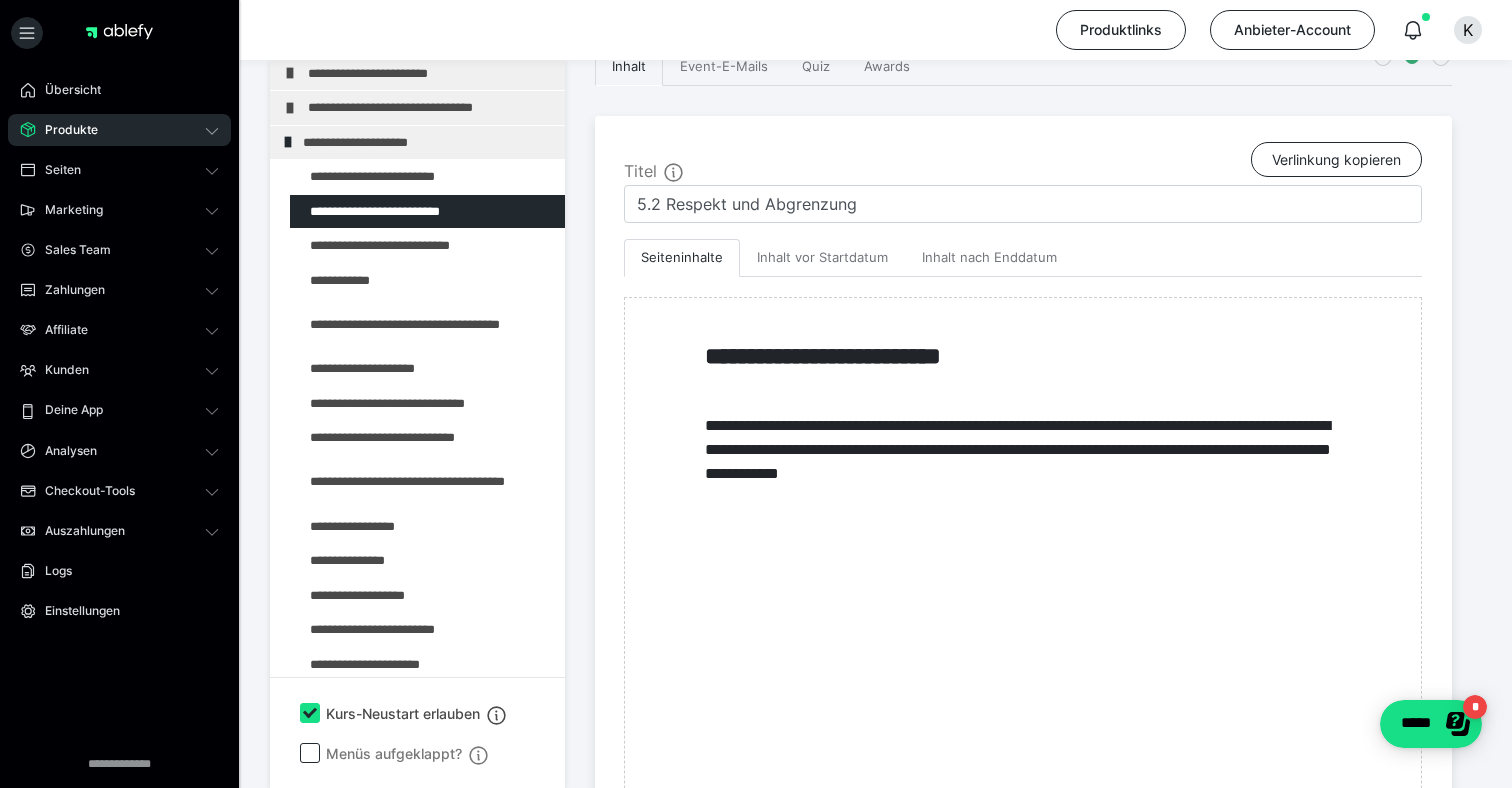 scroll, scrollTop: 373, scrollLeft: 0, axis: vertical 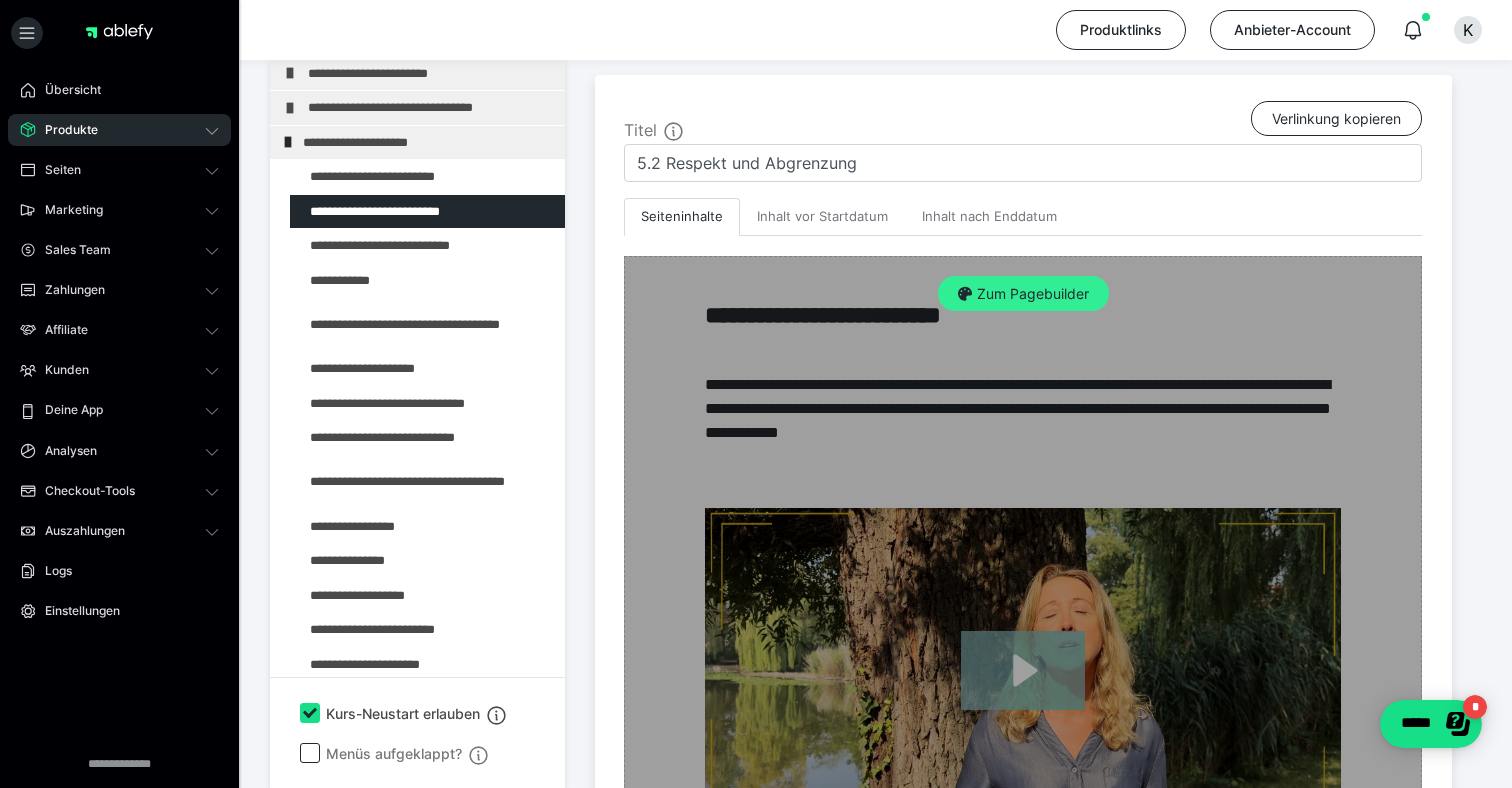 click on "Zum Pagebuilder" at bounding box center [1023, 294] 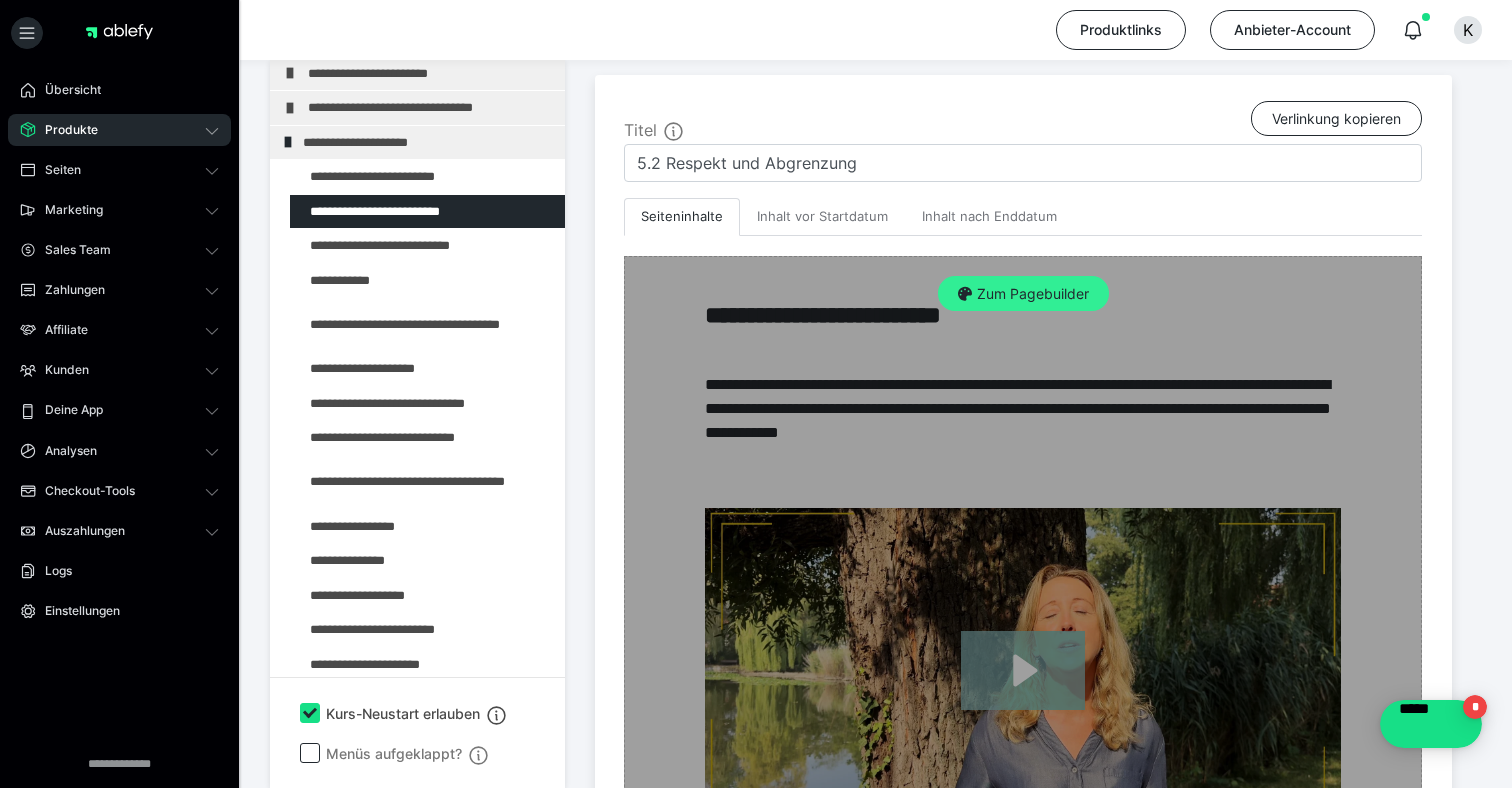 scroll, scrollTop: 290, scrollLeft: 0, axis: vertical 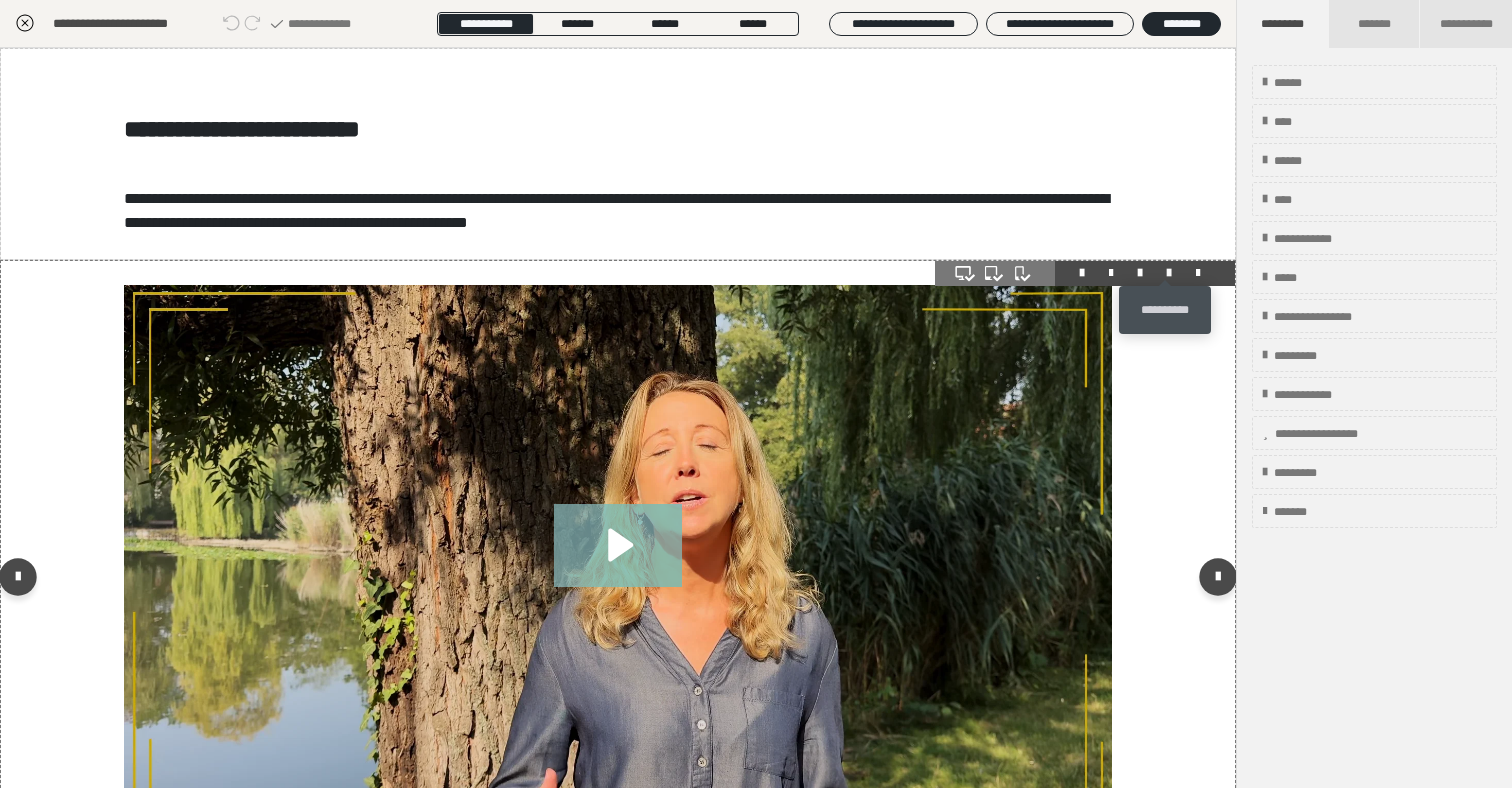 click at bounding box center [1169, 273] 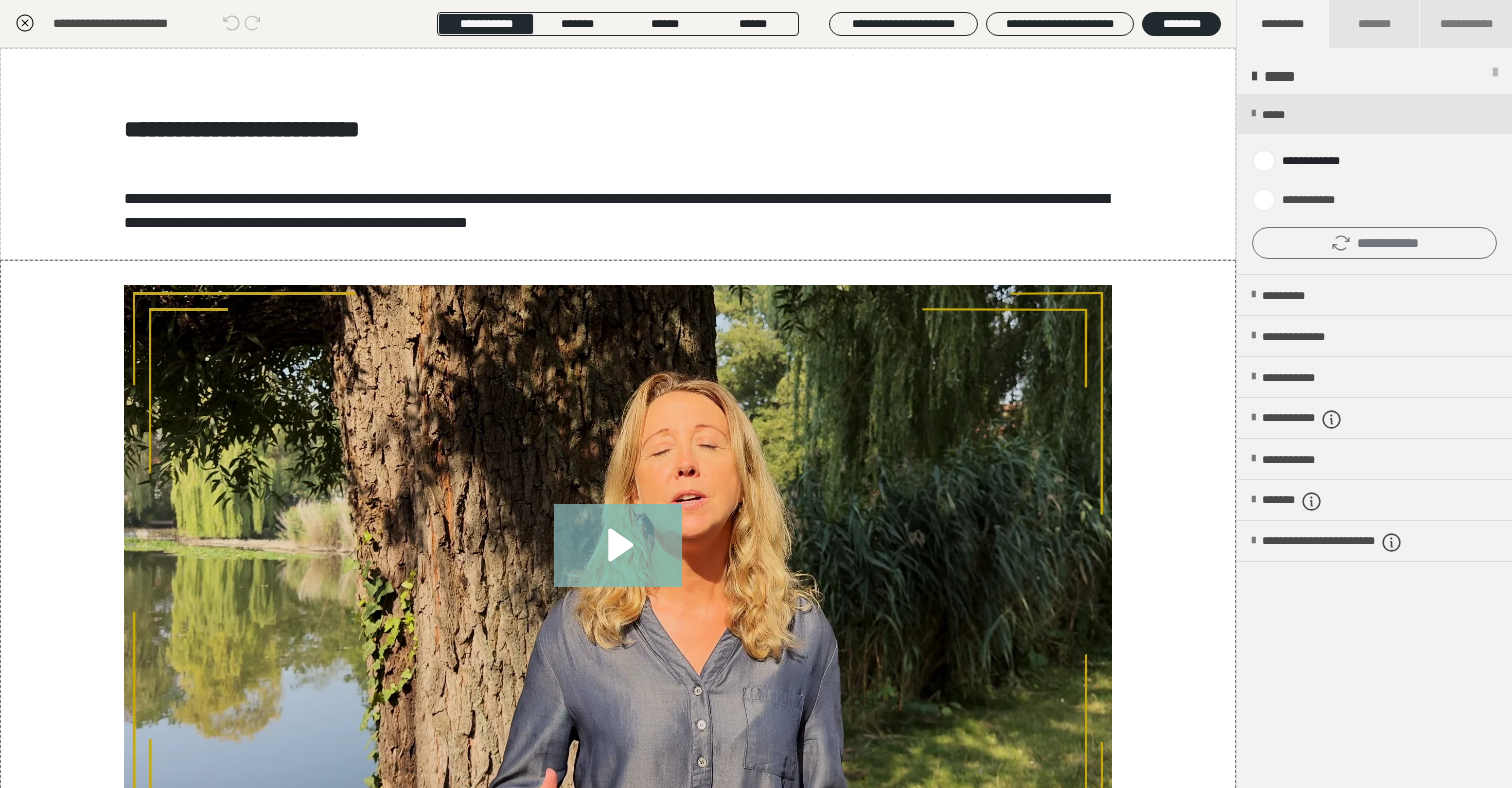 click on "**********" at bounding box center [1374, 243] 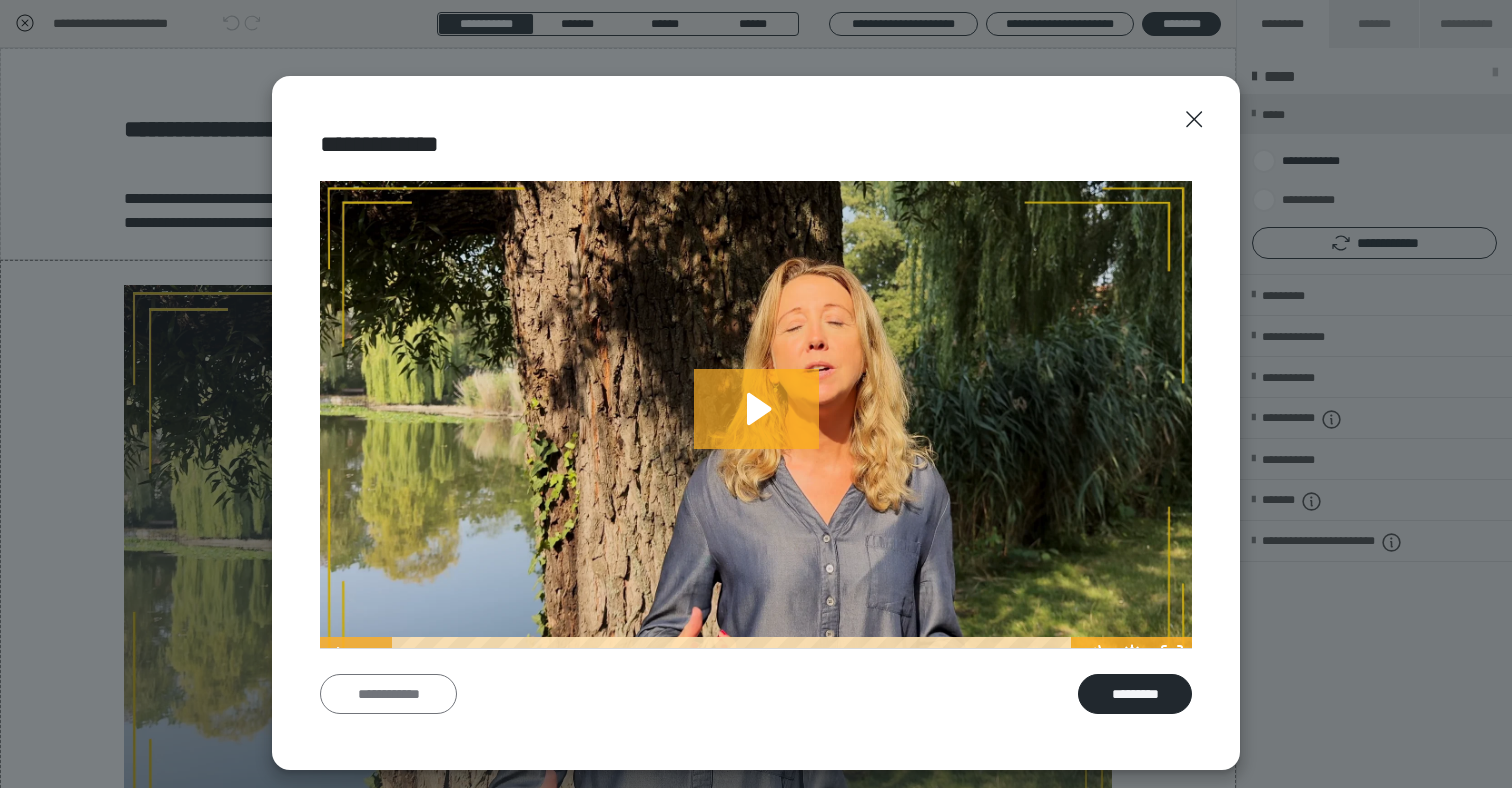 click on "**********" at bounding box center (388, 694) 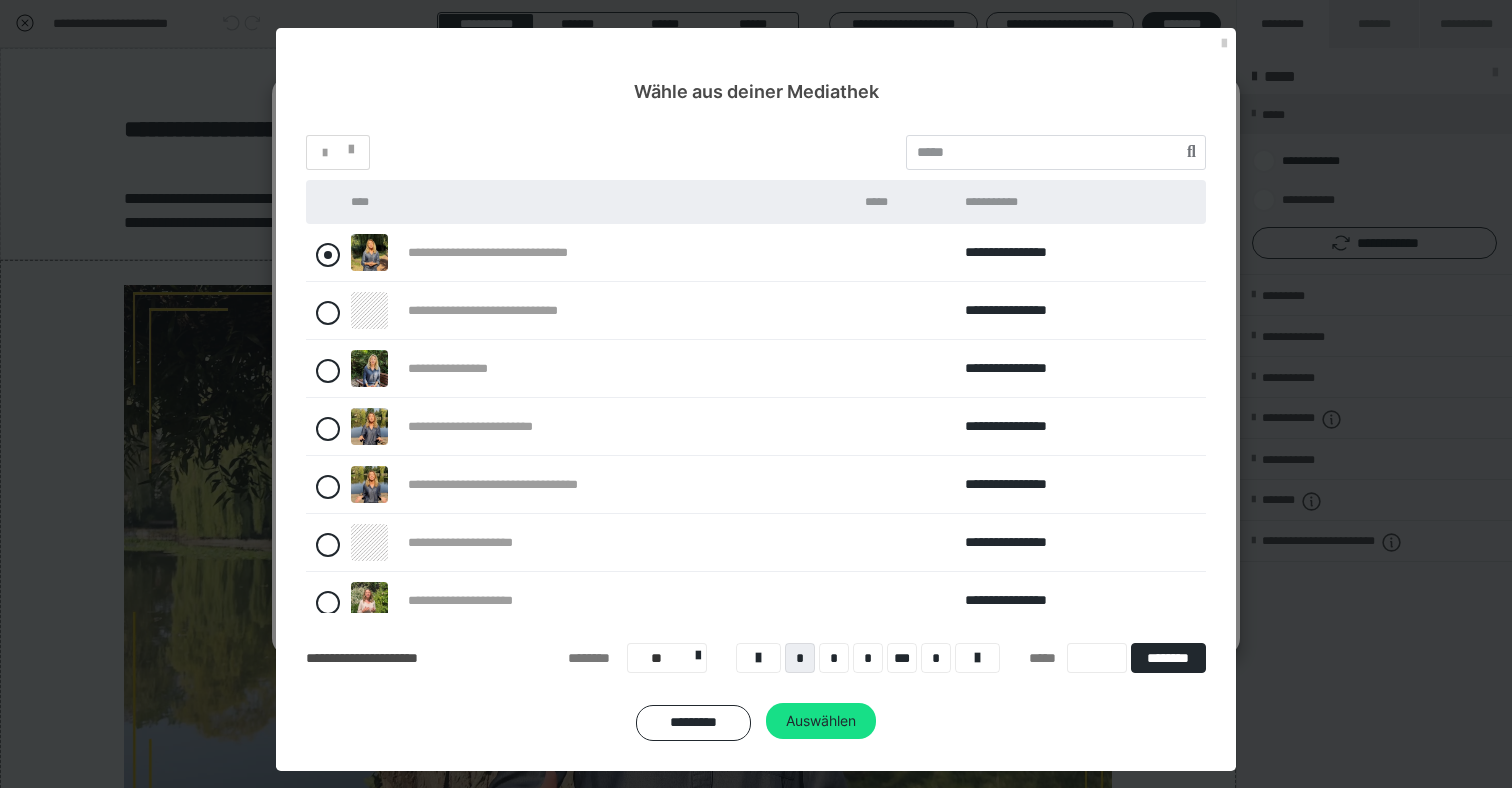 click at bounding box center (328, 255) 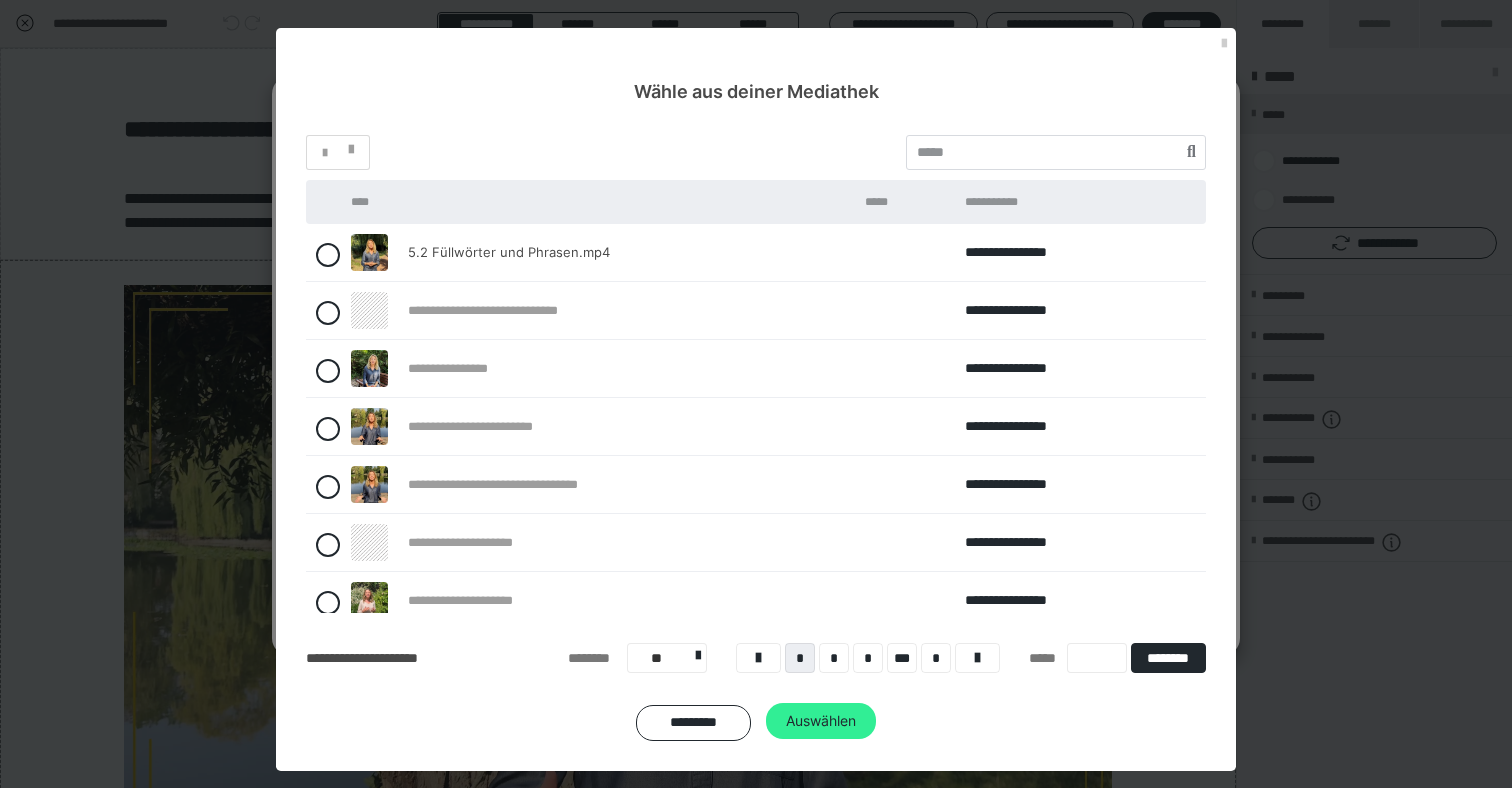click on "Auswählen" at bounding box center [821, 721] 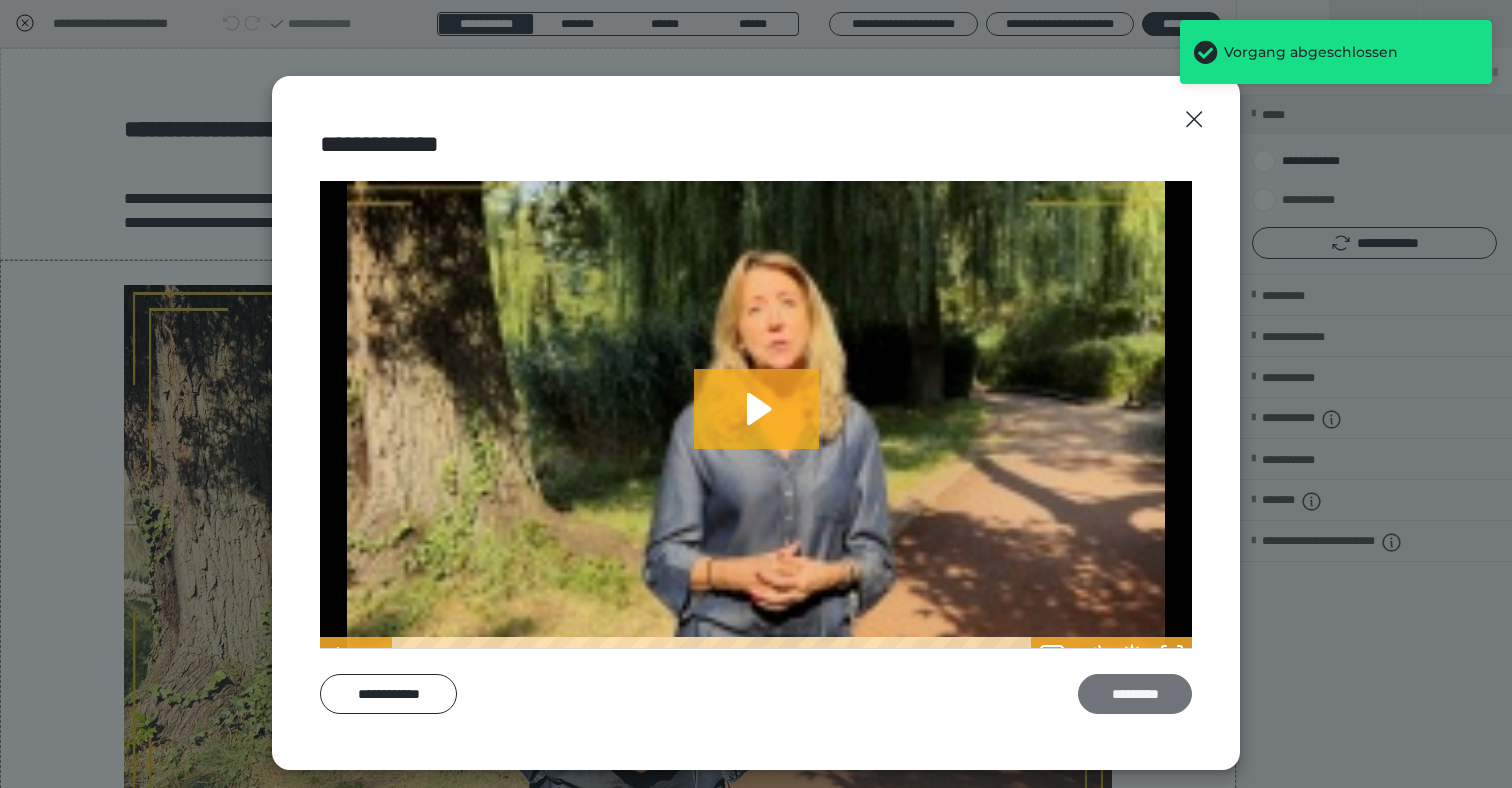 click on "*********" at bounding box center [1135, 694] 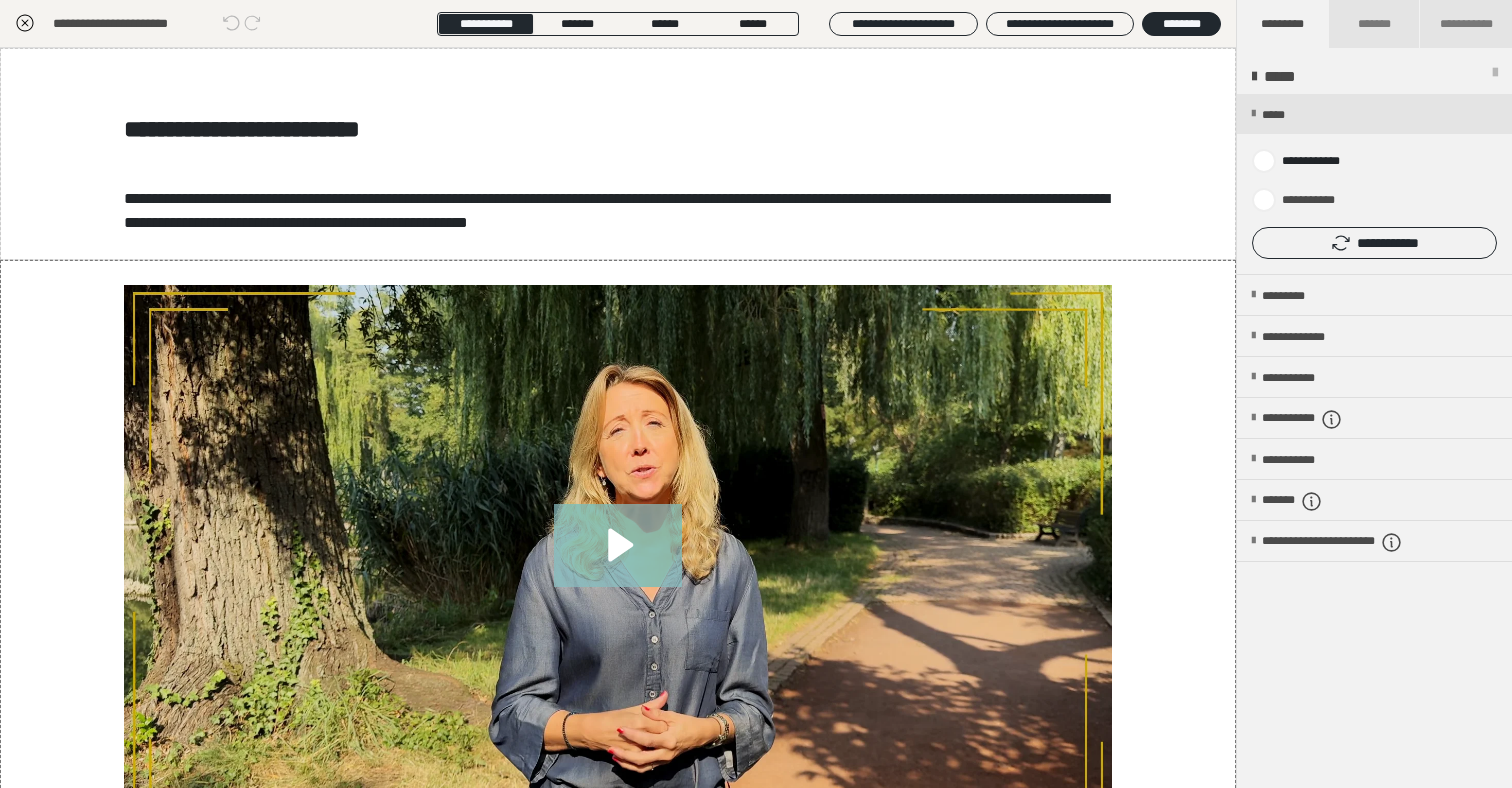 click 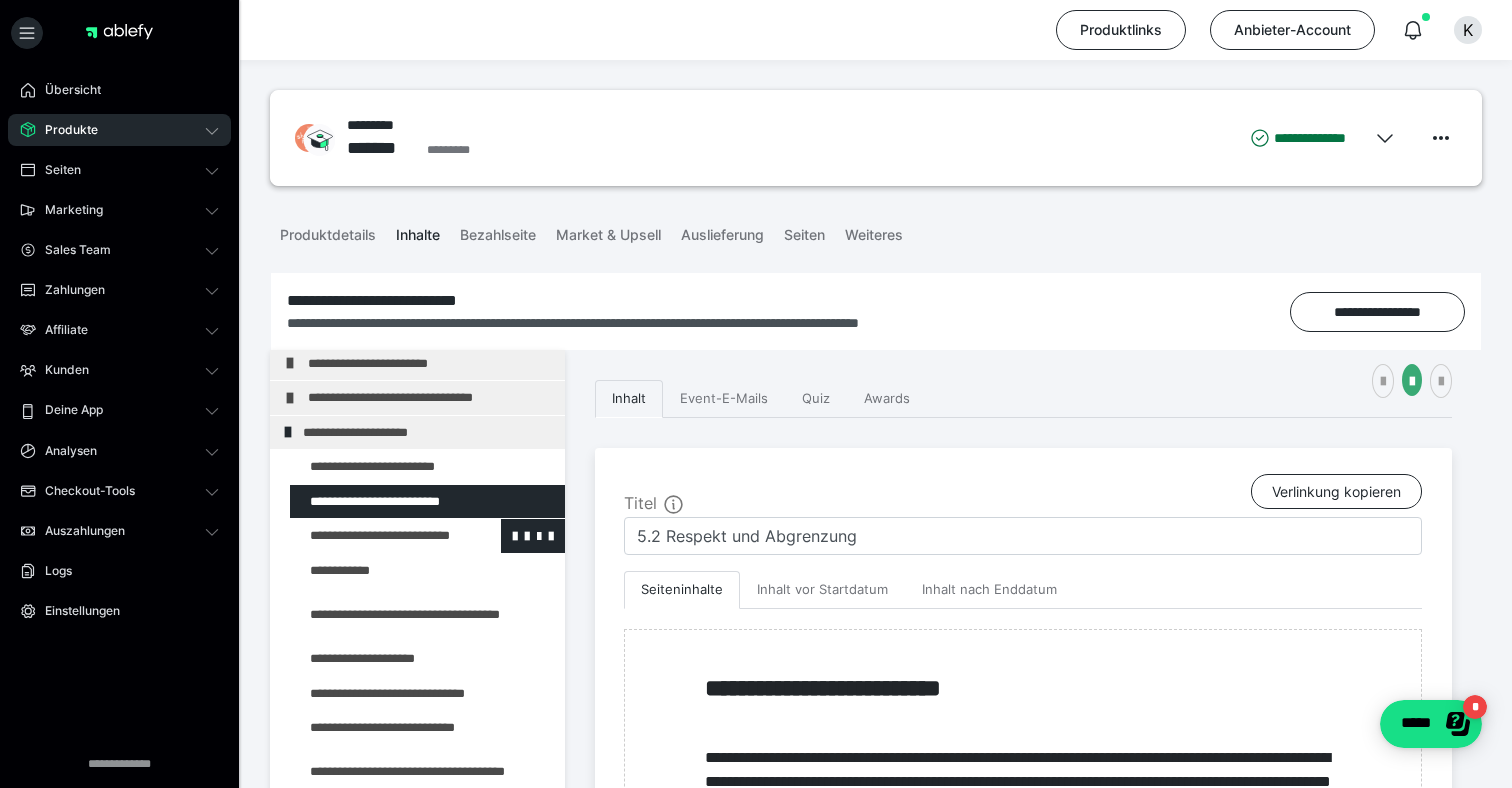 click at bounding box center (375, 536) 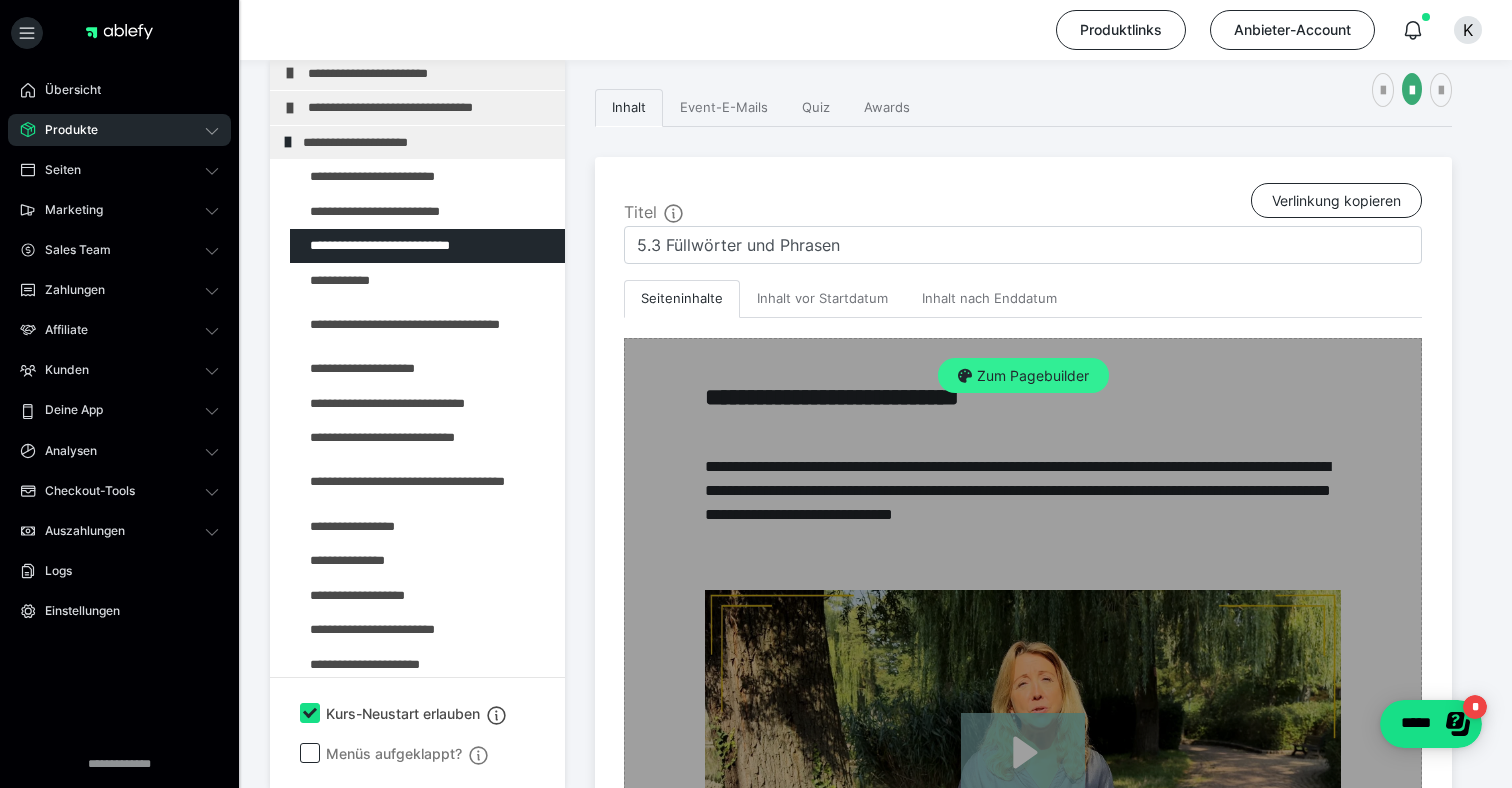 click on "Zum Pagebuilder" at bounding box center [1023, 376] 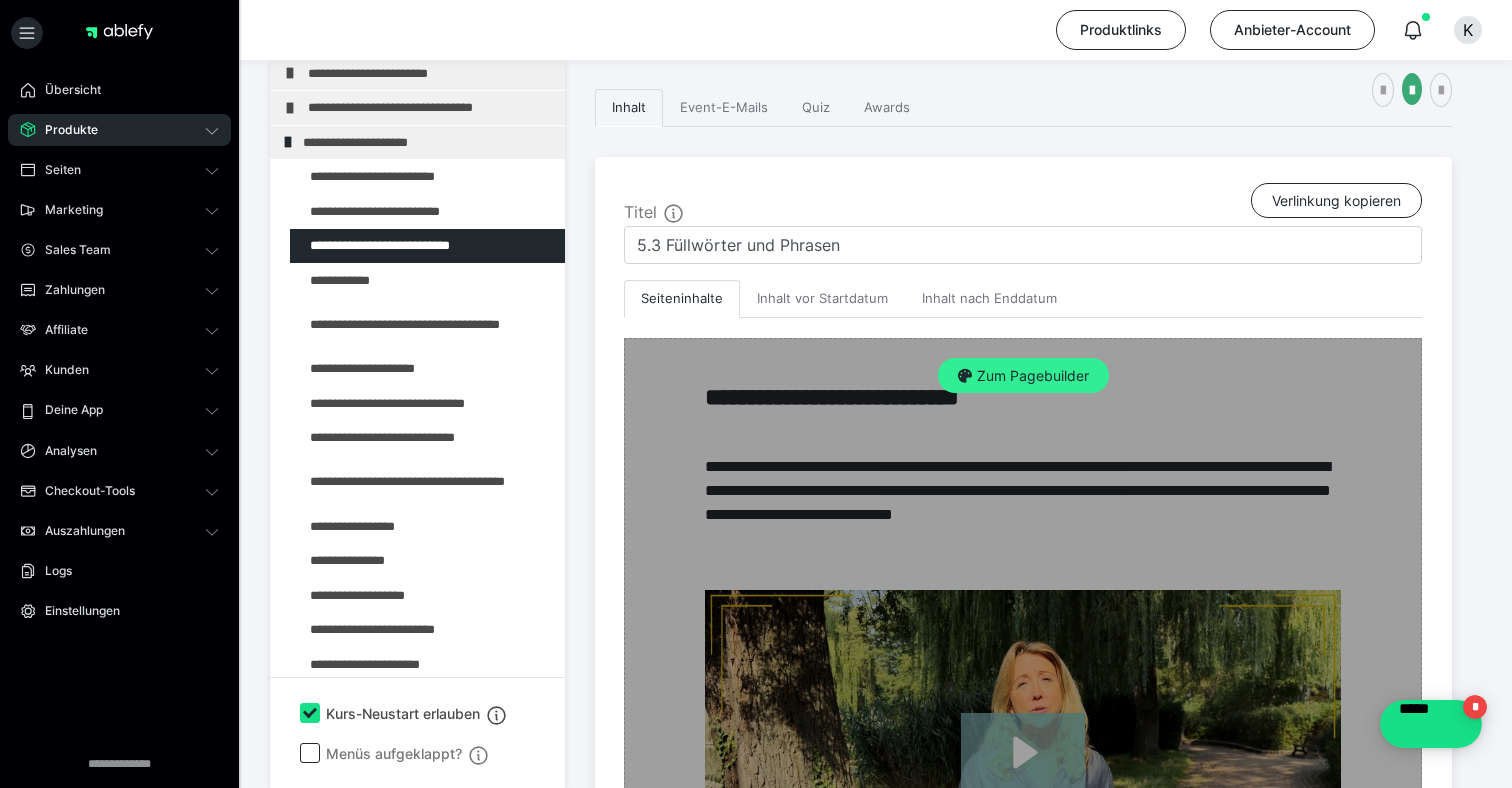 scroll, scrollTop: 290, scrollLeft: 0, axis: vertical 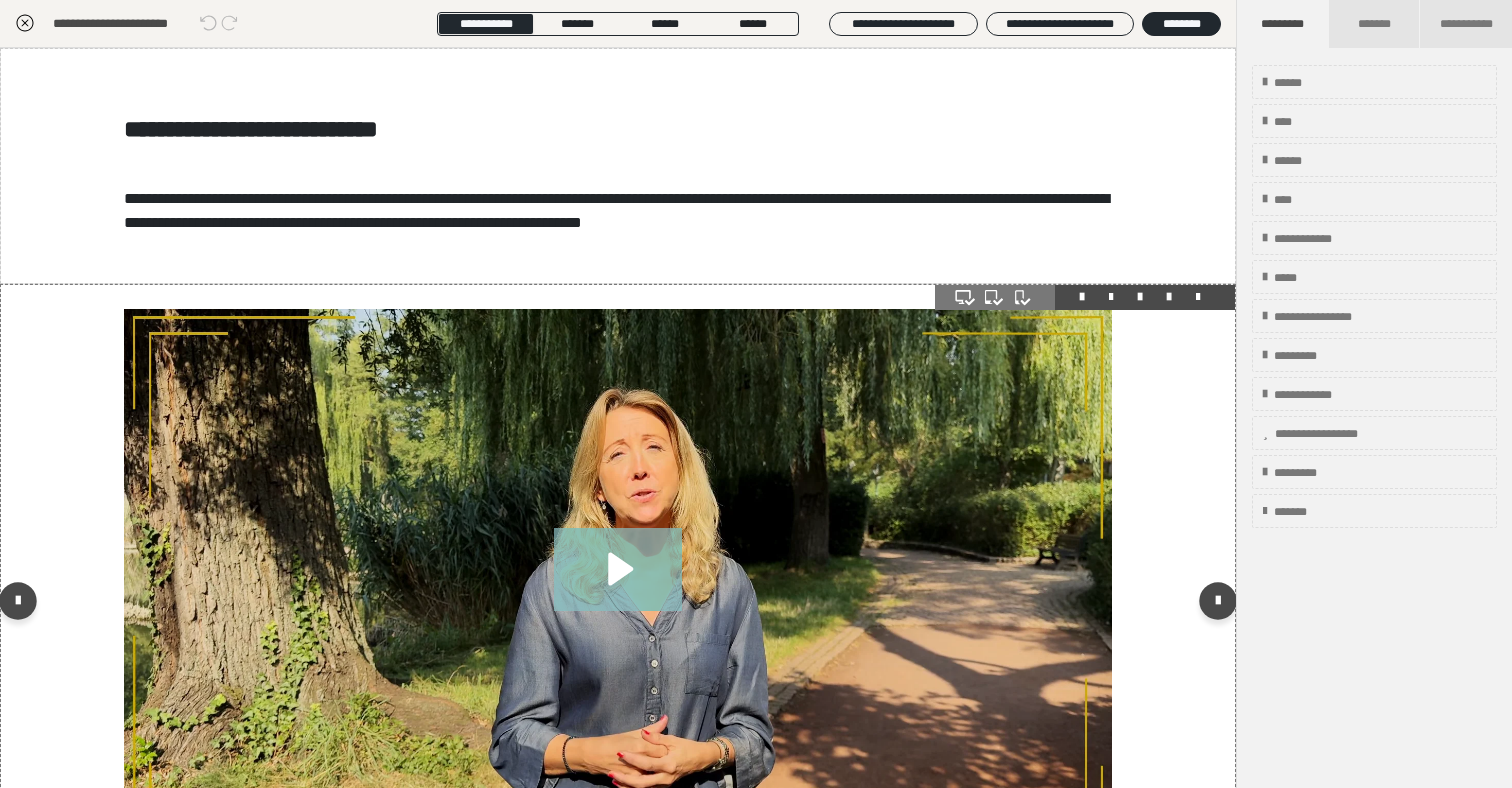 click at bounding box center [1169, 297] 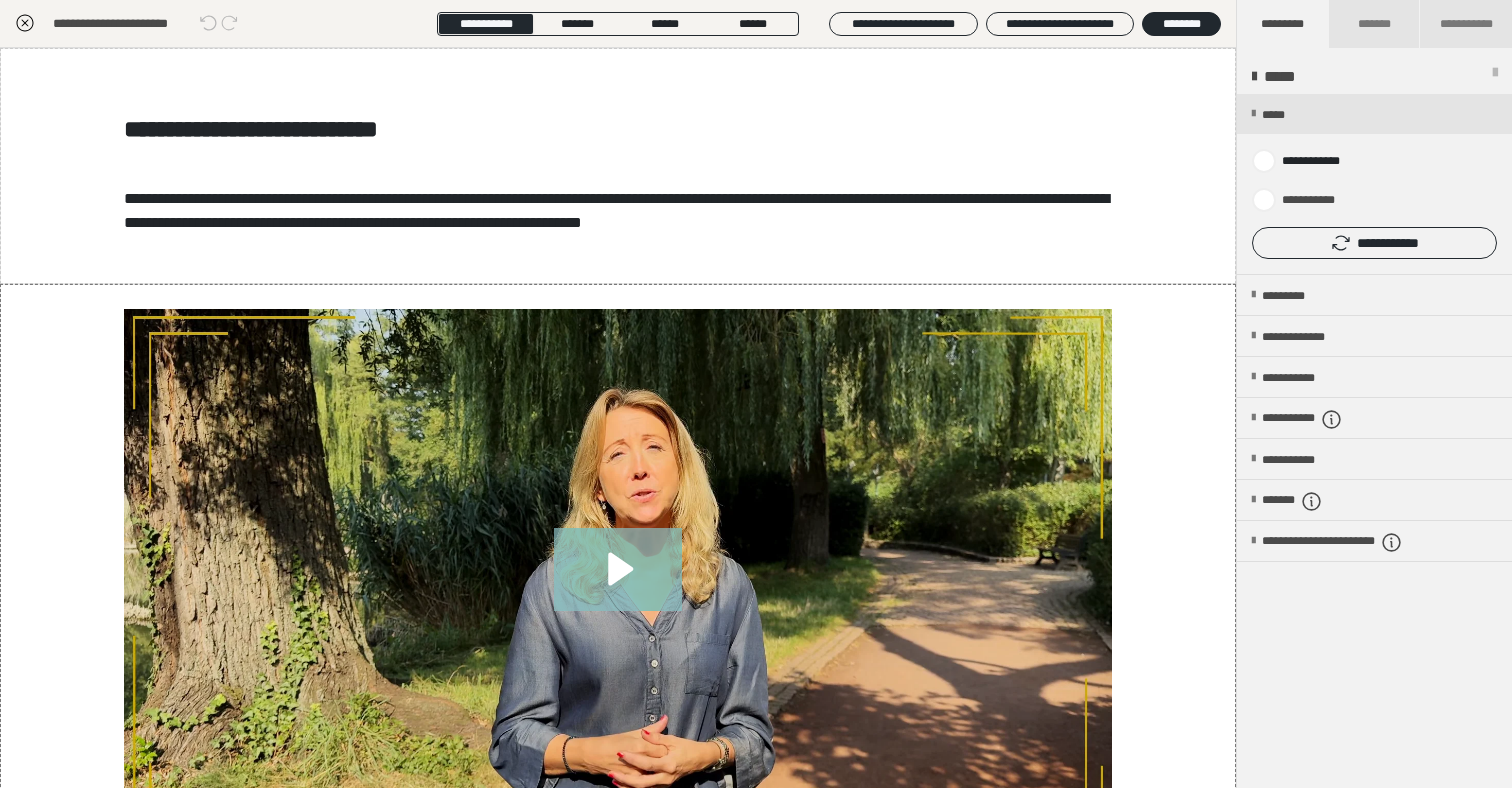 click on "**********" at bounding box center [1374, 184] 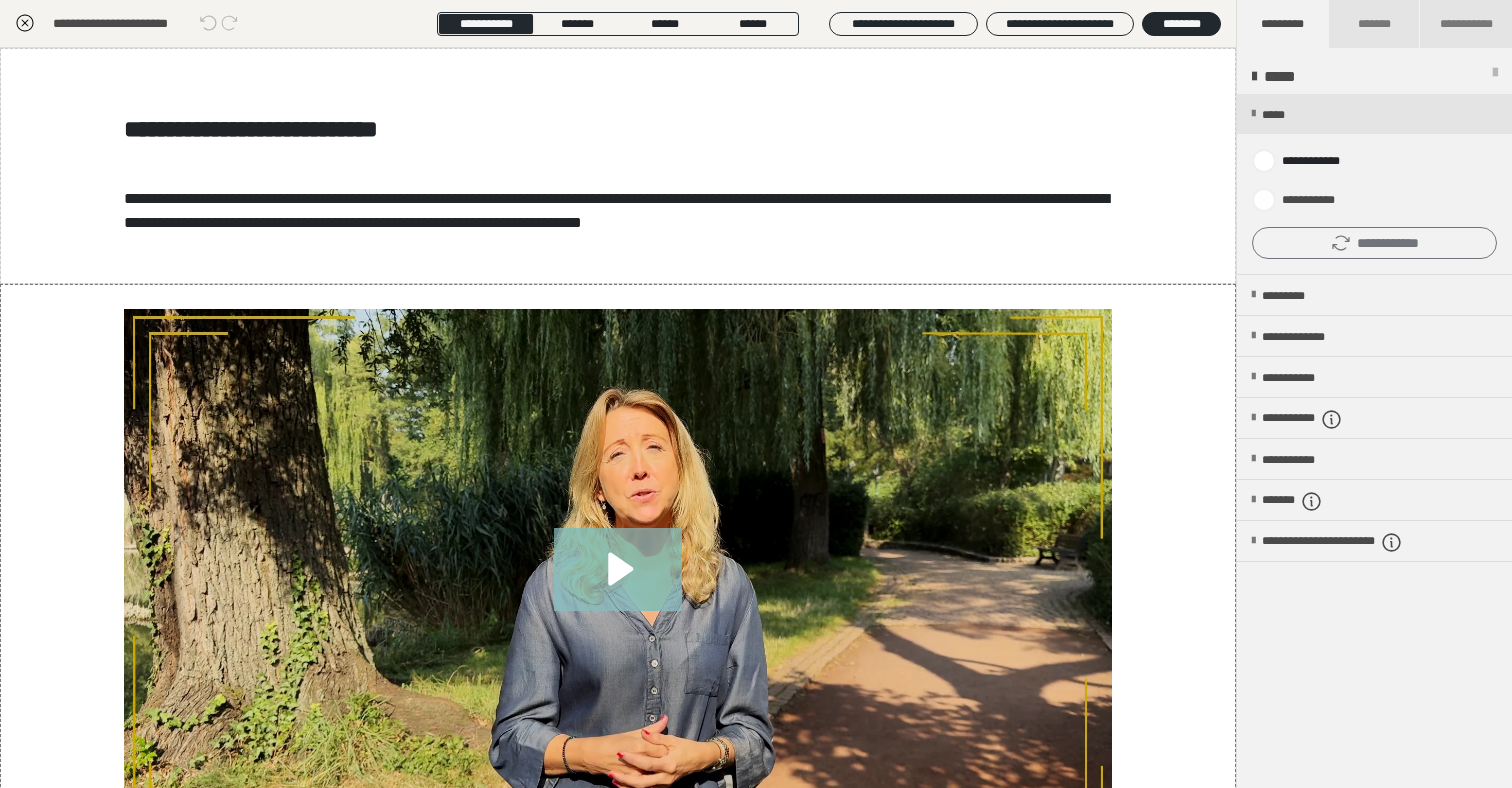 click 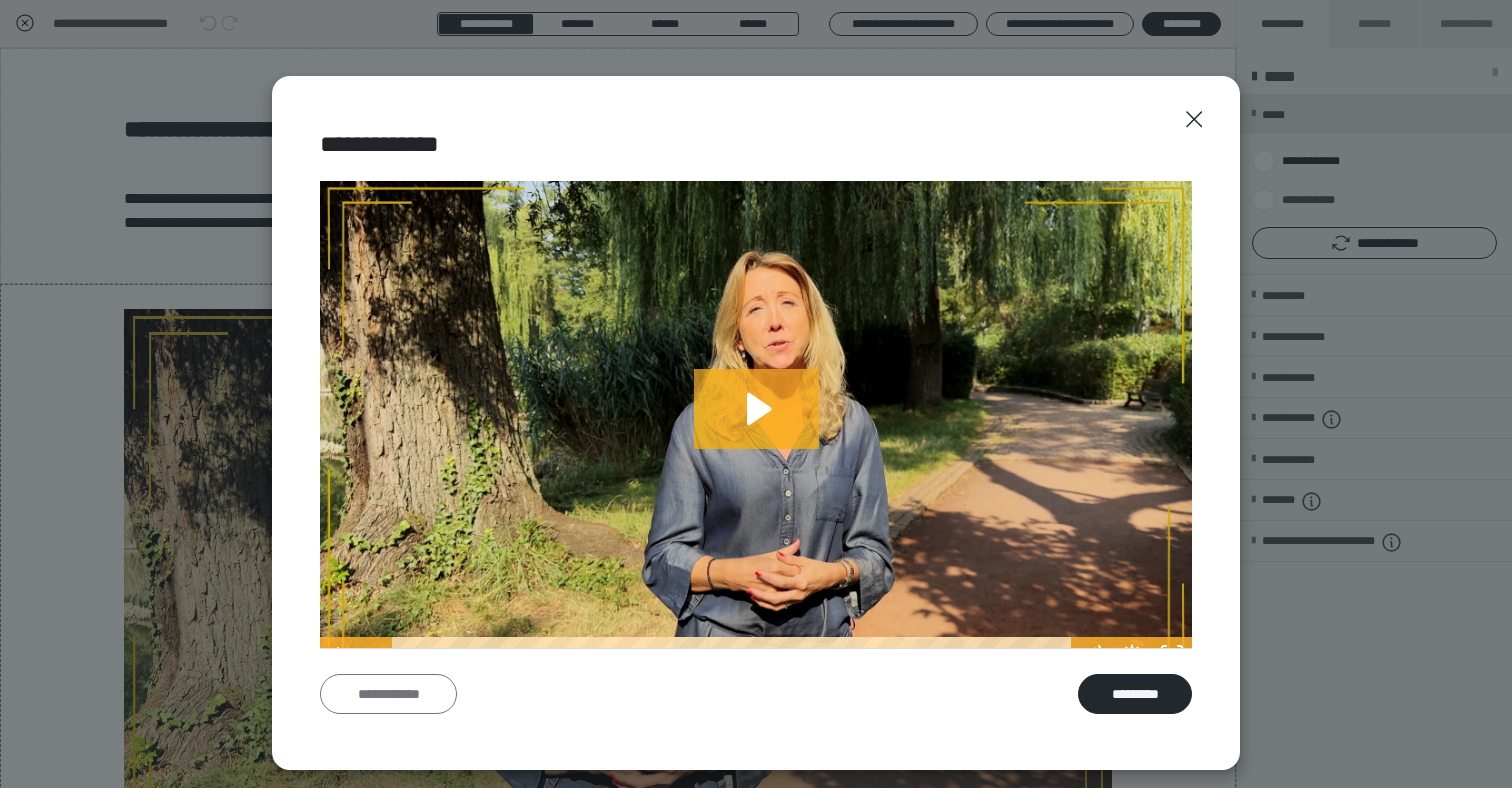 click on "**********" at bounding box center [388, 694] 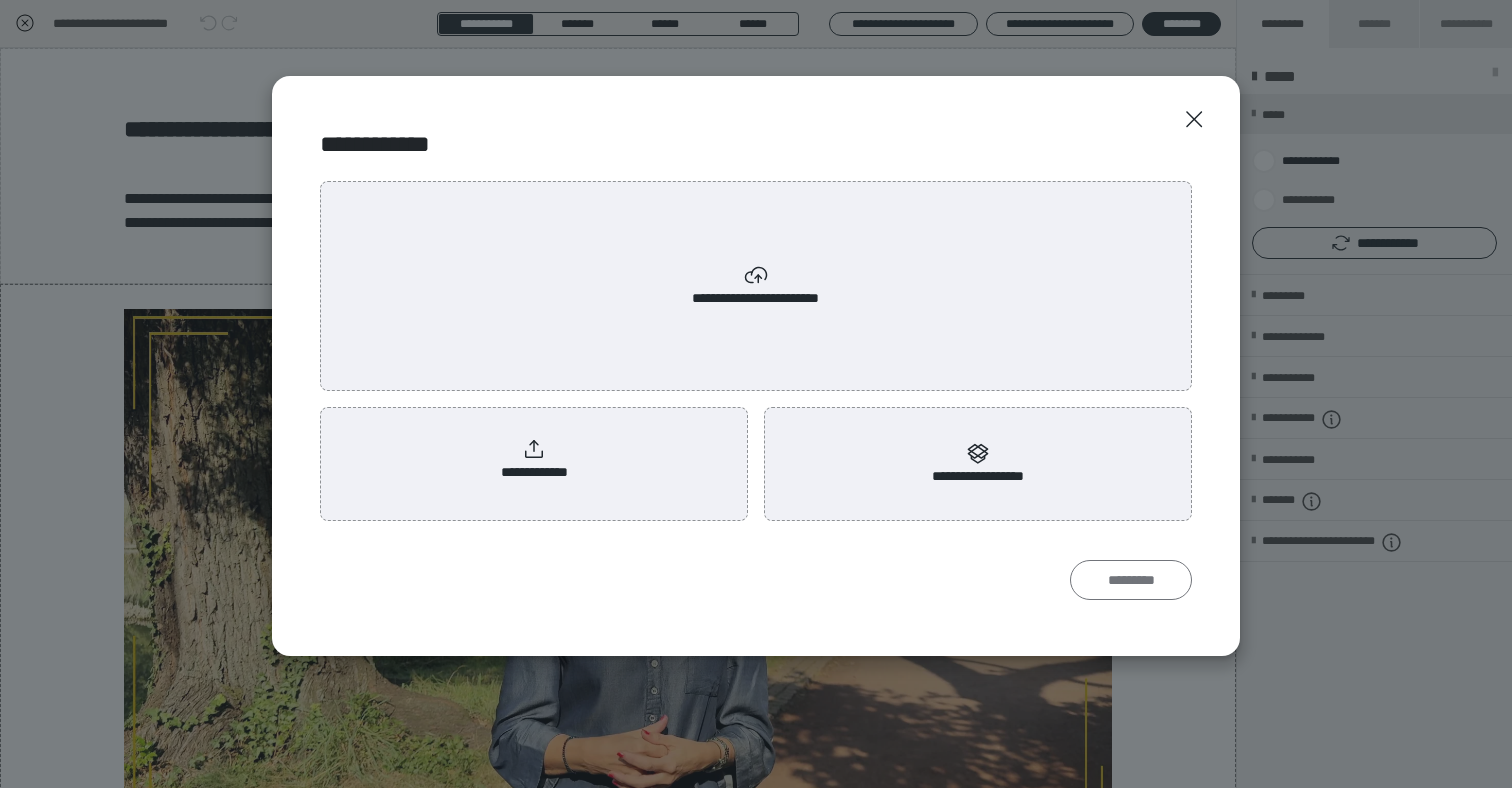 scroll, scrollTop: 0, scrollLeft: 0, axis: both 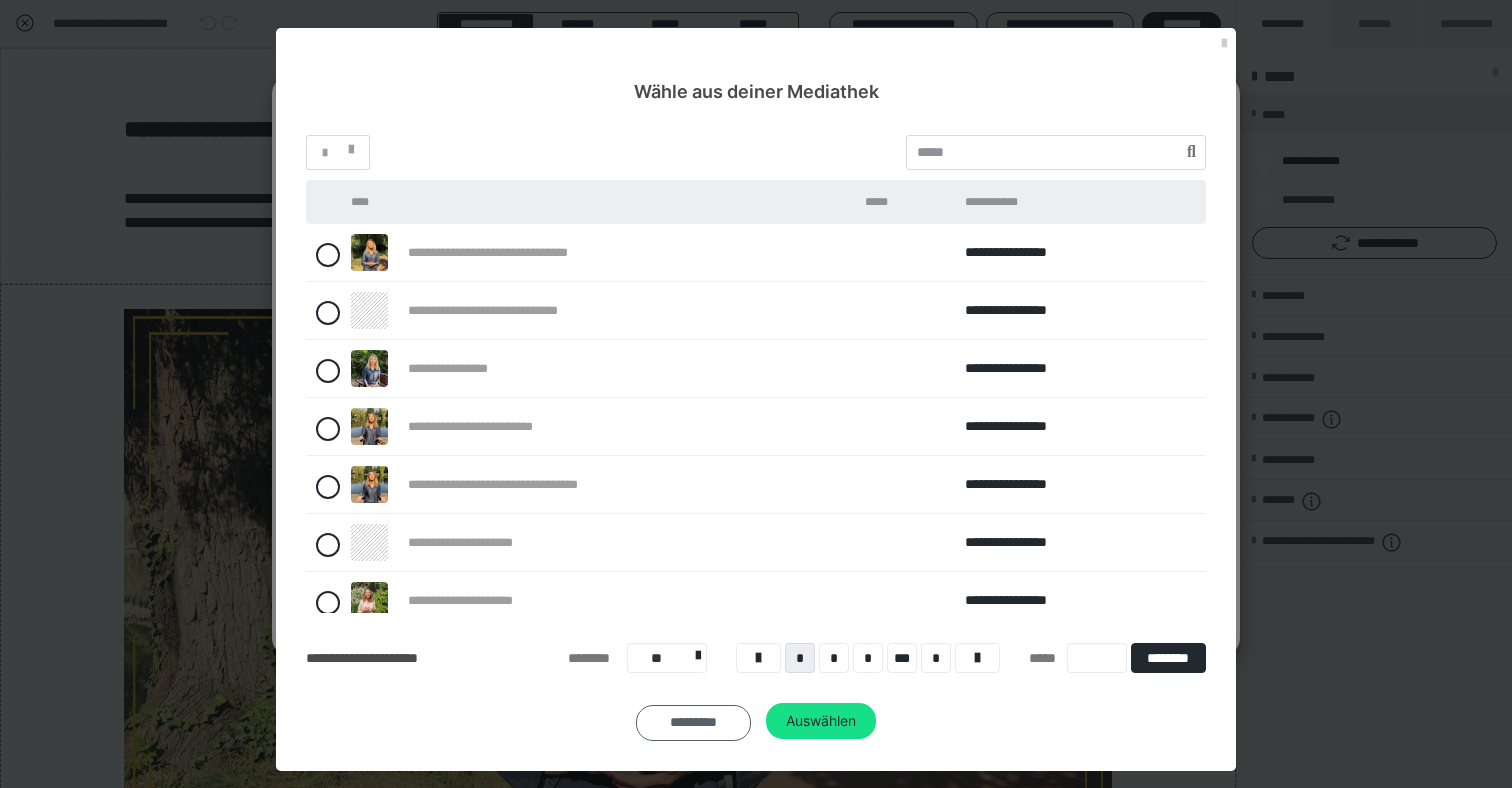 click on "*********" at bounding box center [693, 723] 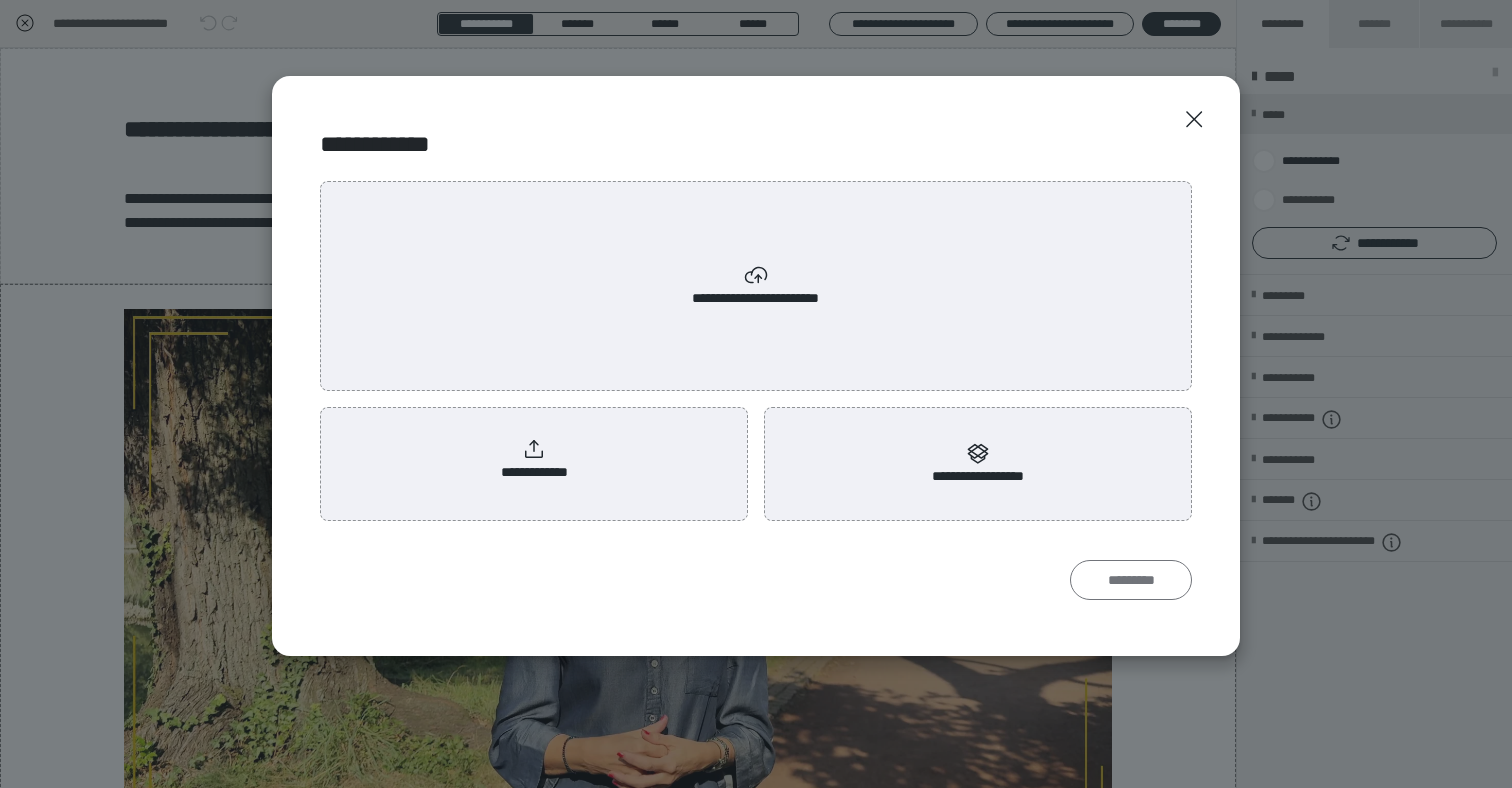 click on "*********" at bounding box center (1131, 580) 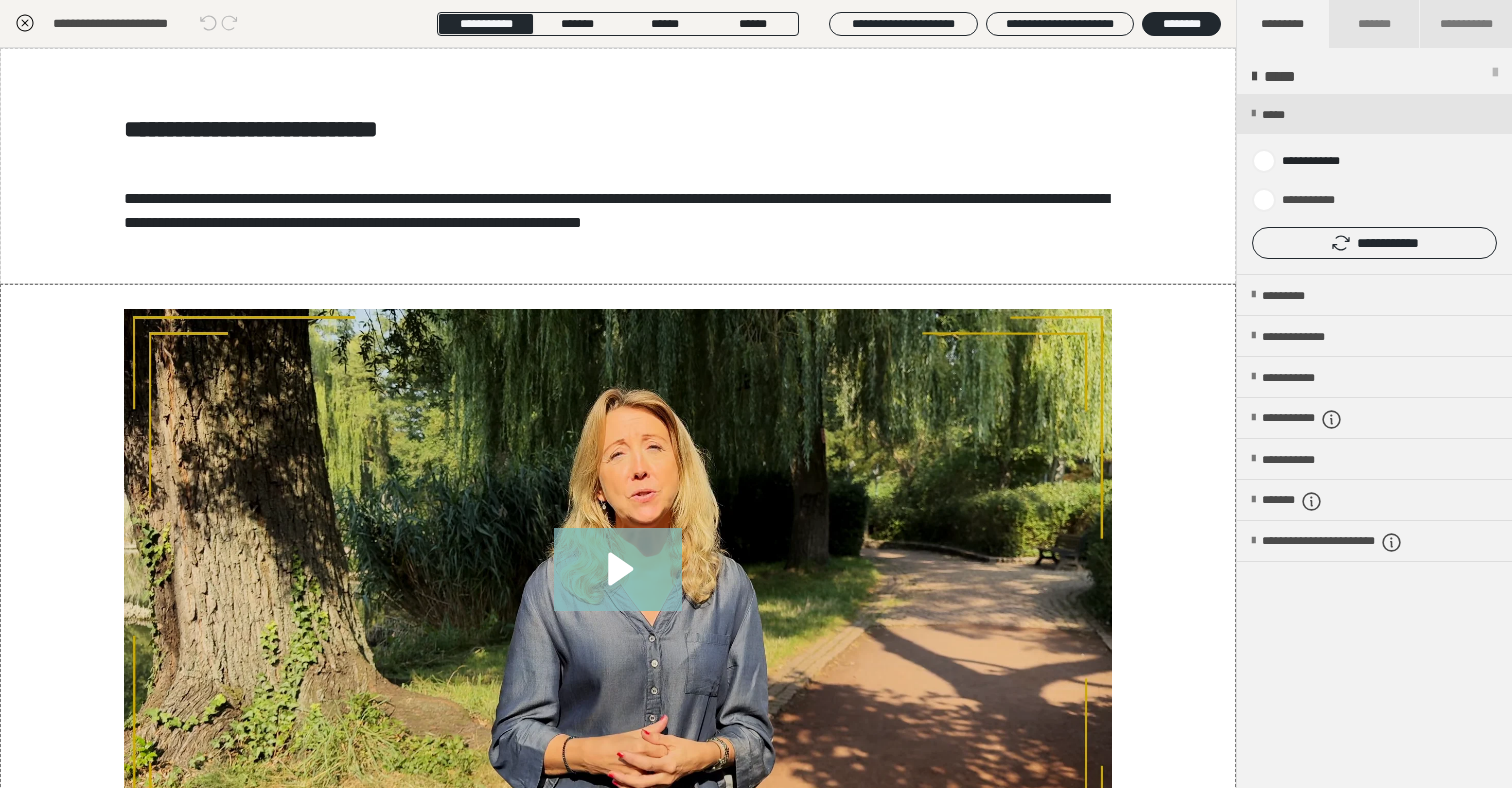 click 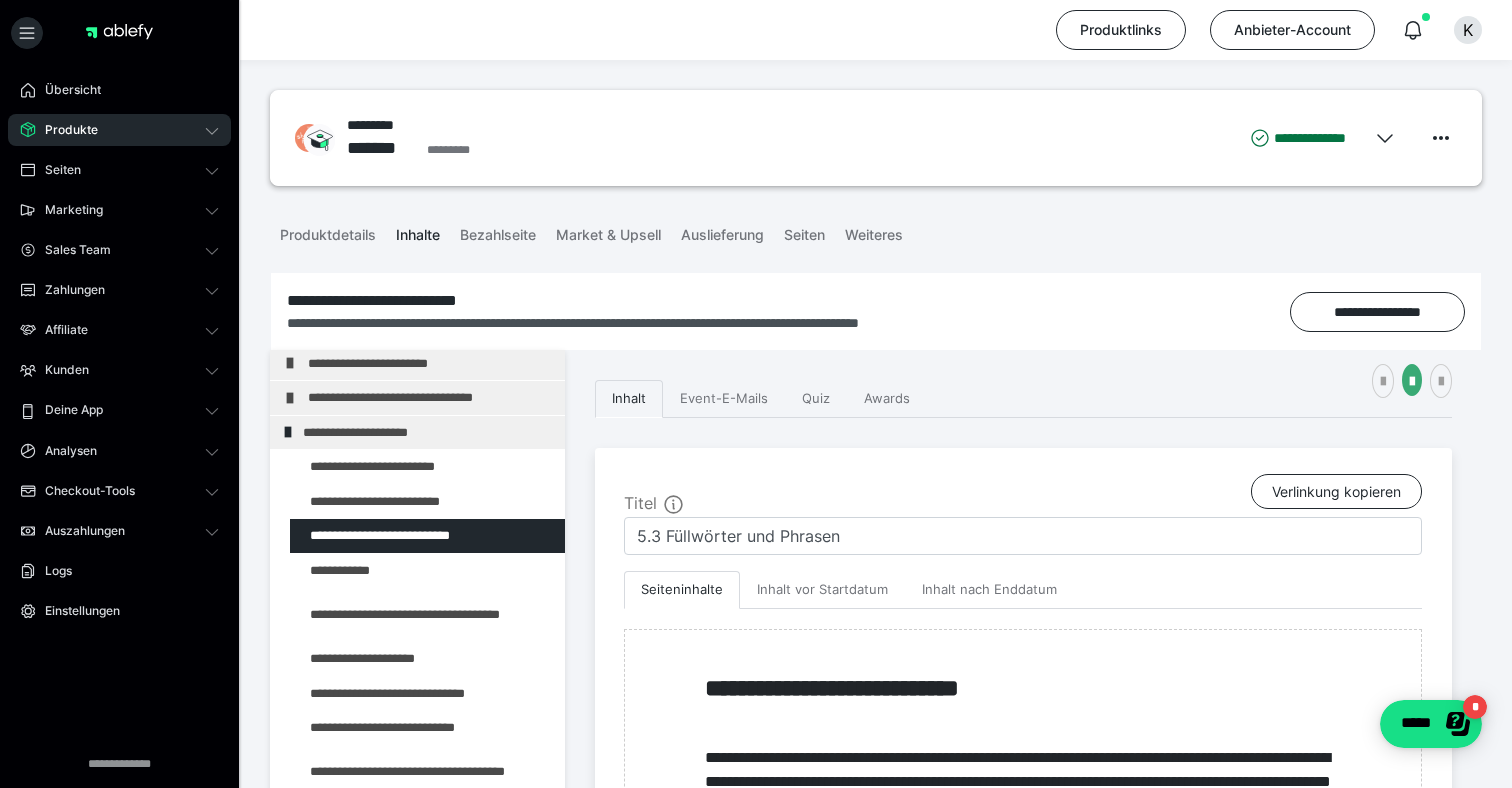 scroll, scrollTop: 213, scrollLeft: 0, axis: vertical 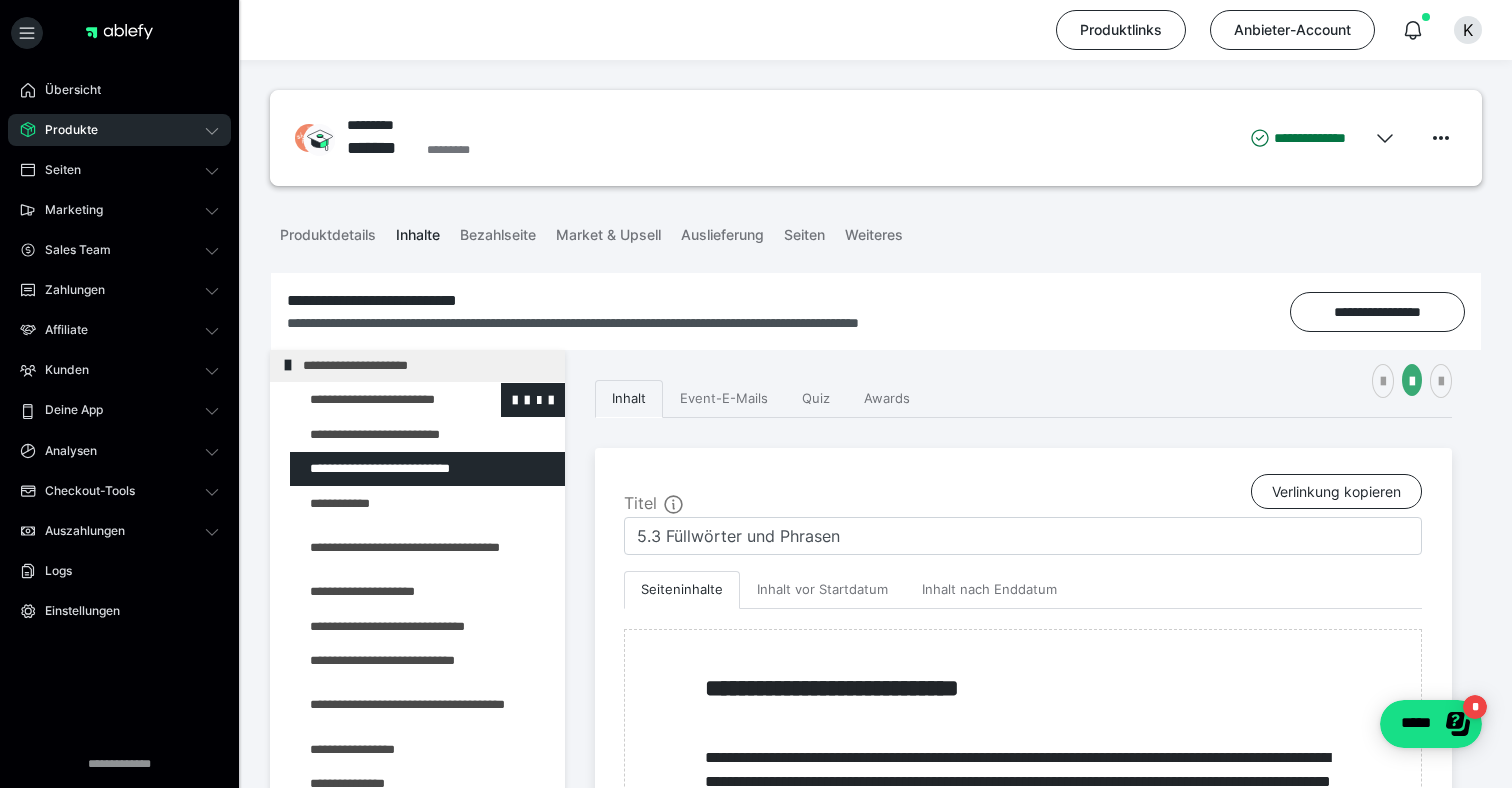 click at bounding box center (375, 400) 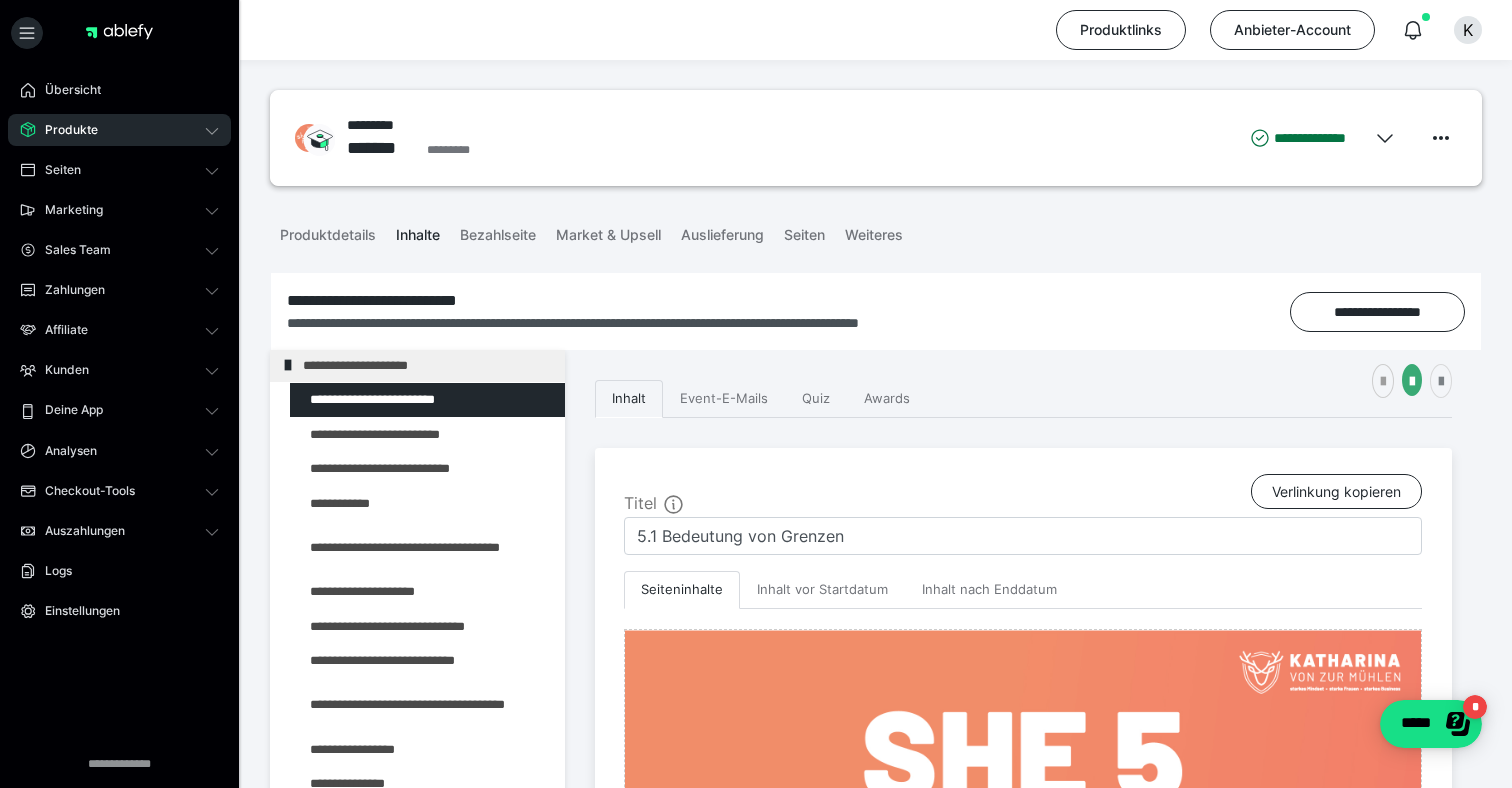 click at bounding box center [1441, 382] 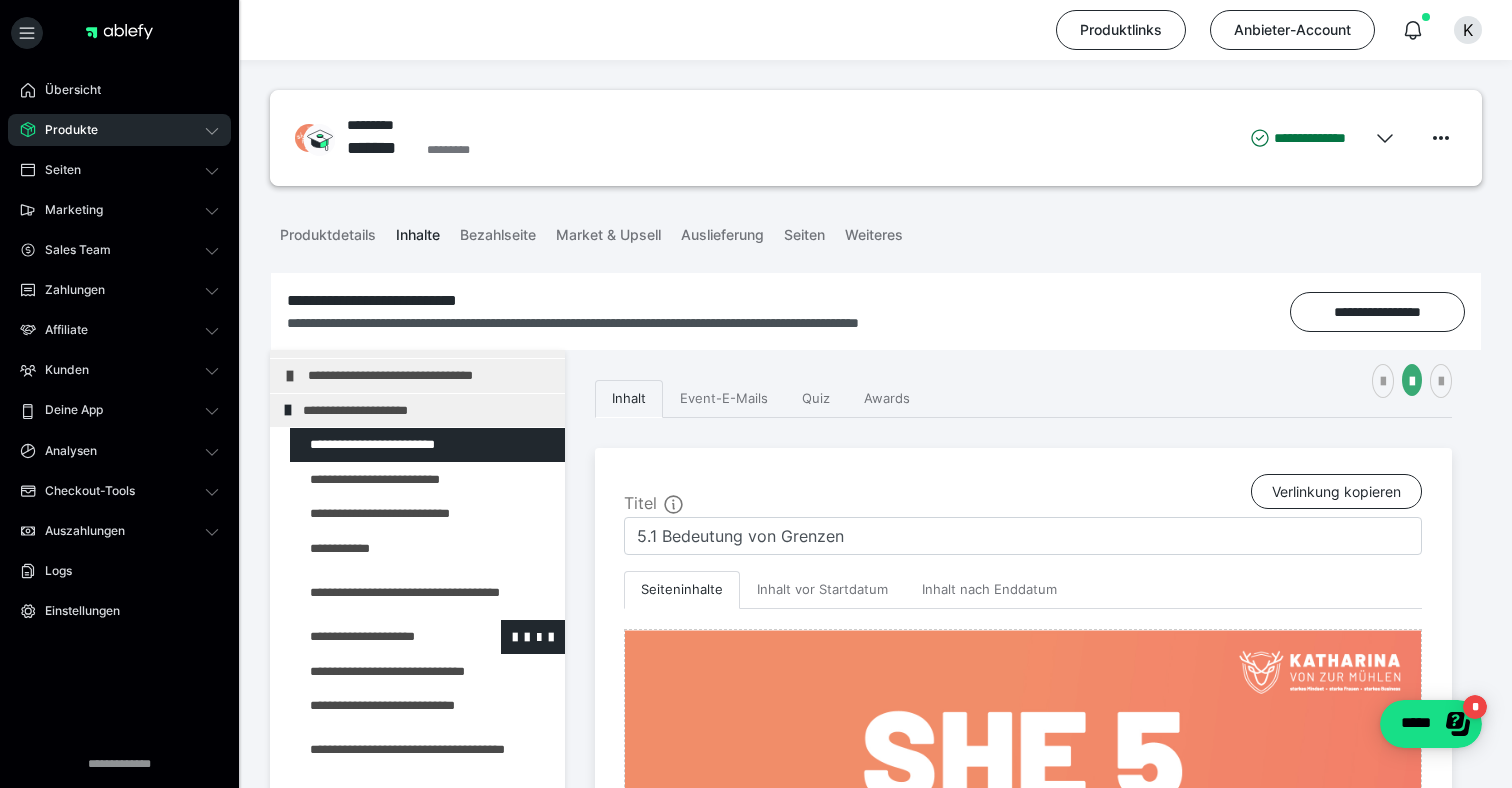 scroll, scrollTop: 152, scrollLeft: 0, axis: vertical 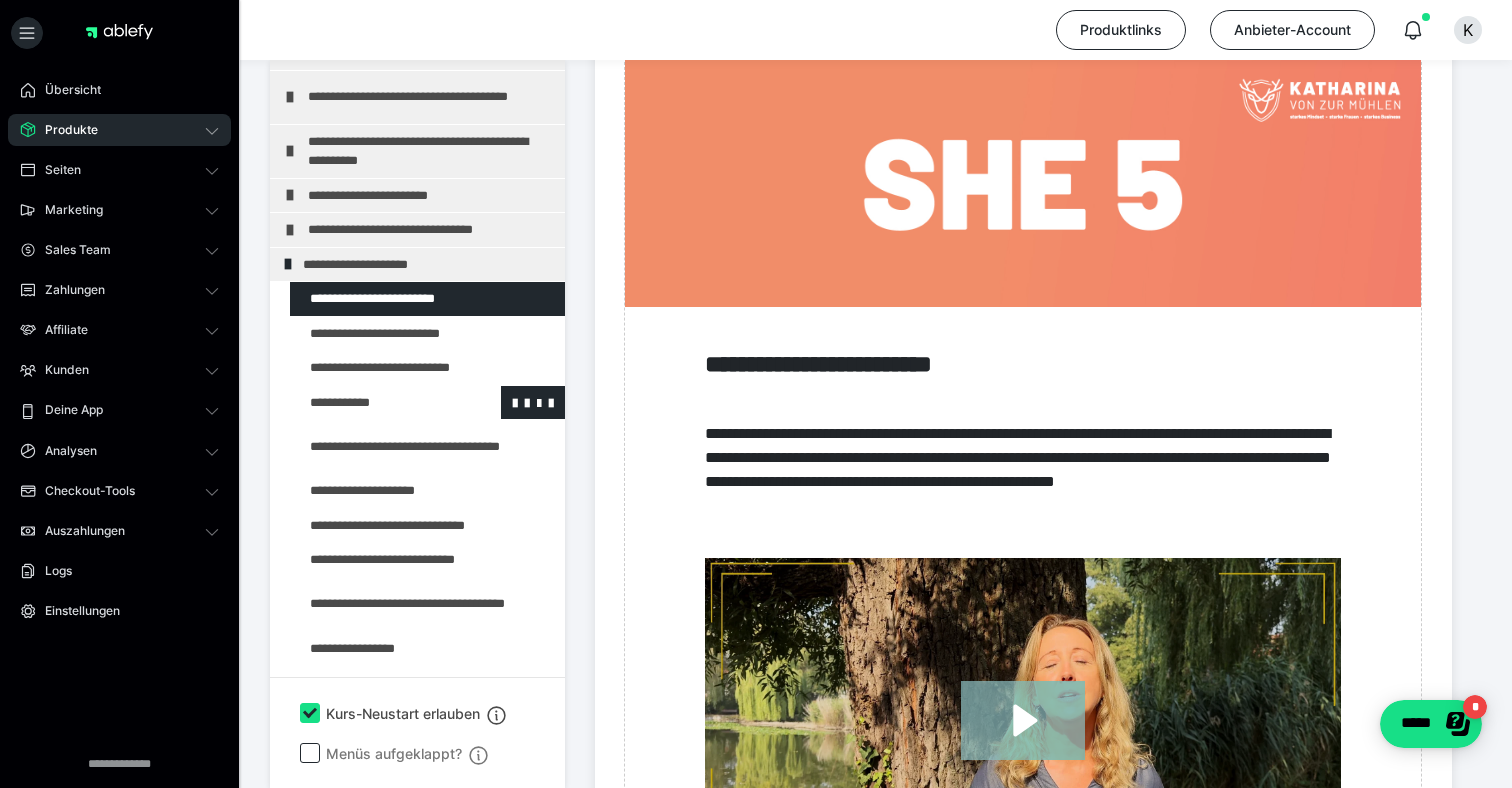 click at bounding box center (375, 403) 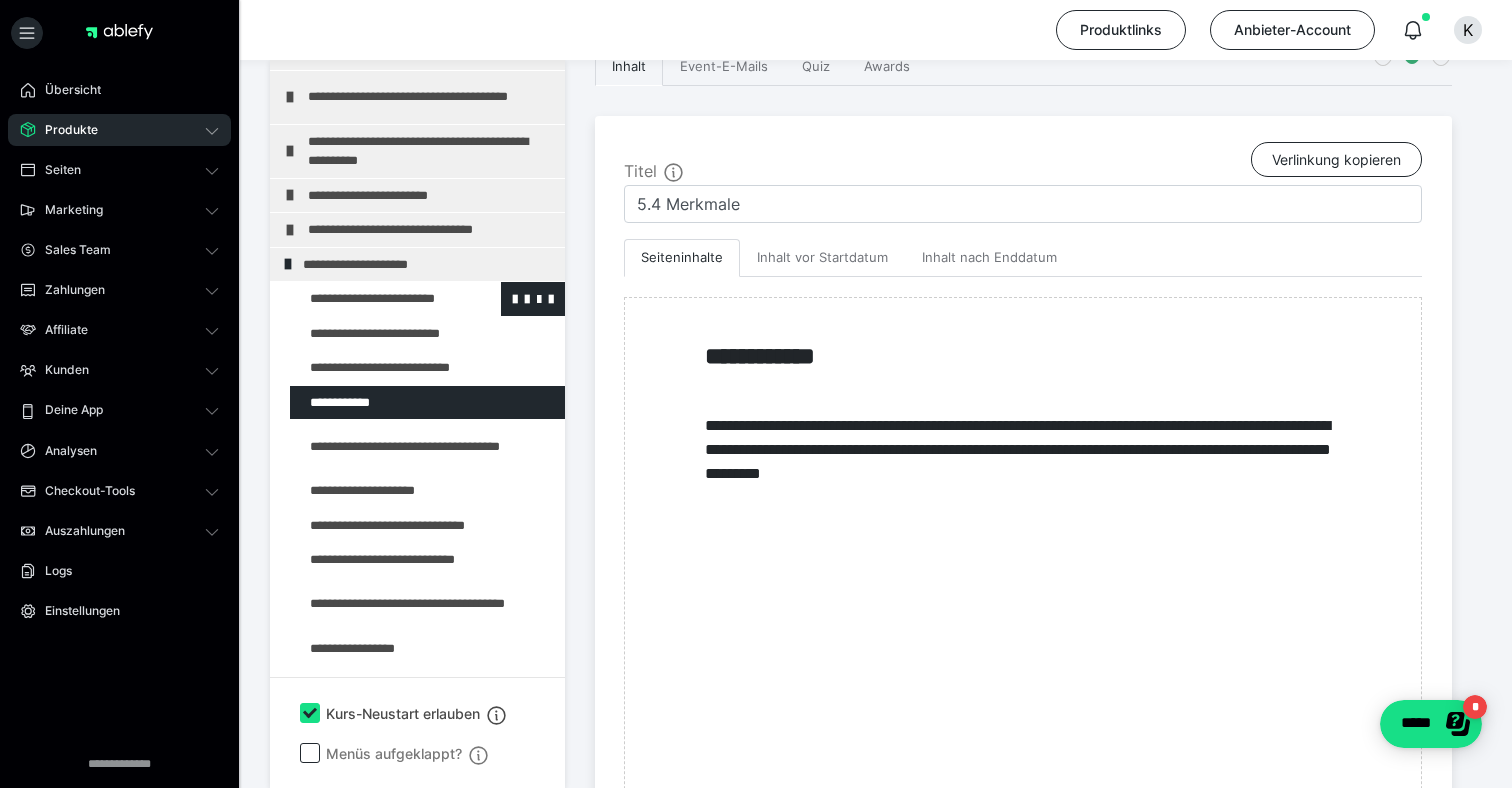 click at bounding box center [375, 299] 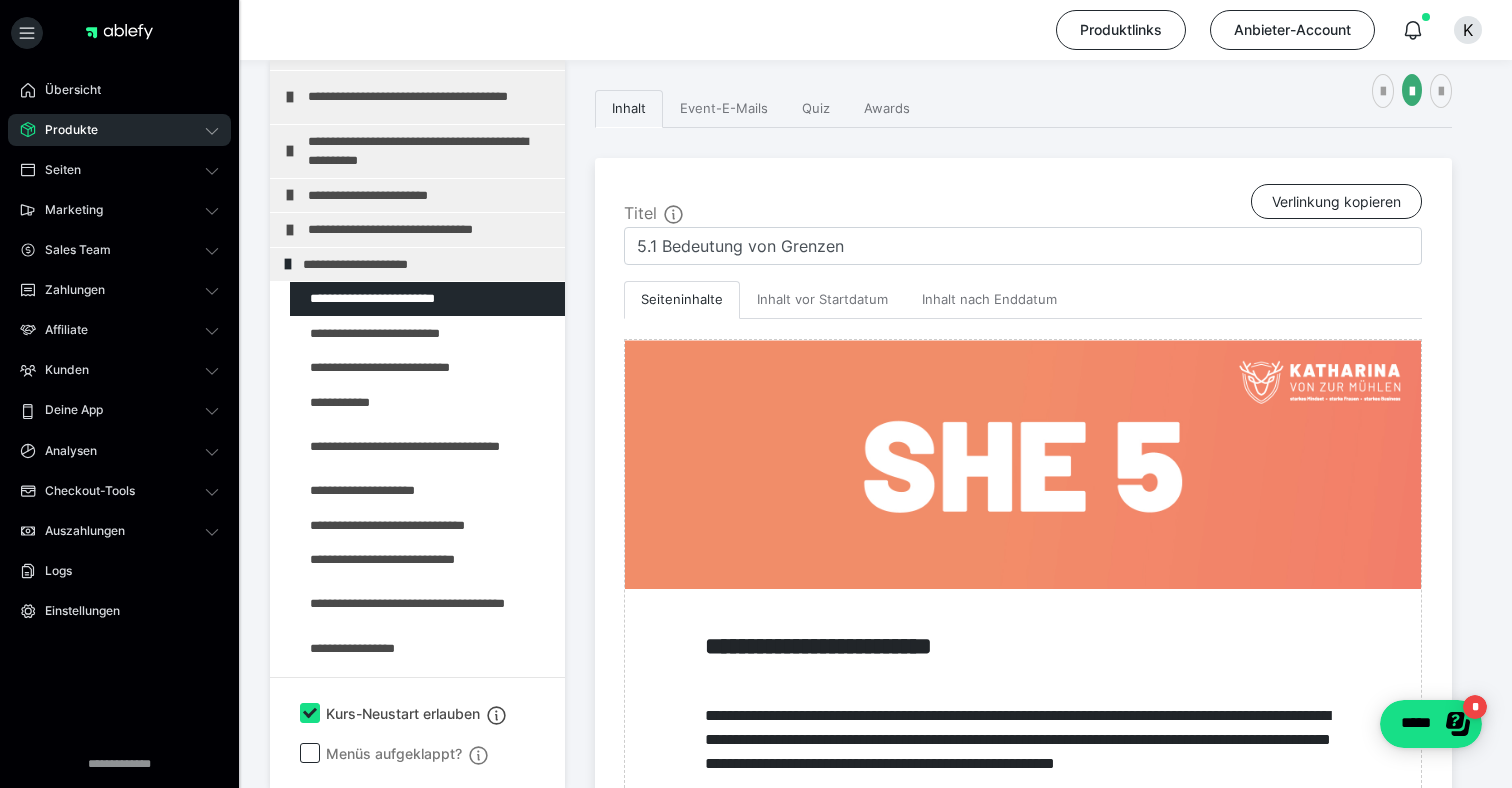 scroll, scrollTop: 332, scrollLeft: 0, axis: vertical 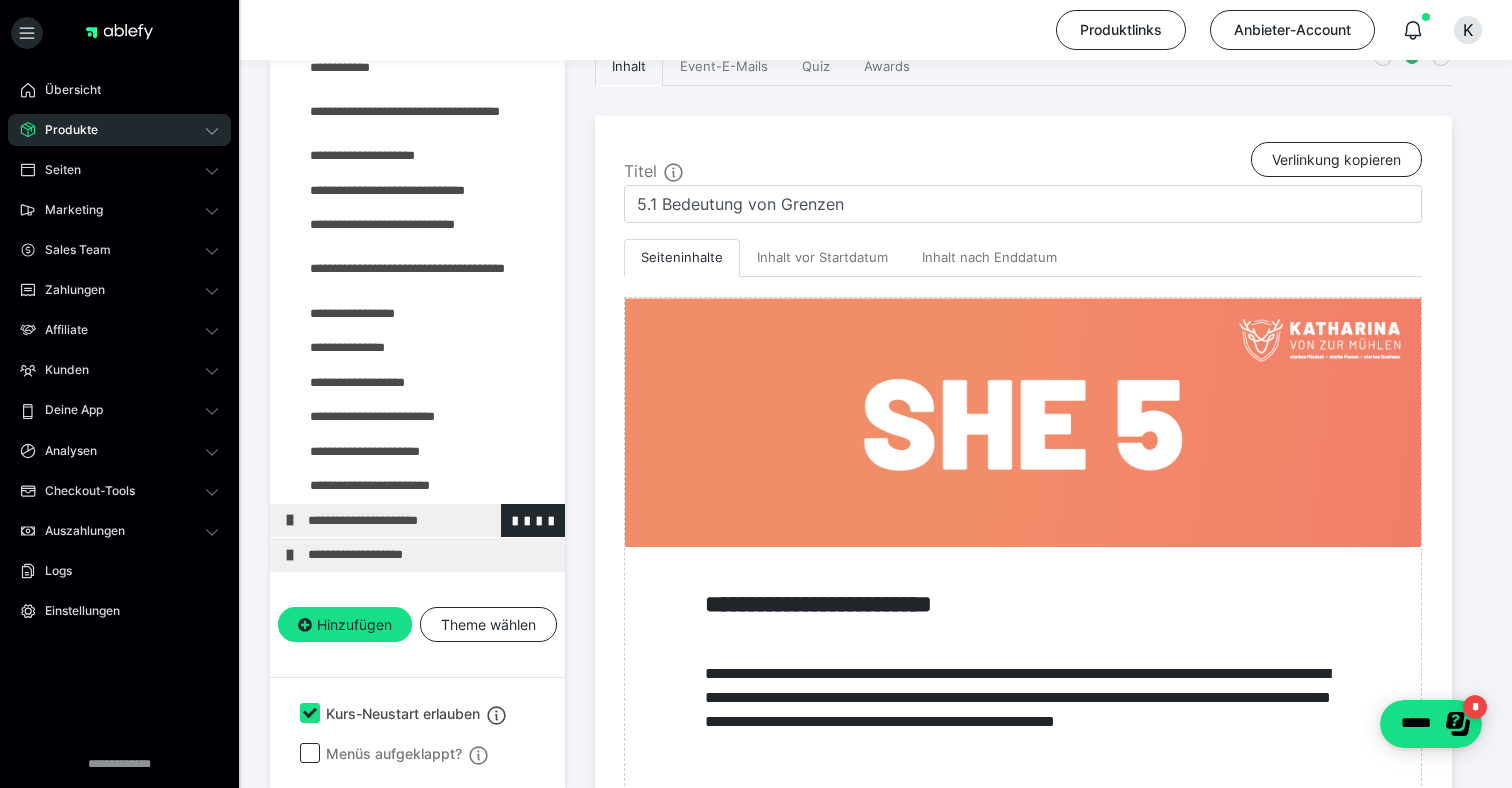 click at bounding box center (290, 520) 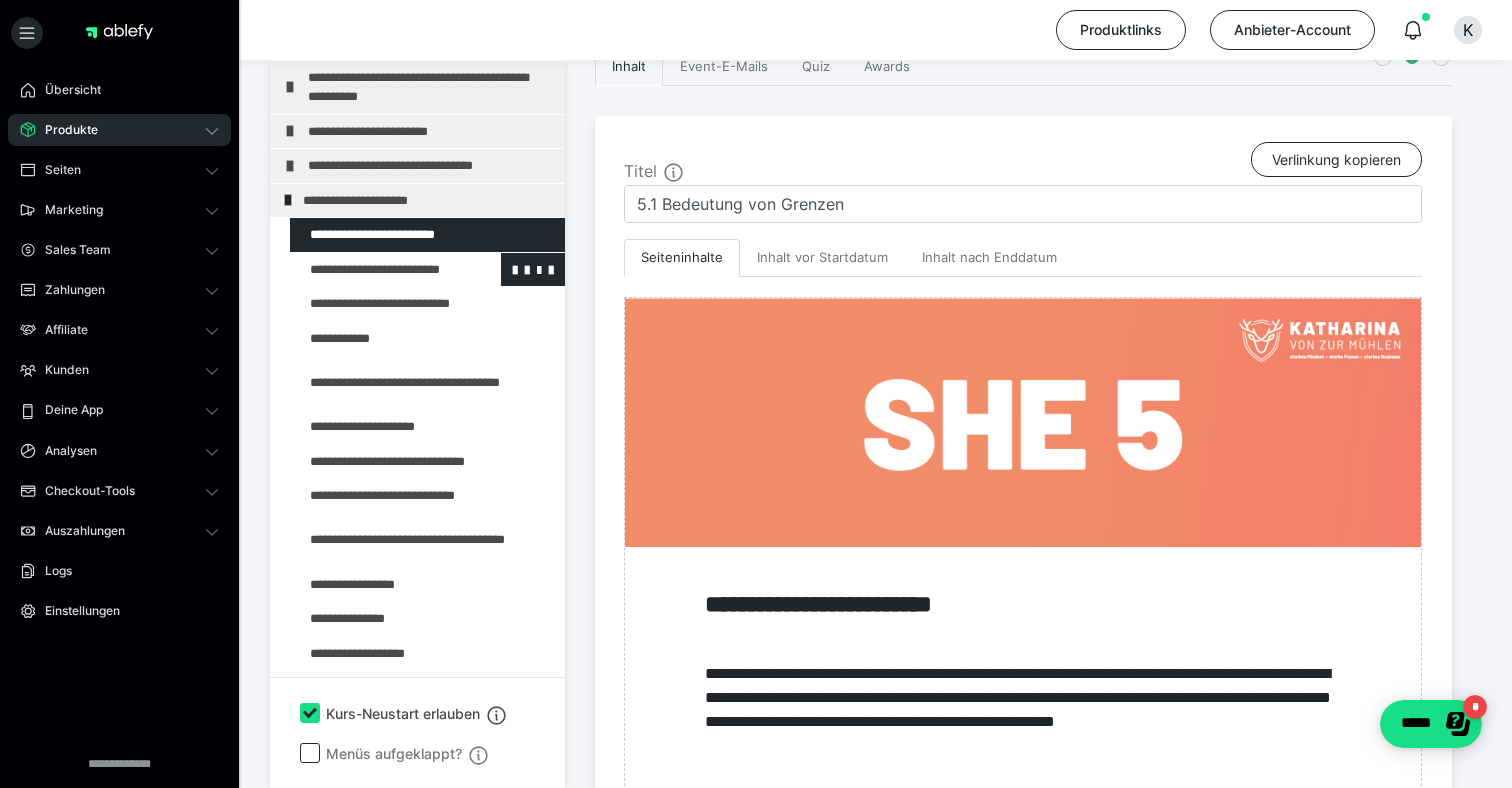 scroll, scrollTop: 76, scrollLeft: 0, axis: vertical 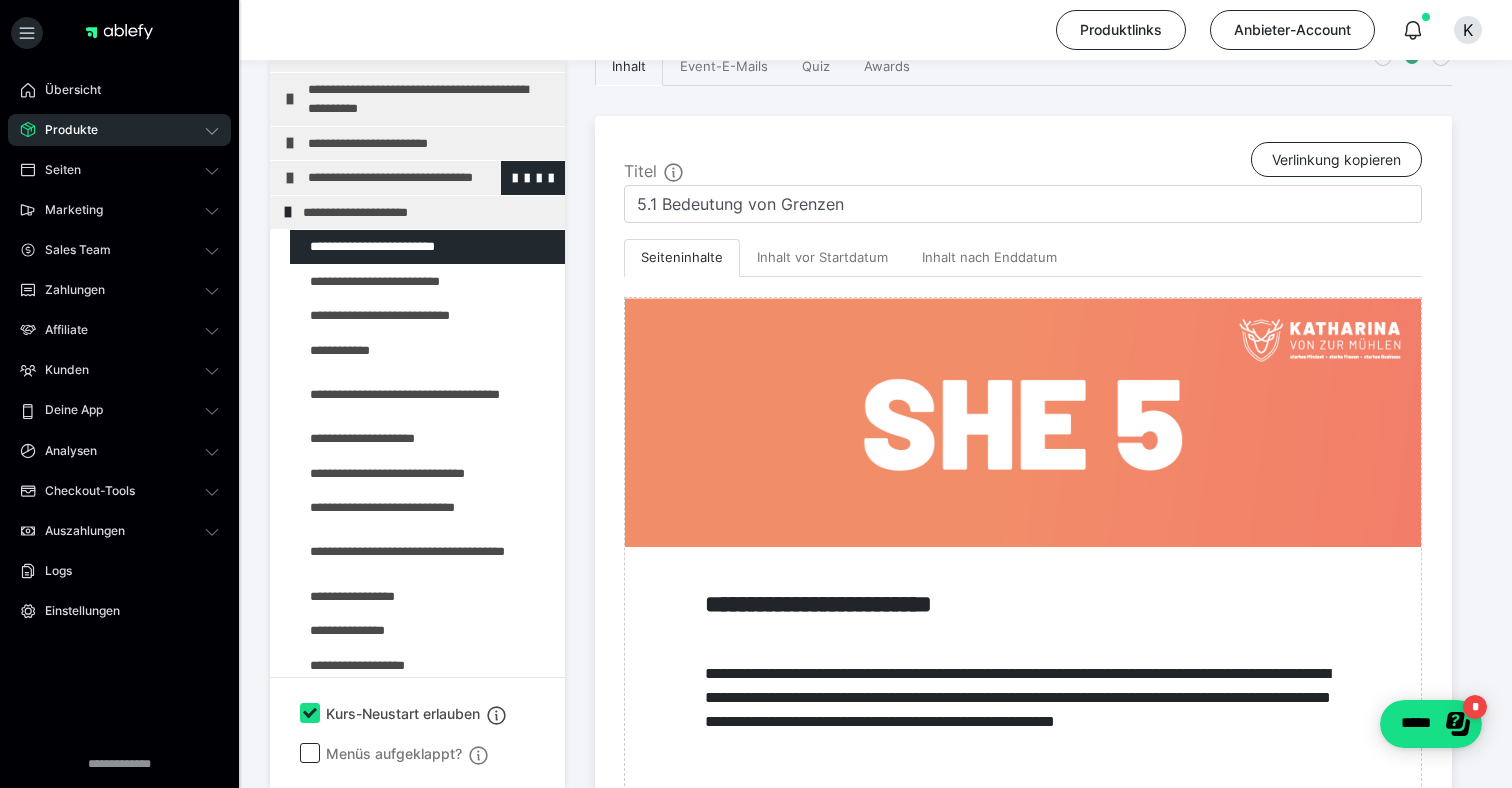 click on "**********" at bounding box center [431, 178] 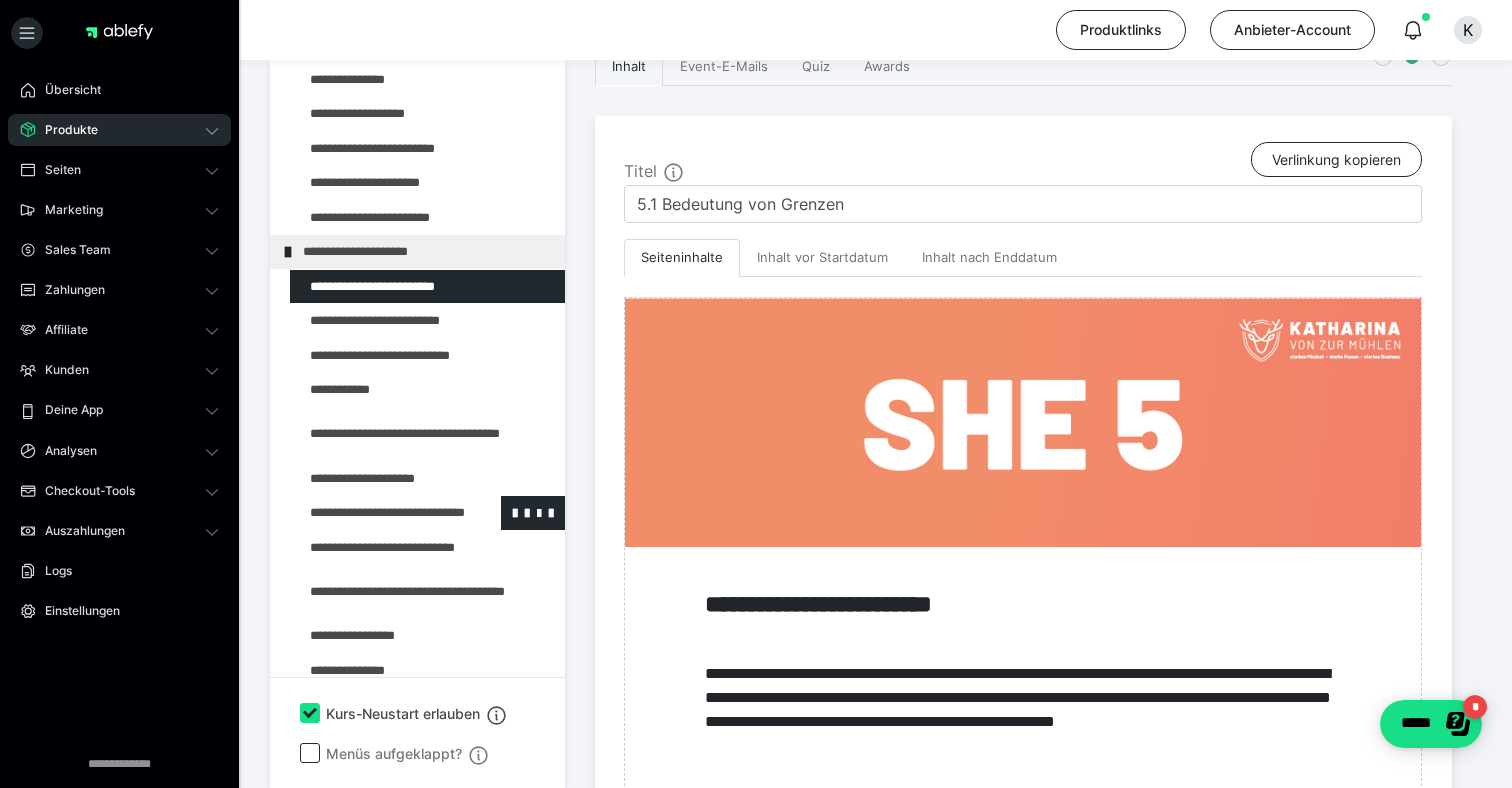 scroll, scrollTop: 611, scrollLeft: 0, axis: vertical 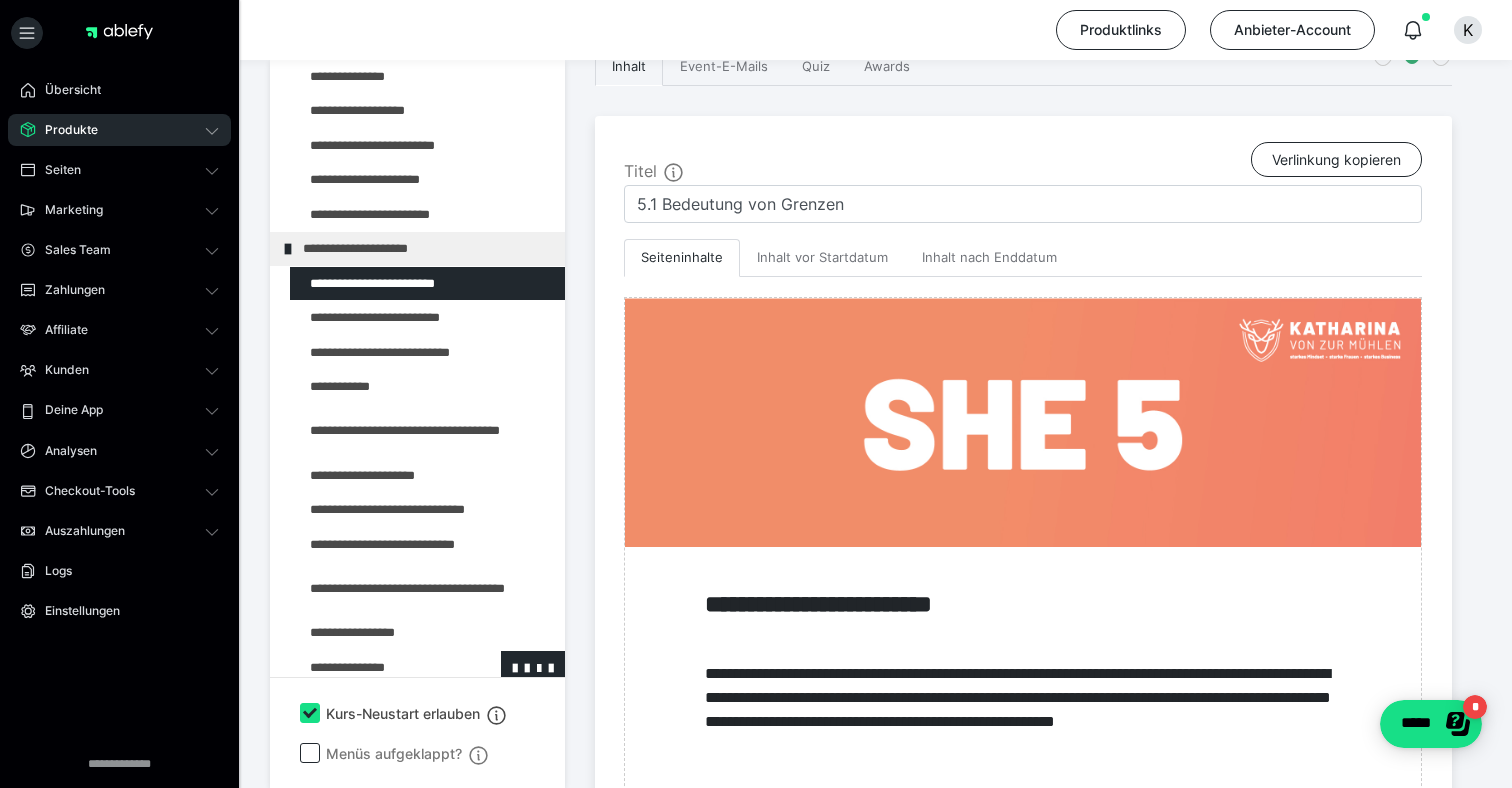 click at bounding box center [375, 668] 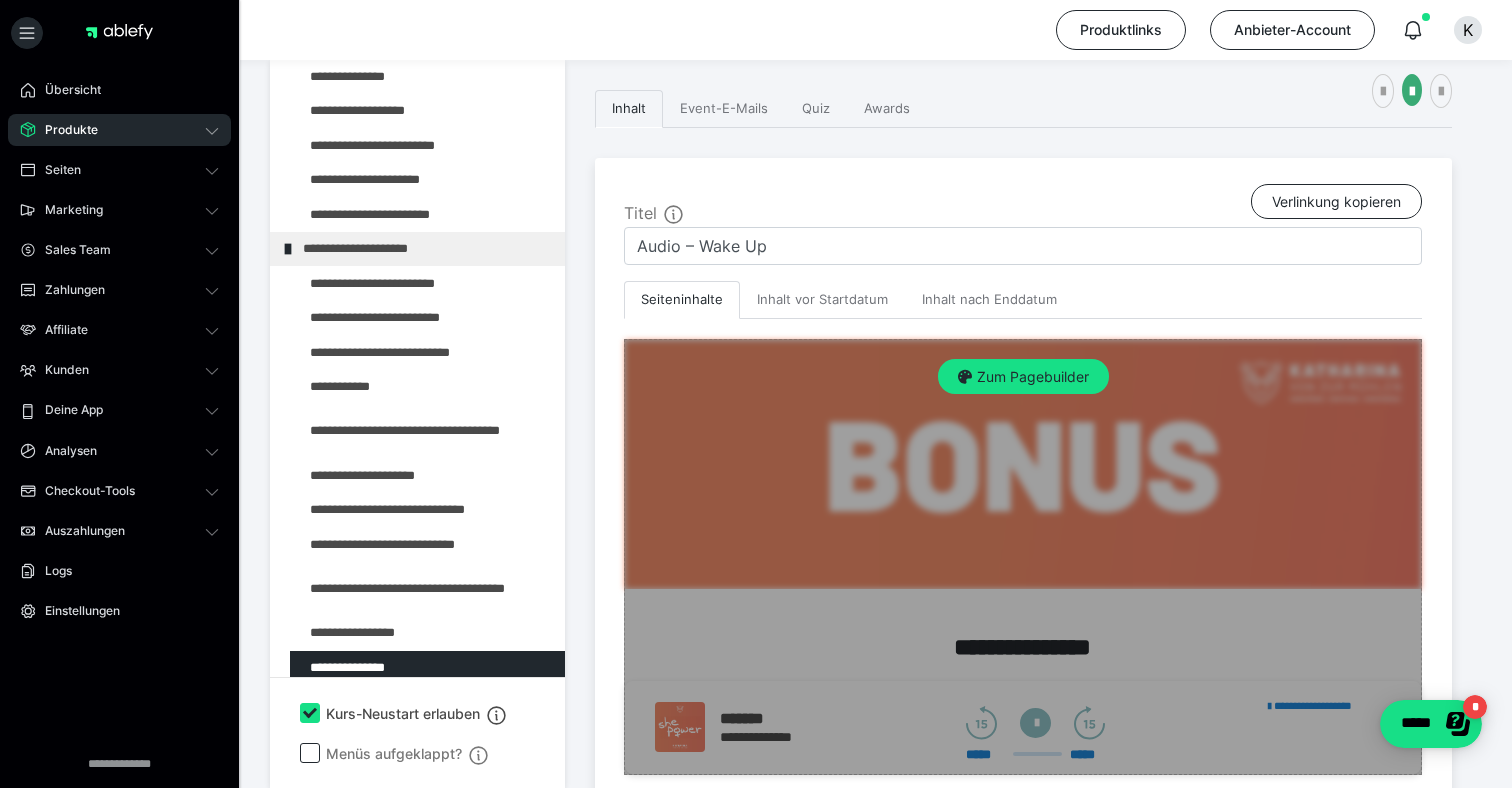 scroll, scrollTop: 332, scrollLeft: 0, axis: vertical 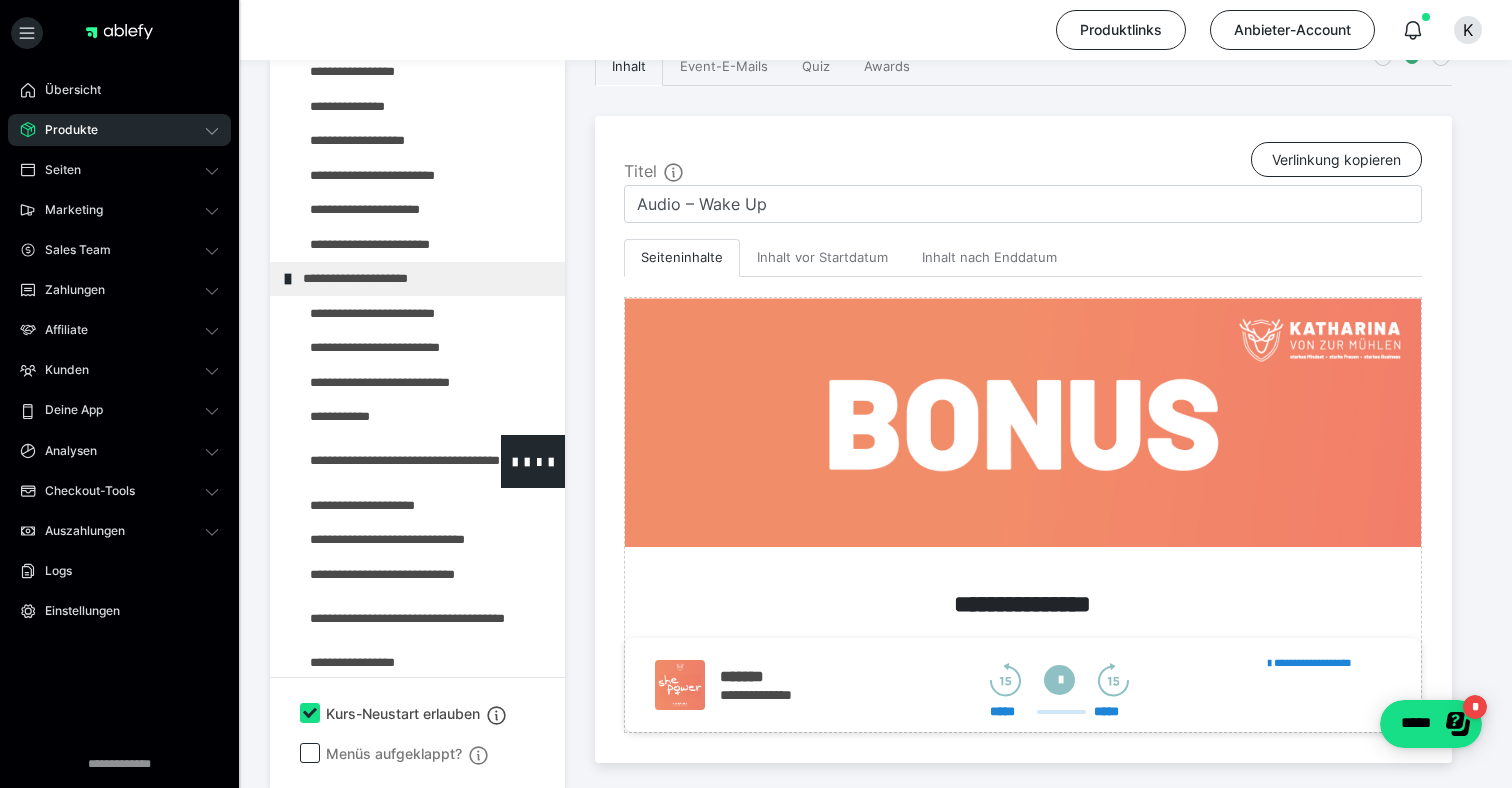 click at bounding box center (375, 461) 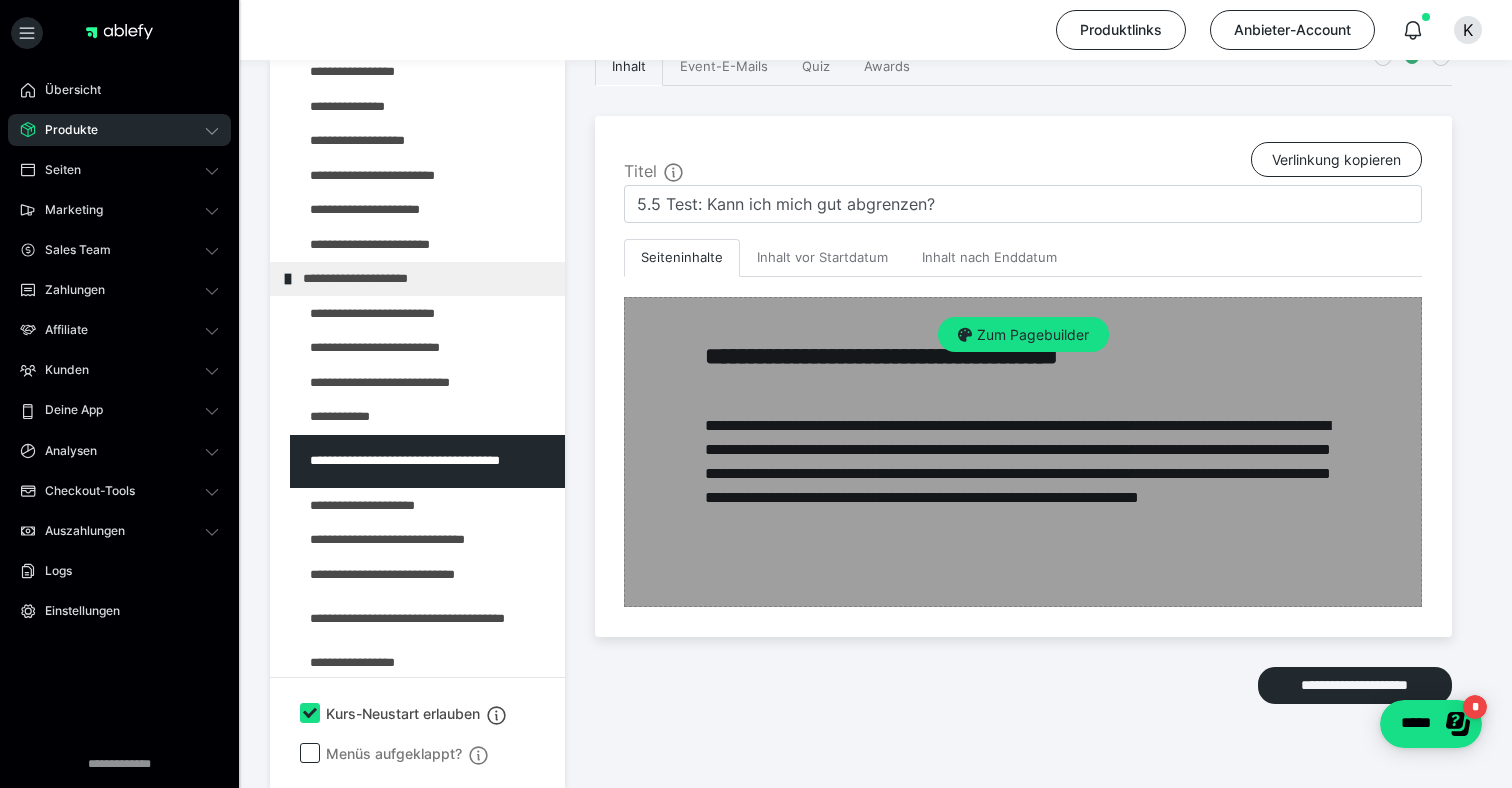 scroll, scrollTop: 348, scrollLeft: 0, axis: vertical 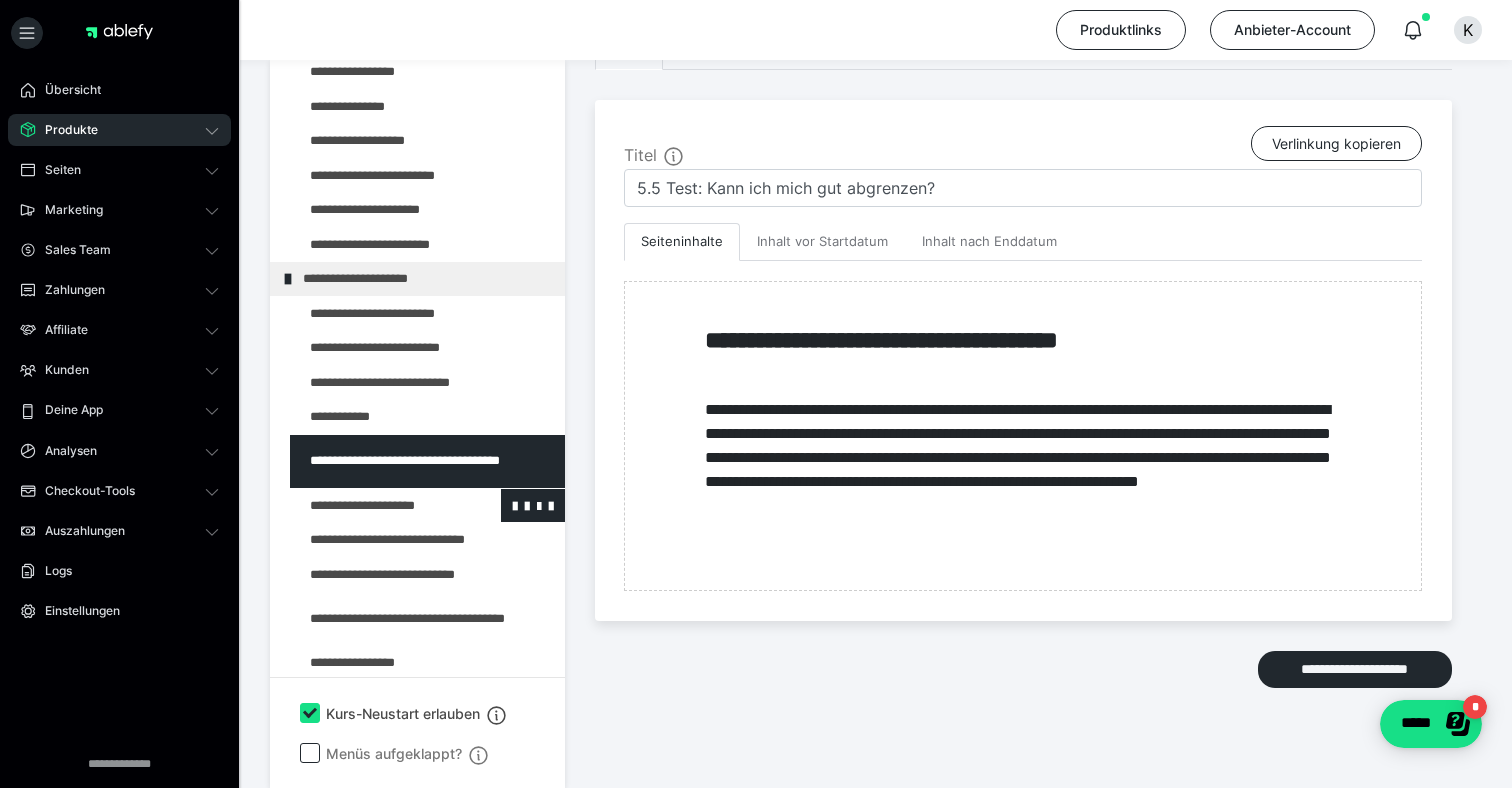 click at bounding box center (375, 506) 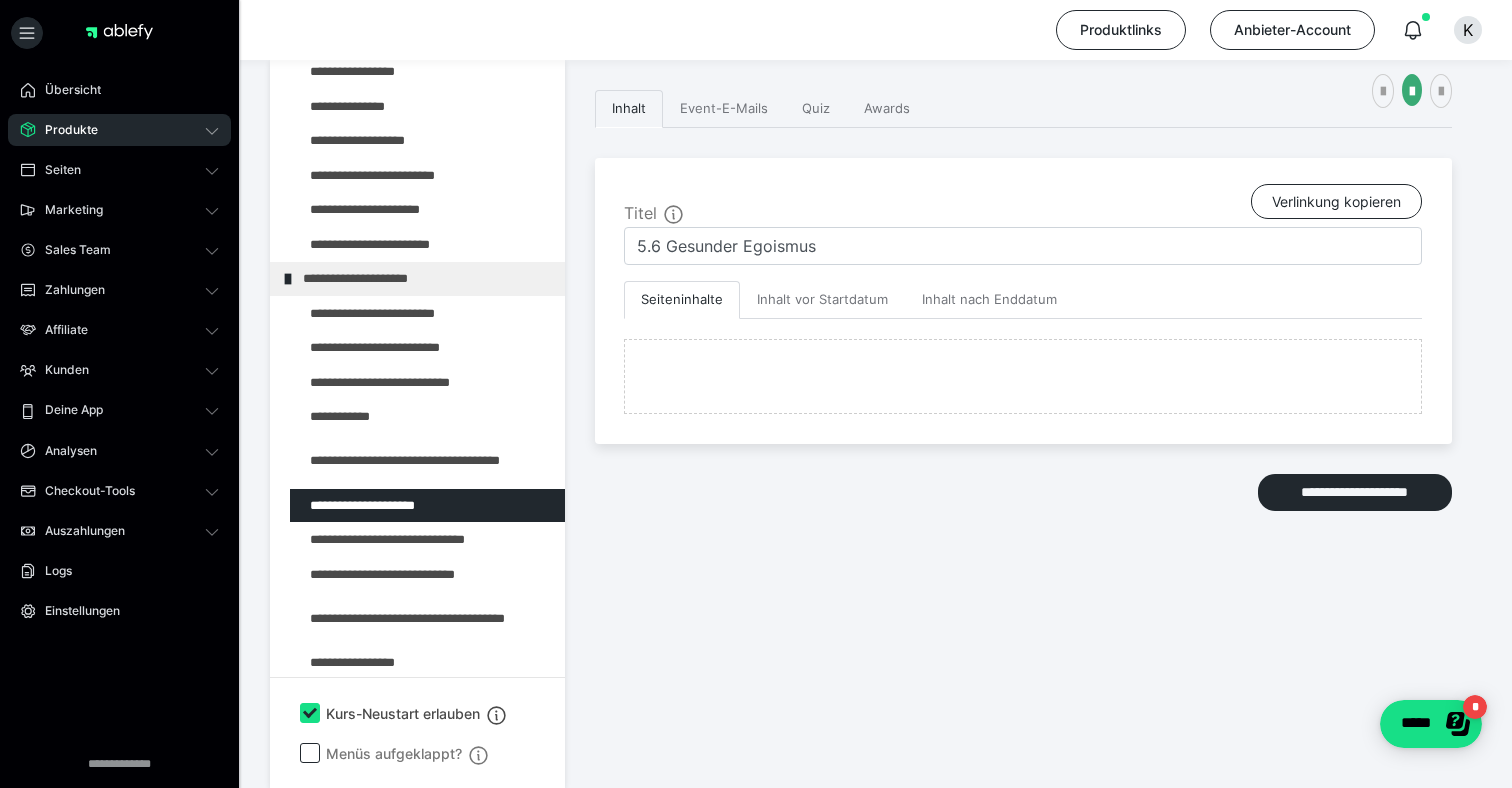 scroll, scrollTop: 348, scrollLeft: 0, axis: vertical 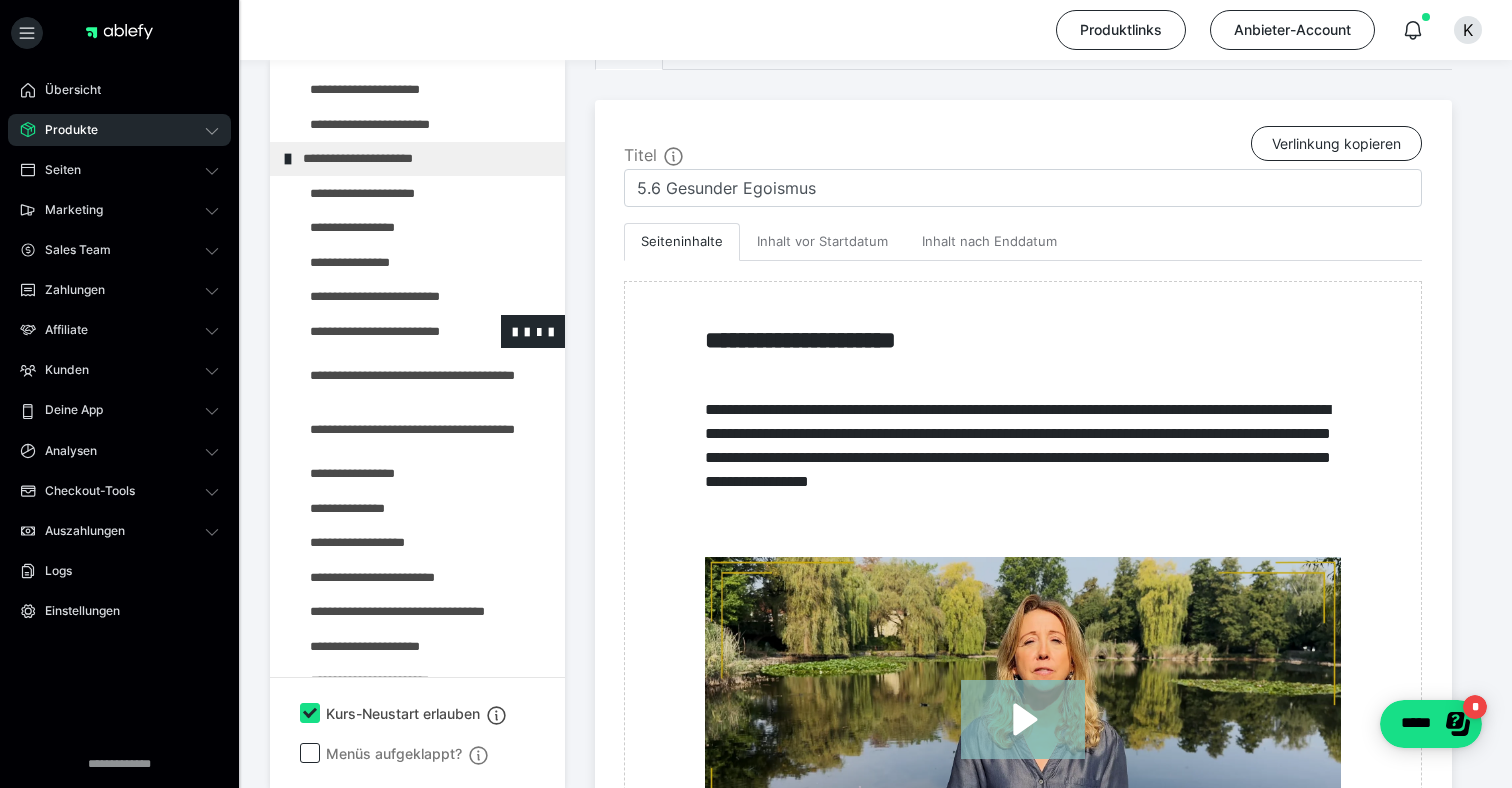 click at bounding box center (375, 332) 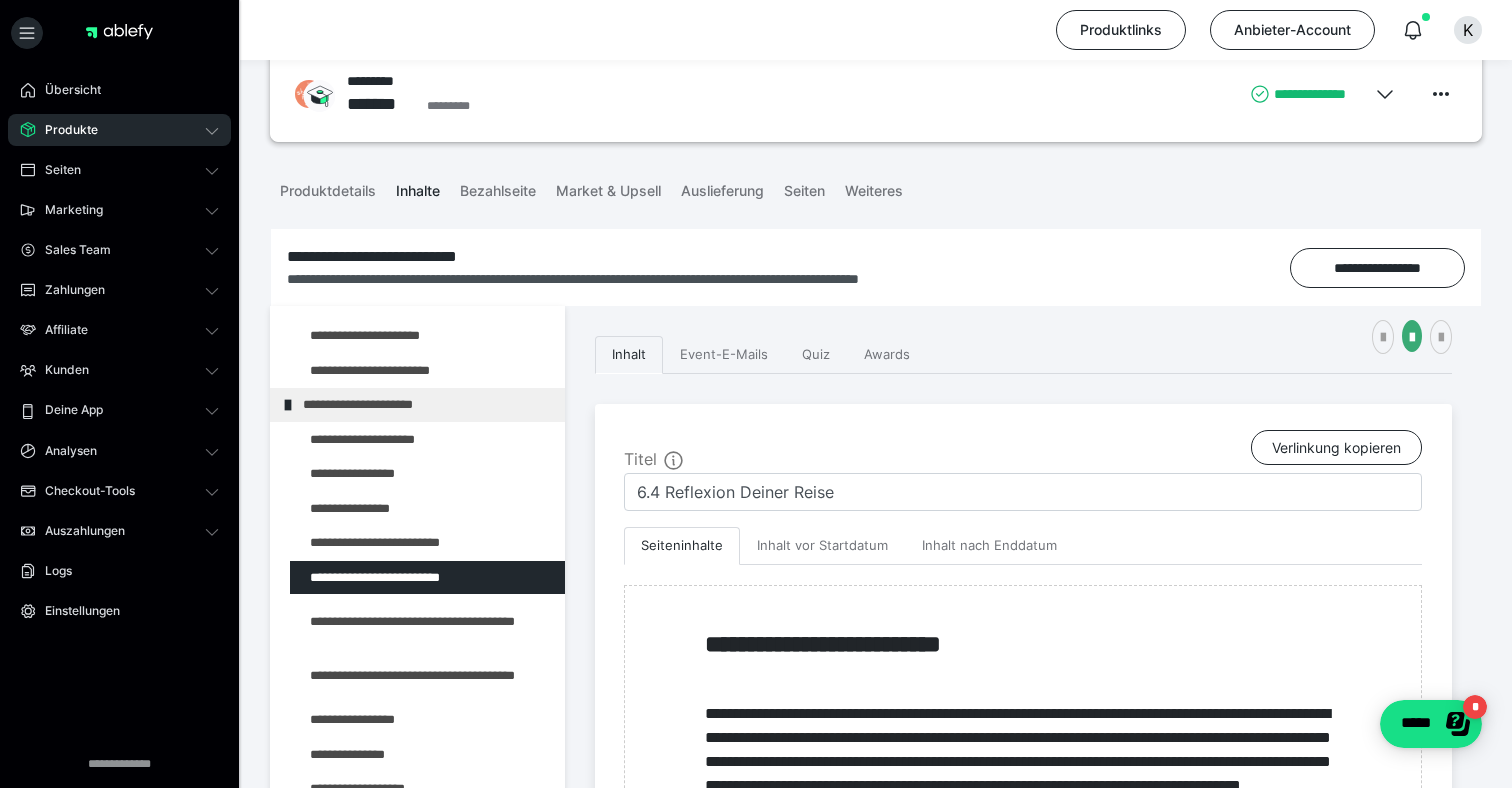 scroll, scrollTop: 4, scrollLeft: 0, axis: vertical 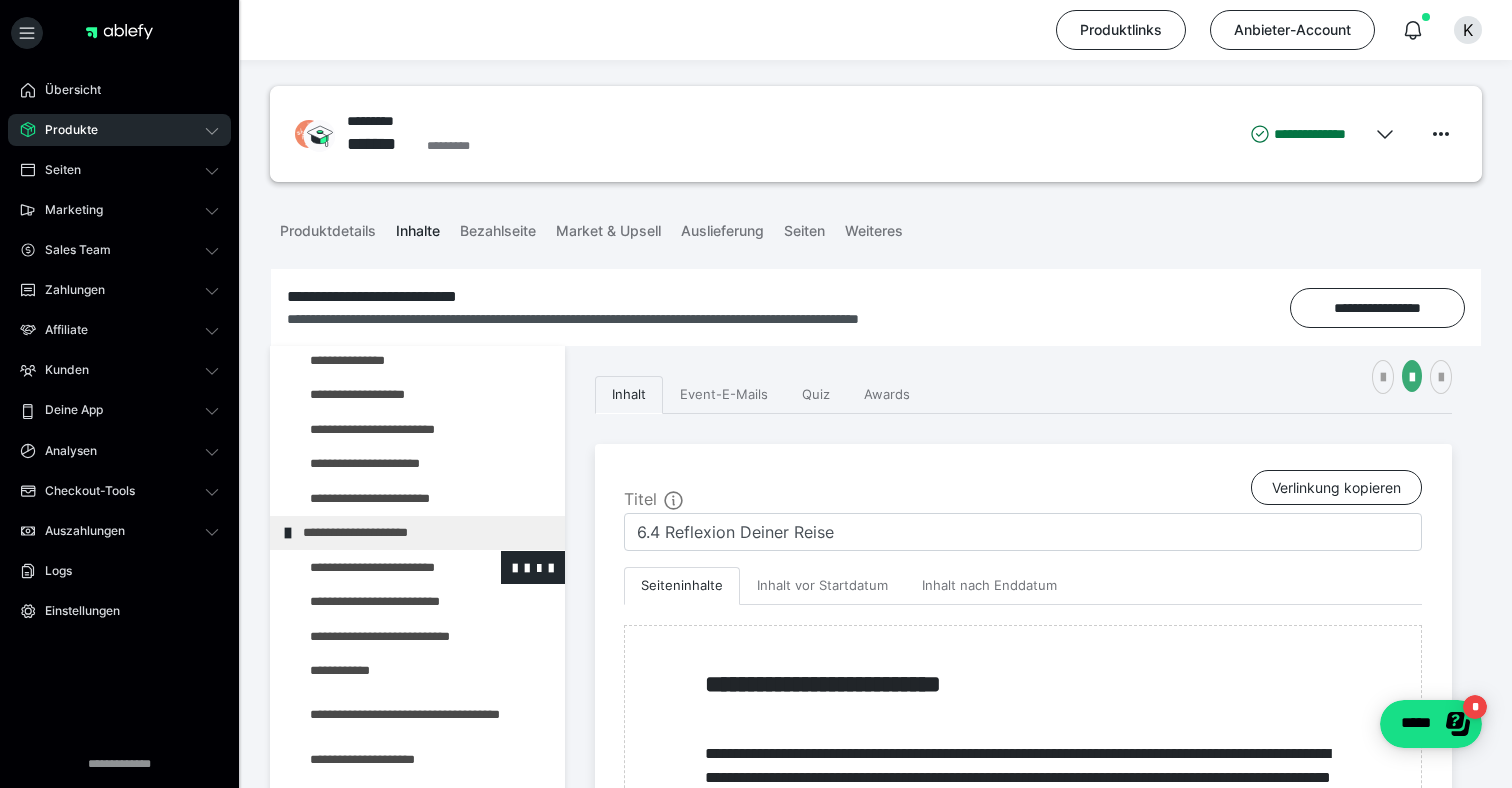 click at bounding box center (375, 568) 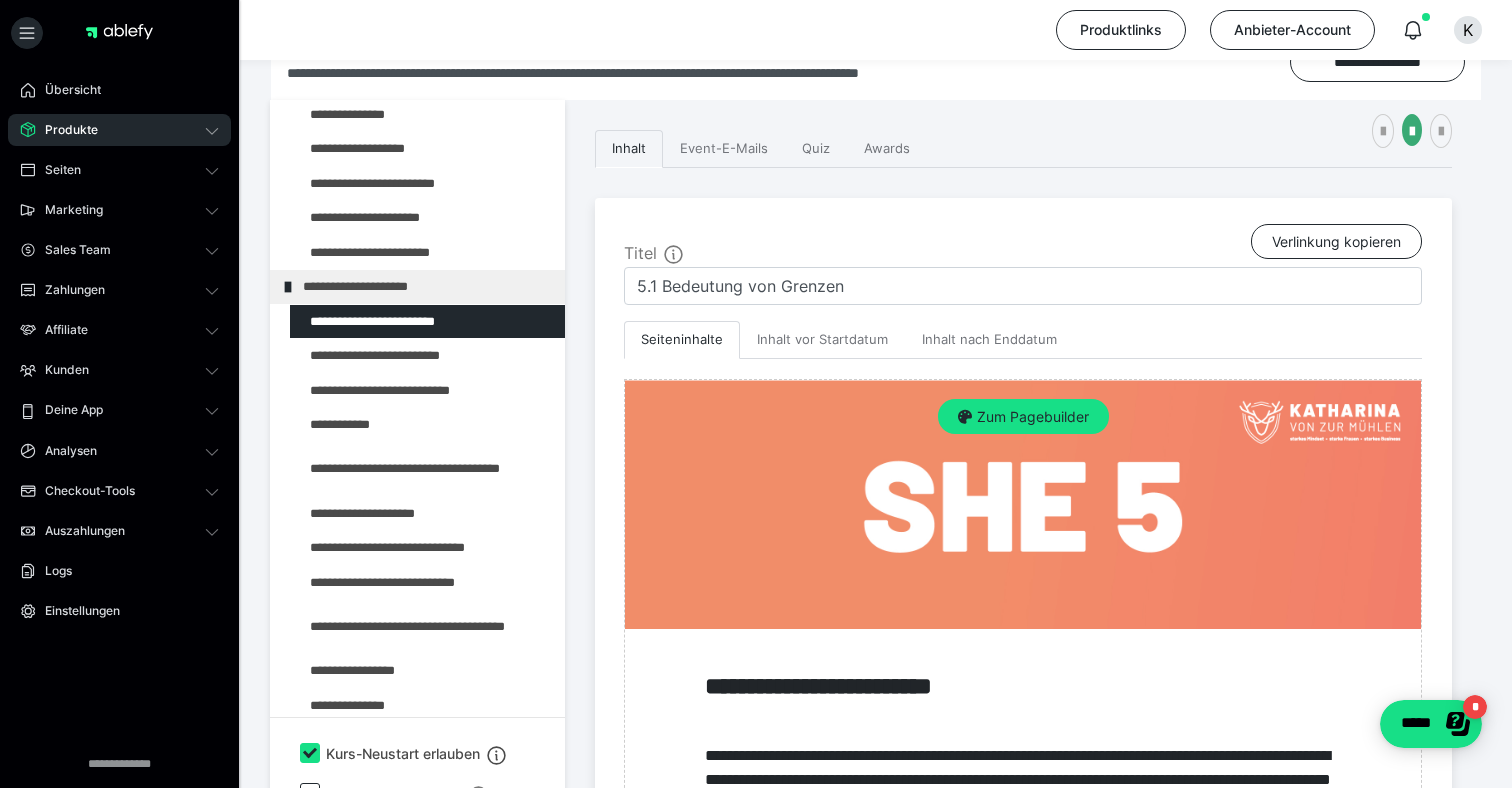 scroll, scrollTop: 156, scrollLeft: 0, axis: vertical 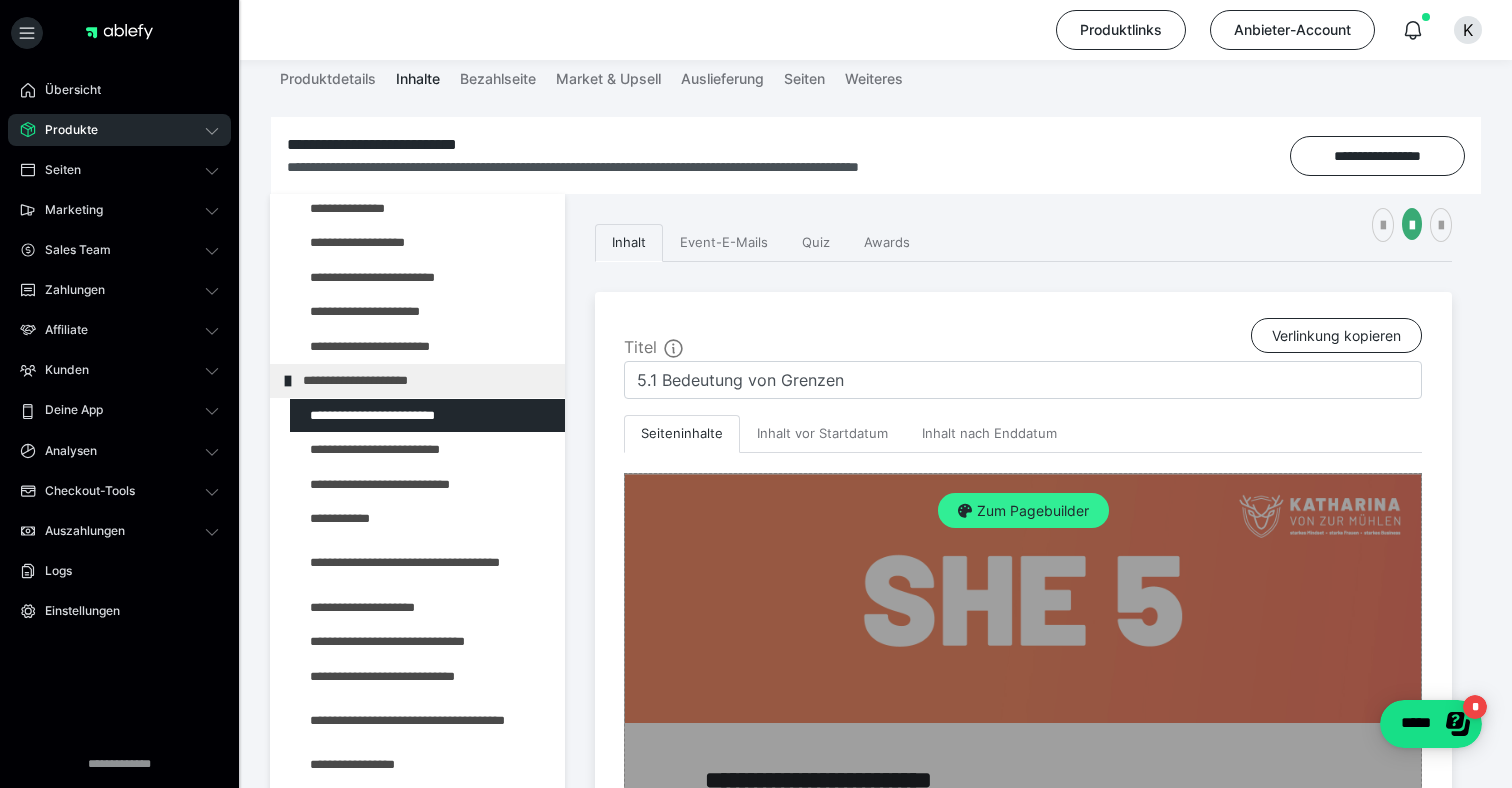 click on "Zum Pagebuilder" at bounding box center [1023, 511] 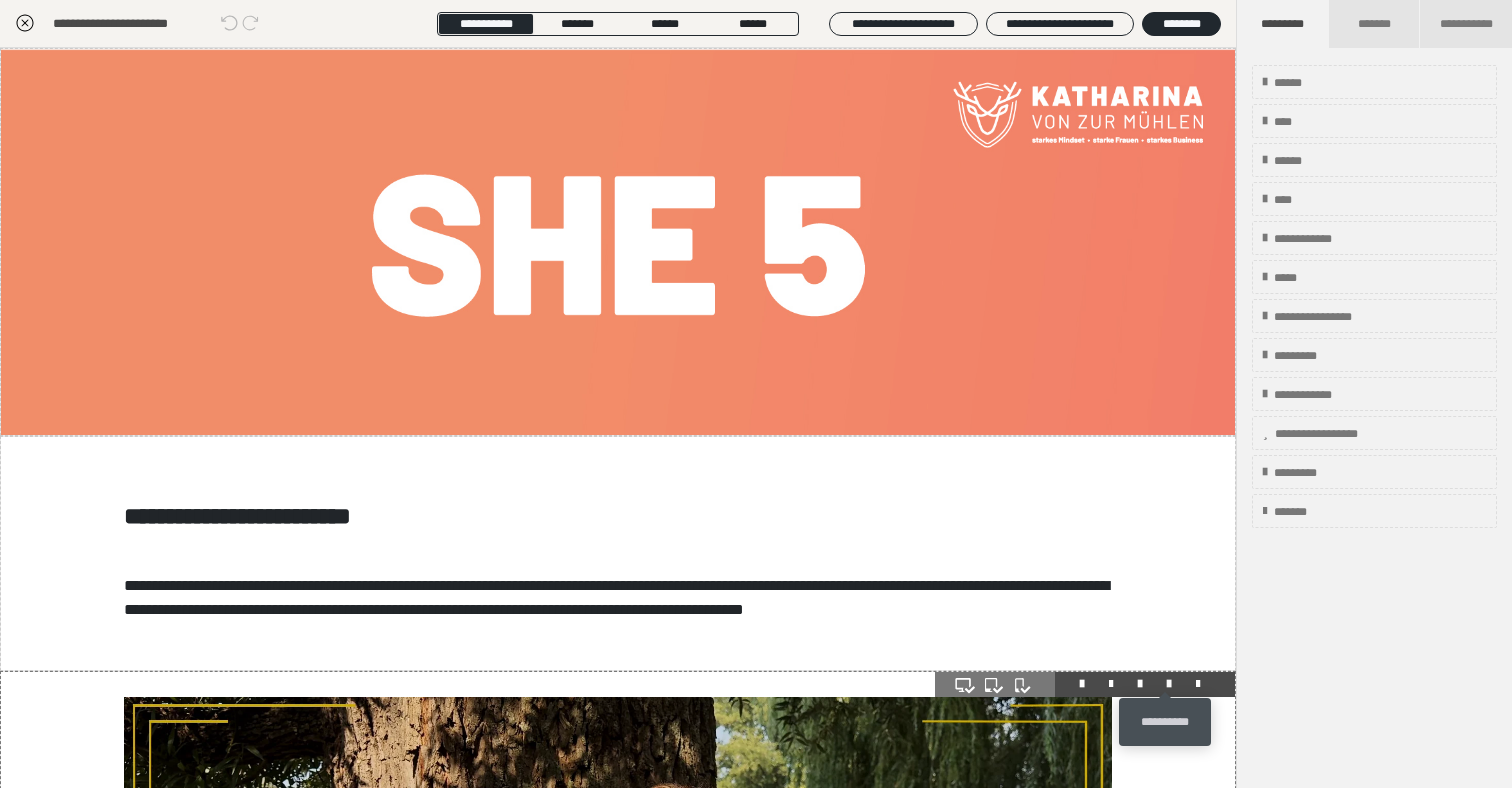 click at bounding box center [1169, 684] 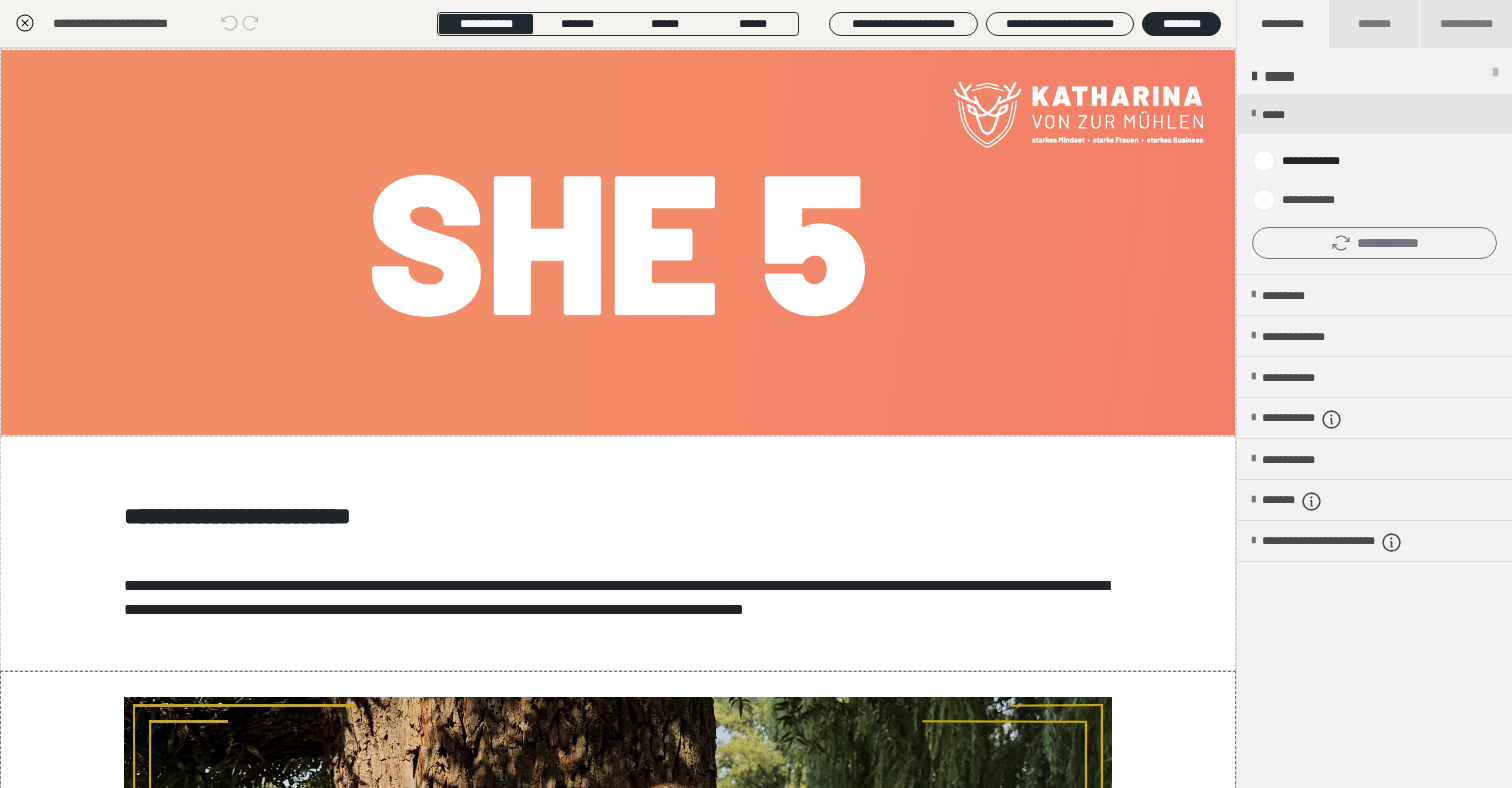 click on "**********" at bounding box center [1374, 243] 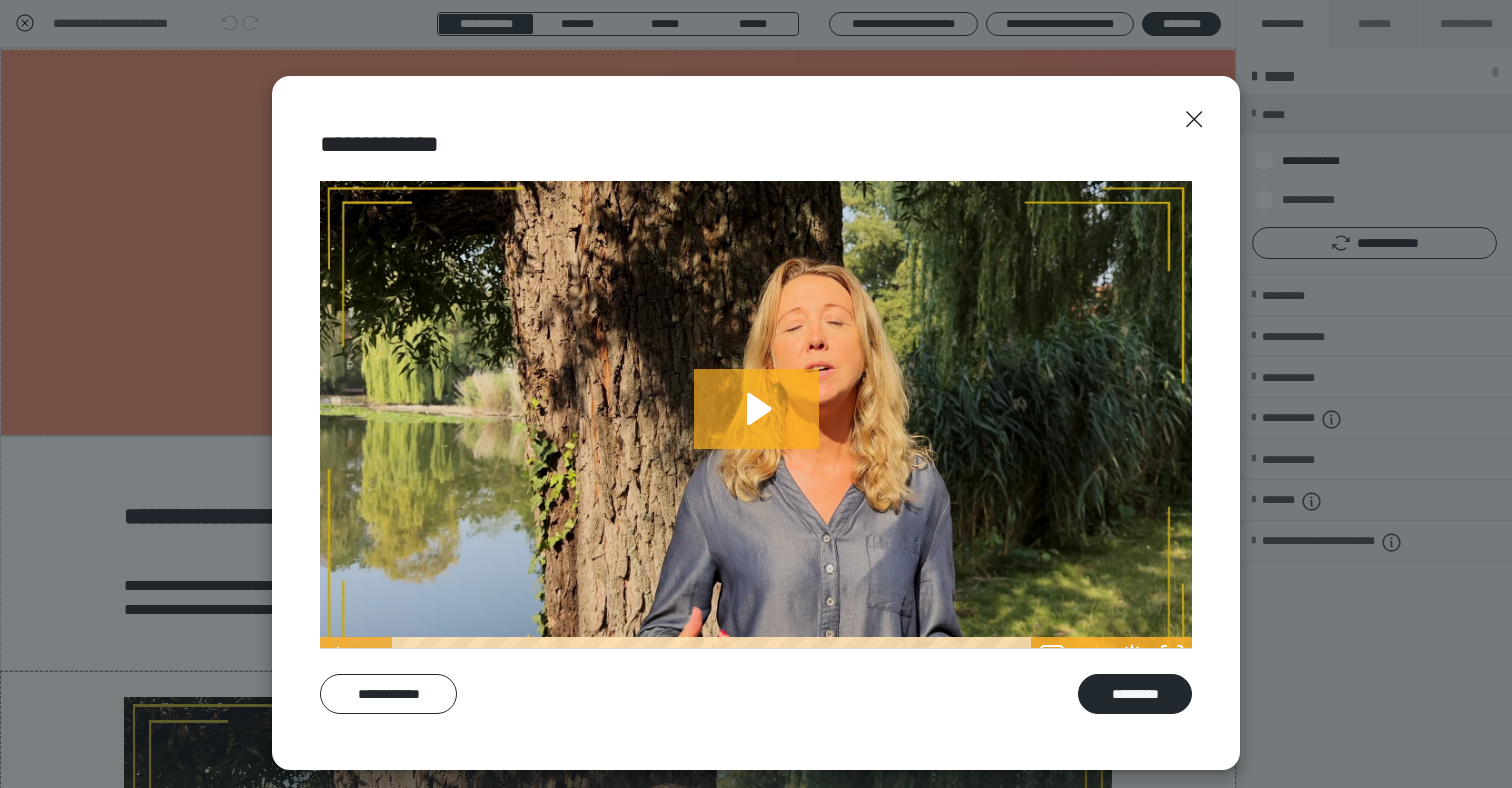 click on "**********" at bounding box center (756, 423) 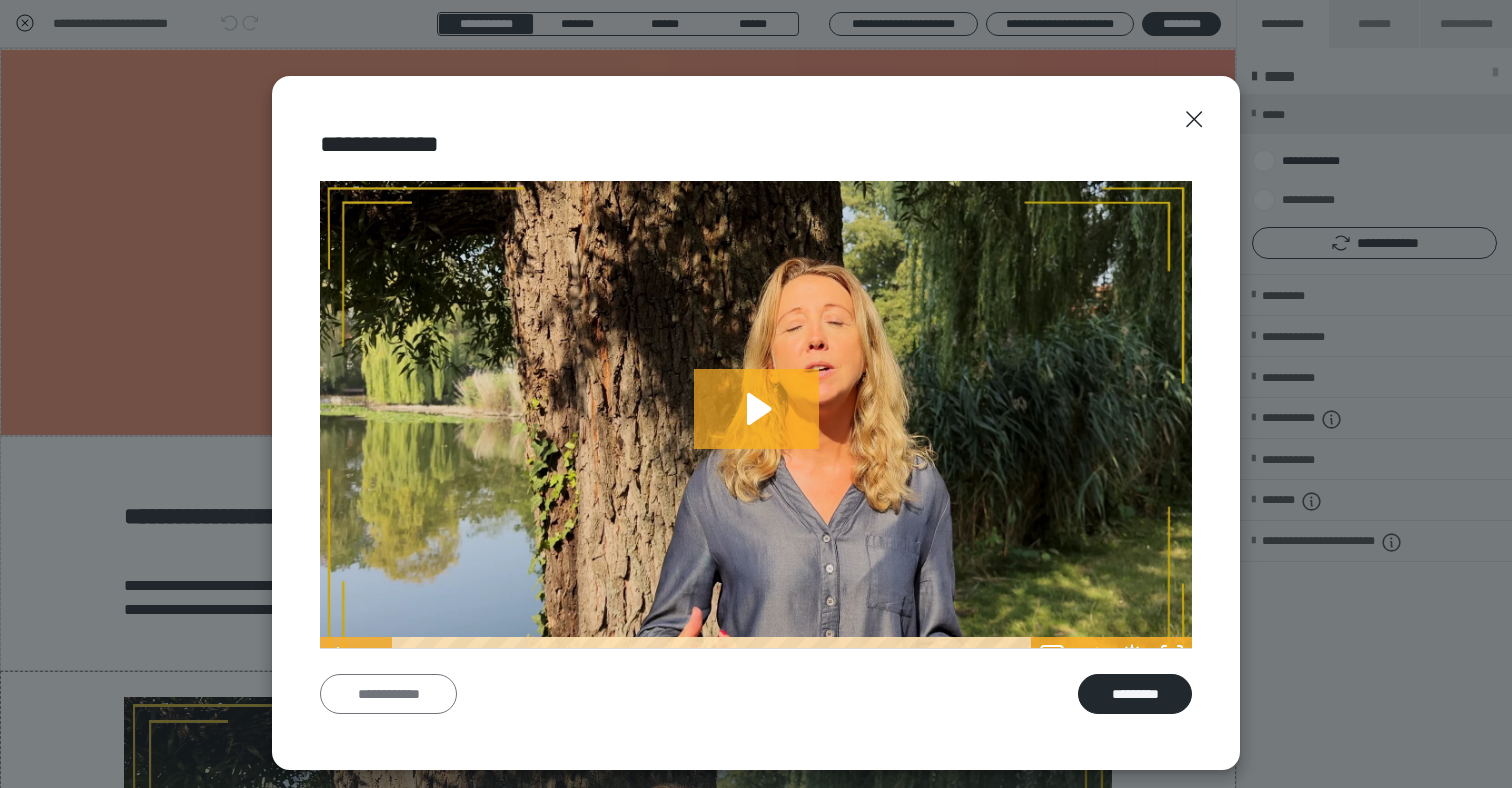 click on "**********" at bounding box center (388, 694) 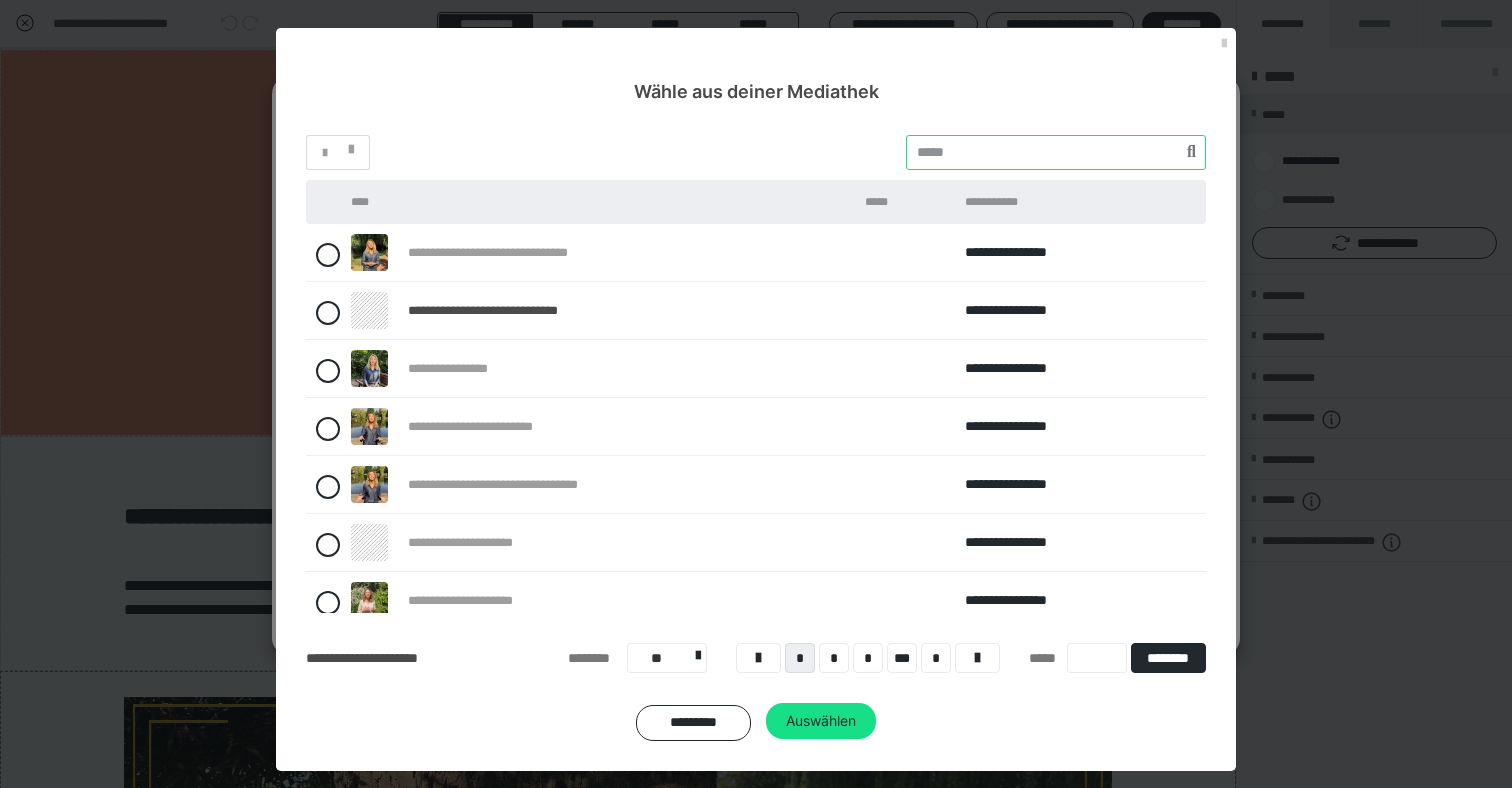 click at bounding box center (1056, 152) 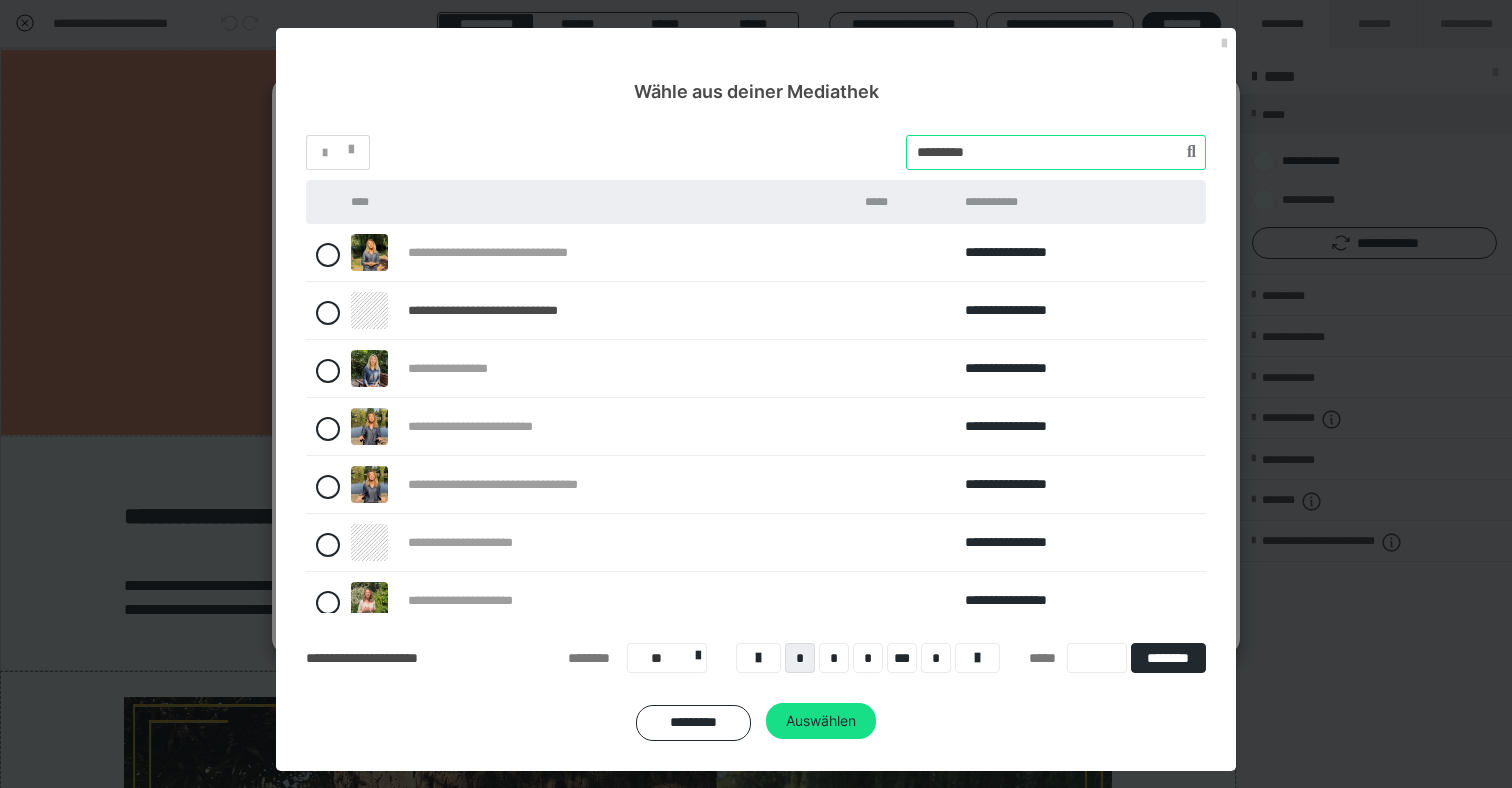 type on "*********" 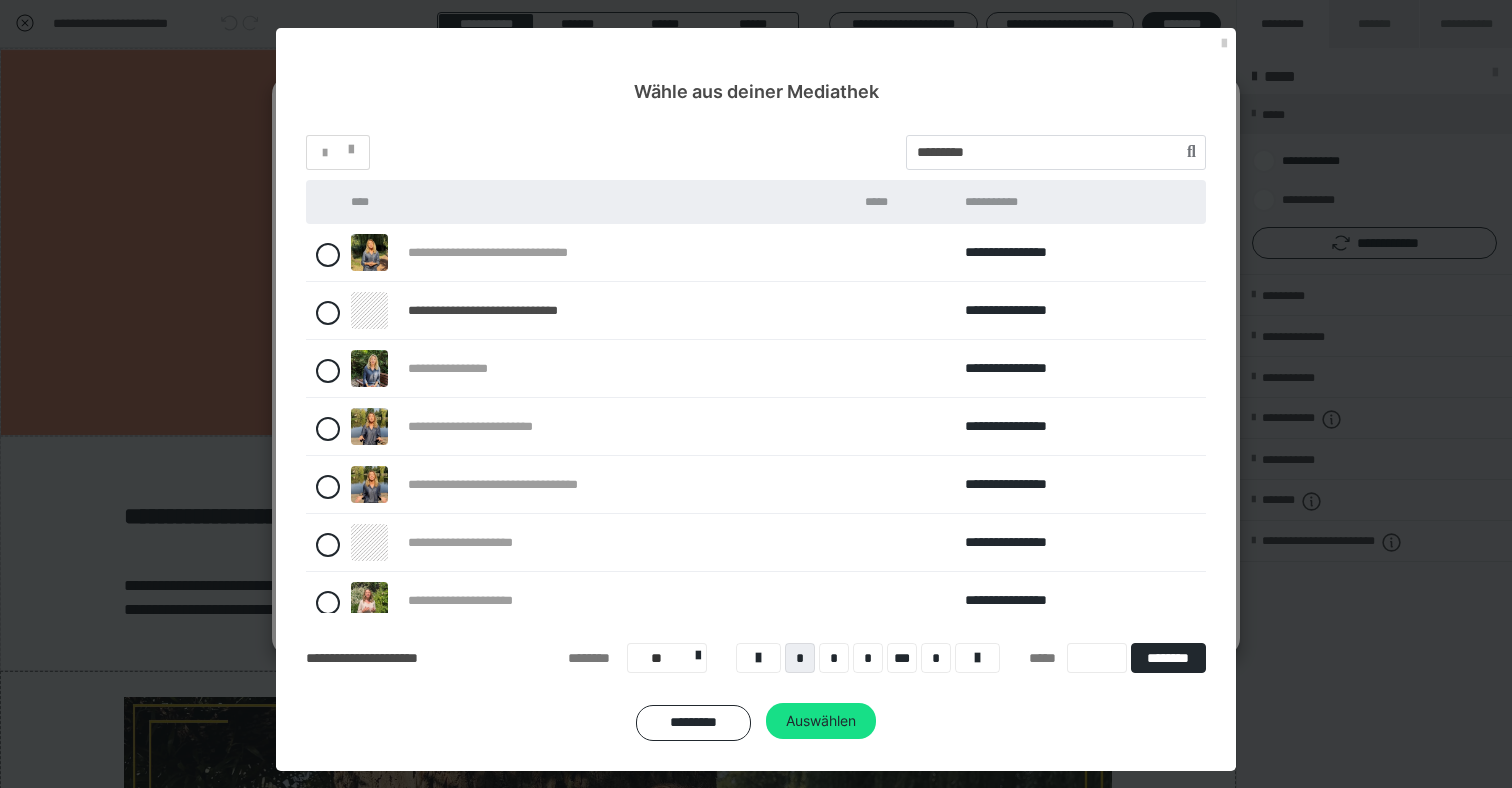 click on "**********" at bounding box center (756, 438) 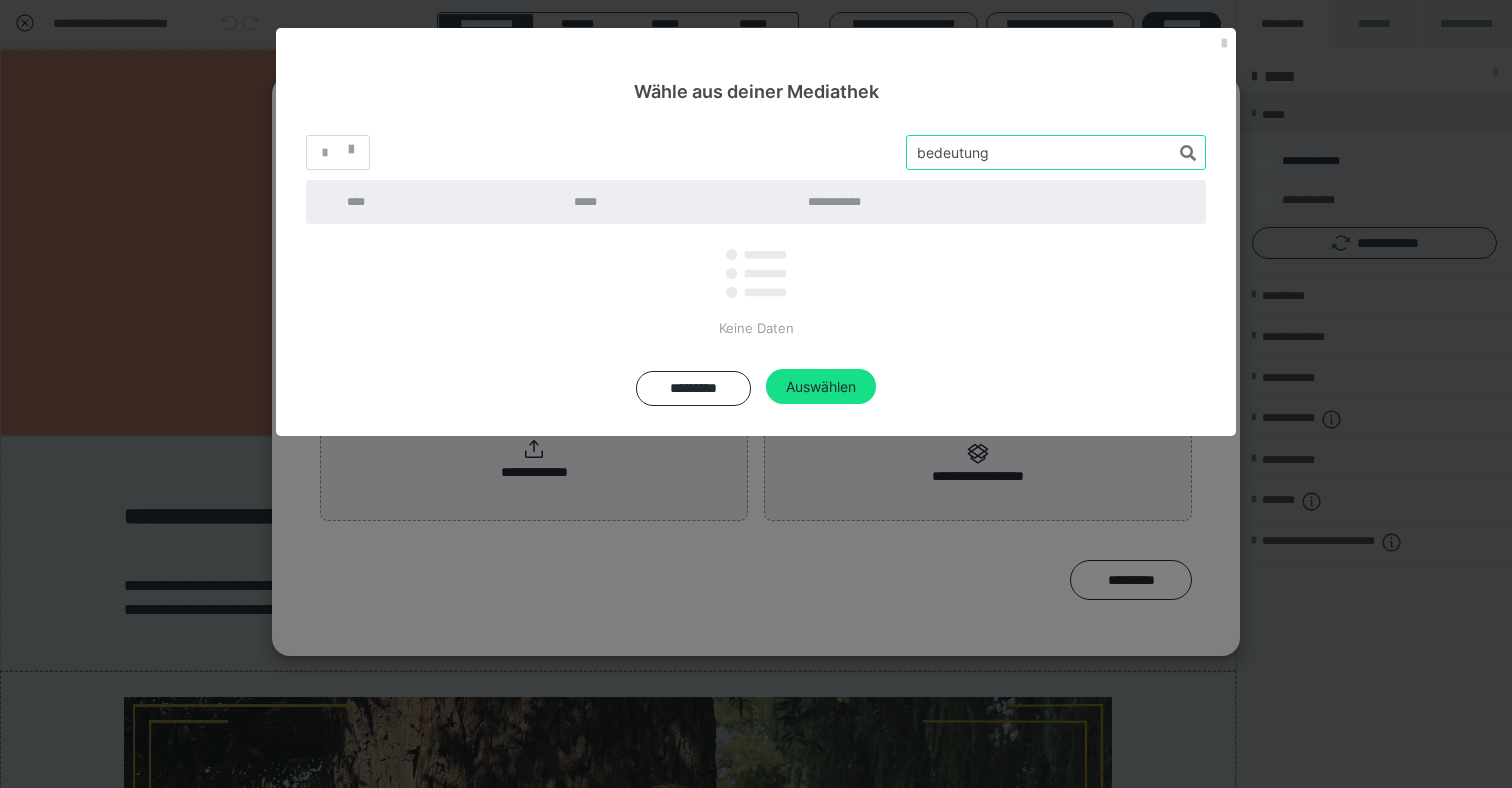 drag, startPoint x: 1025, startPoint y: 154, endPoint x: 756, endPoint y: 150, distance: 269.02972 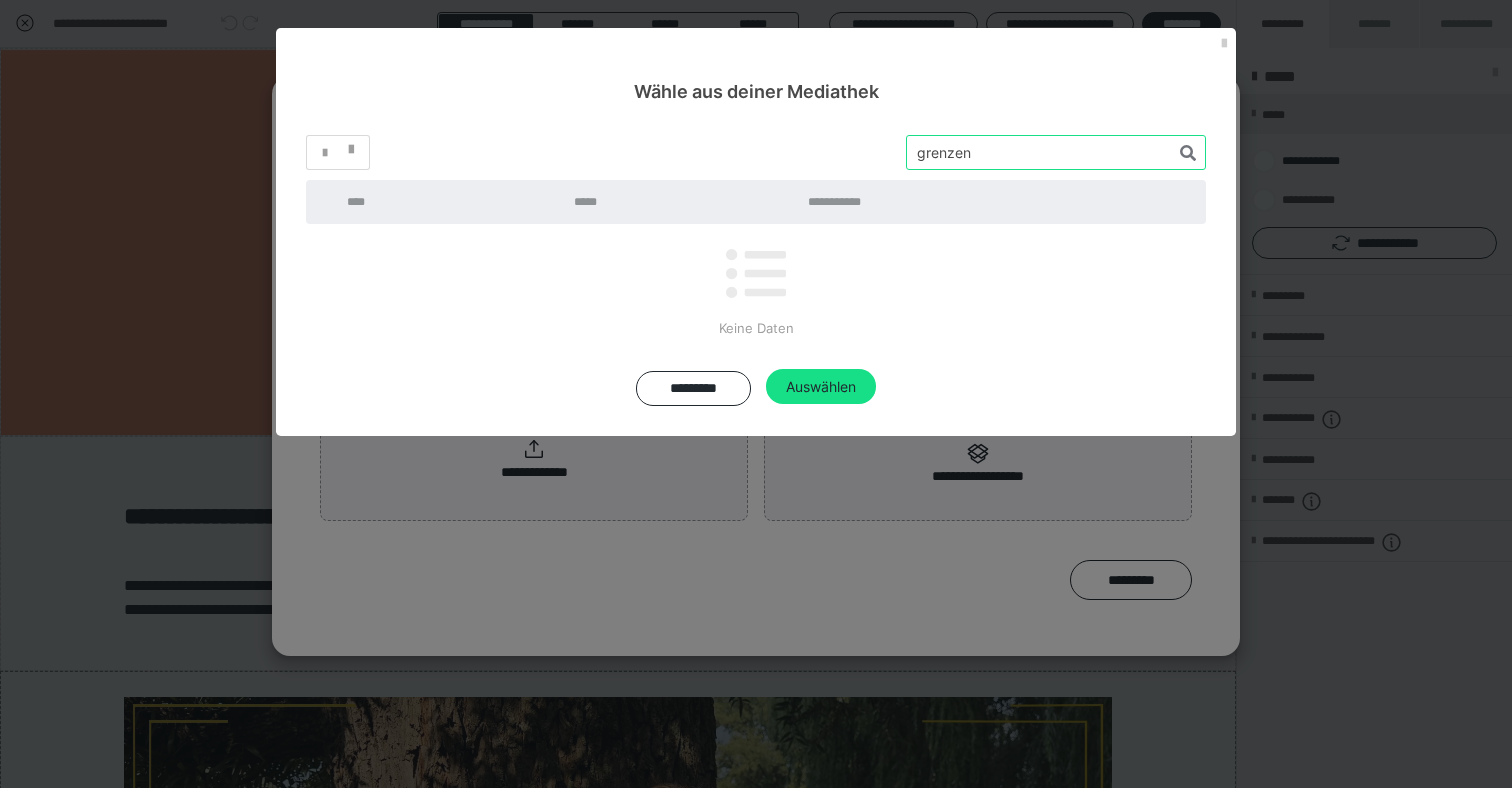 type on "grenzen" 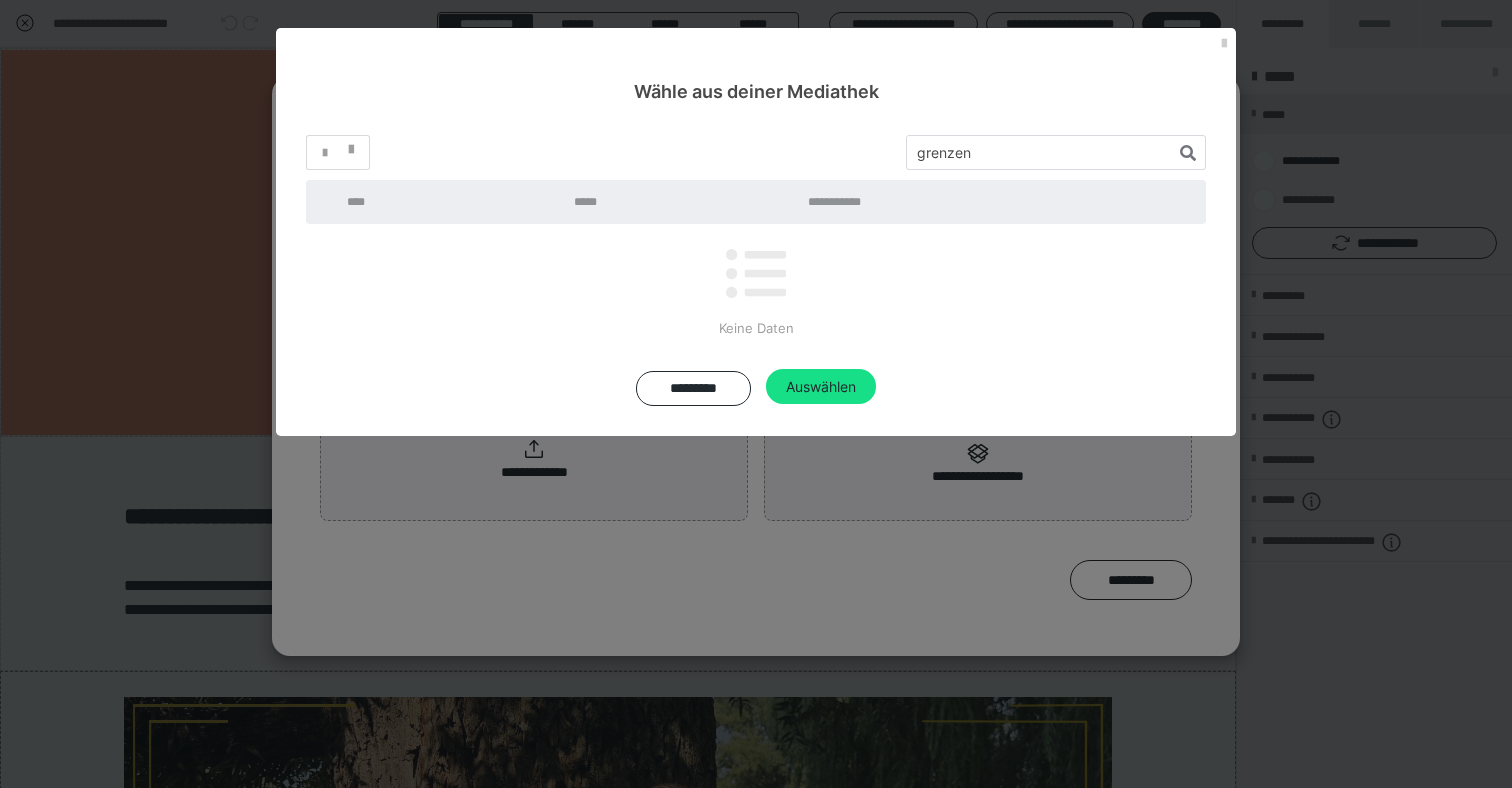 click at bounding box center [1188, 153] 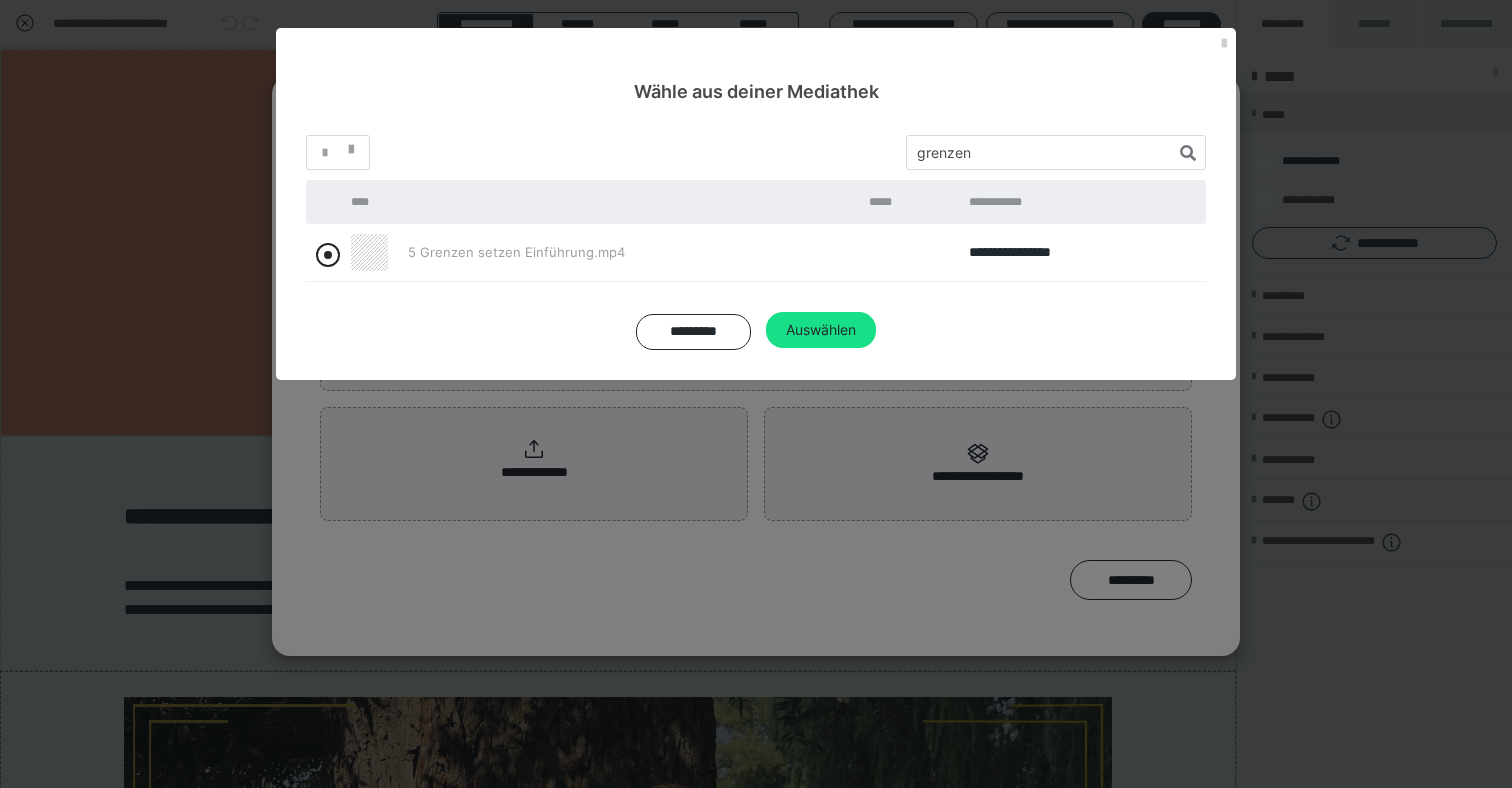 click at bounding box center (328, 255) 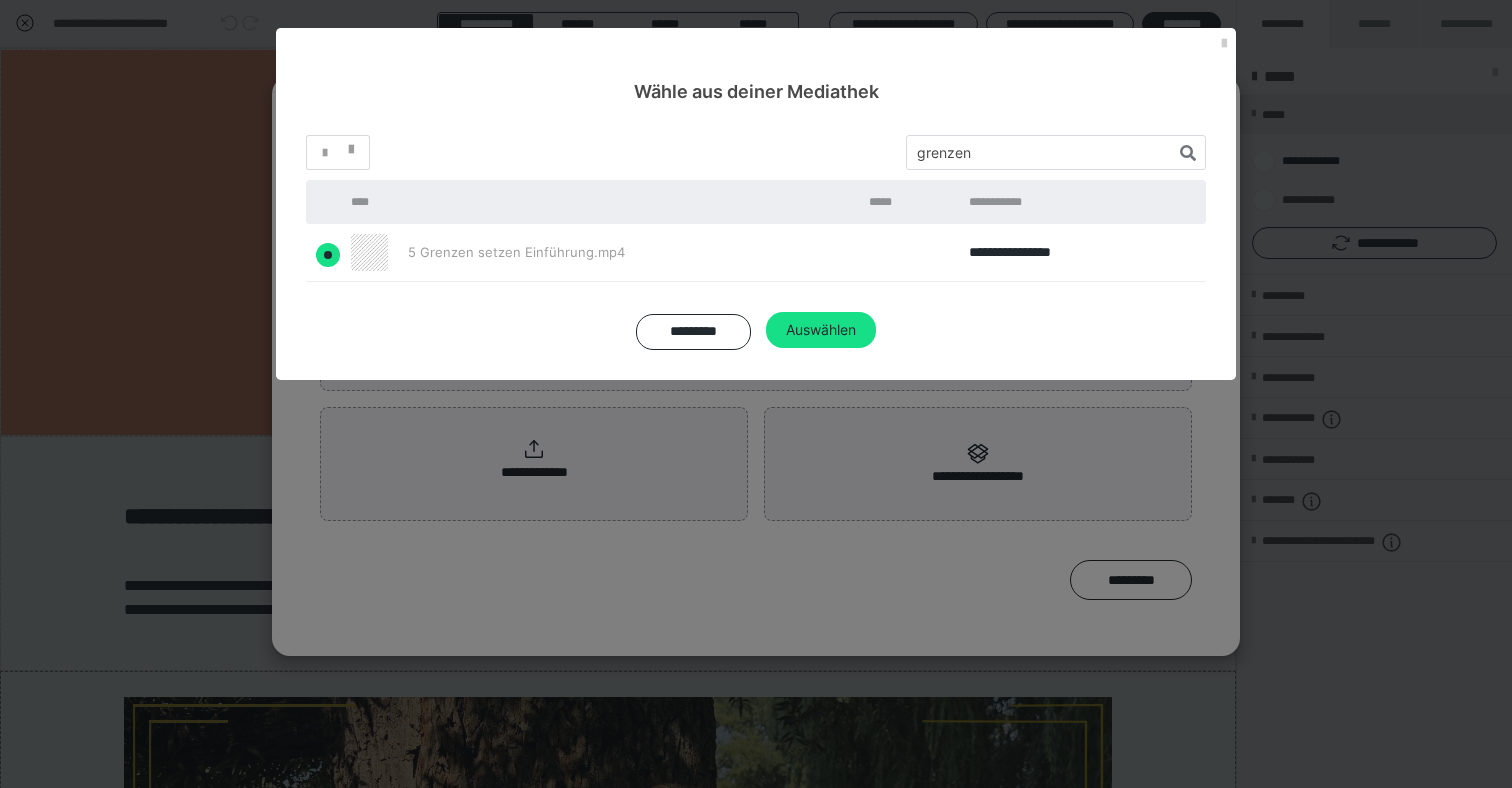 radio on "true" 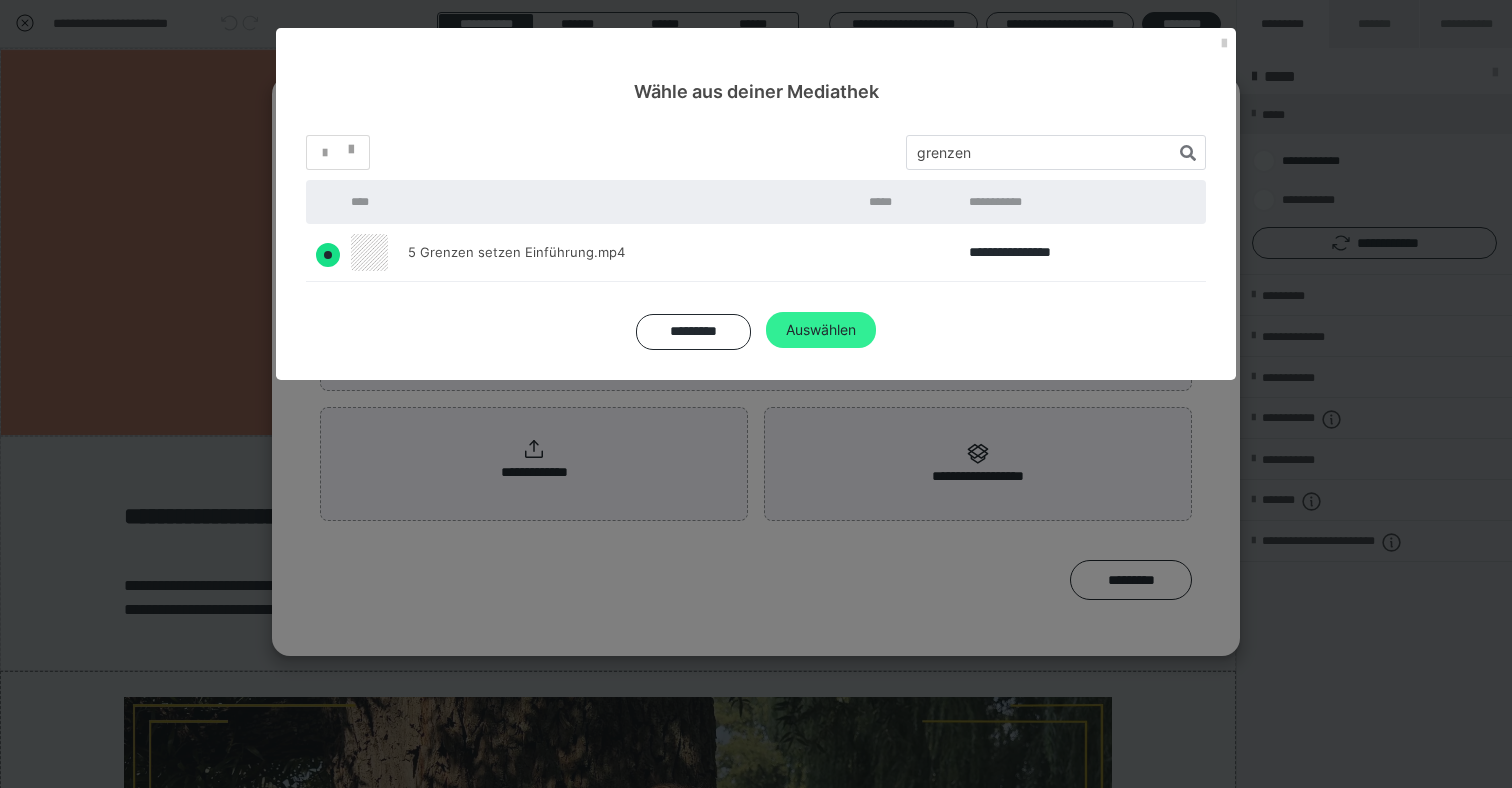 click on "Auswählen" at bounding box center (821, 330) 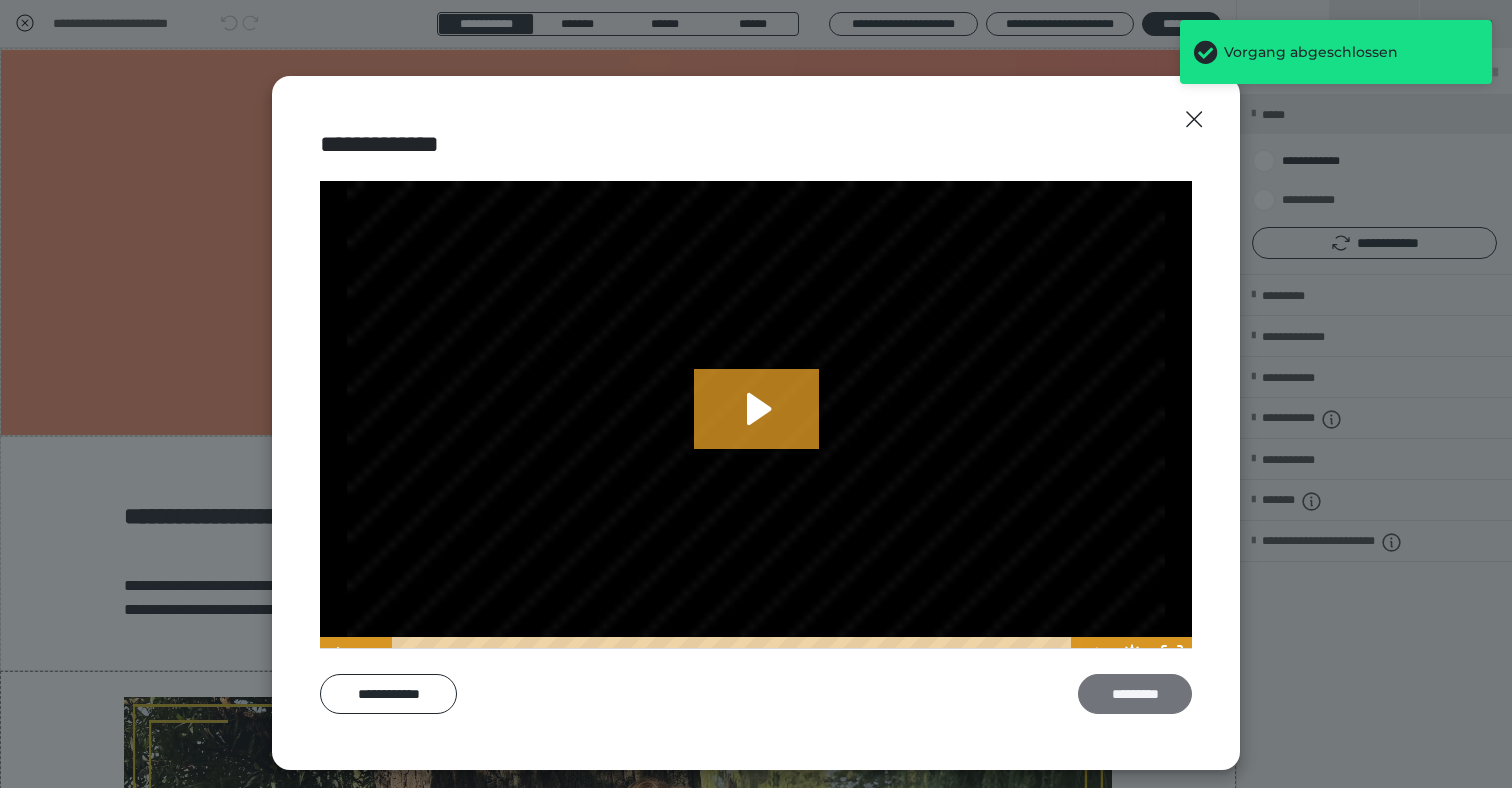 click on "*********" at bounding box center [1135, 694] 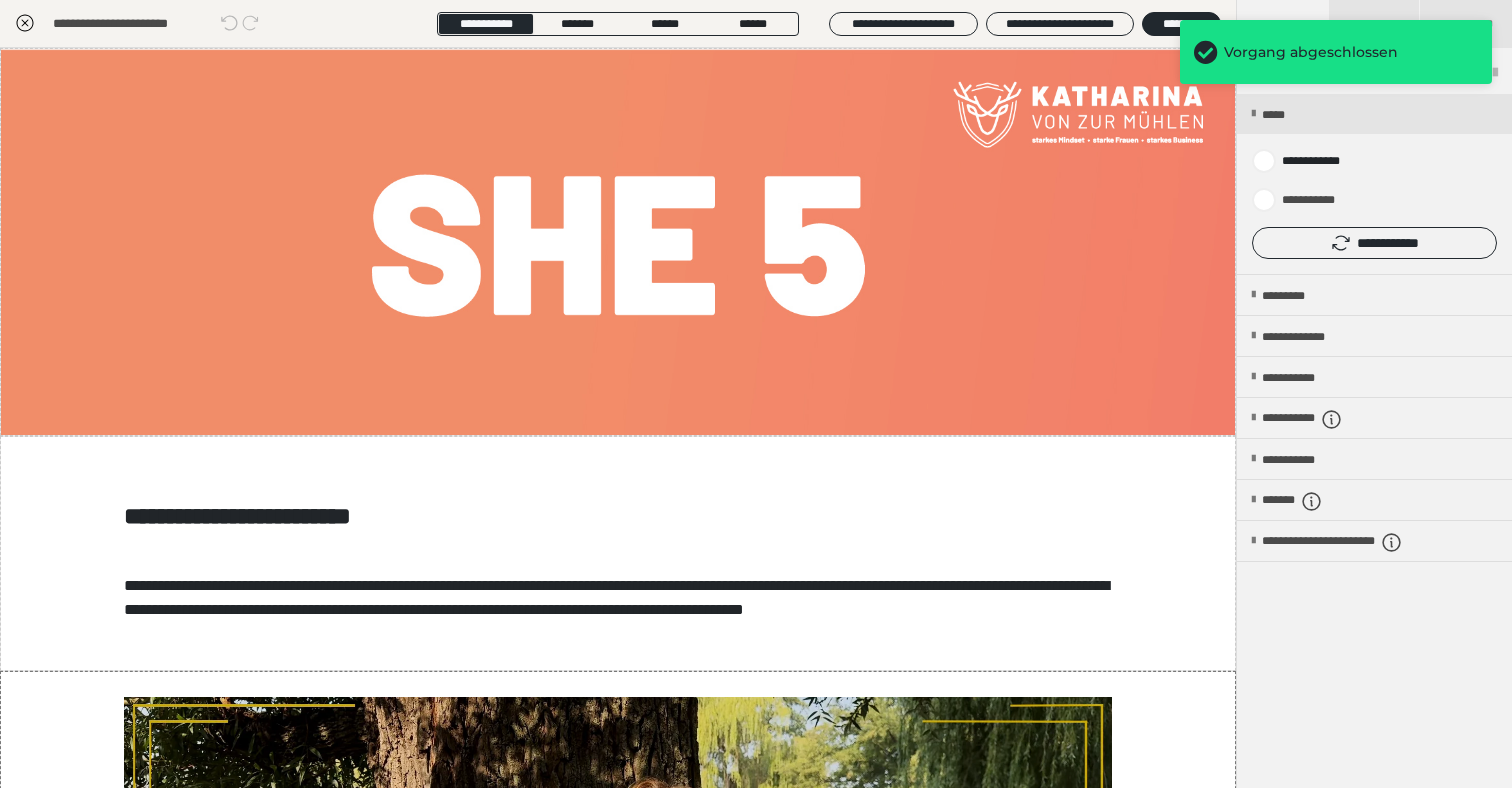 click 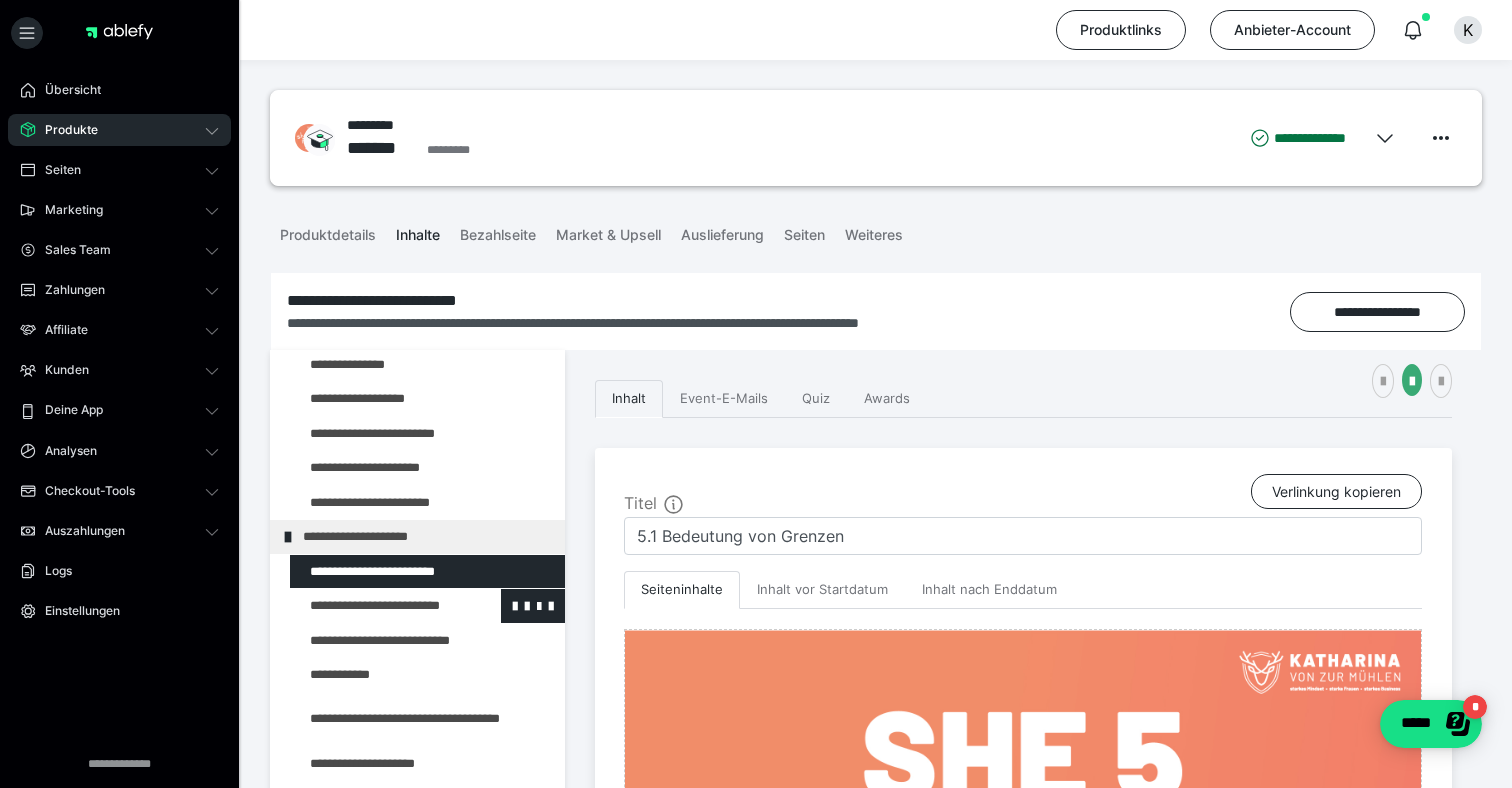 click at bounding box center [375, 606] 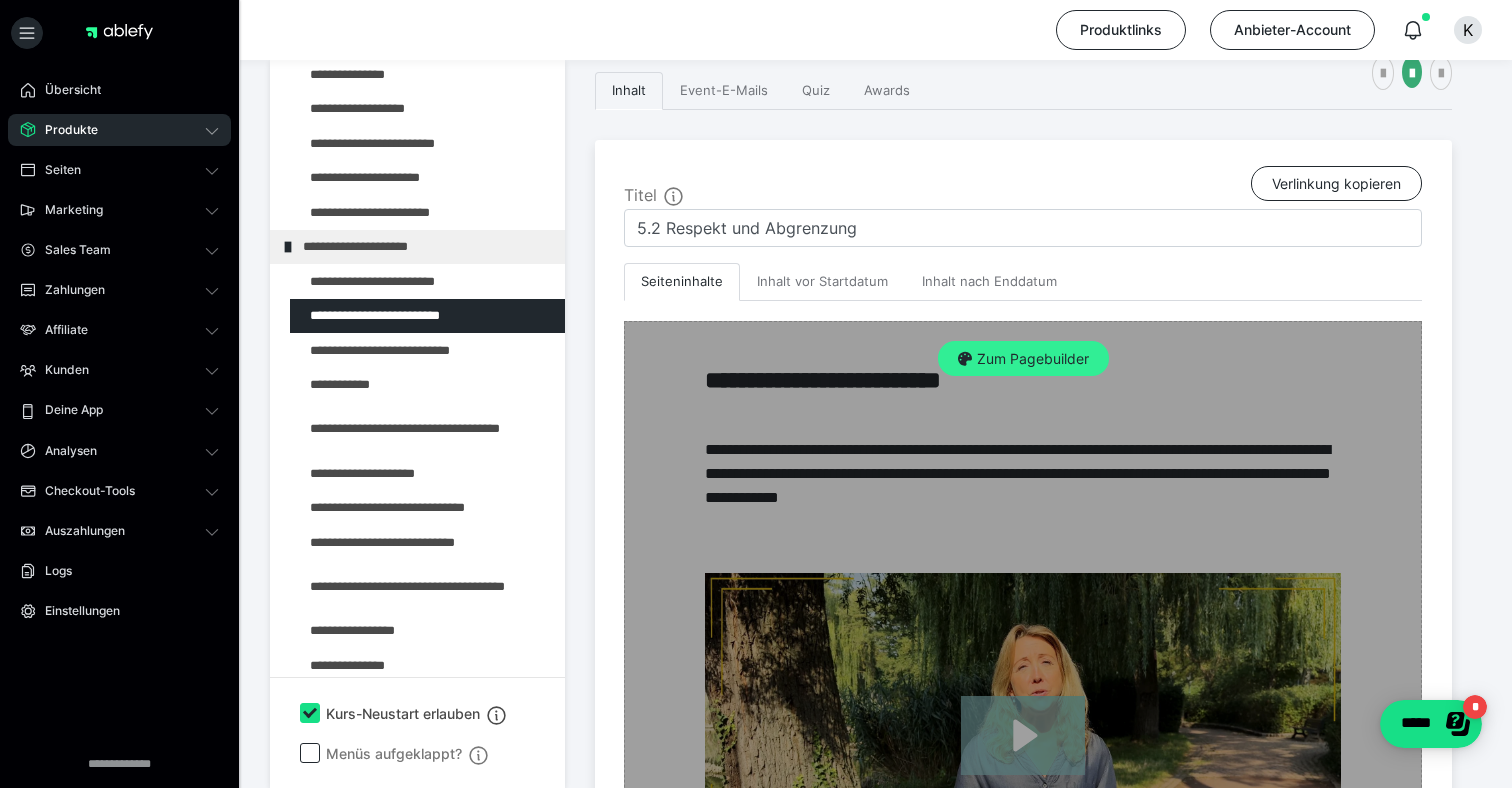 click on "Zum Pagebuilder" at bounding box center (1023, 359) 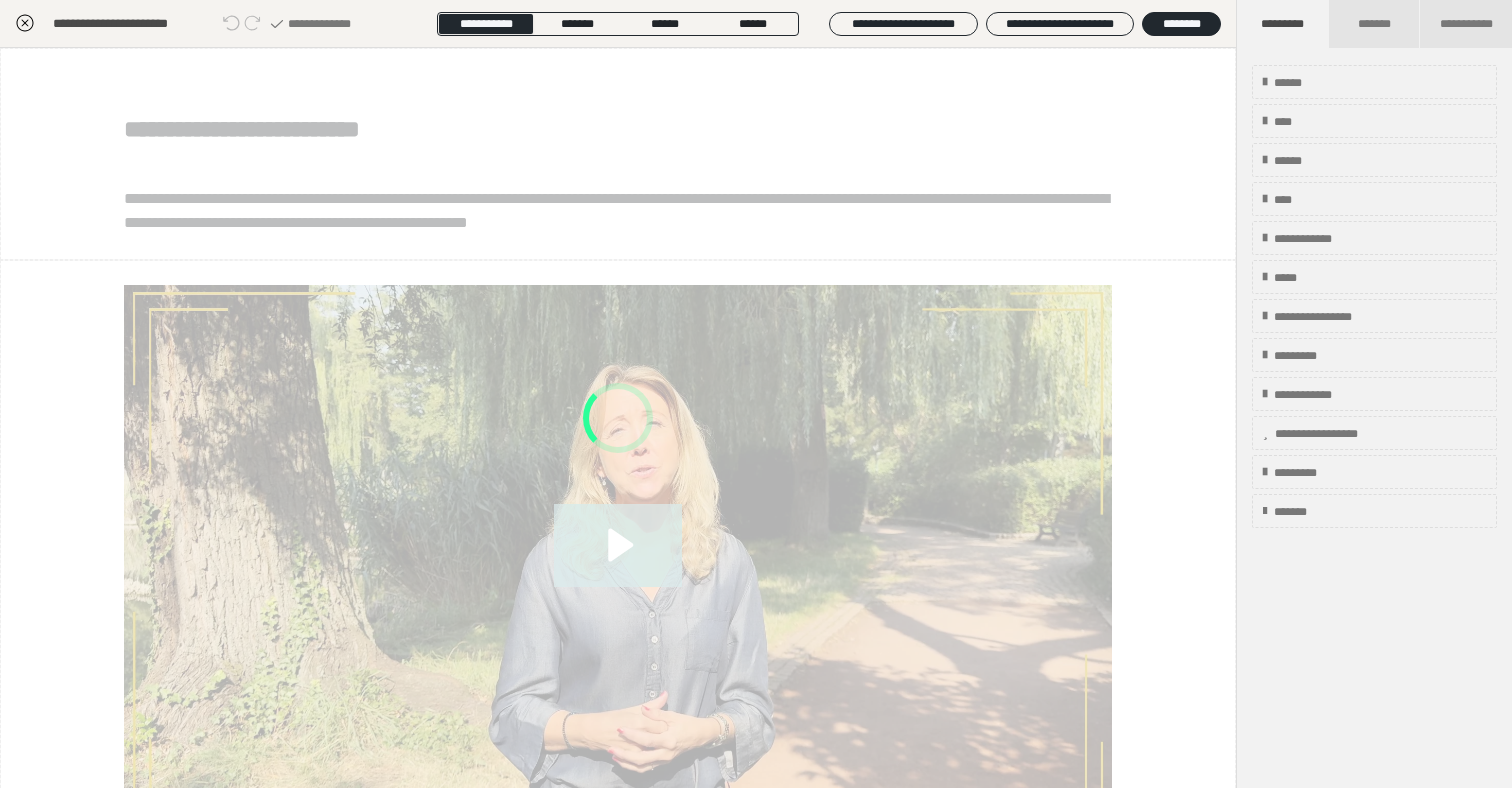 scroll, scrollTop: 290, scrollLeft: 0, axis: vertical 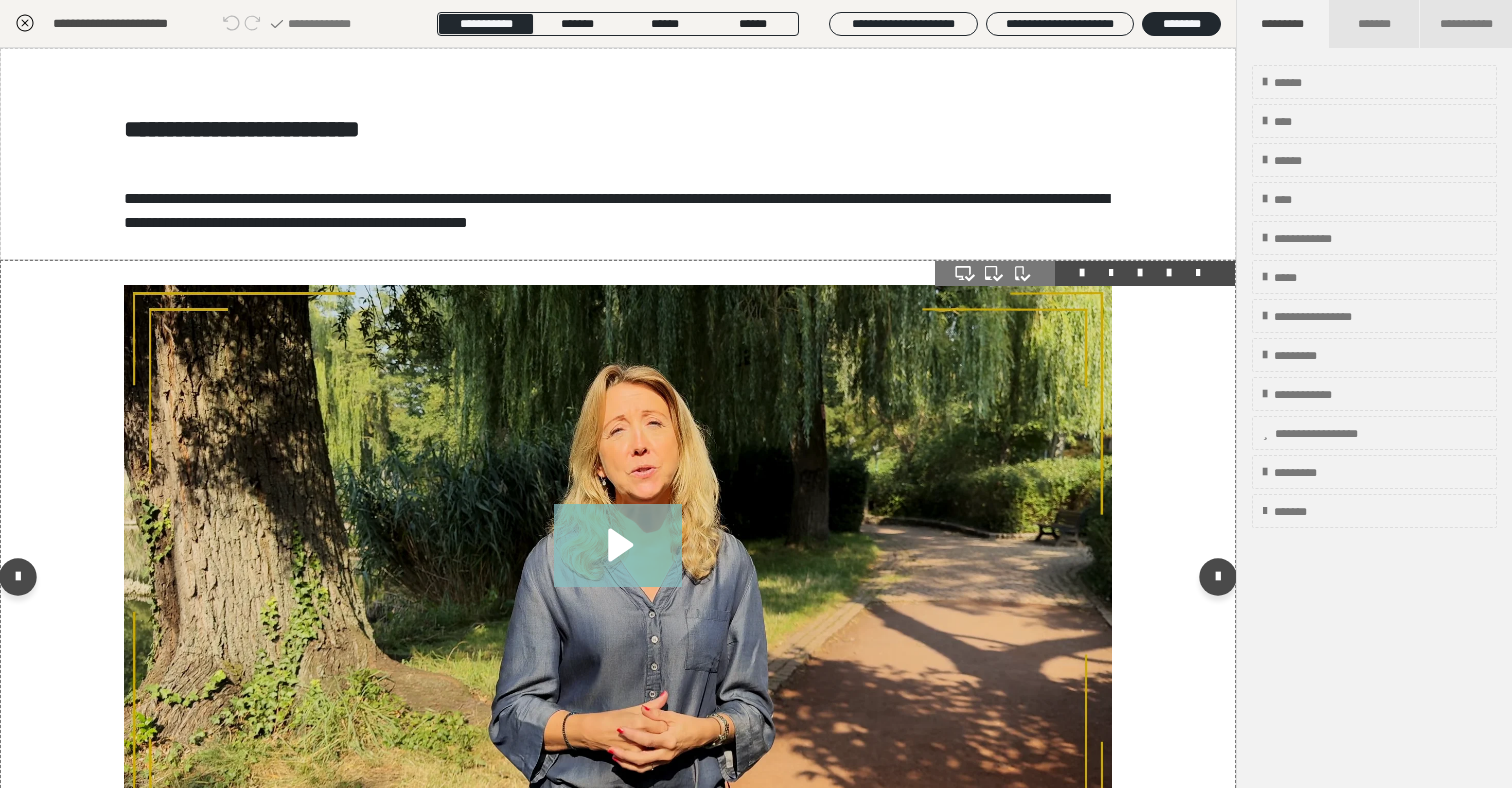 click at bounding box center (1169, 273) 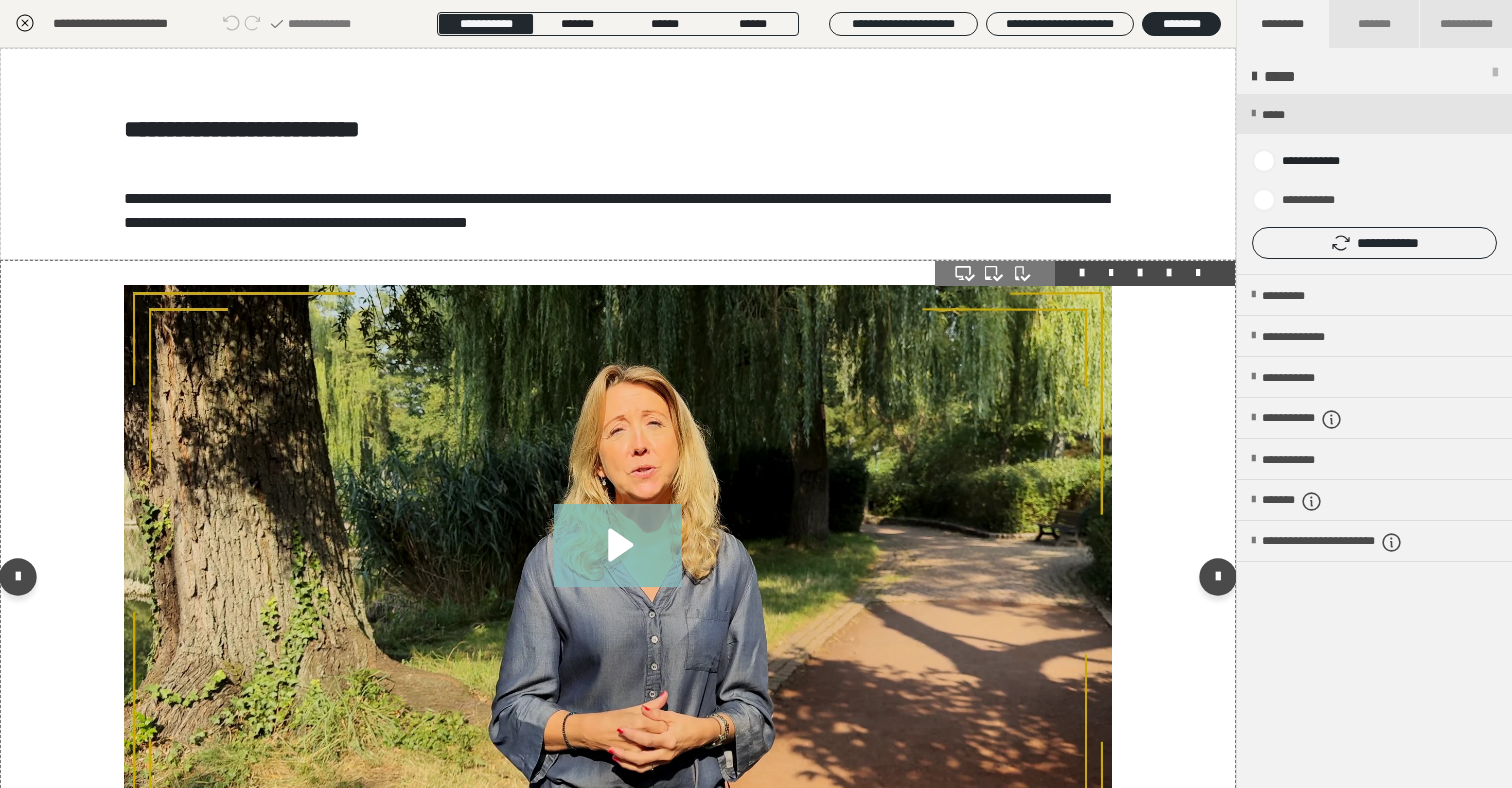 click at bounding box center [1169, 273] 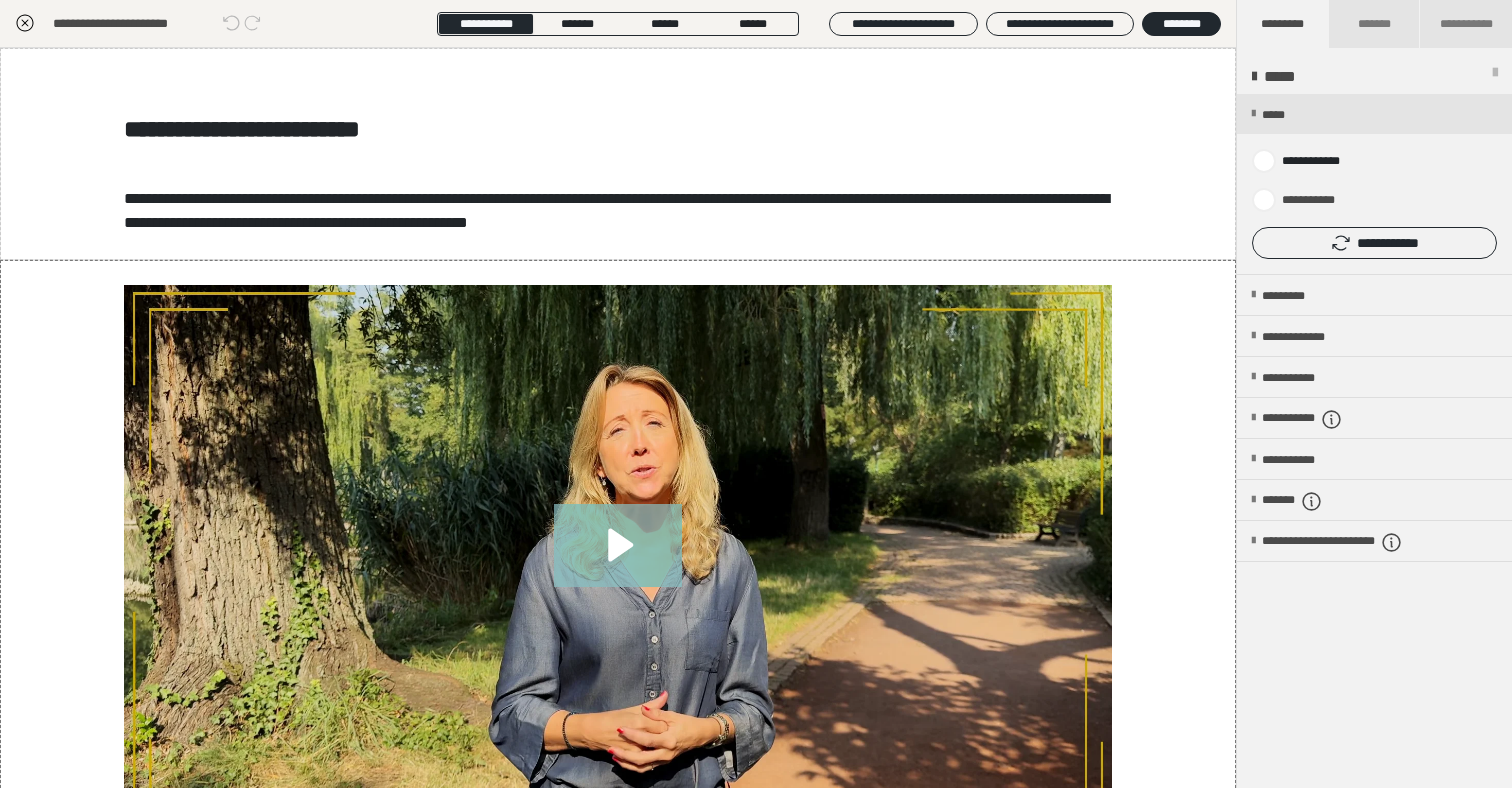 click on "**********" at bounding box center [1374, 184] 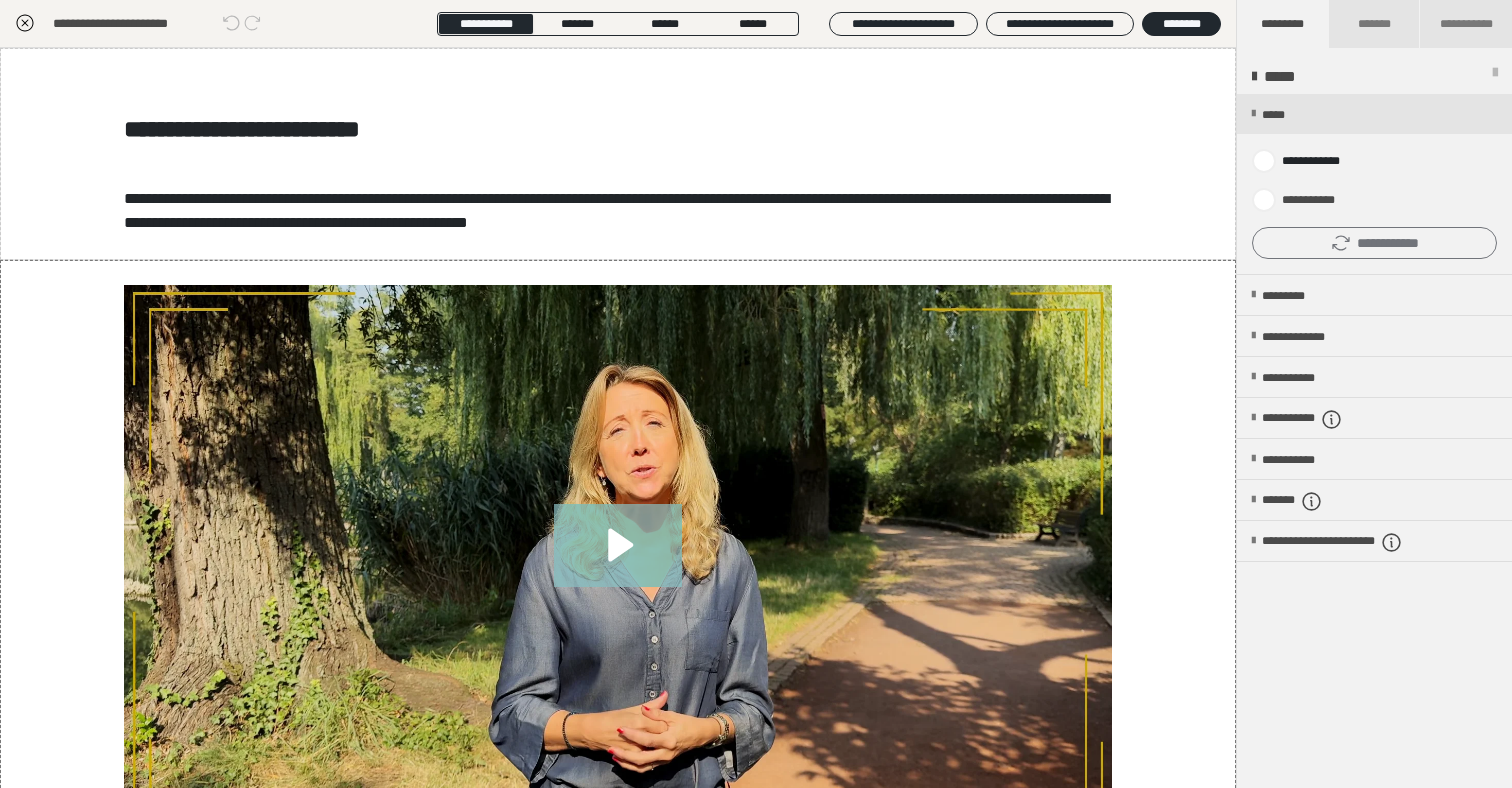 click on "**********" at bounding box center [1374, 243] 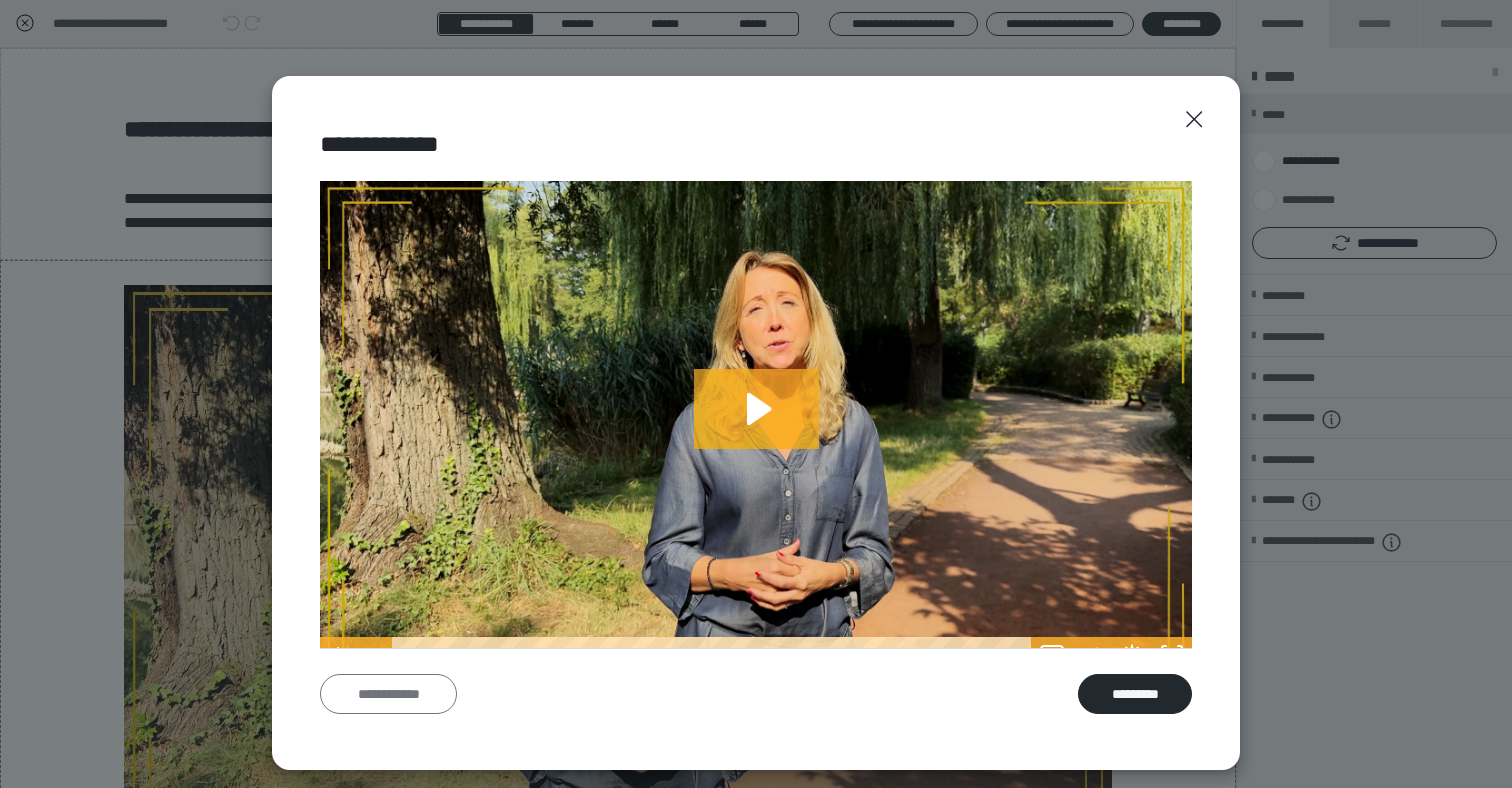 click on "**********" at bounding box center (388, 694) 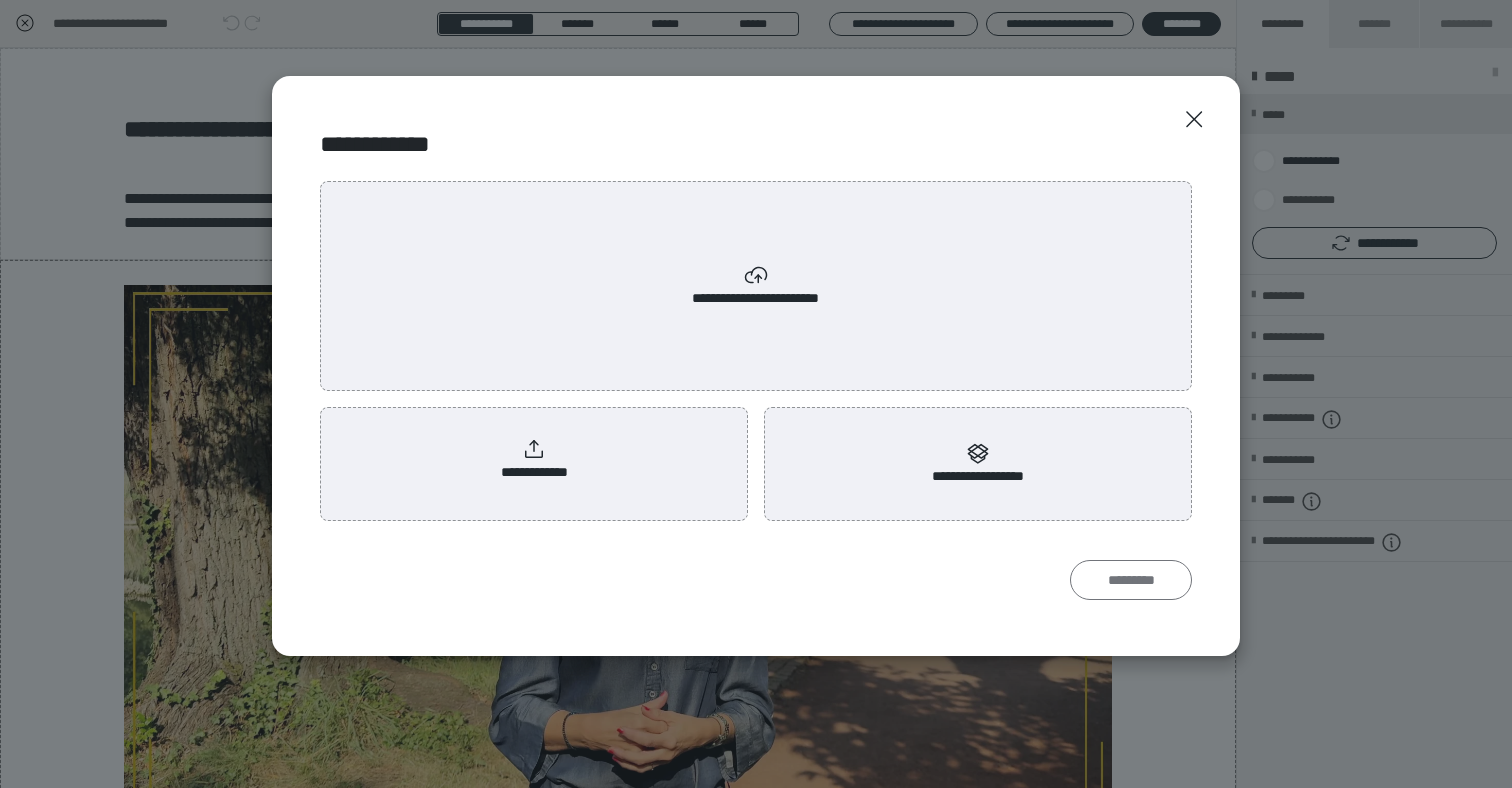 scroll, scrollTop: 0, scrollLeft: 0, axis: both 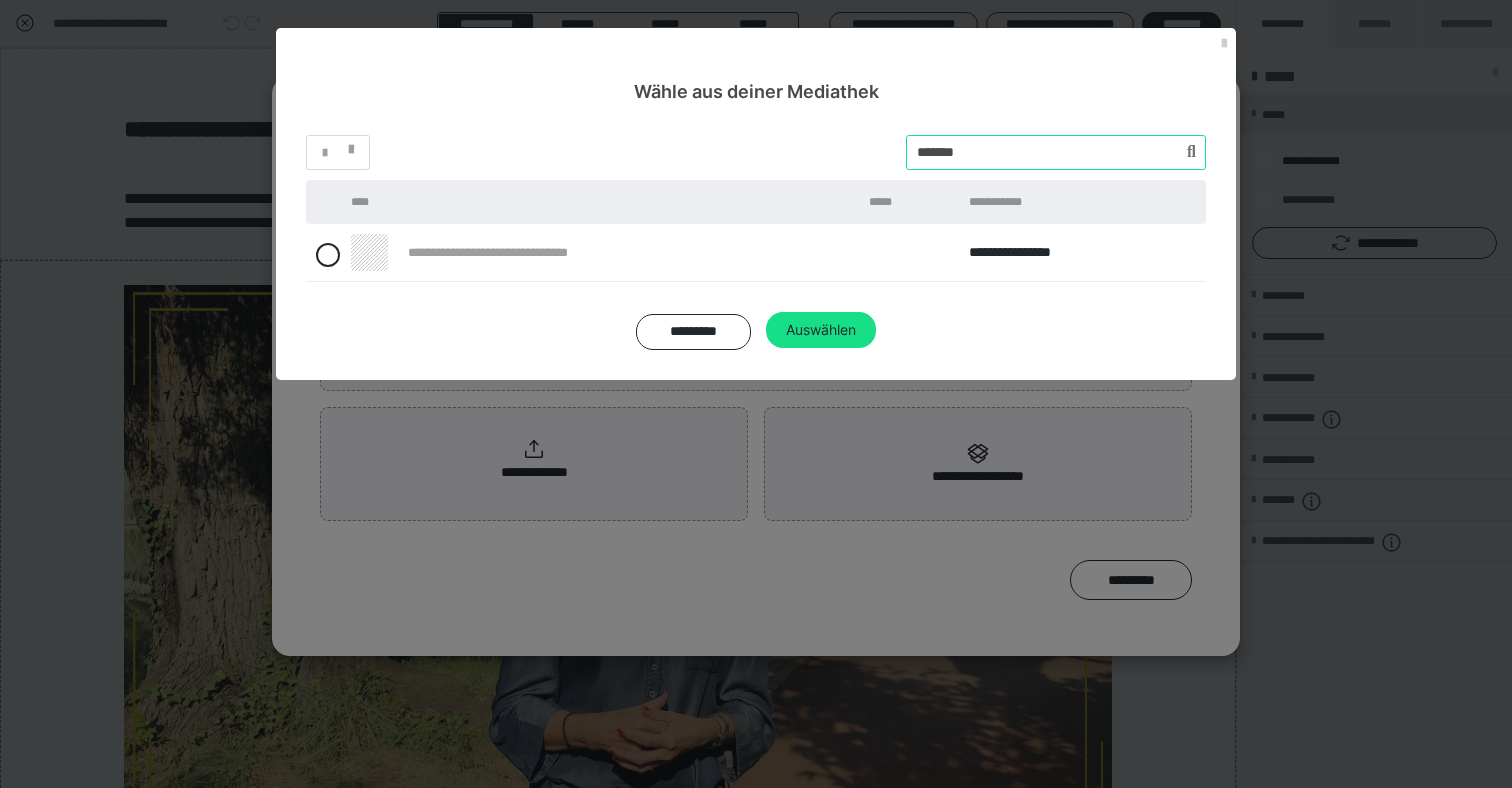 click at bounding box center [1056, 152] 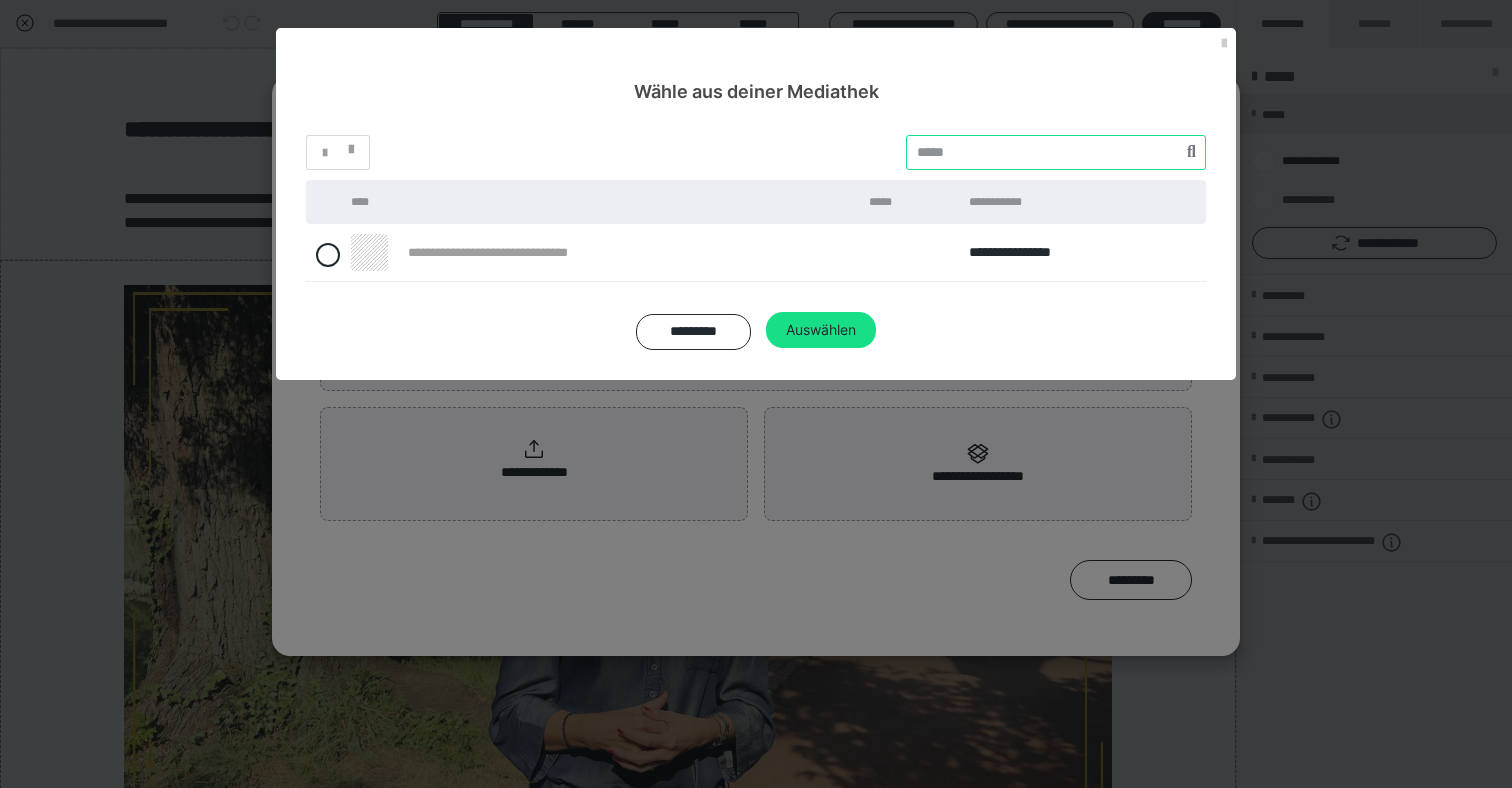 type 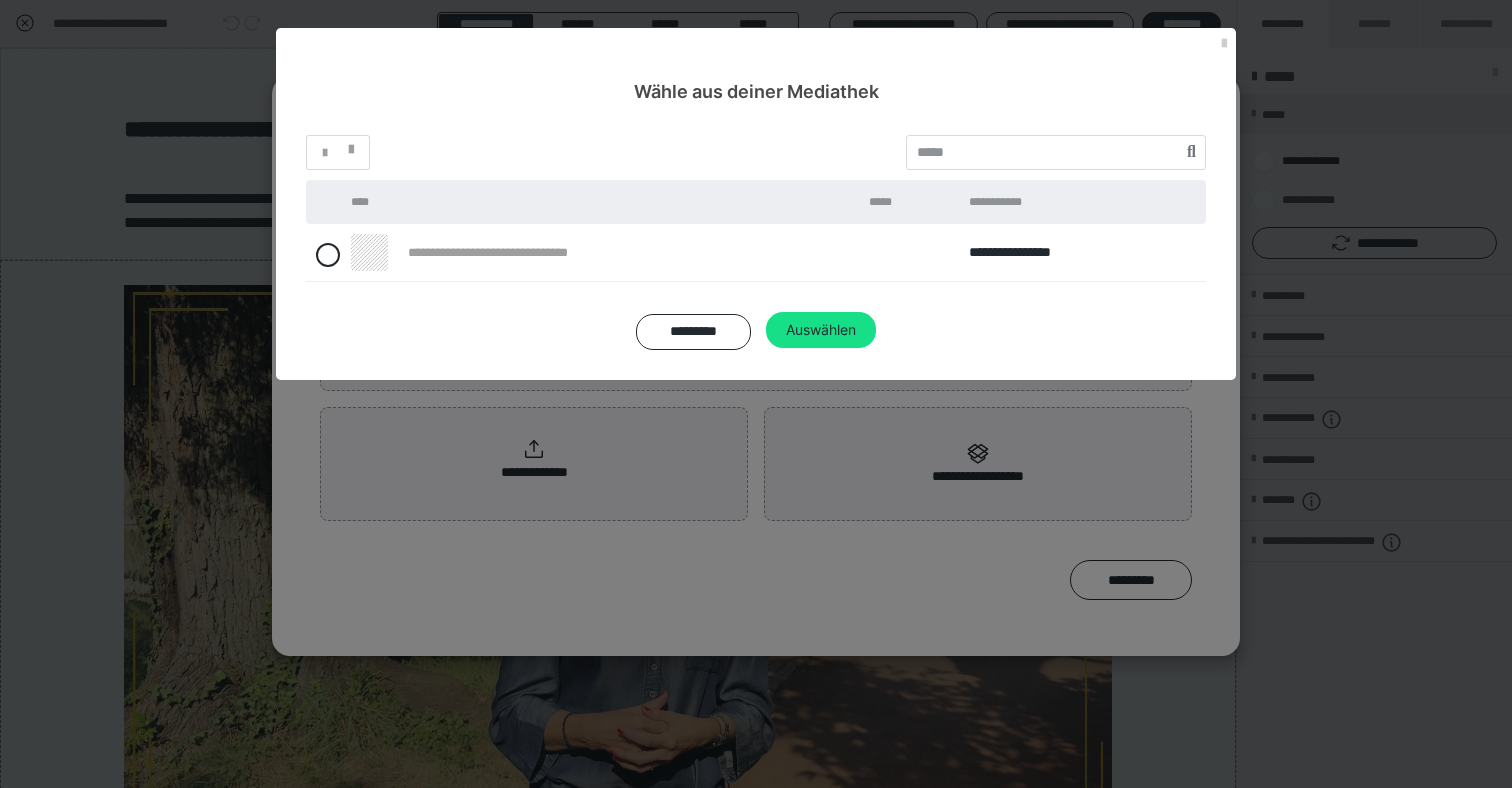 click on "*" at bounding box center (756, 152) 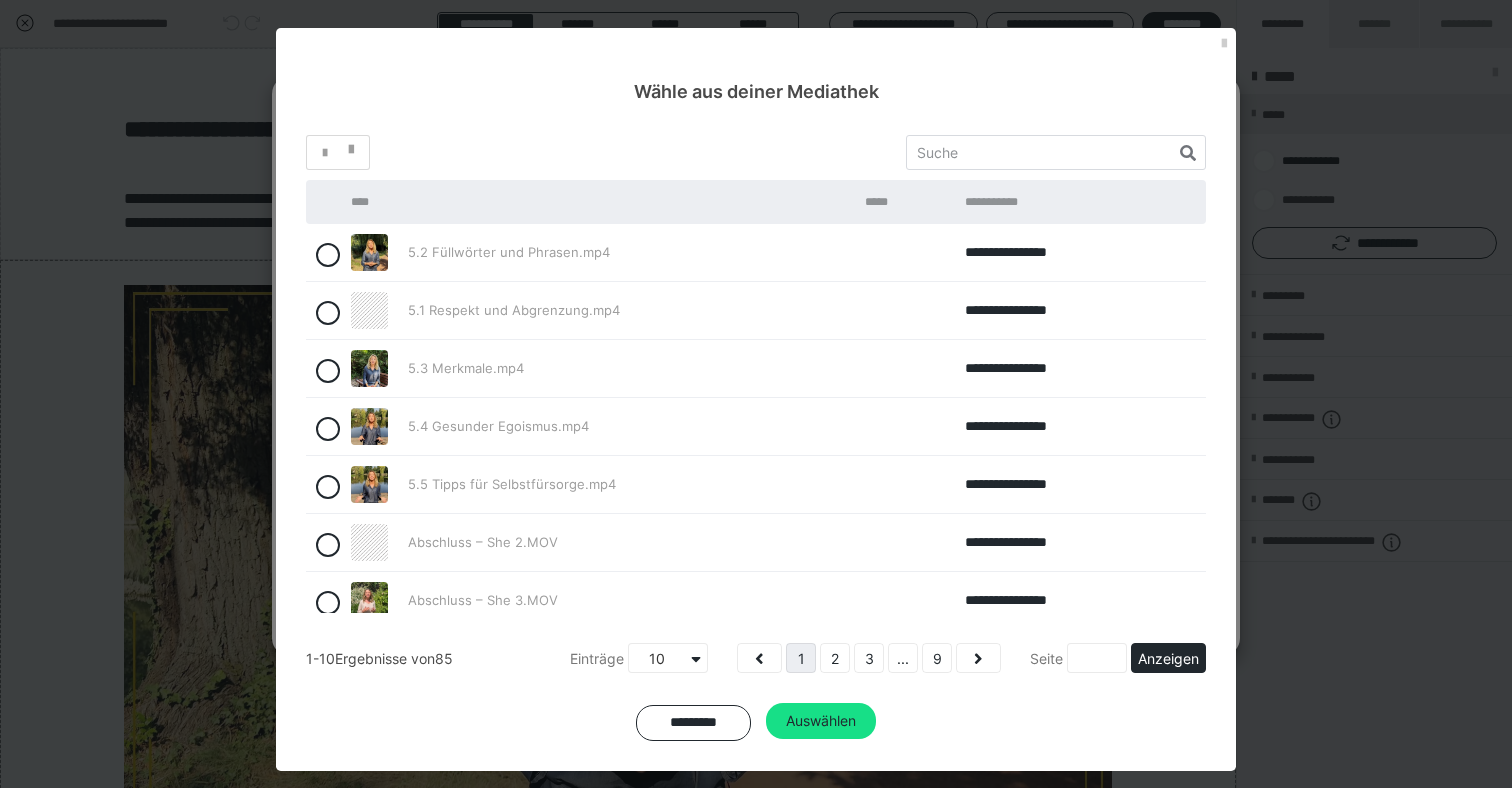click on "5.1 Respekt und Abgrenzung.mp4" at bounding box center (598, 311) 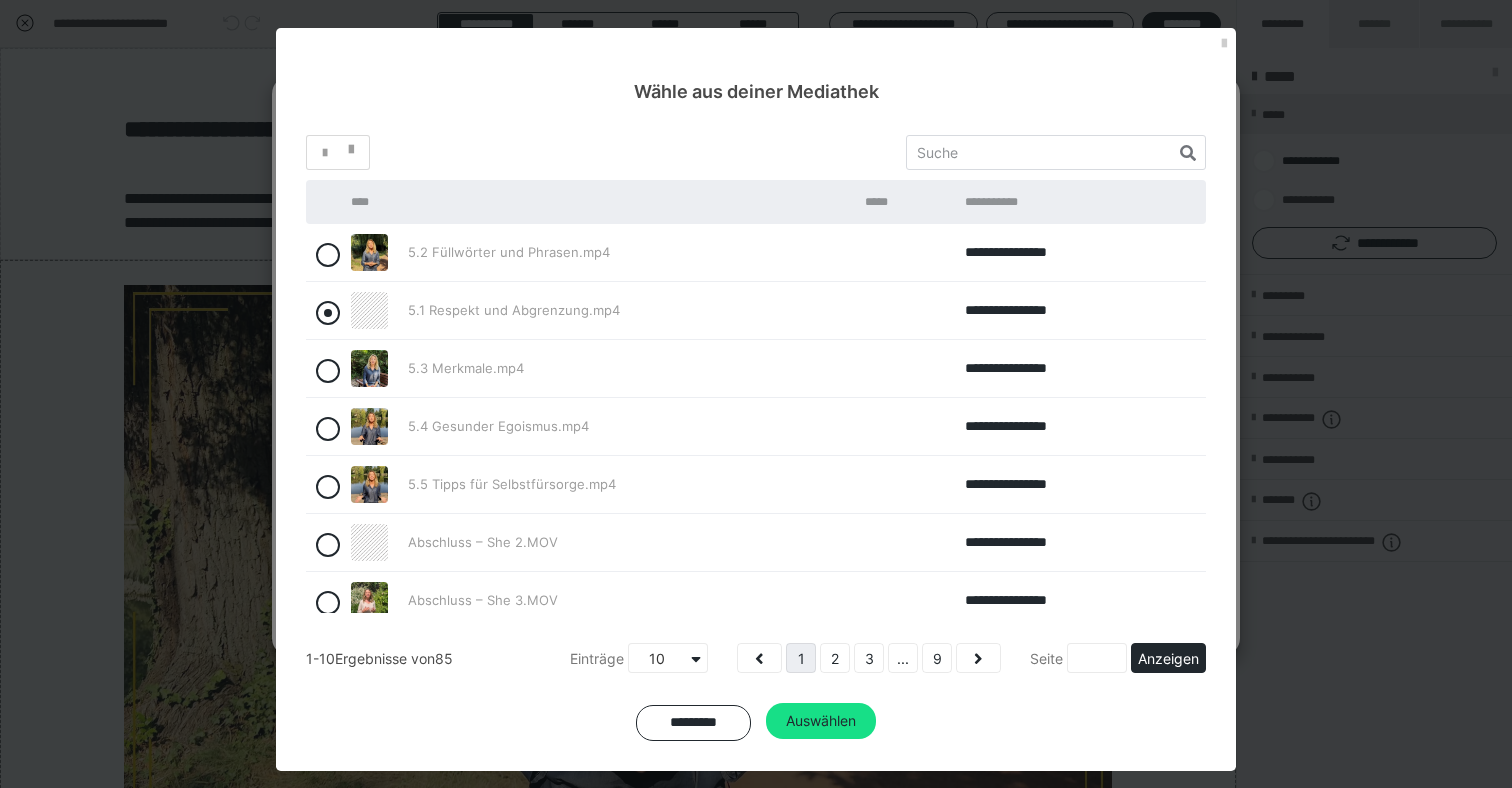 click at bounding box center (328, 313) 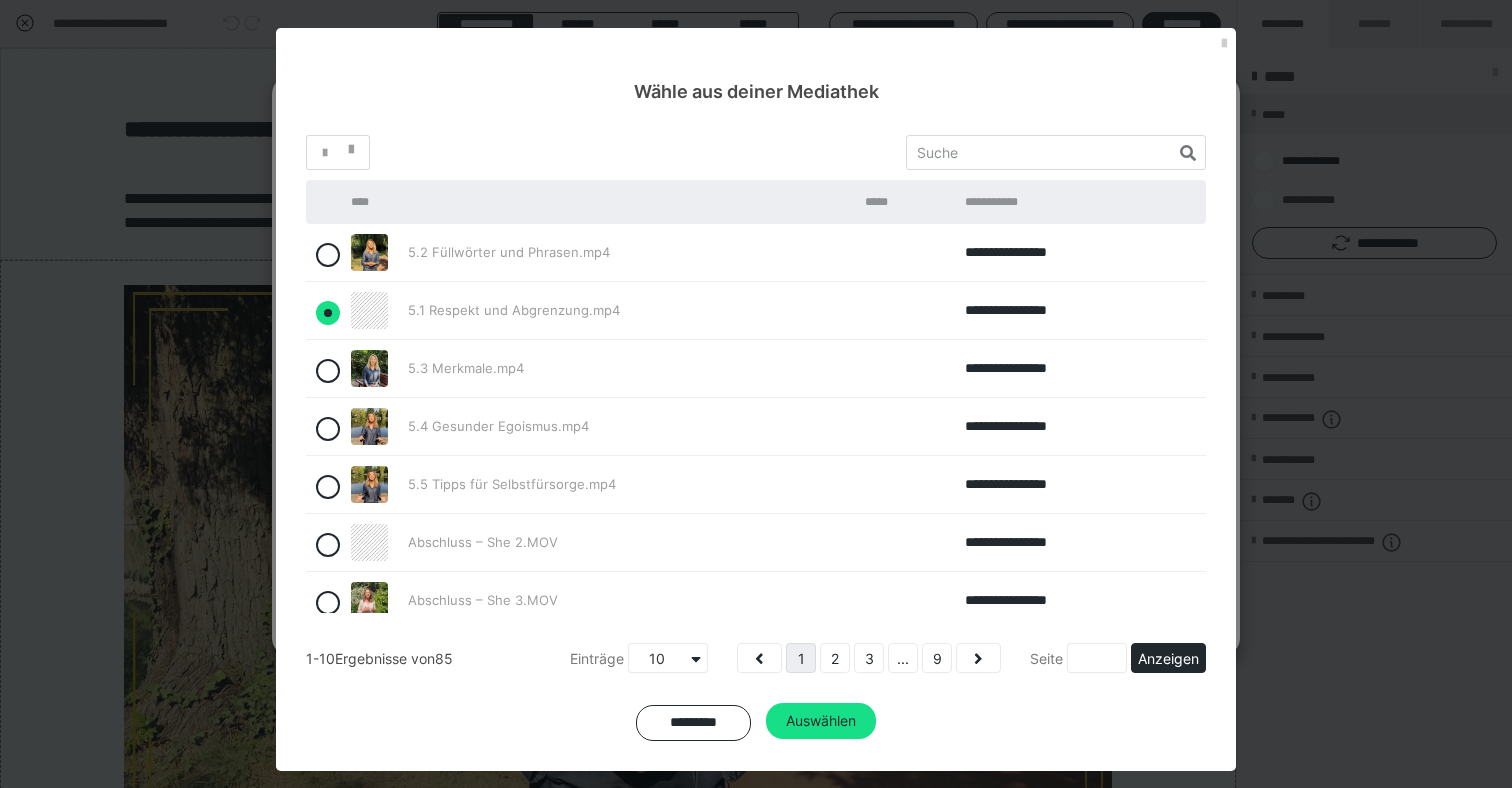 radio on "true" 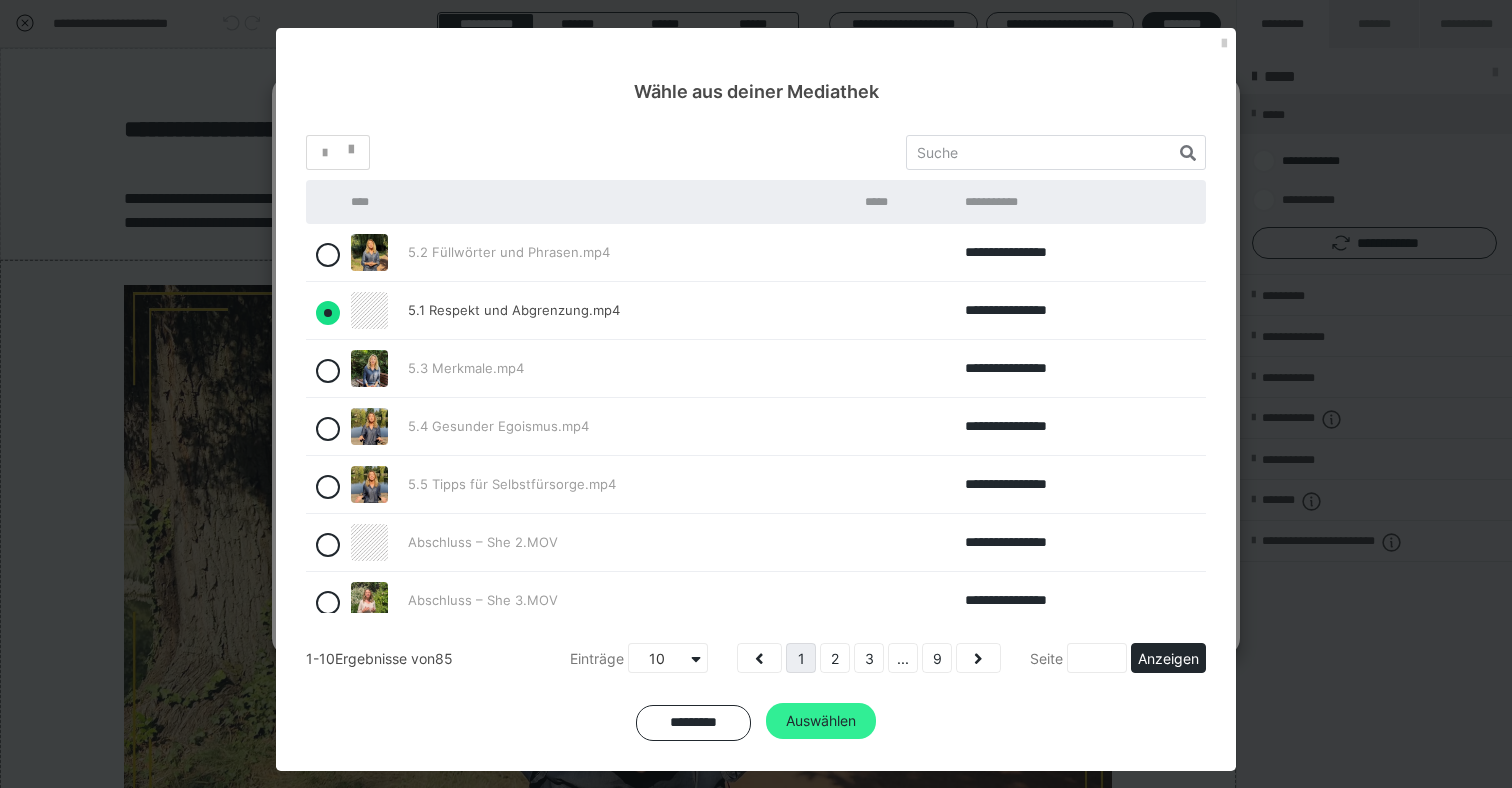 click on "Auswählen" at bounding box center (821, 721) 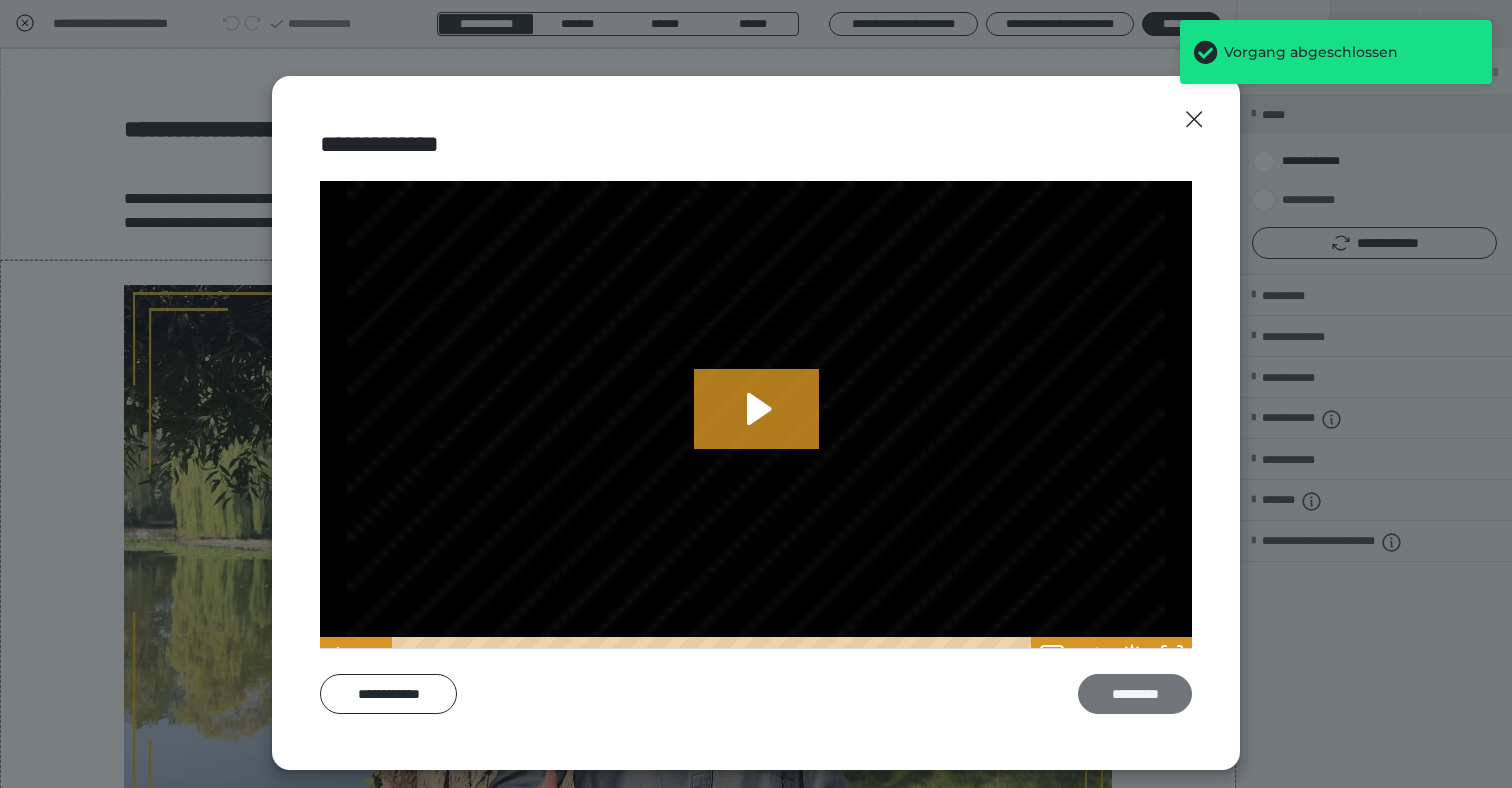 click on "*********" at bounding box center (1135, 694) 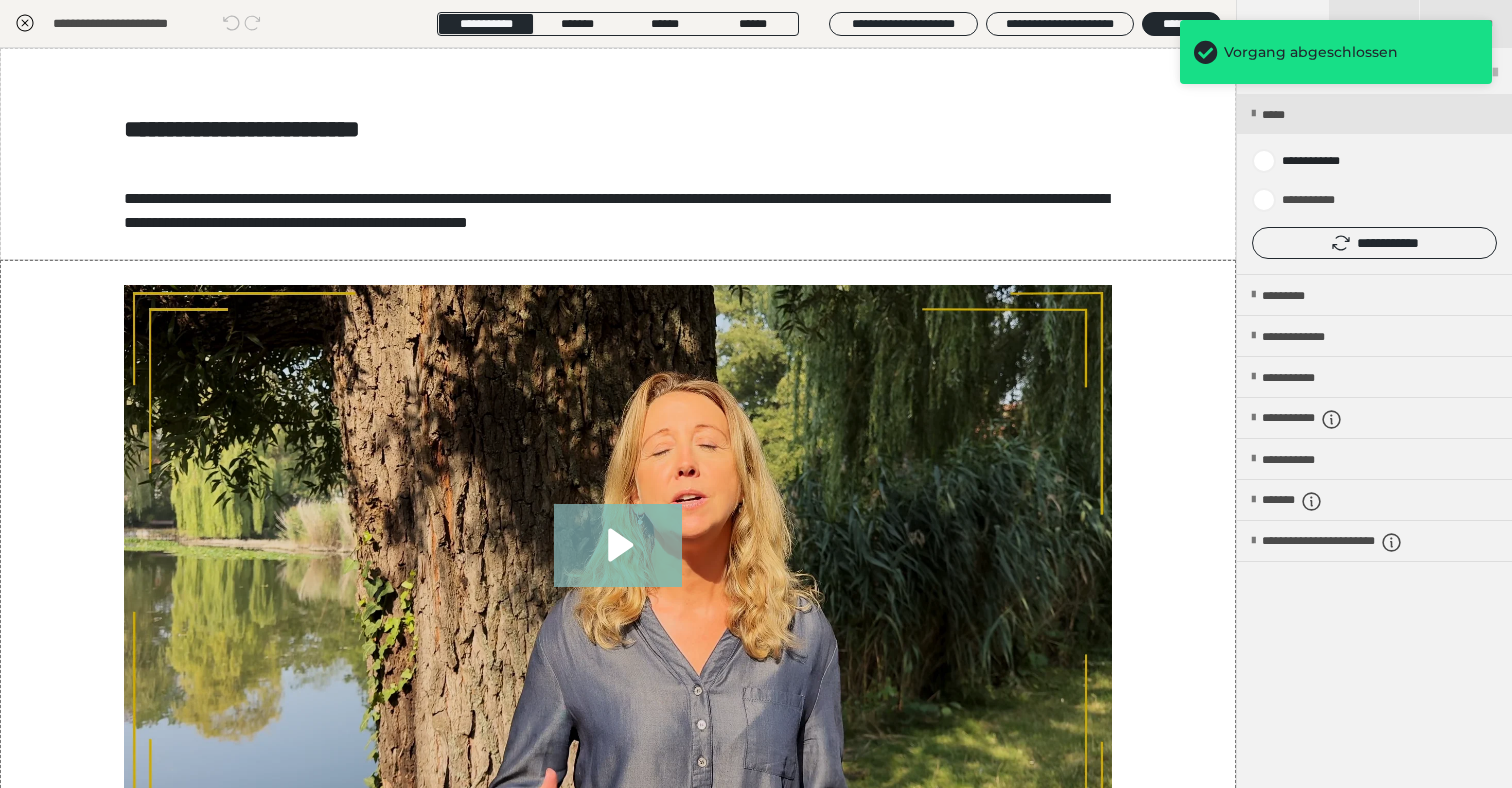 click 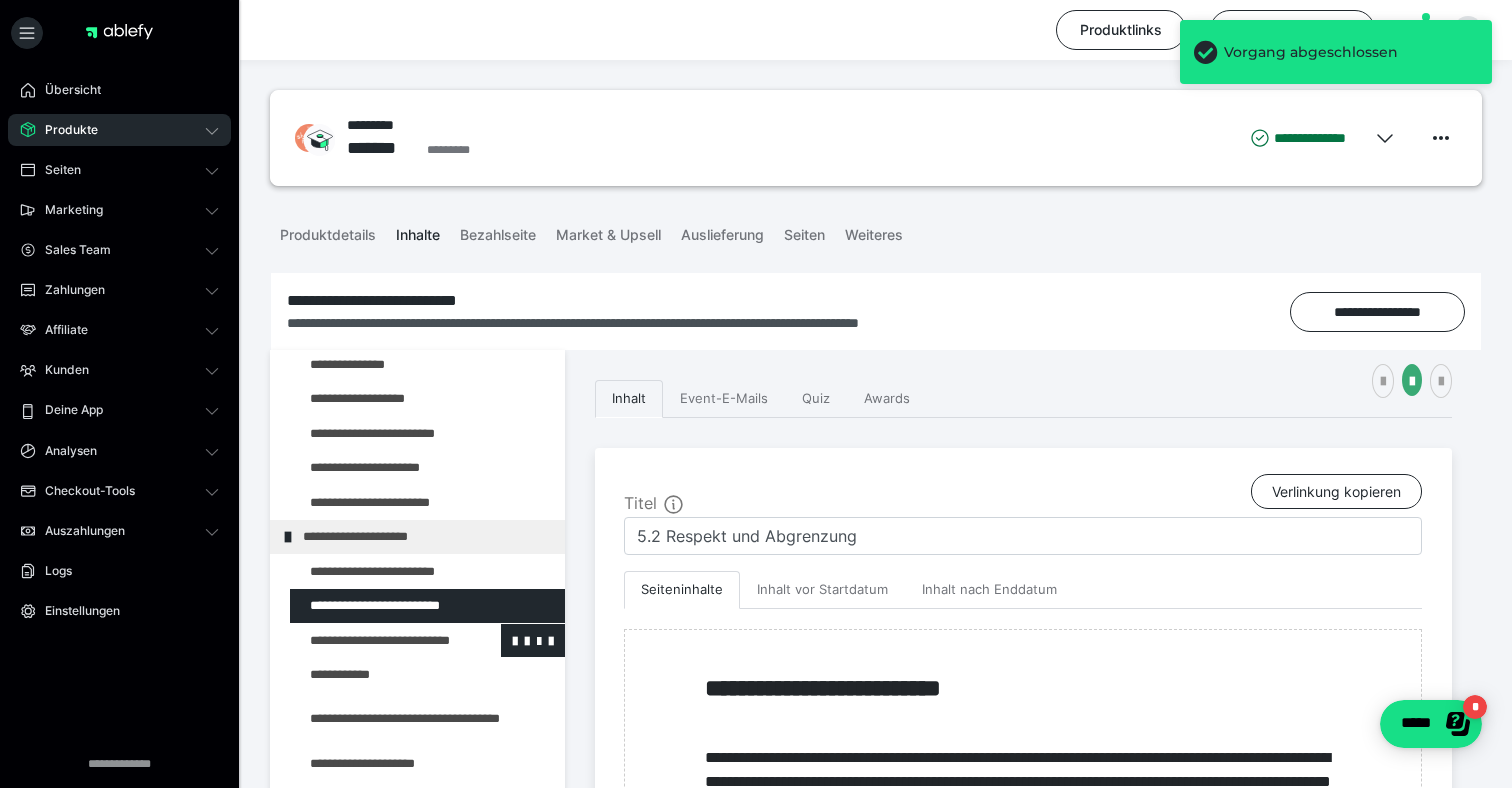 click at bounding box center [375, 641] 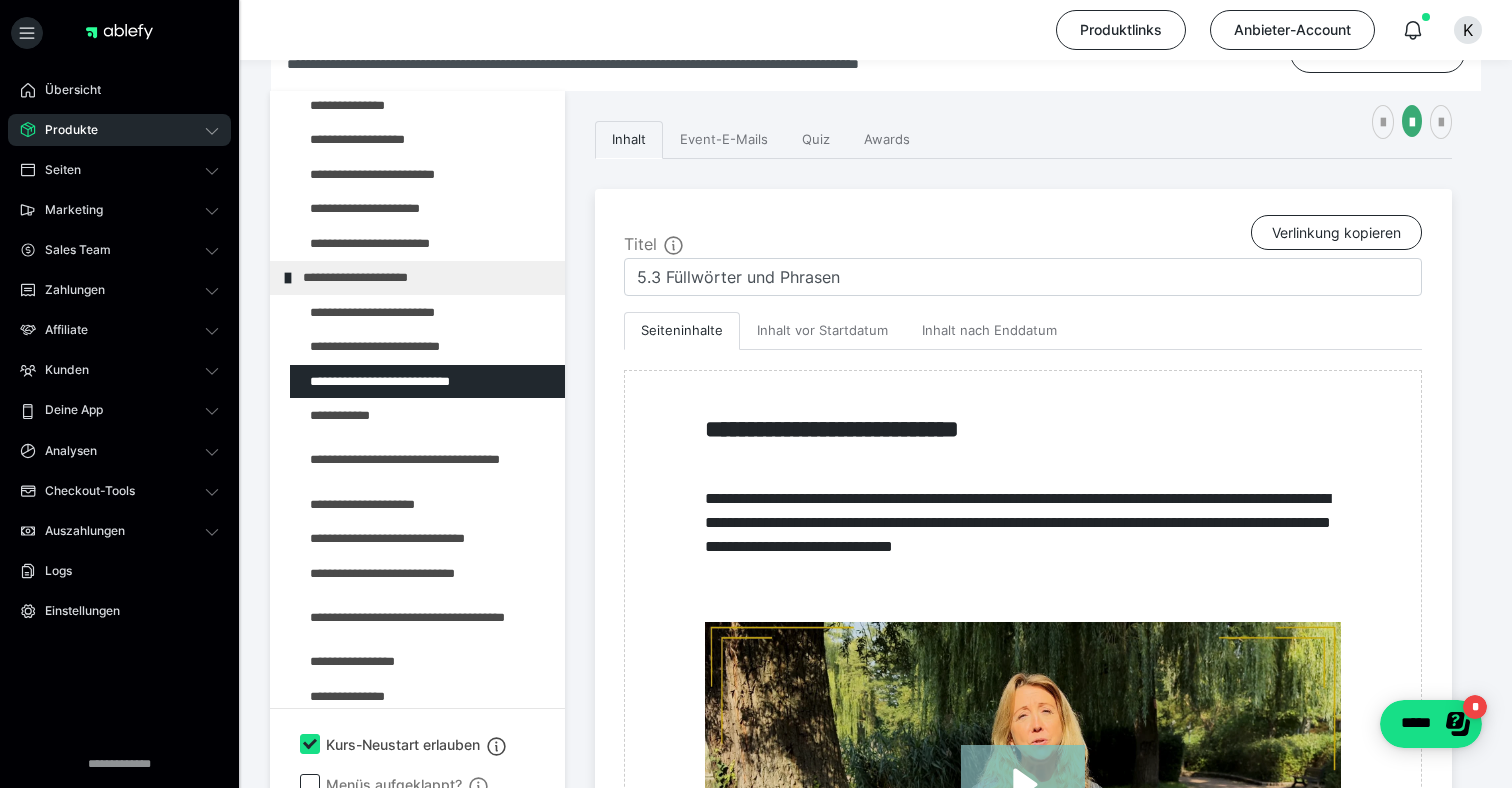 scroll, scrollTop: 272, scrollLeft: 0, axis: vertical 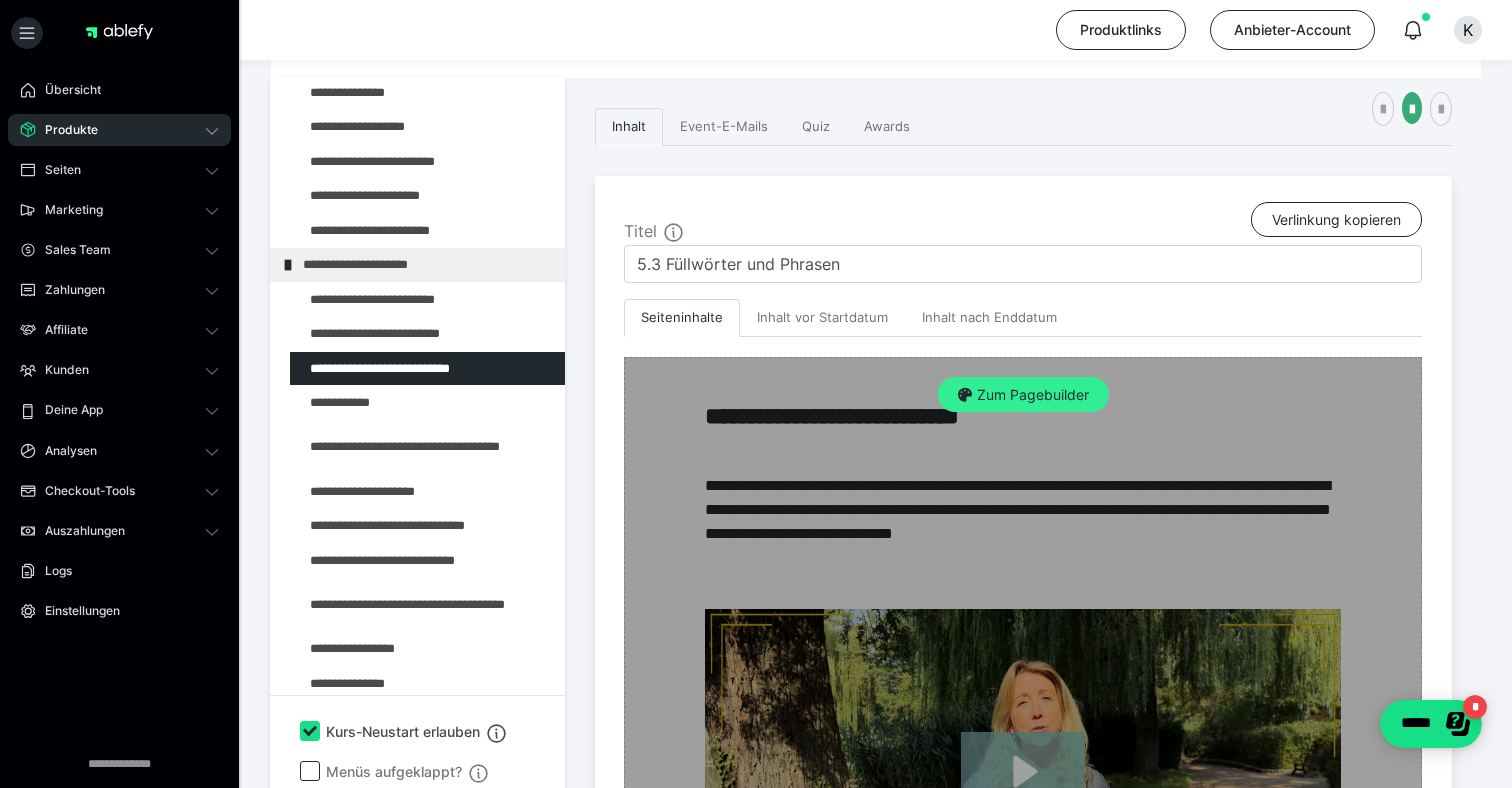 click on "Zum Pagebuilder" at bounding box center [1023, 395] 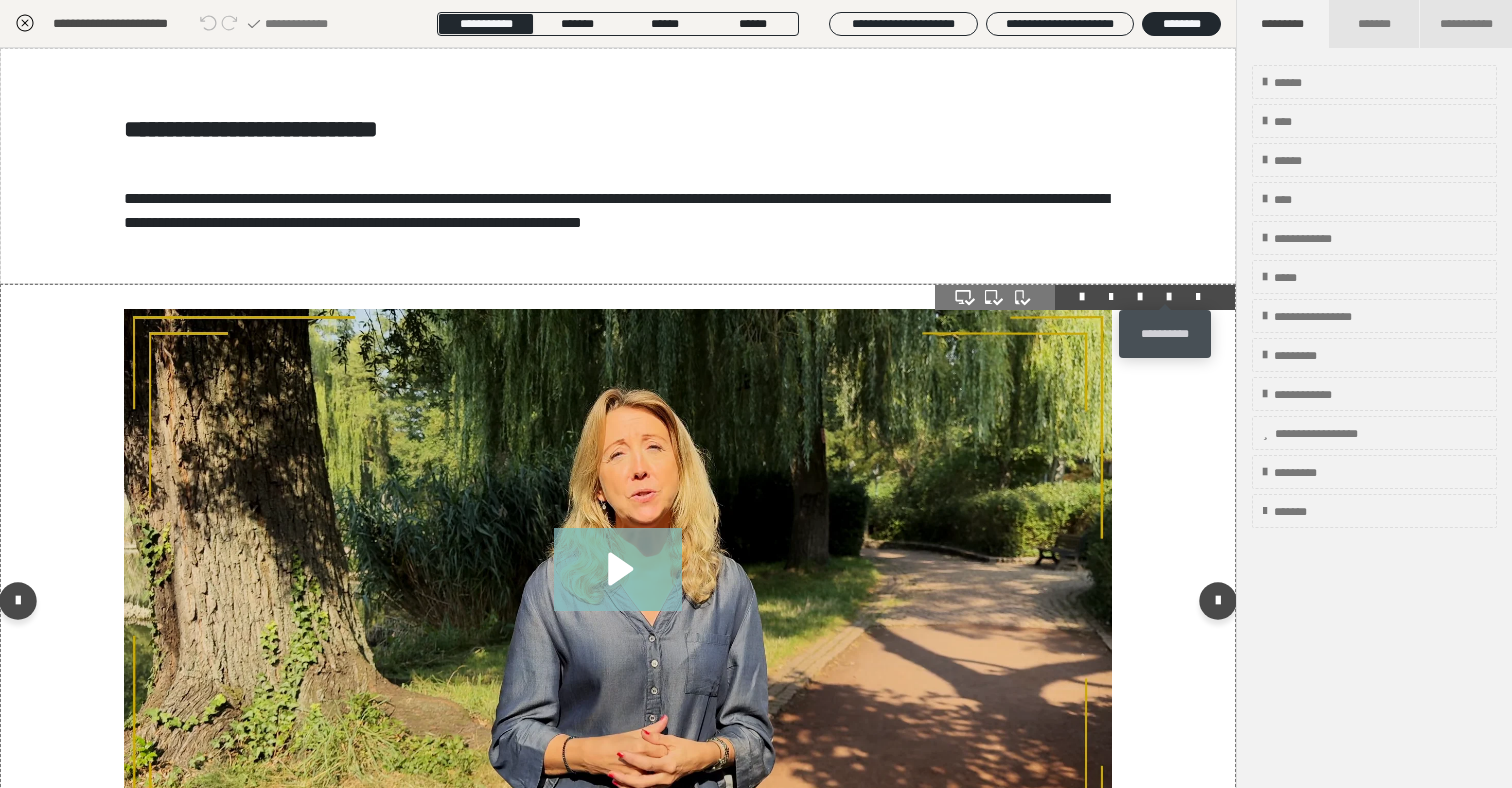 click at bounding box center [1169, 297] 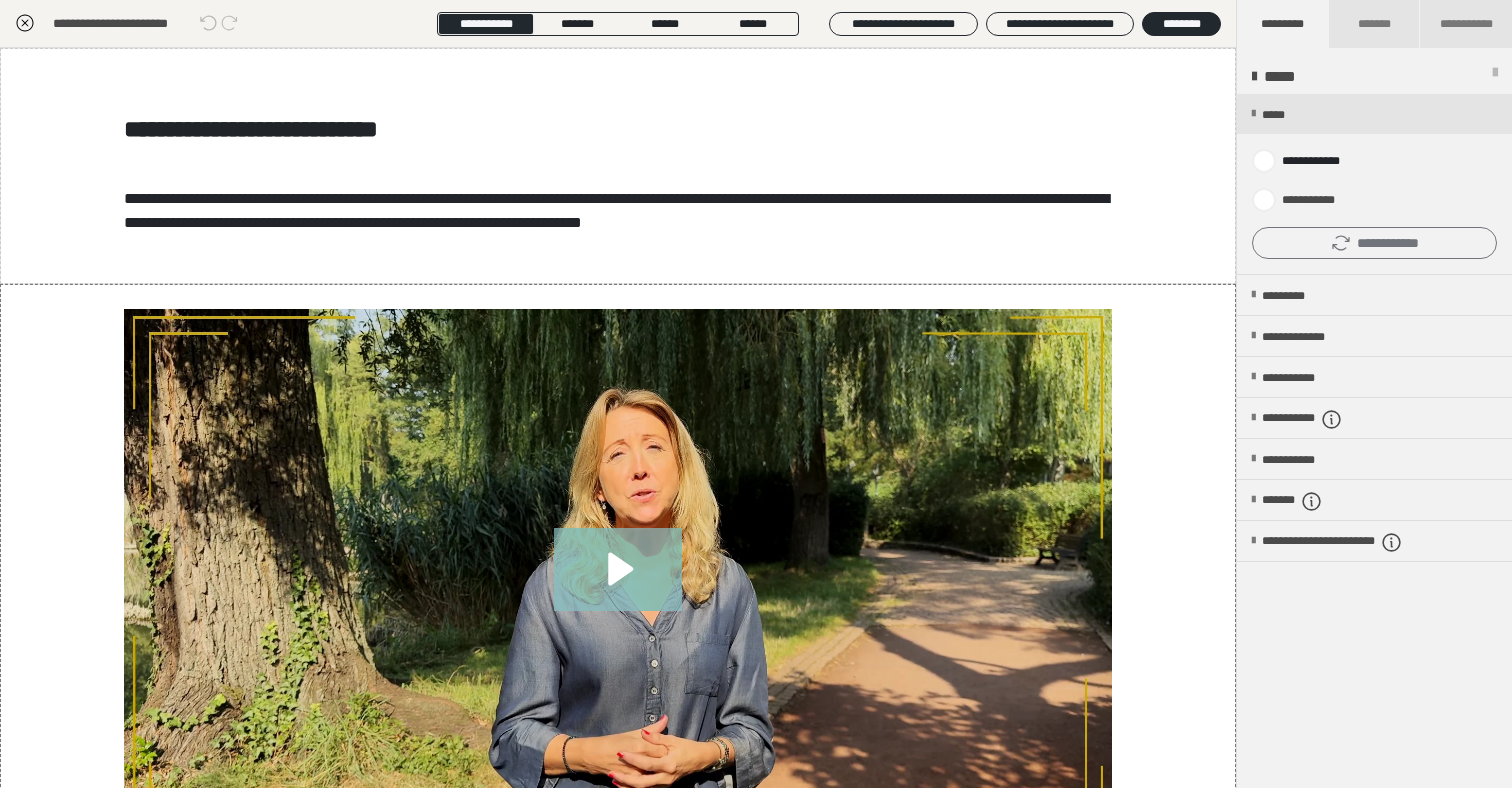 click 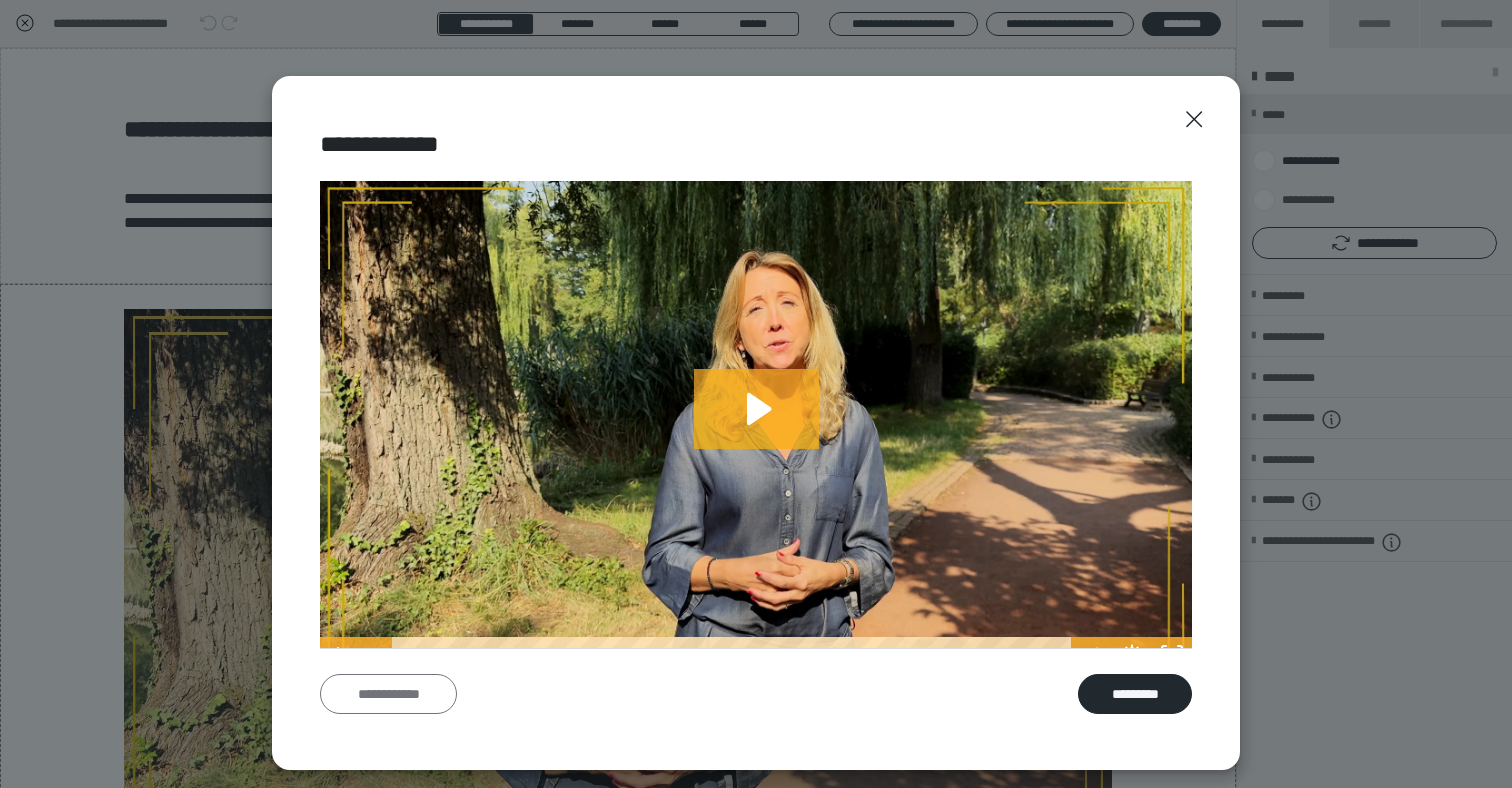 click on "**********" at bounding box center [388, 694] 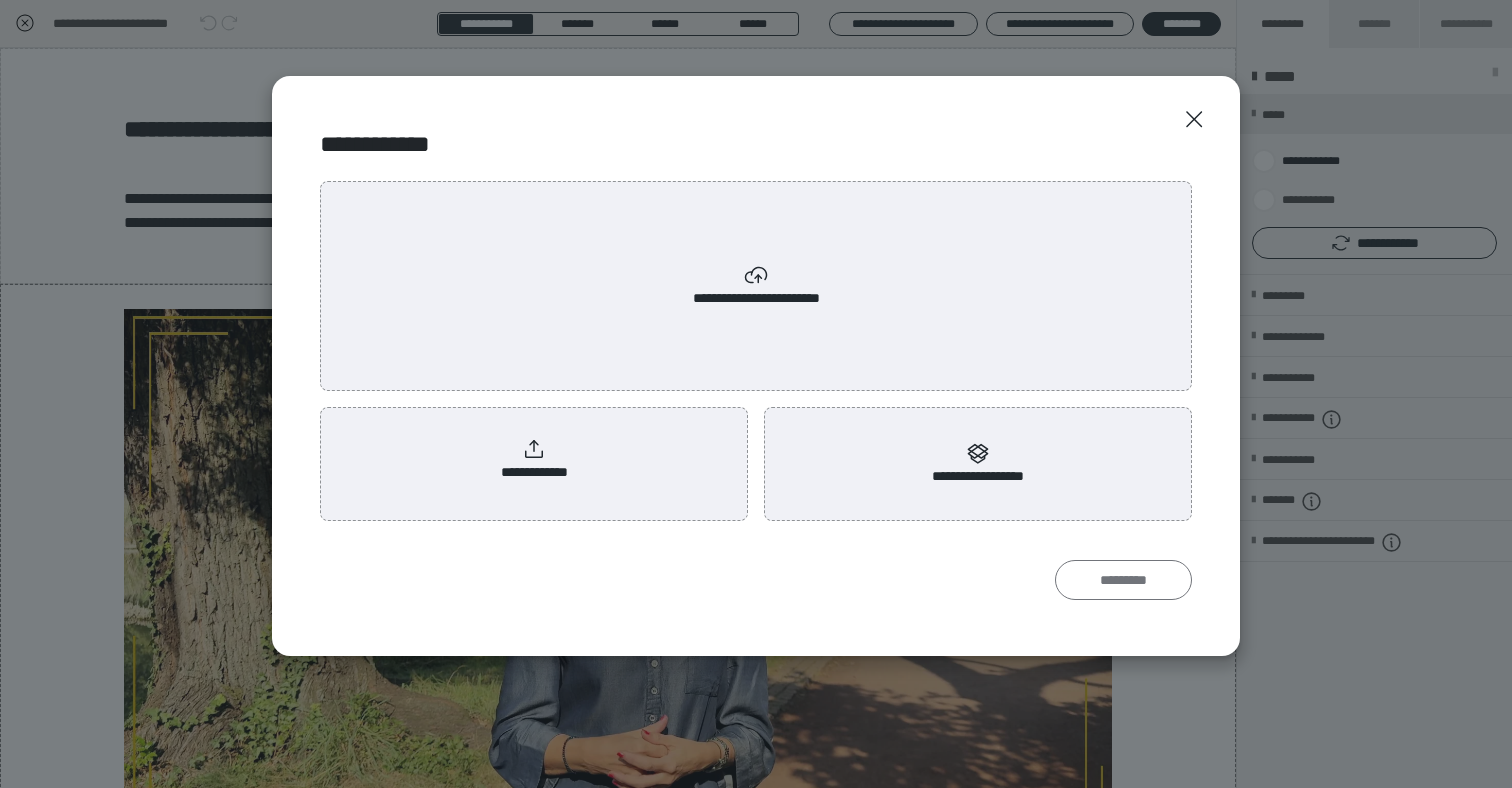 scroll, scrollTop: 0, scrollLeft: 0, axis: both 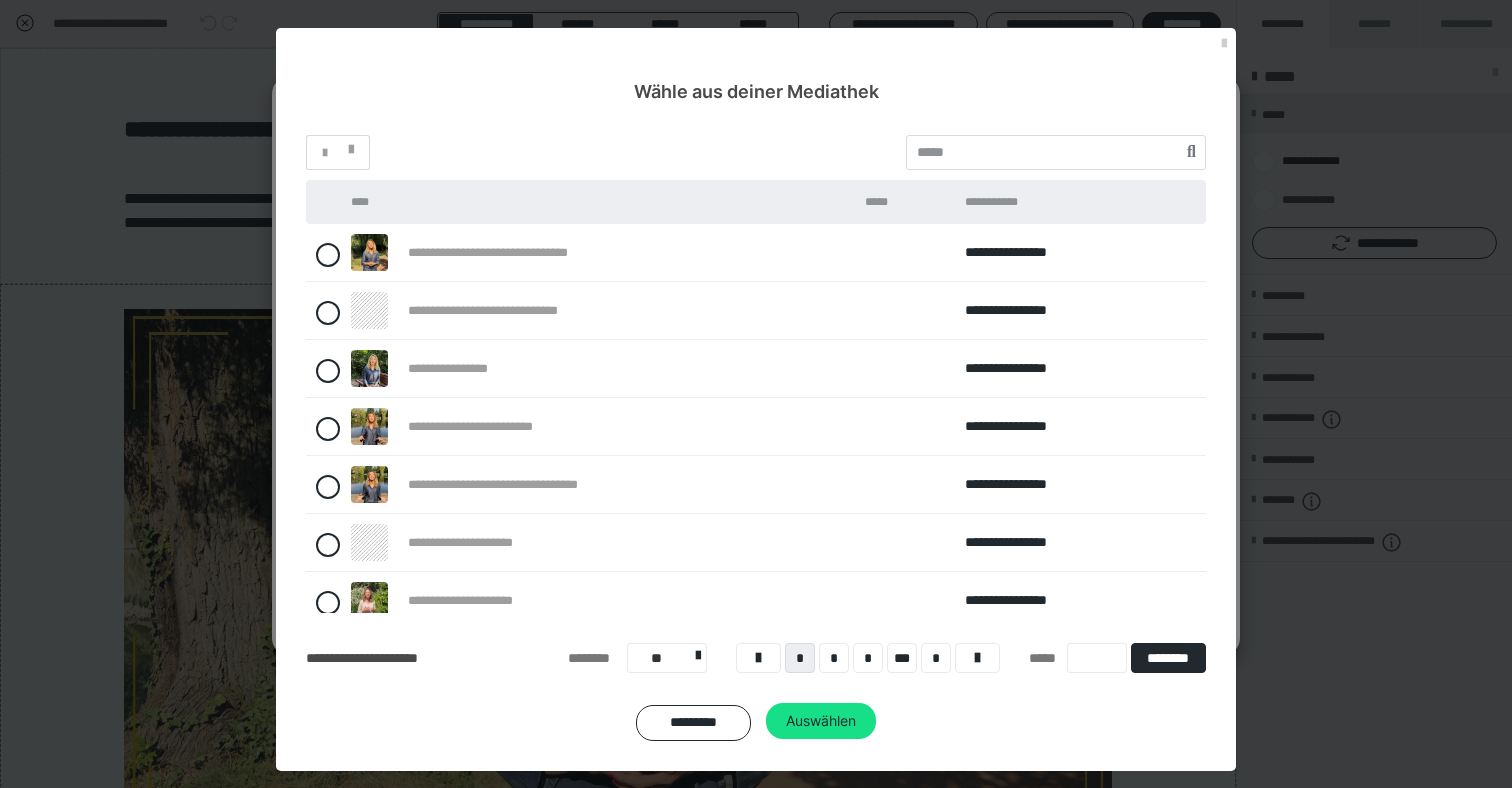 click on "**********" at bounding box center [598, 253] 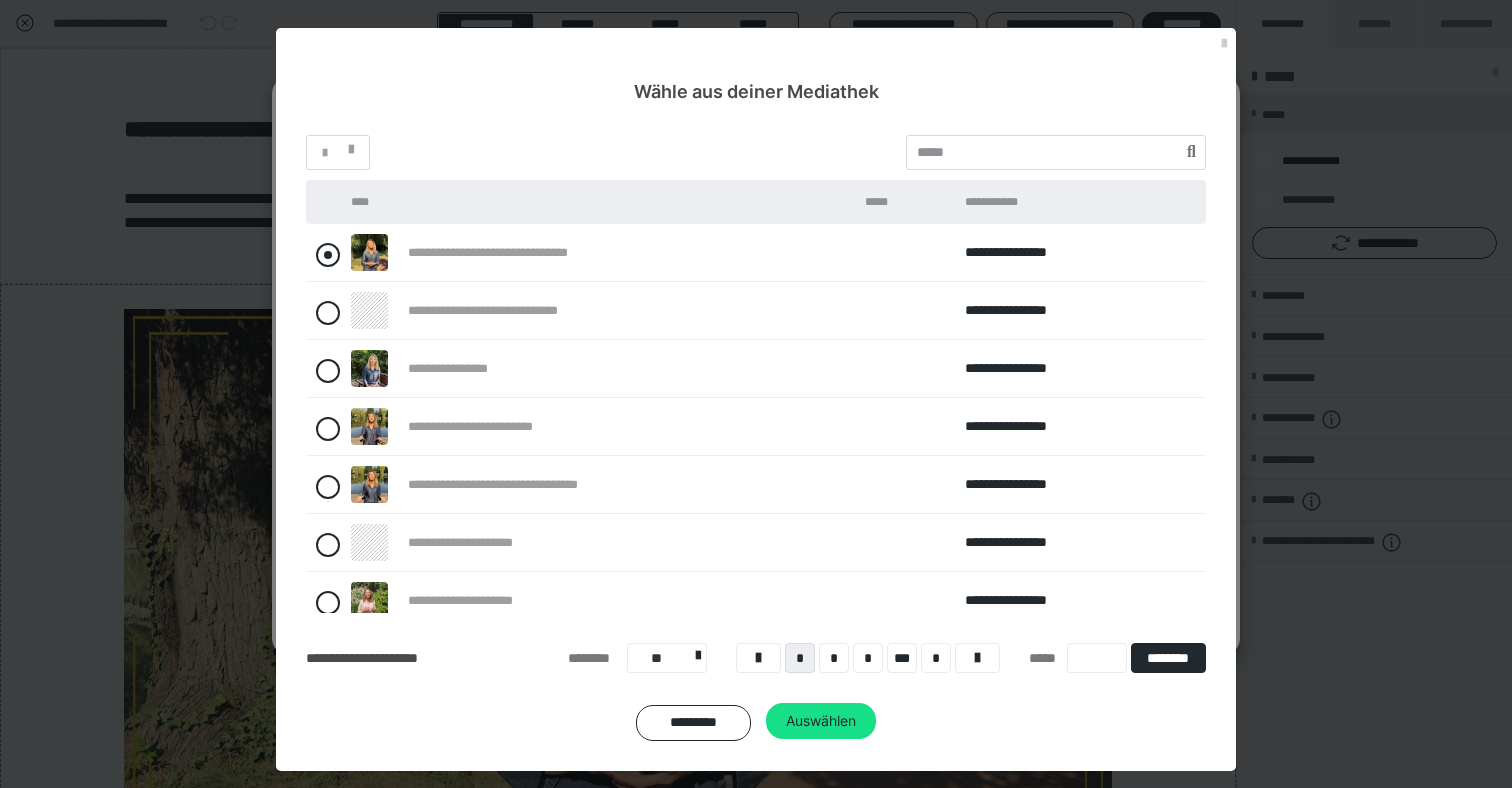 click at bounding box center [328, 255] 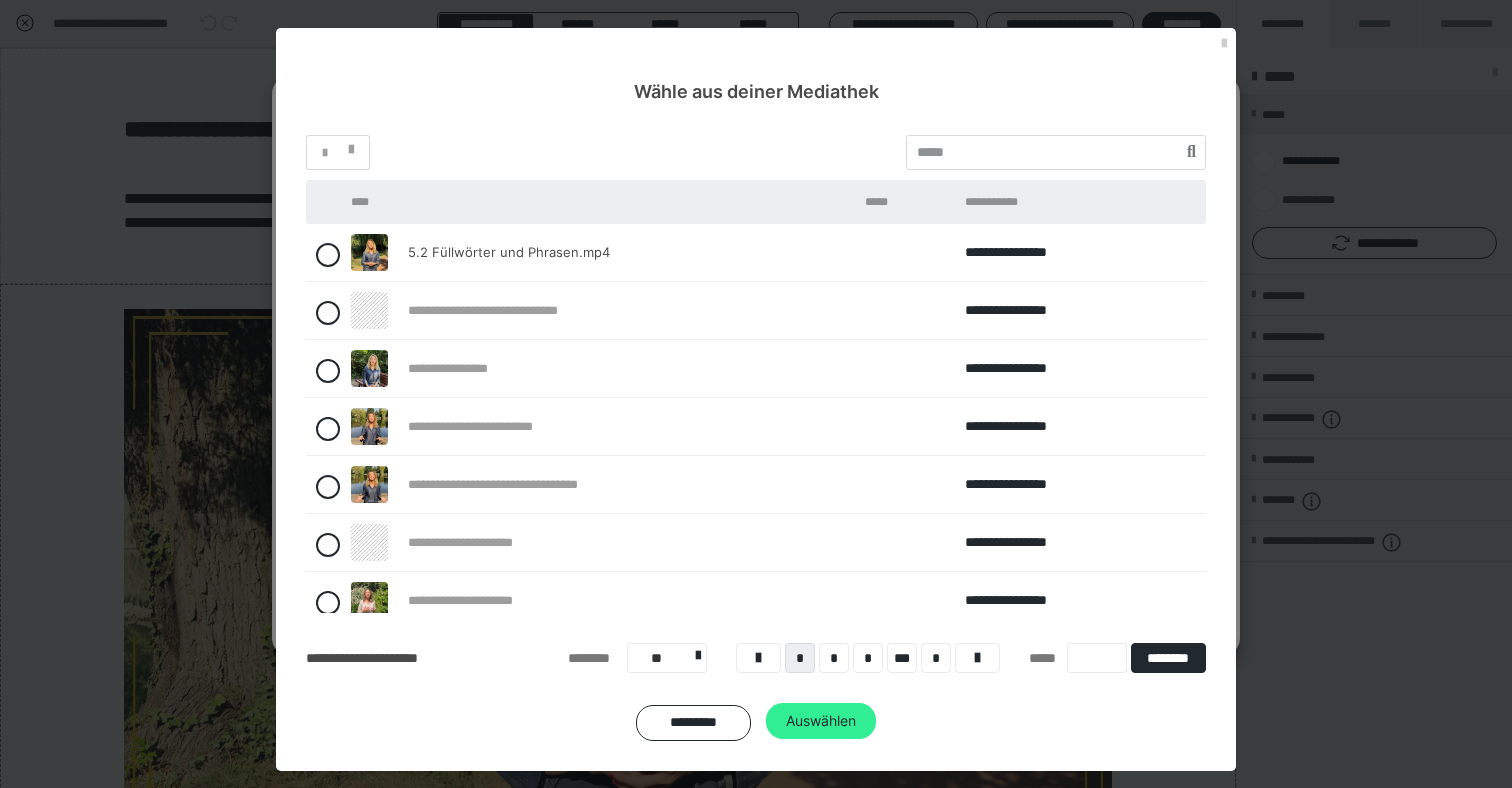 click on "Auswählen" at bounding box center [821, 721] 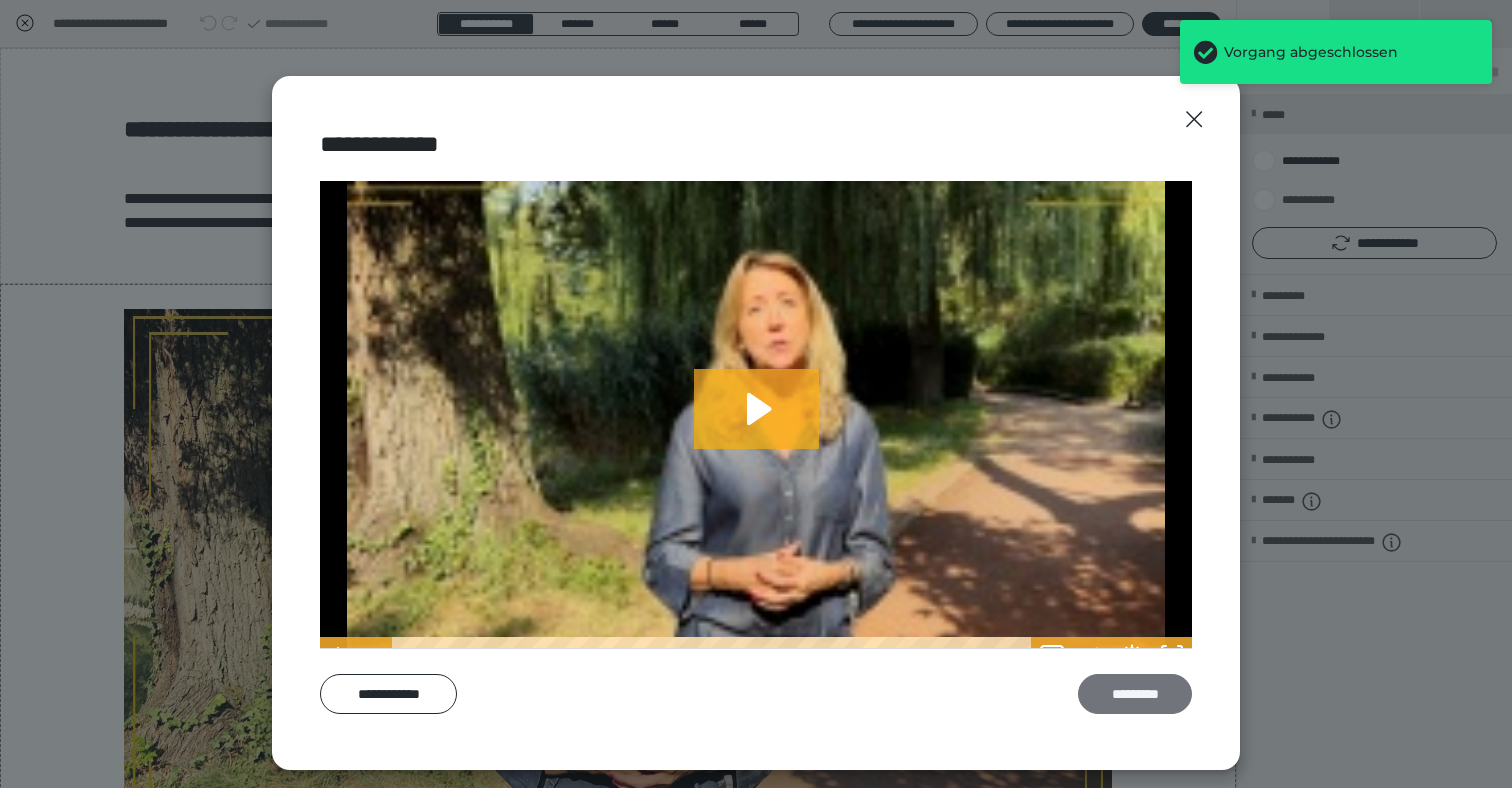 click on "*********" at bounding box center [1135, 694] 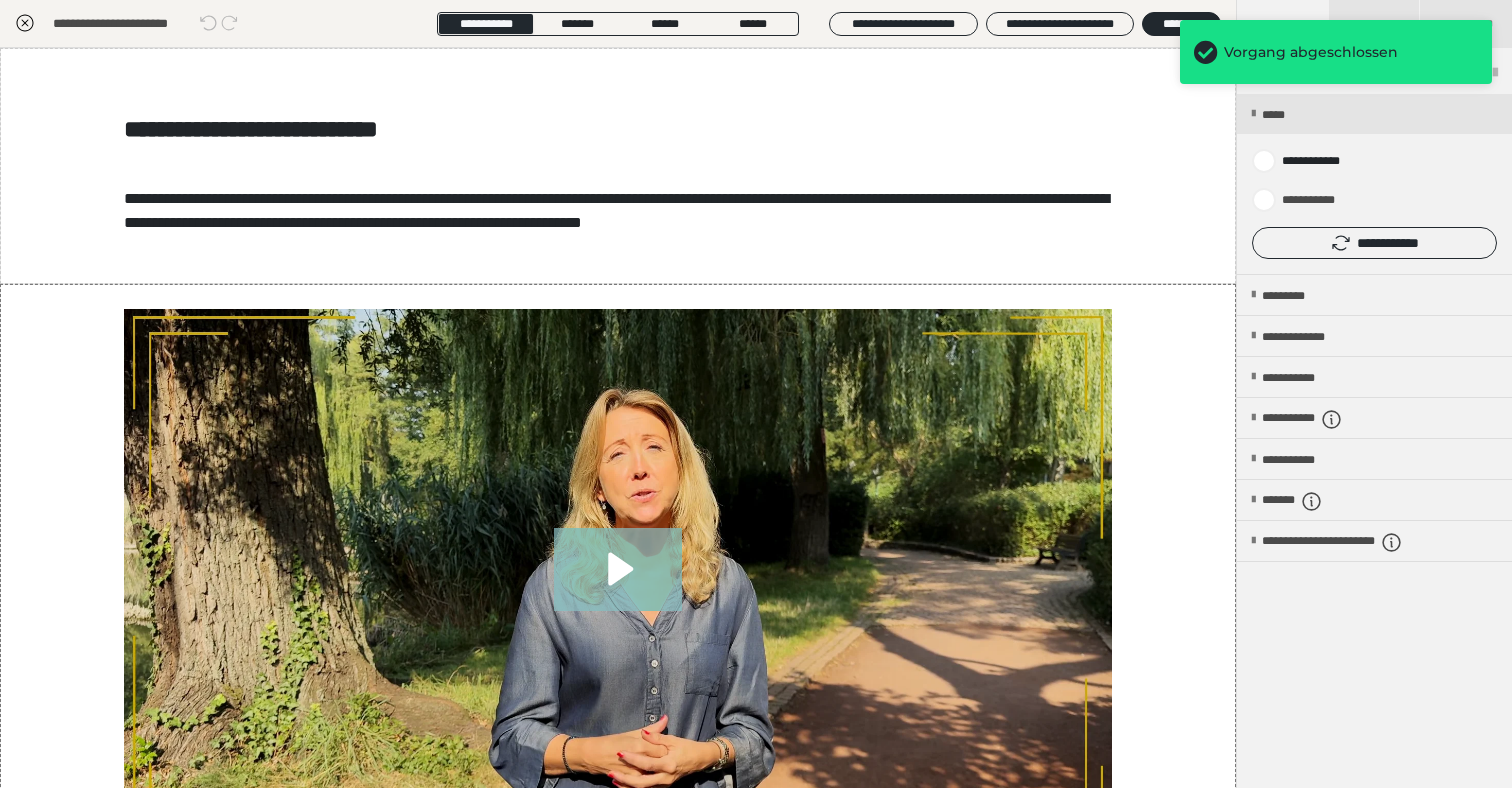 click 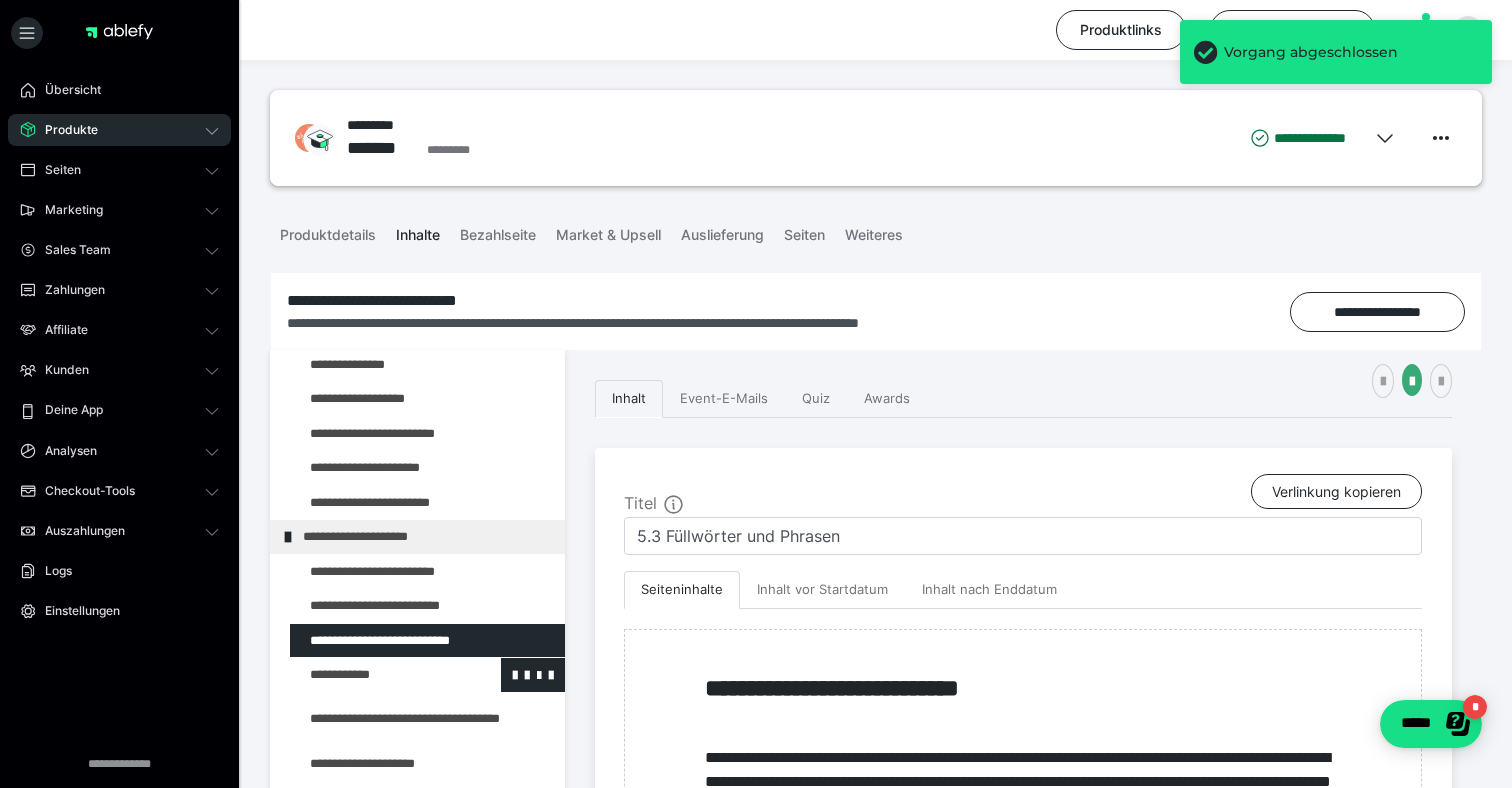 click at bounding box center (375, 675) 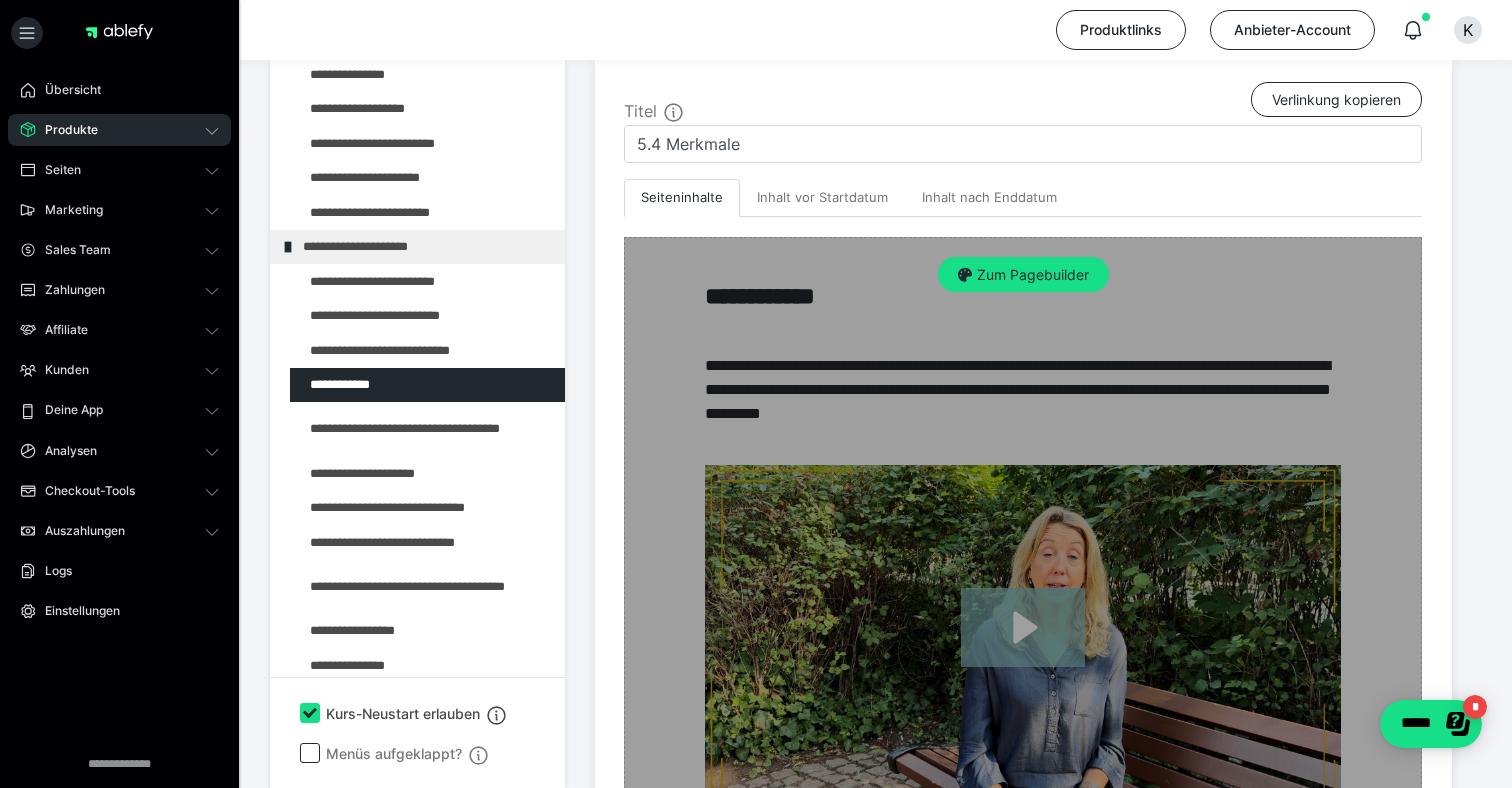 scroll, scrollTop: 404, scrollLeft: 0, axis: vertical 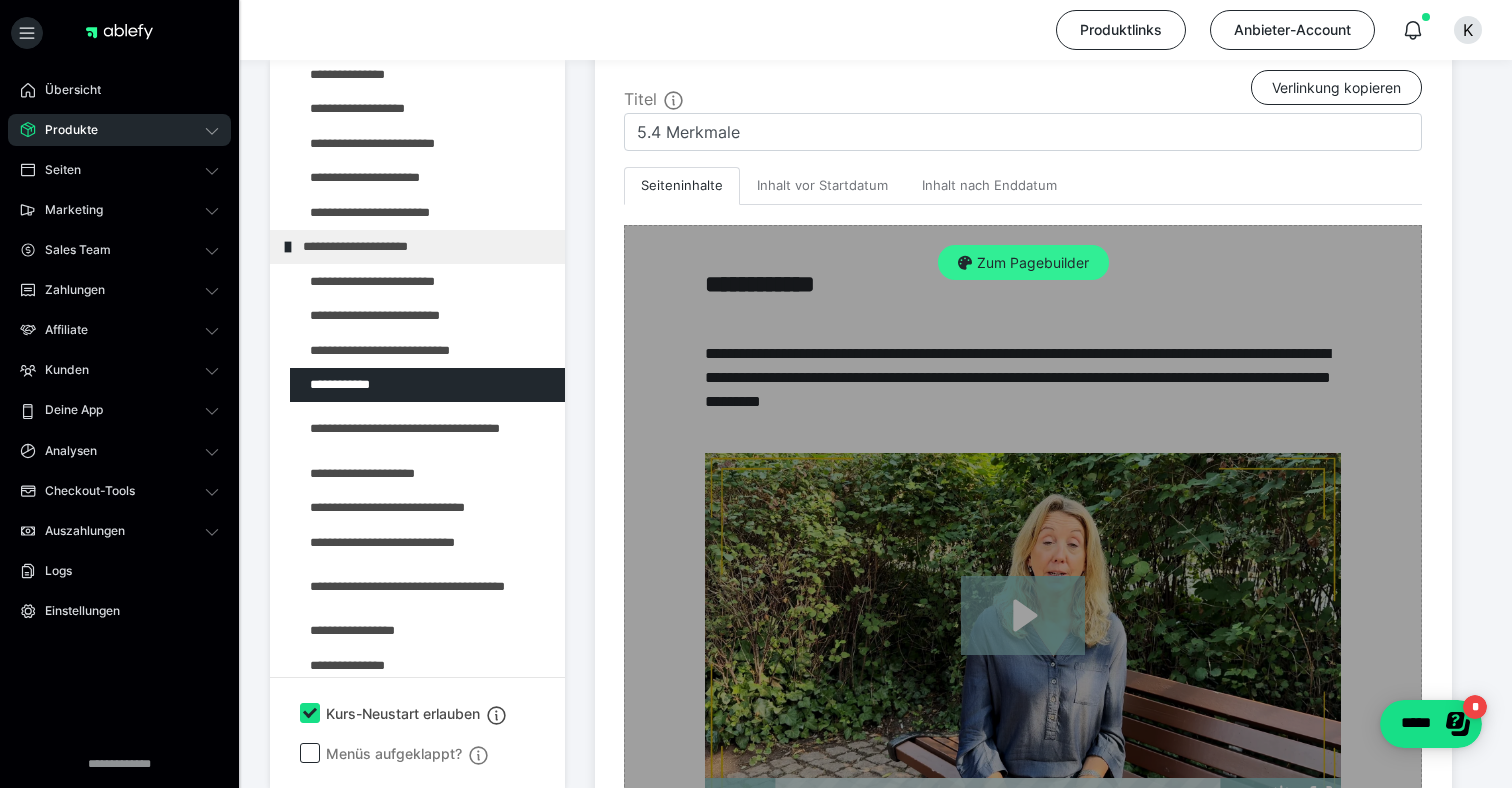click on "Zum Pagebuilder" at bounding box center [1023, 263] 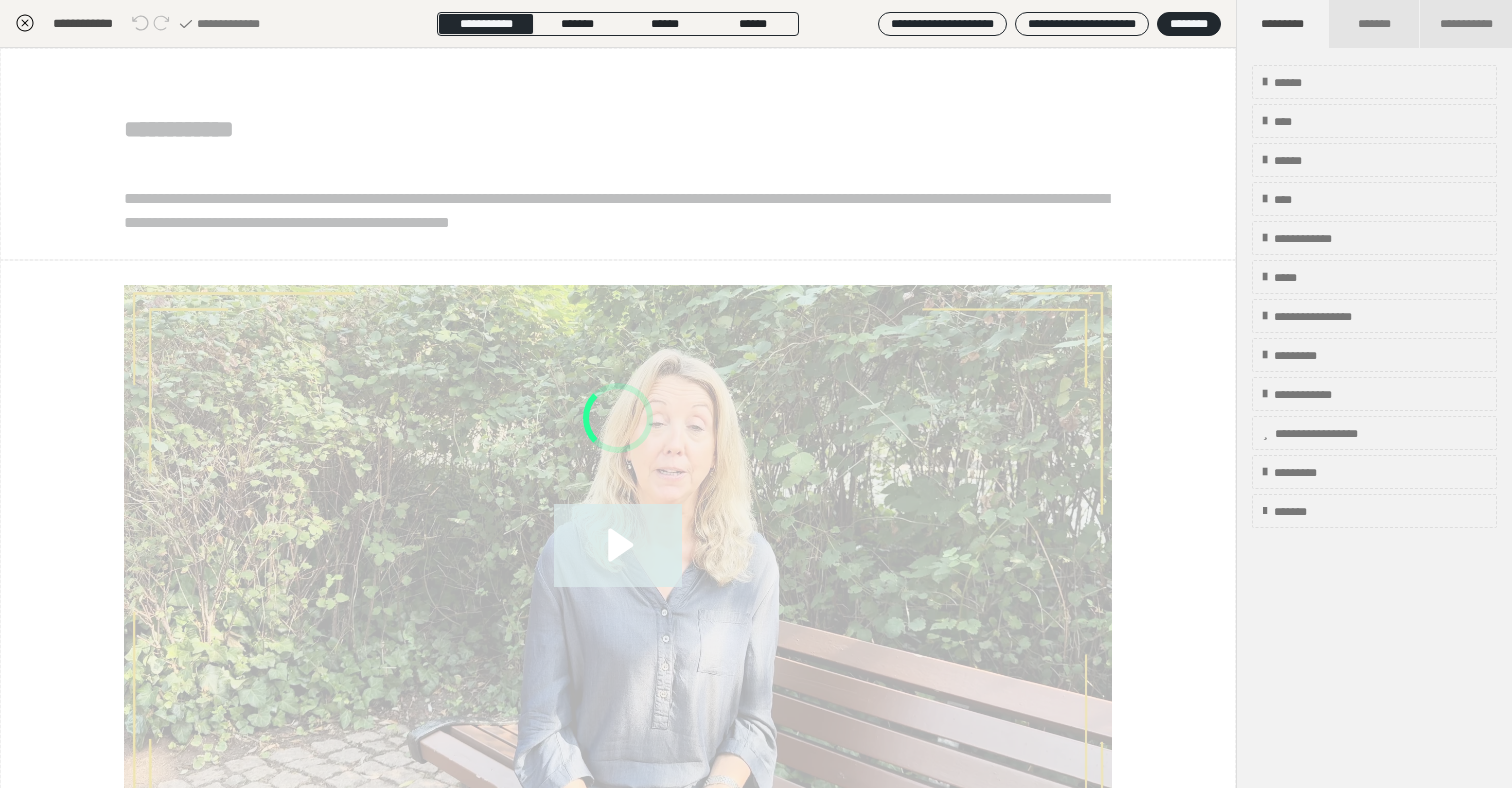 scroll, scrollTop: 290, scrollLeft: 0, axis: vertical 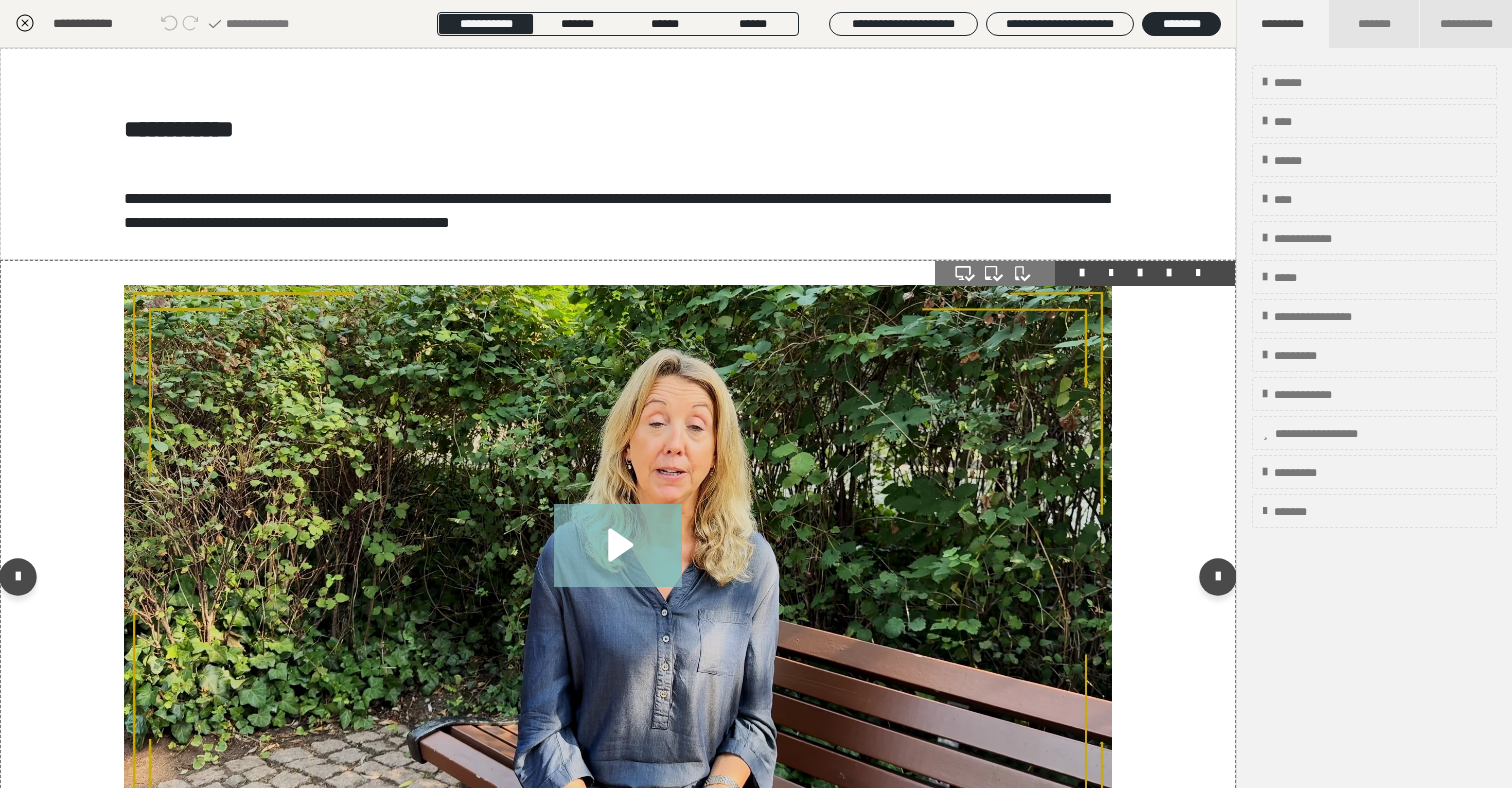 click at bounding box center (1085, 273) 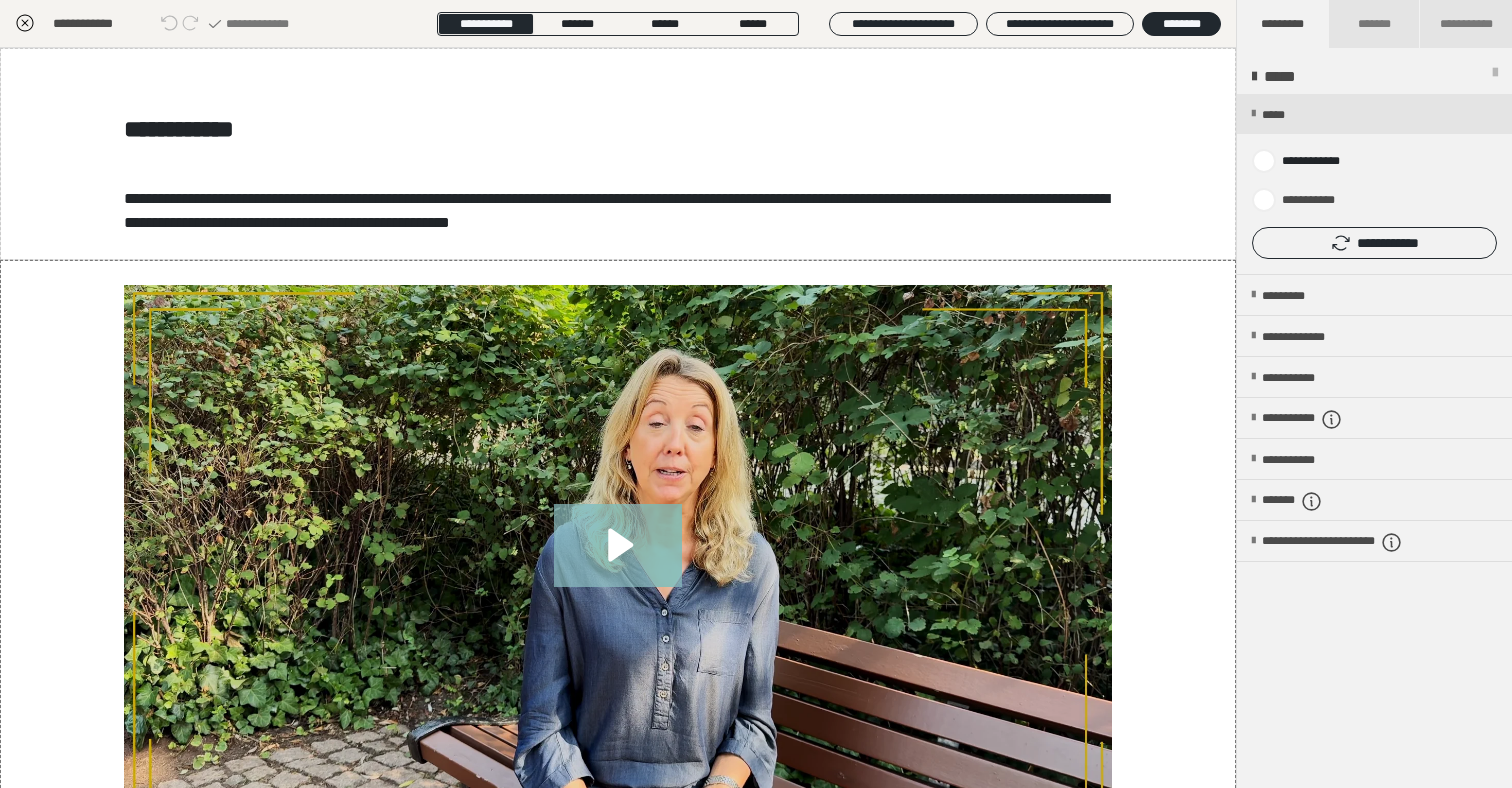 click at bounding box center (1374, 184) 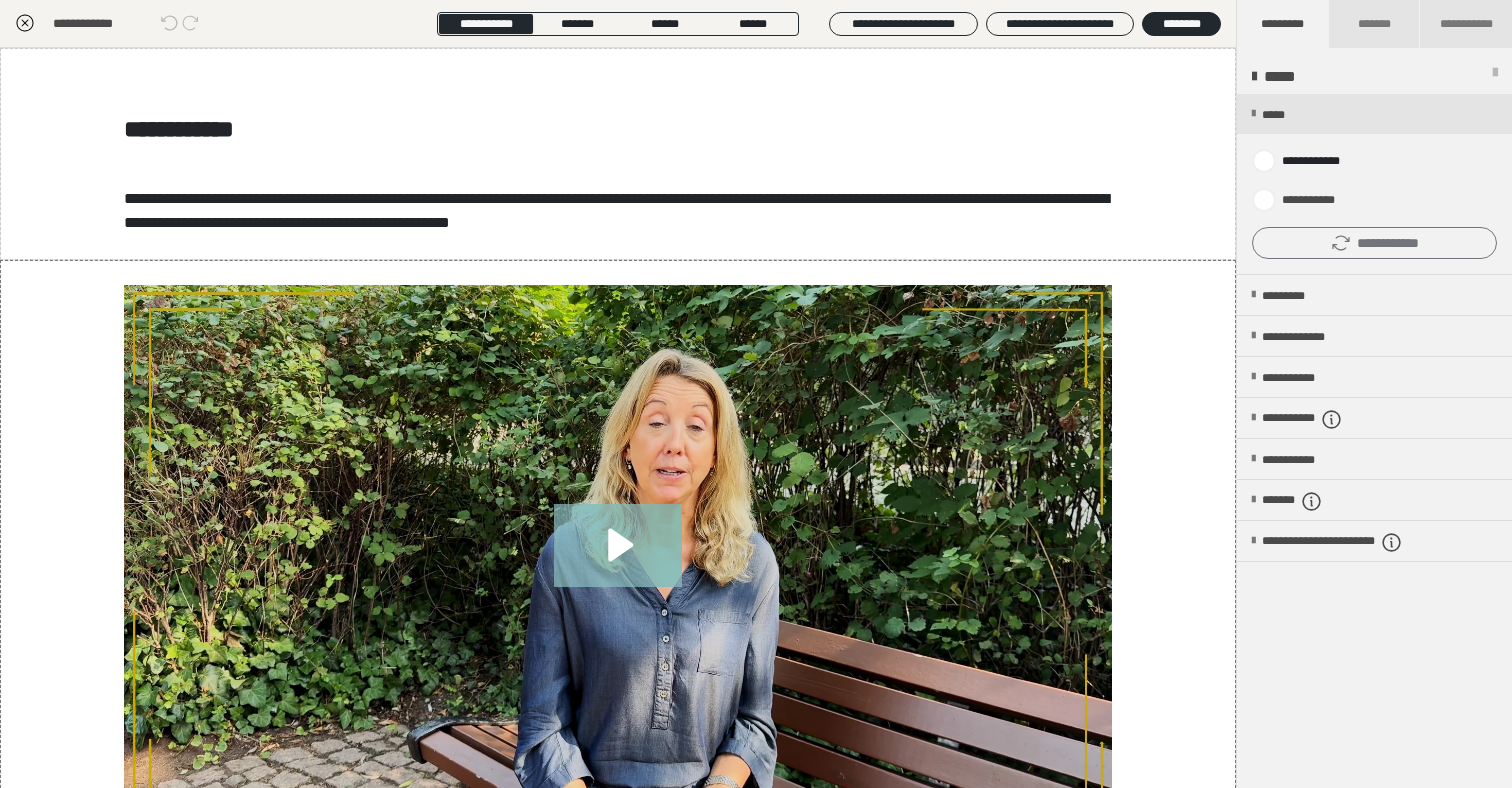 click on "**********" at bounding box center [1374, 243] 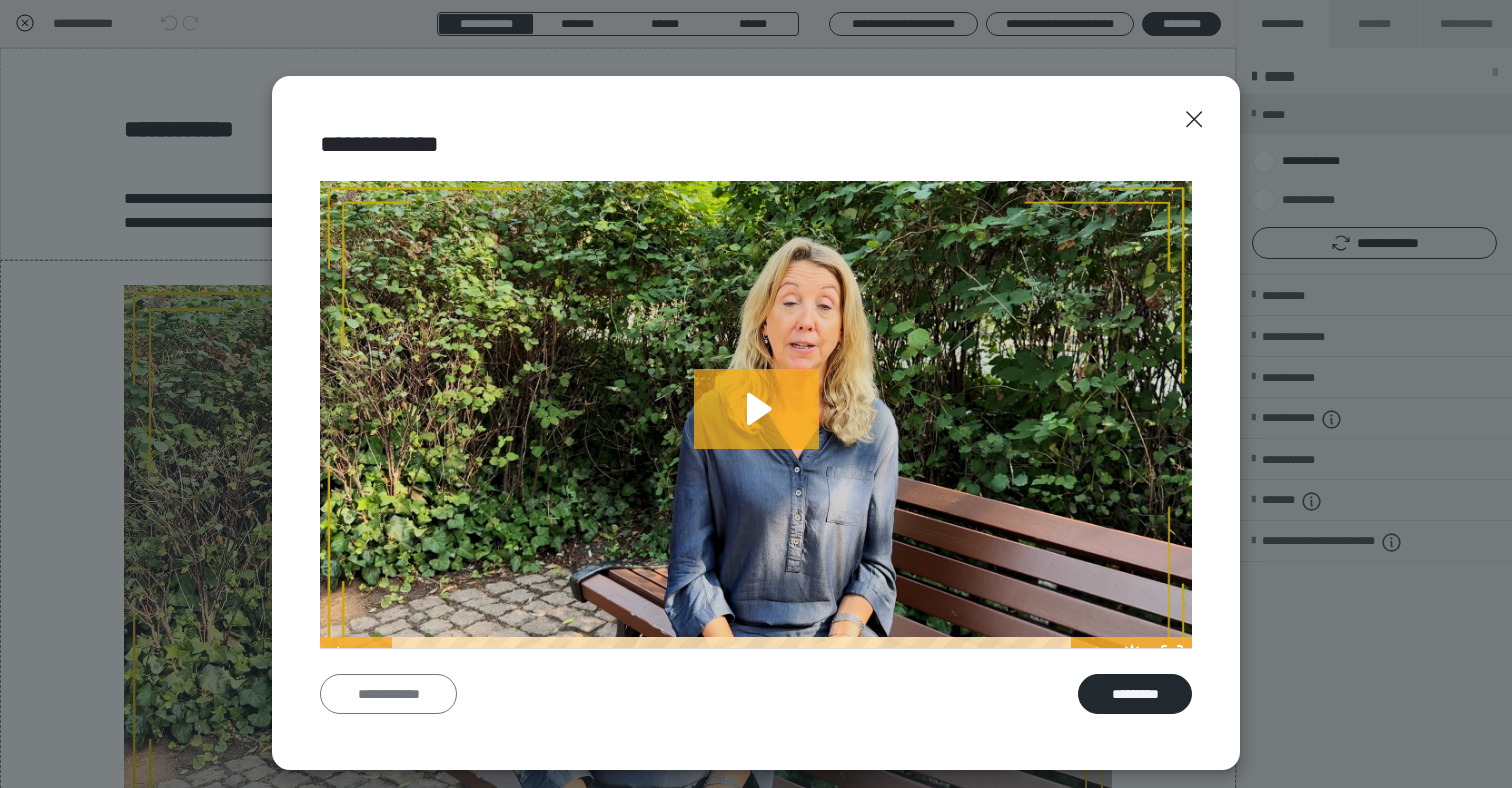 click on "**********" at bounding box center [388, 694] 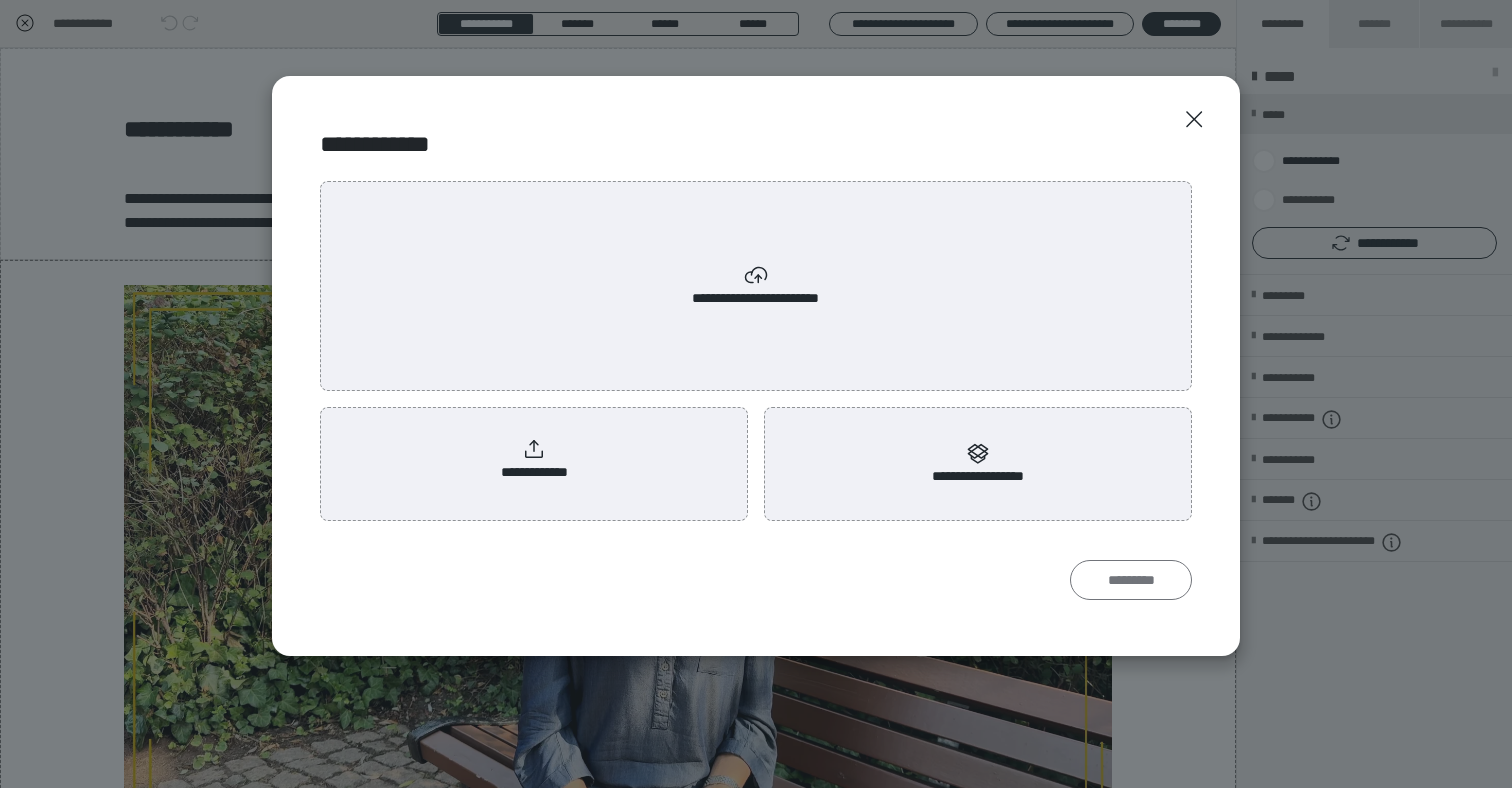 scroll, scrollTop: 0, scrollLeft: 0, axis: both 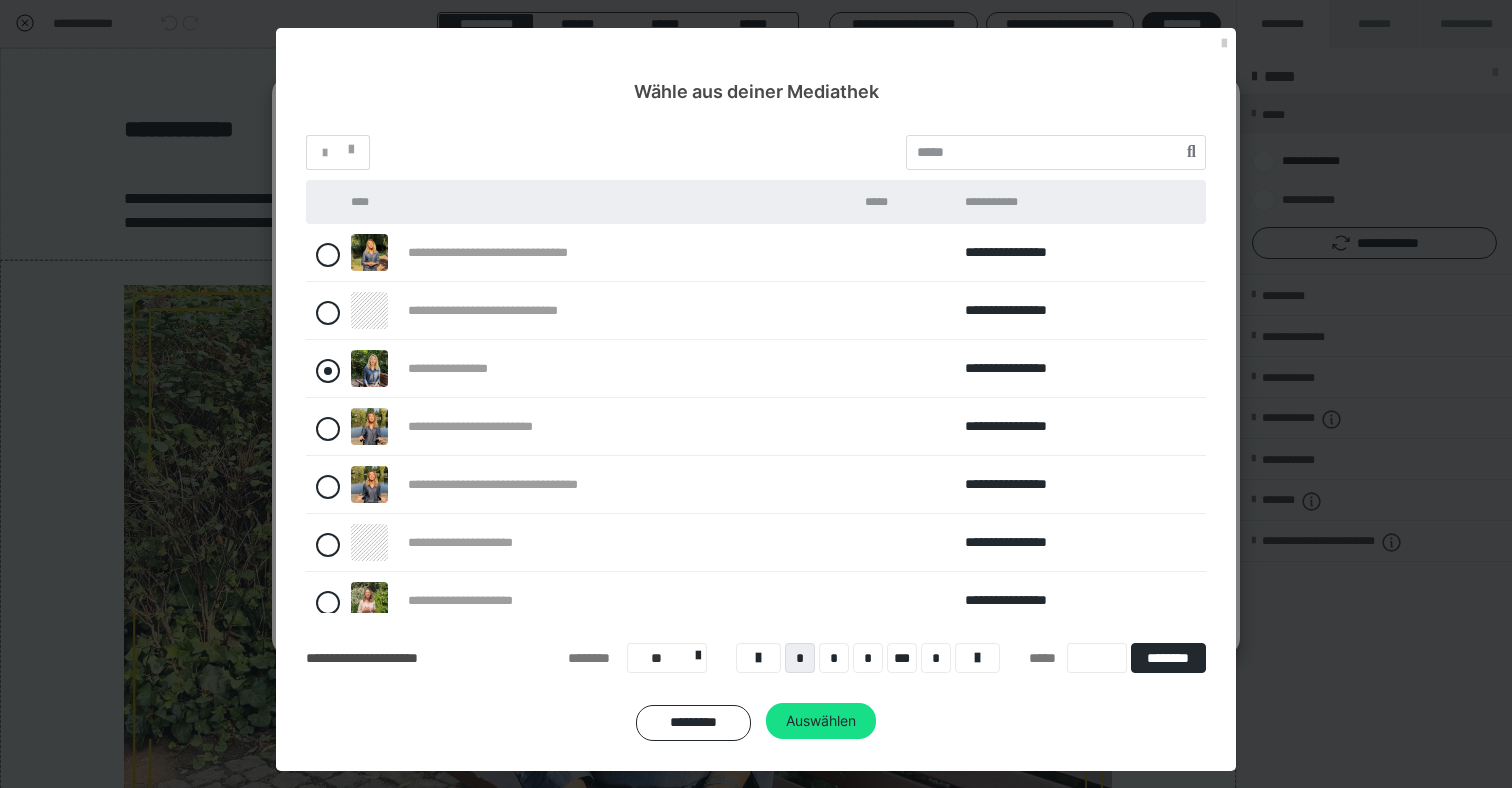 click at bounding box center (328, 371) 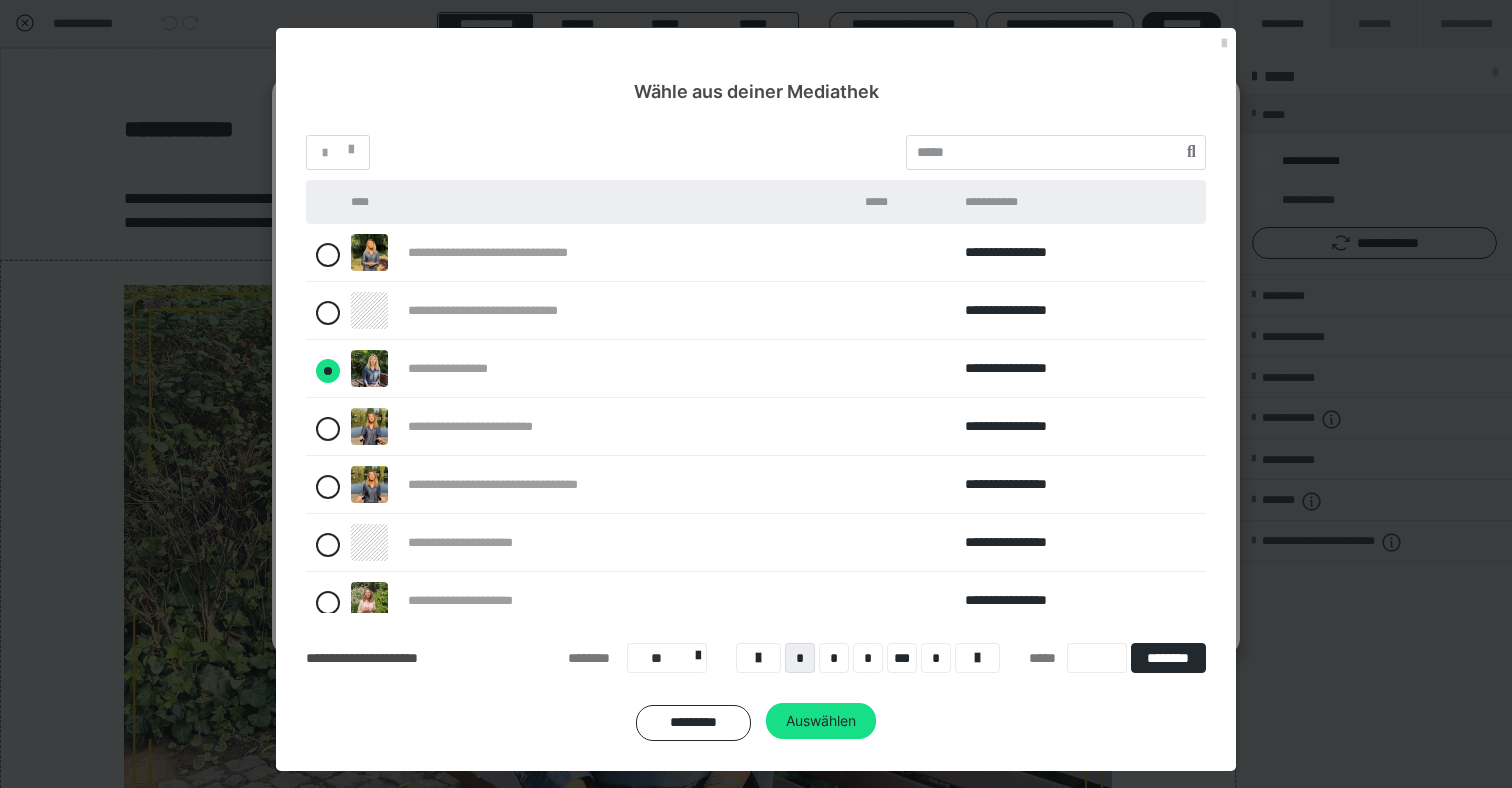 radio on "****" 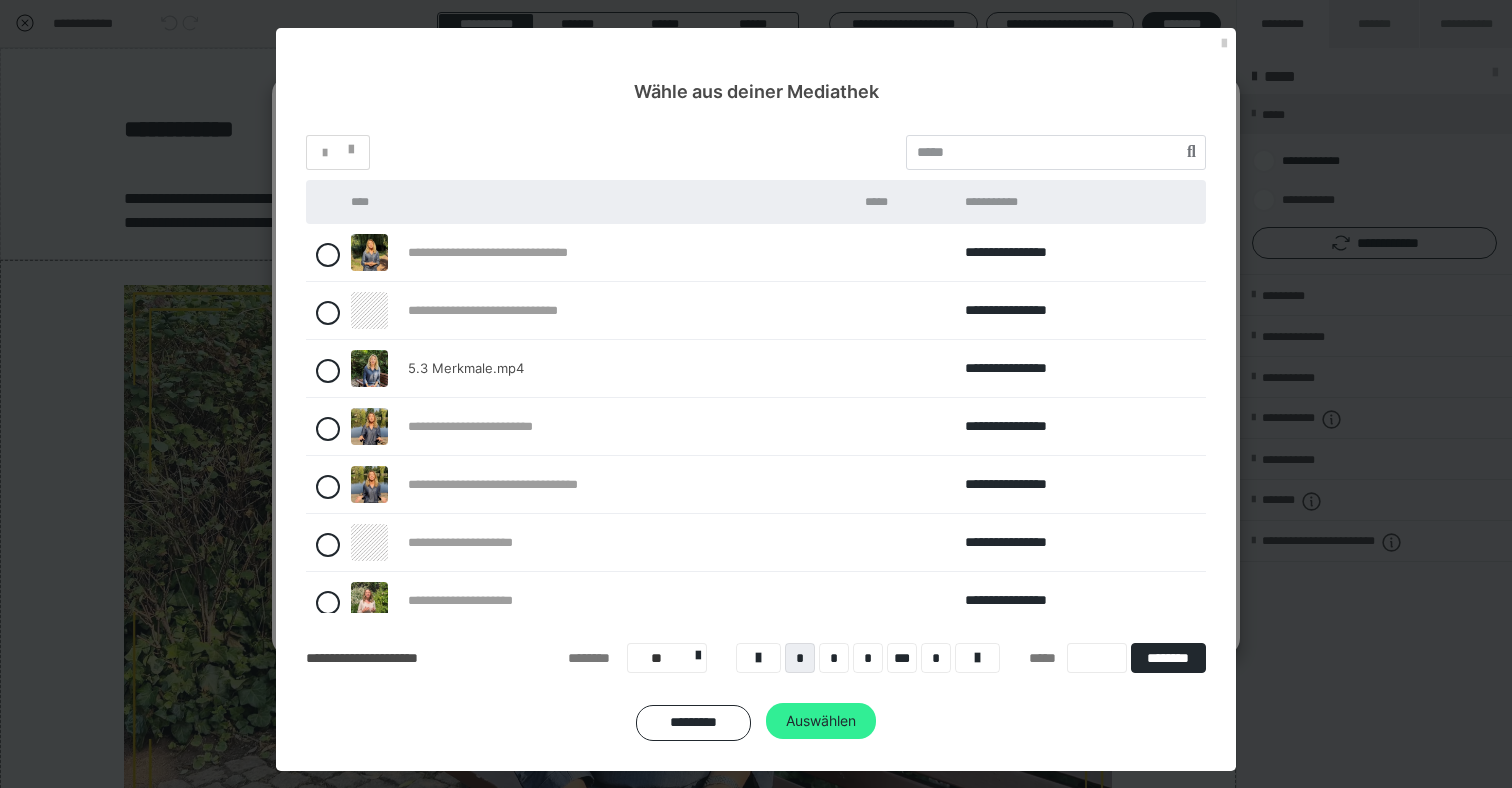 click on "Auswählen" at bounding box center (821, 721) 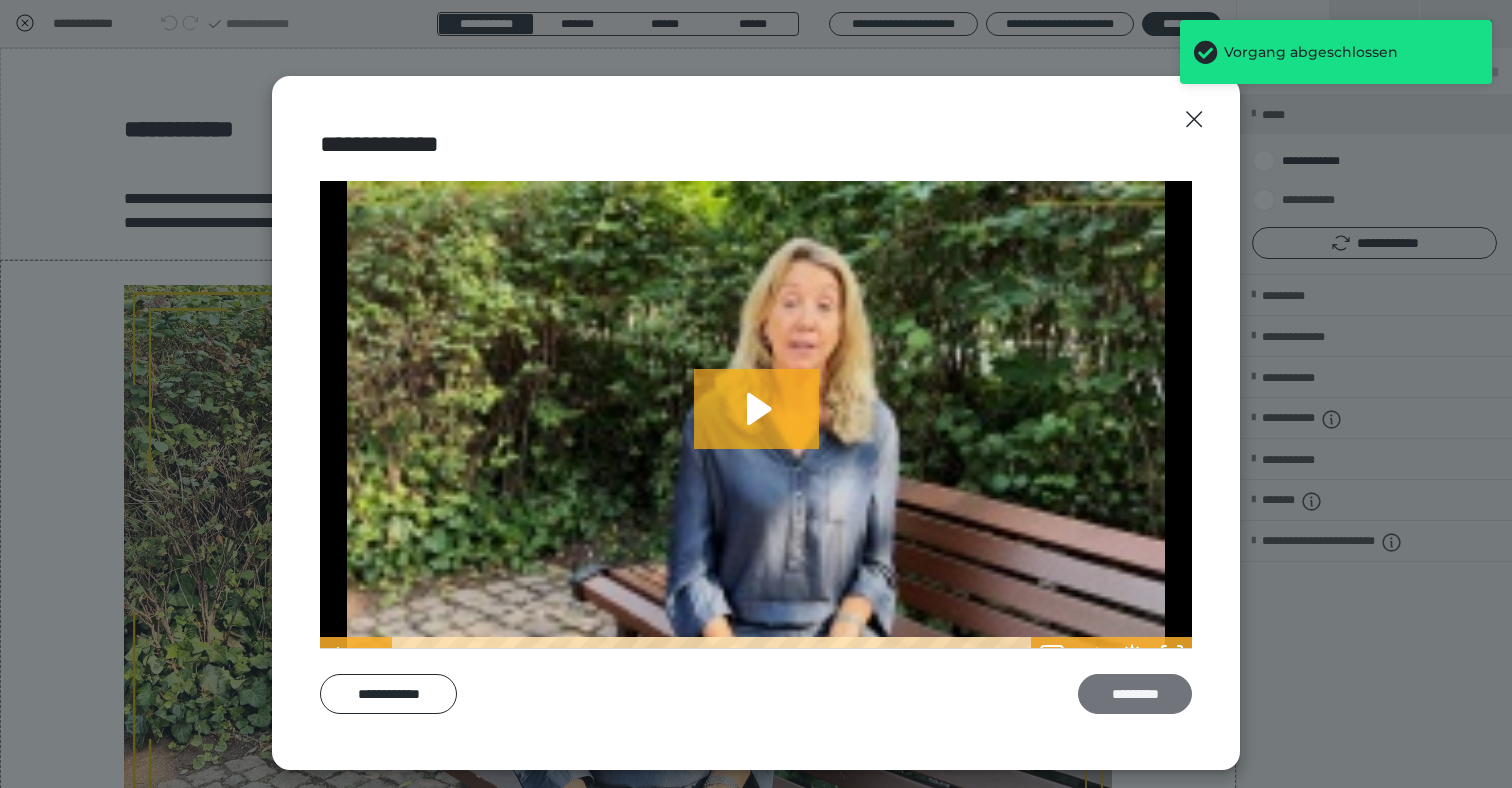 click on "*********" at bounding box center [1135, 694] 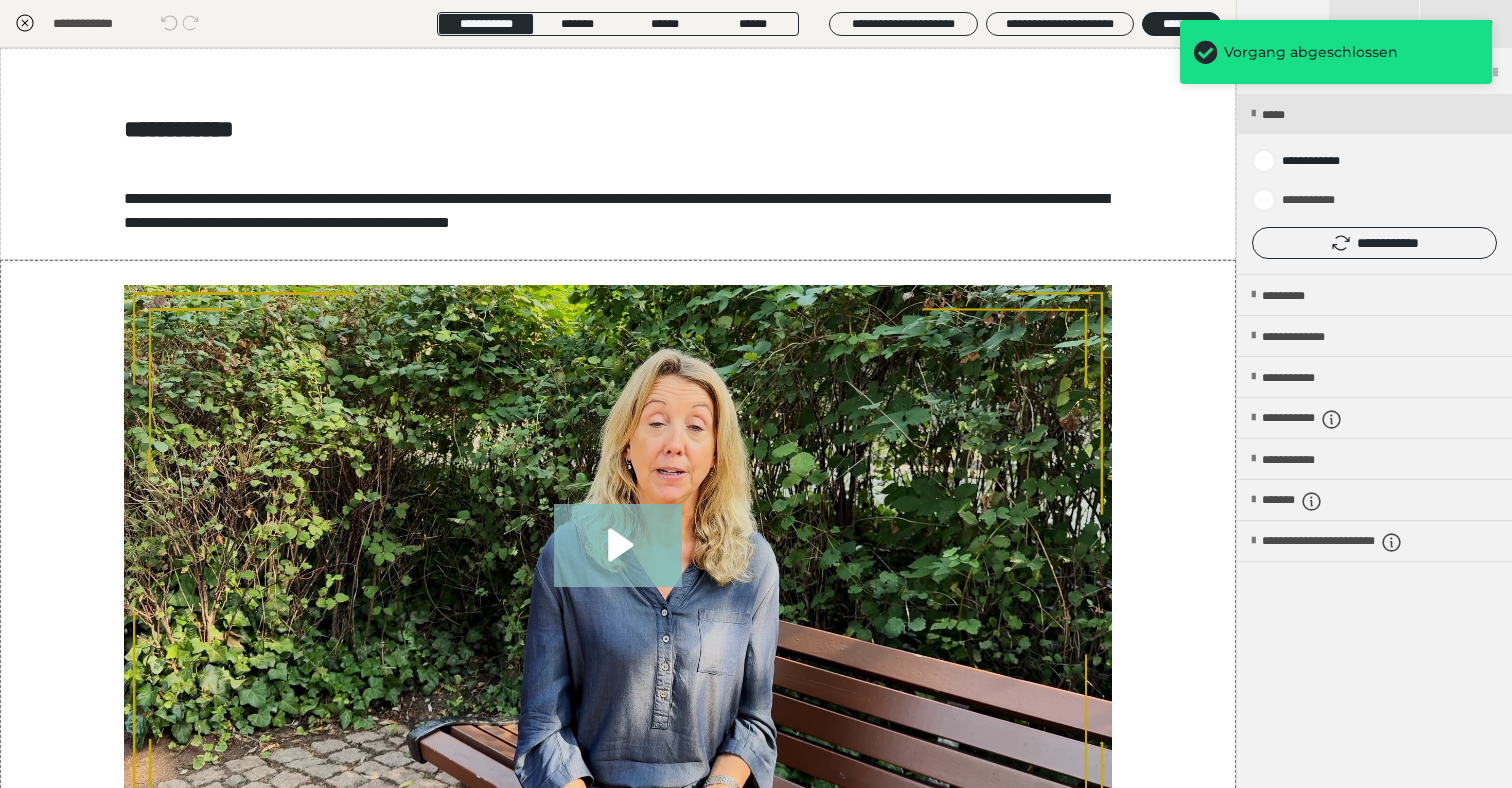 click 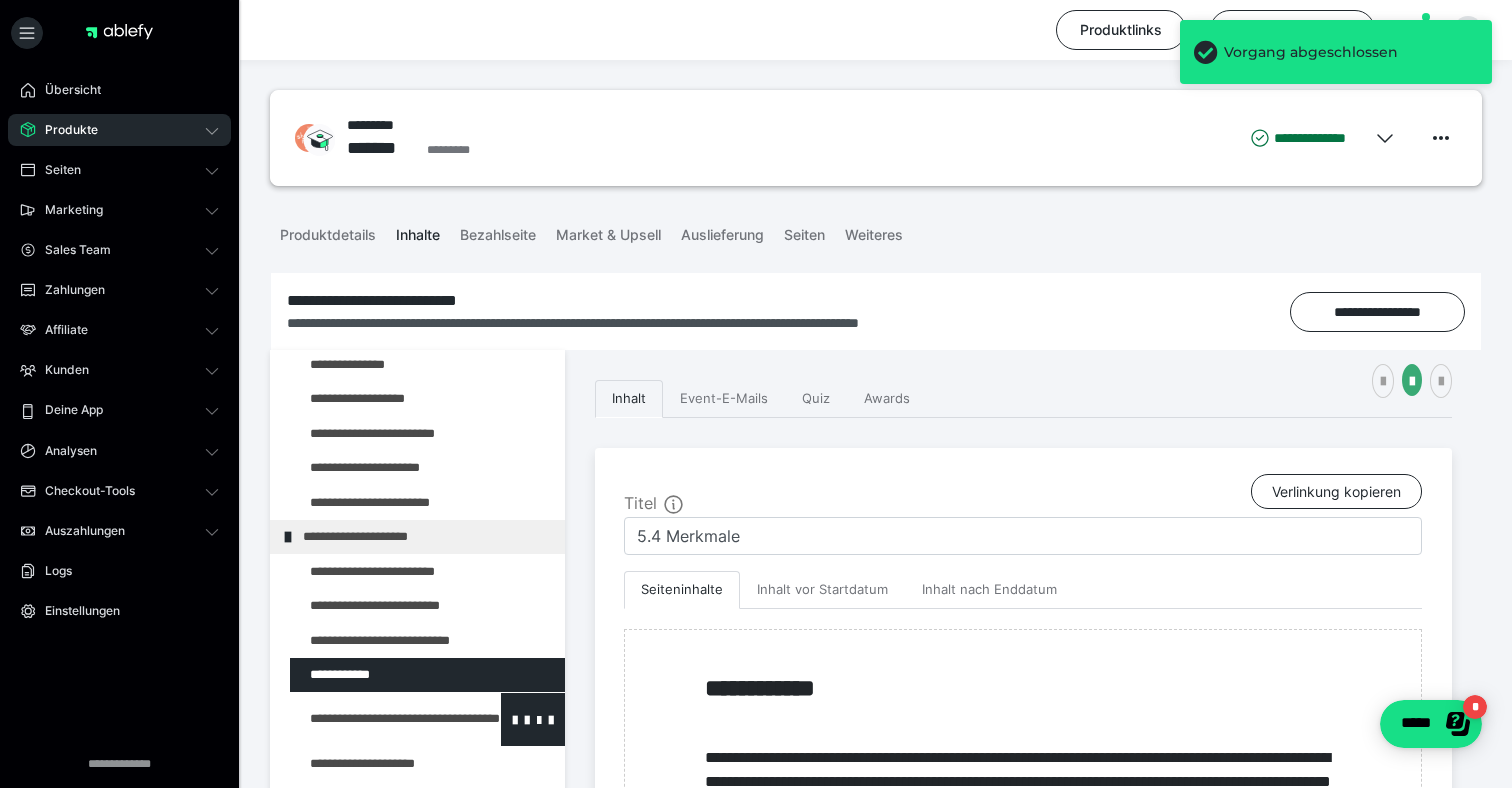 click at bounding box center (375, 719) 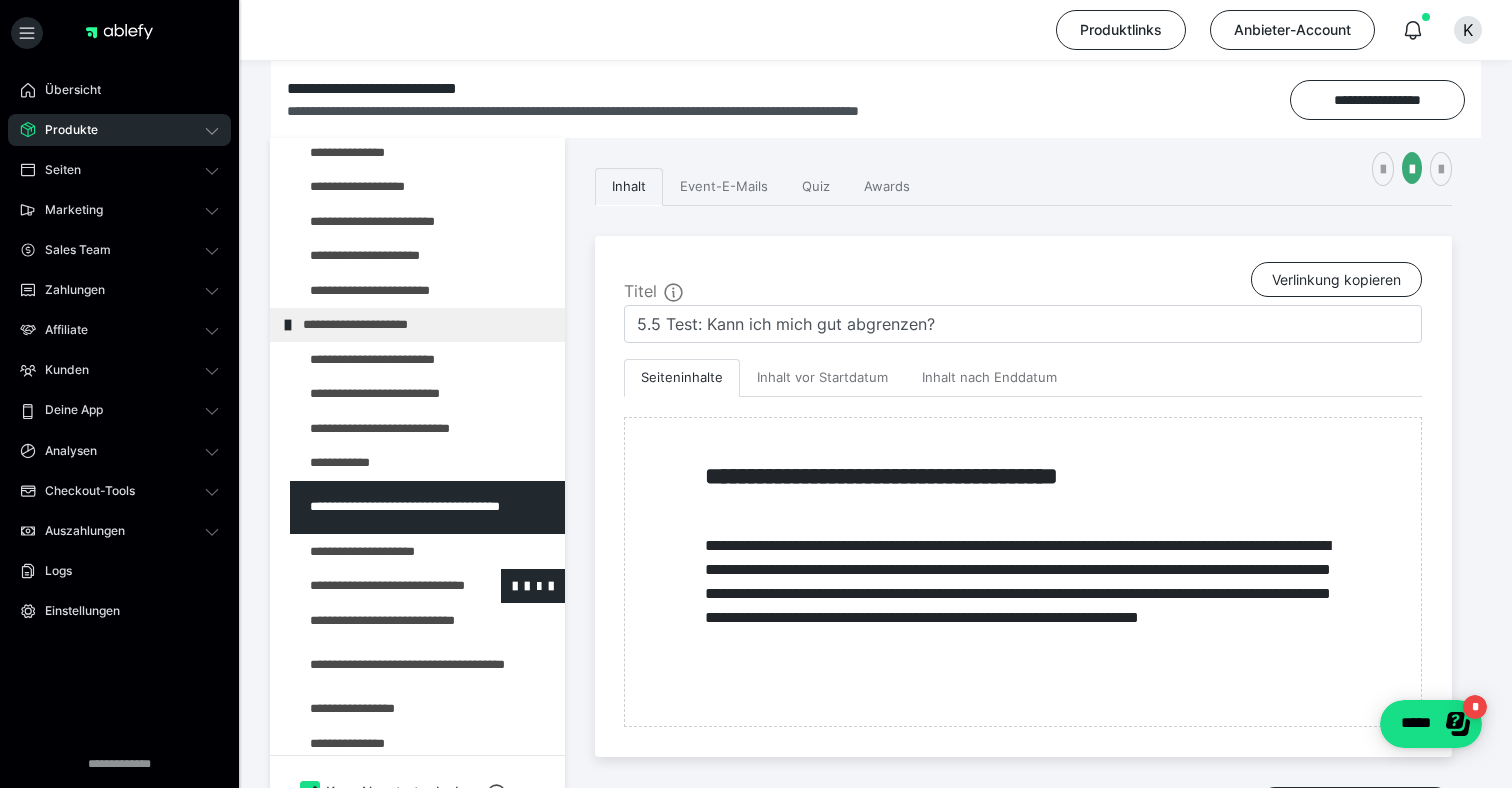 scroll, scrollTop: 216, scrollLeft: 0, axis: vertical 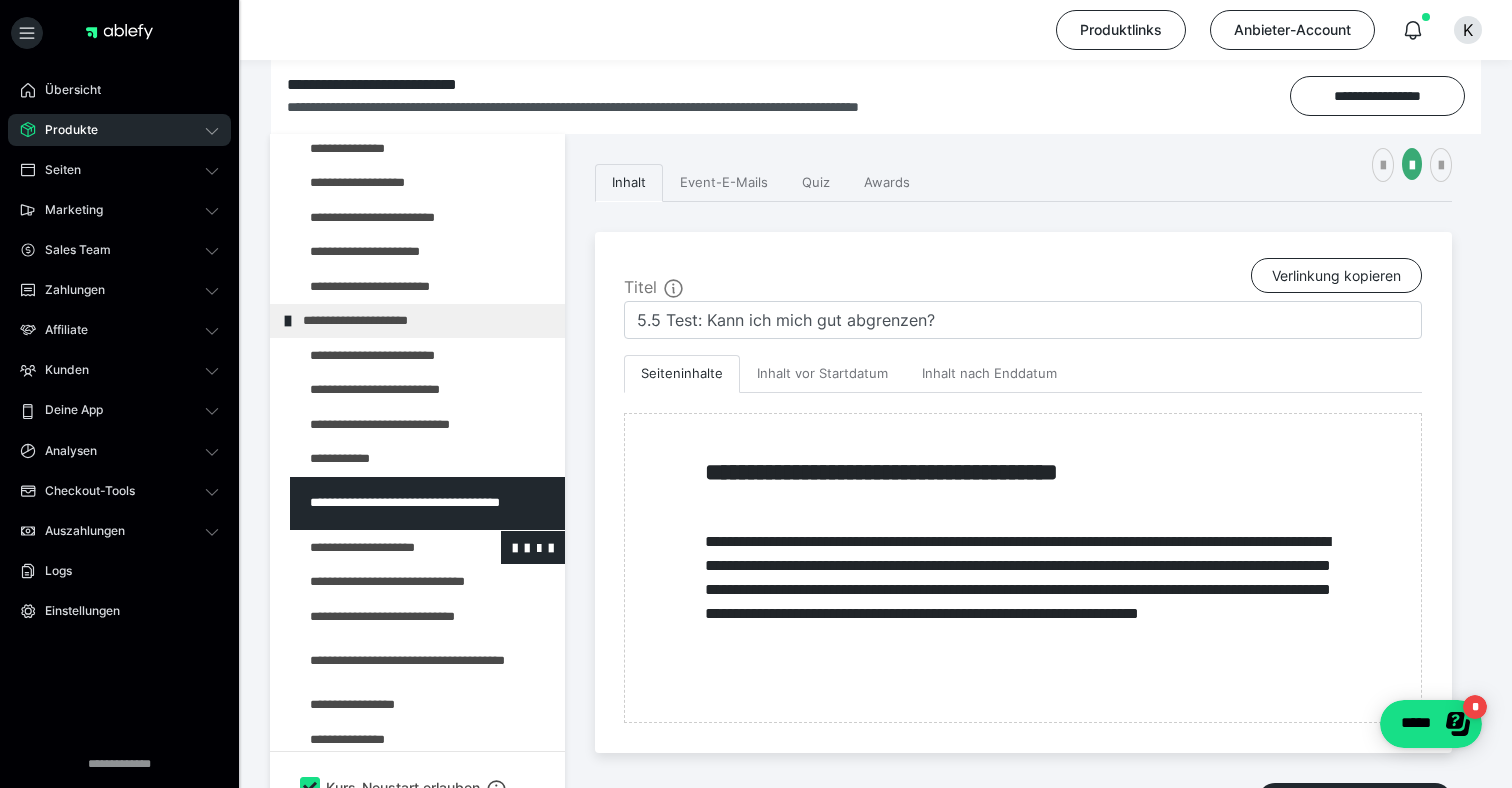 click at bounding box center [375, 548] 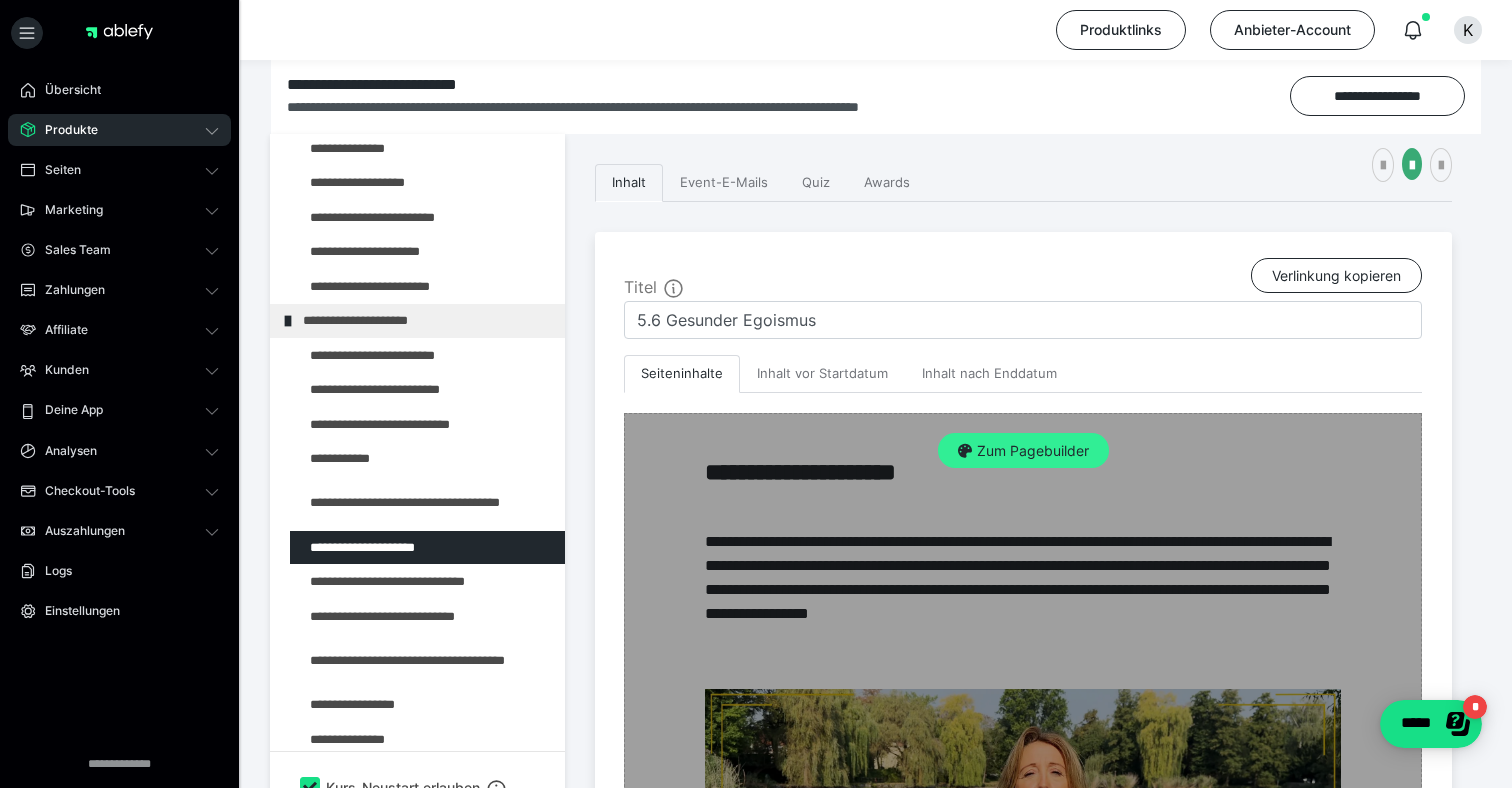 click on "Zum Pagebuilder" at bounding box center [1023, 451] 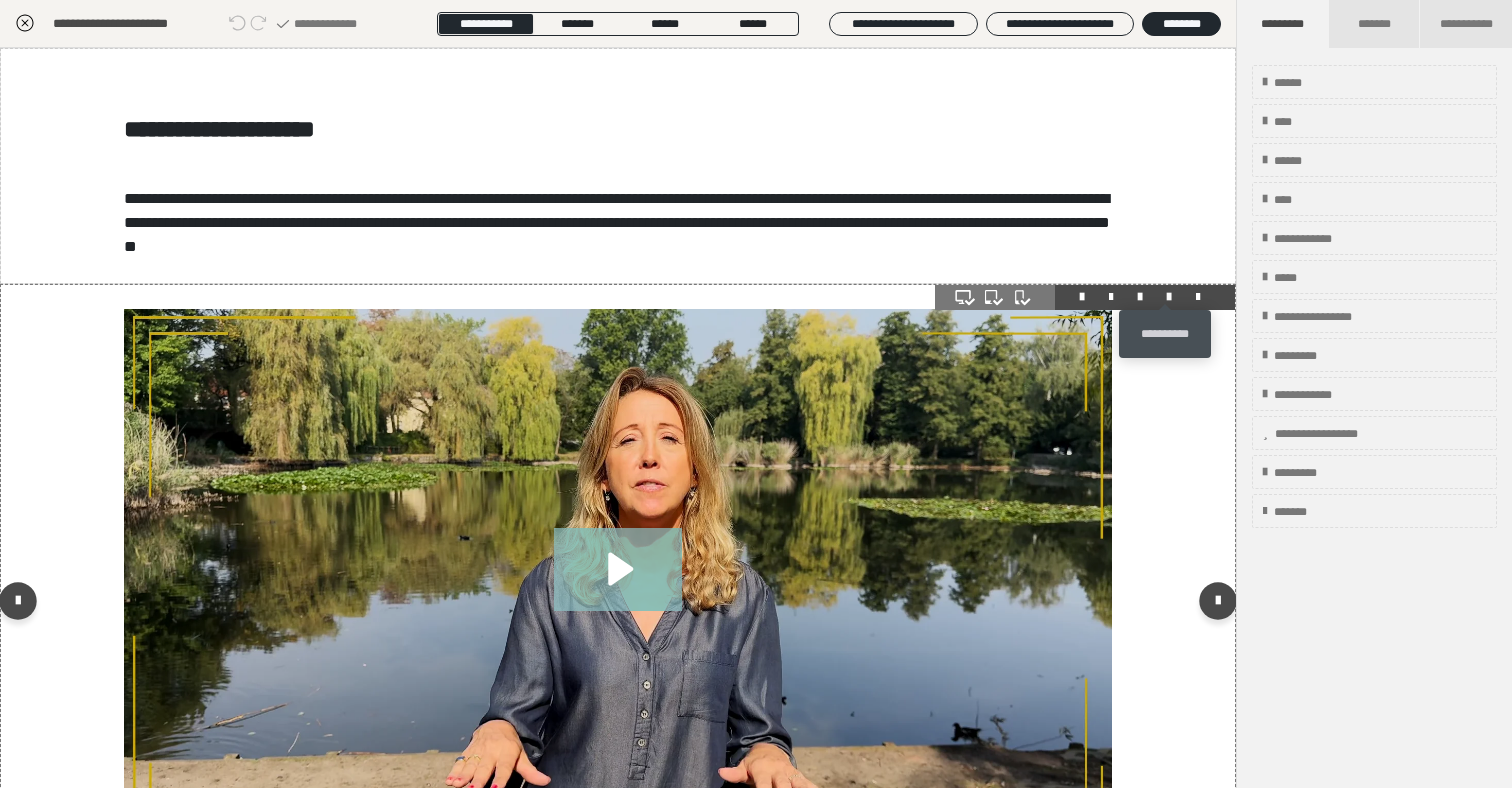 click at bounding box center [1169, 297] 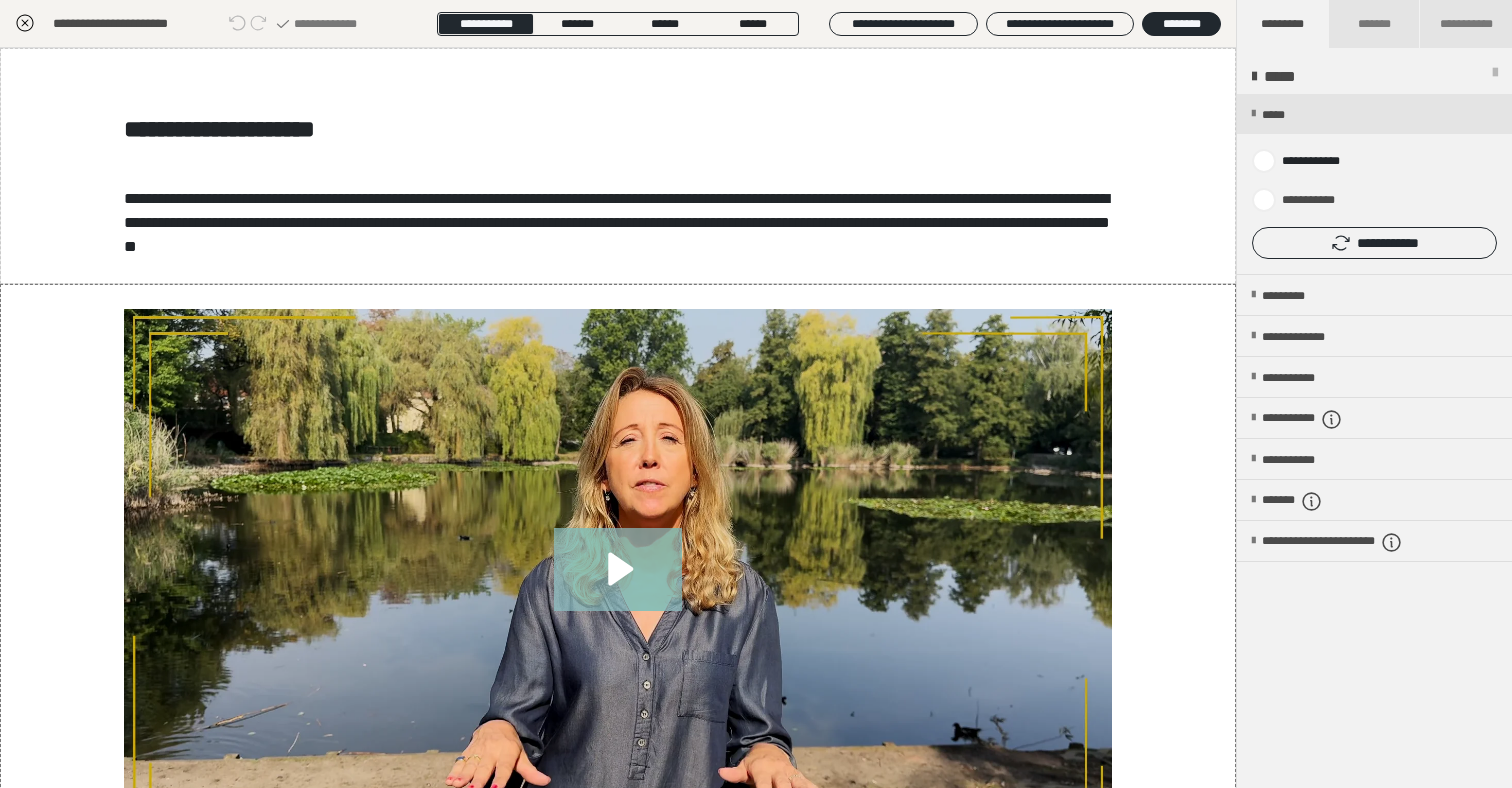 click at bounding box center (1374, 184) 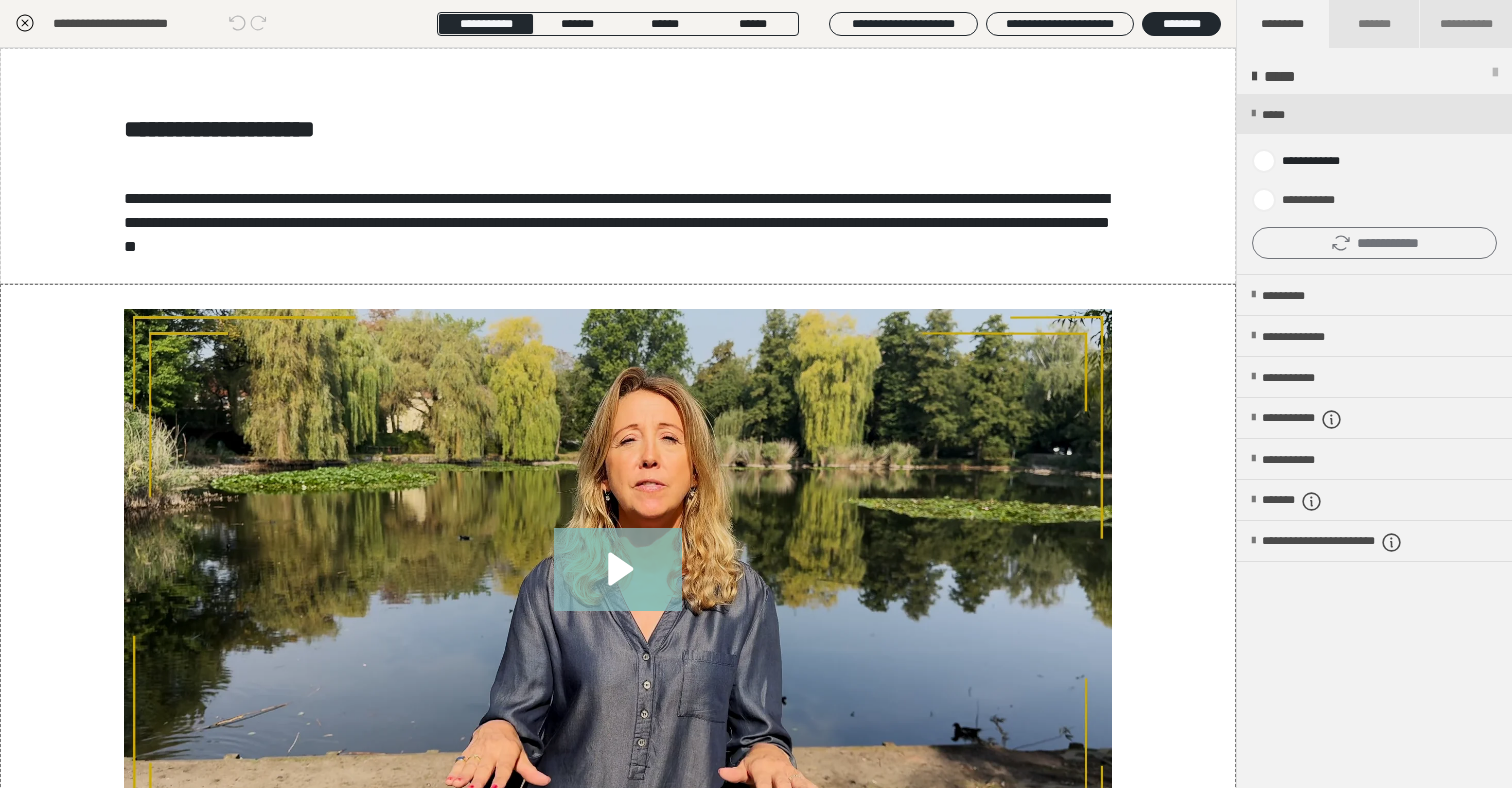 click on "**********" at bounding box center [1374, 243] 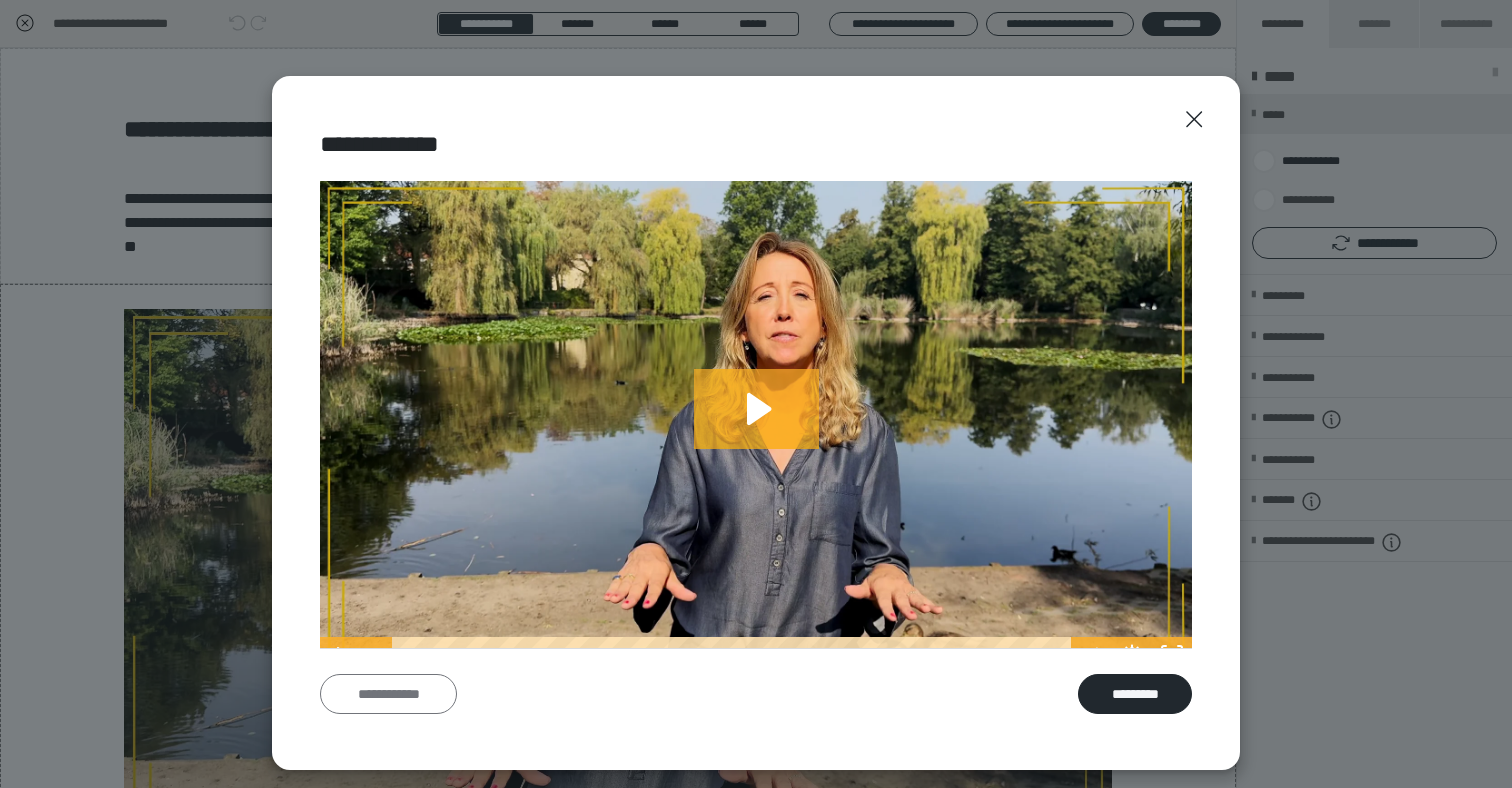 click on "**********" at bounding box center [756, 423] 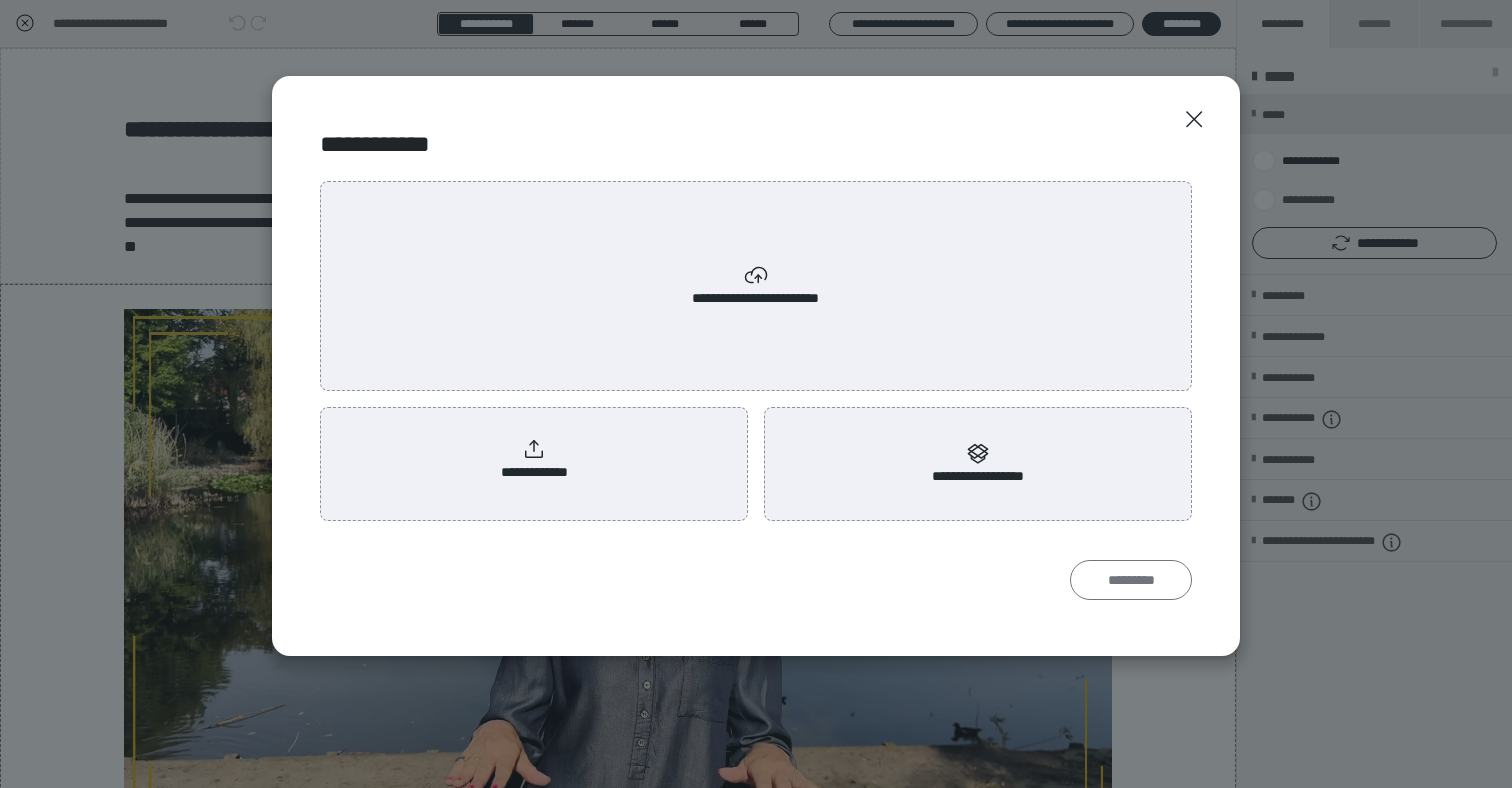 scroll, scrollTop: 0, scrollLeft: 0, axis: both 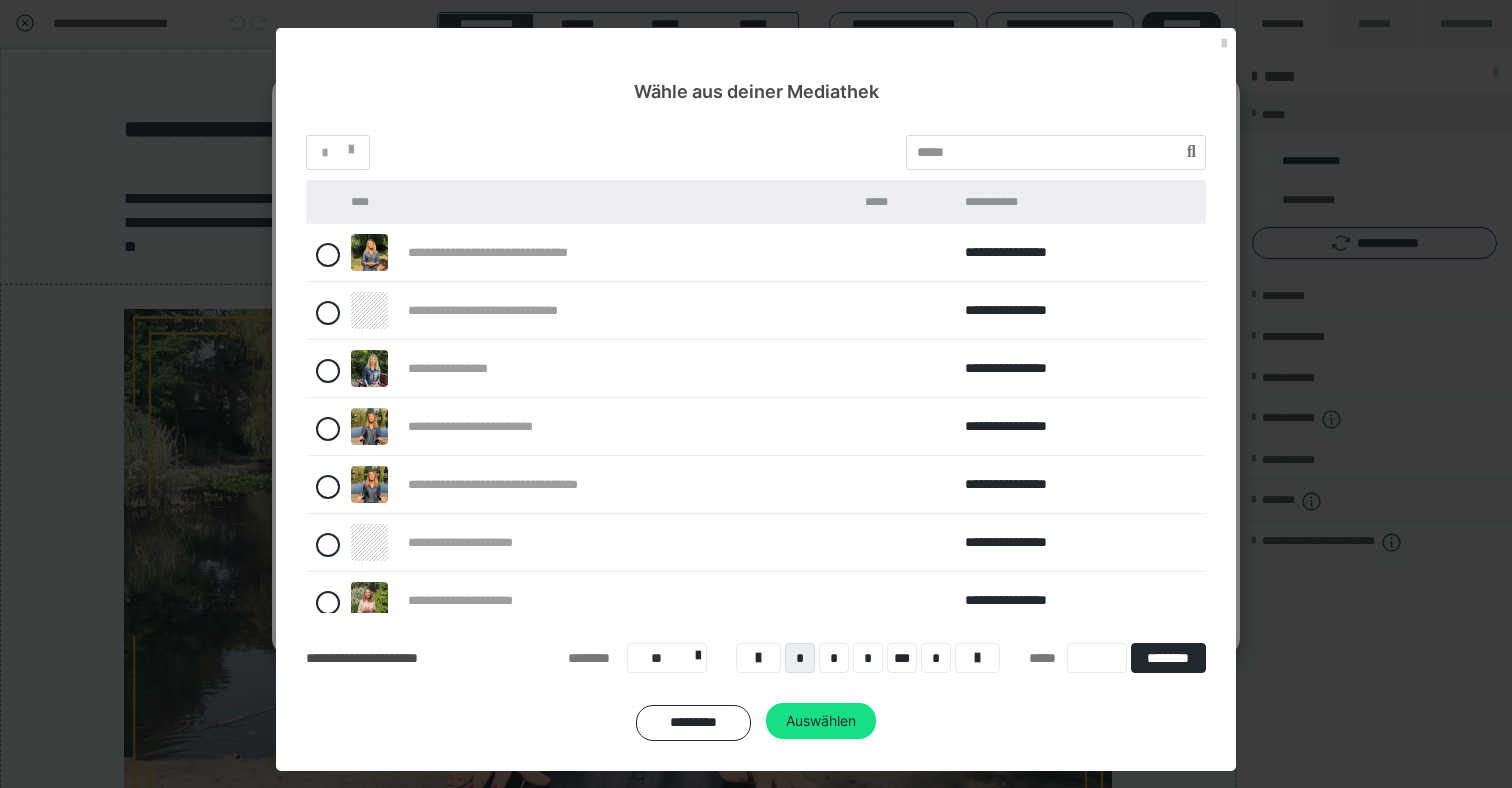 click on "**********" at bounding box center (598, 427) 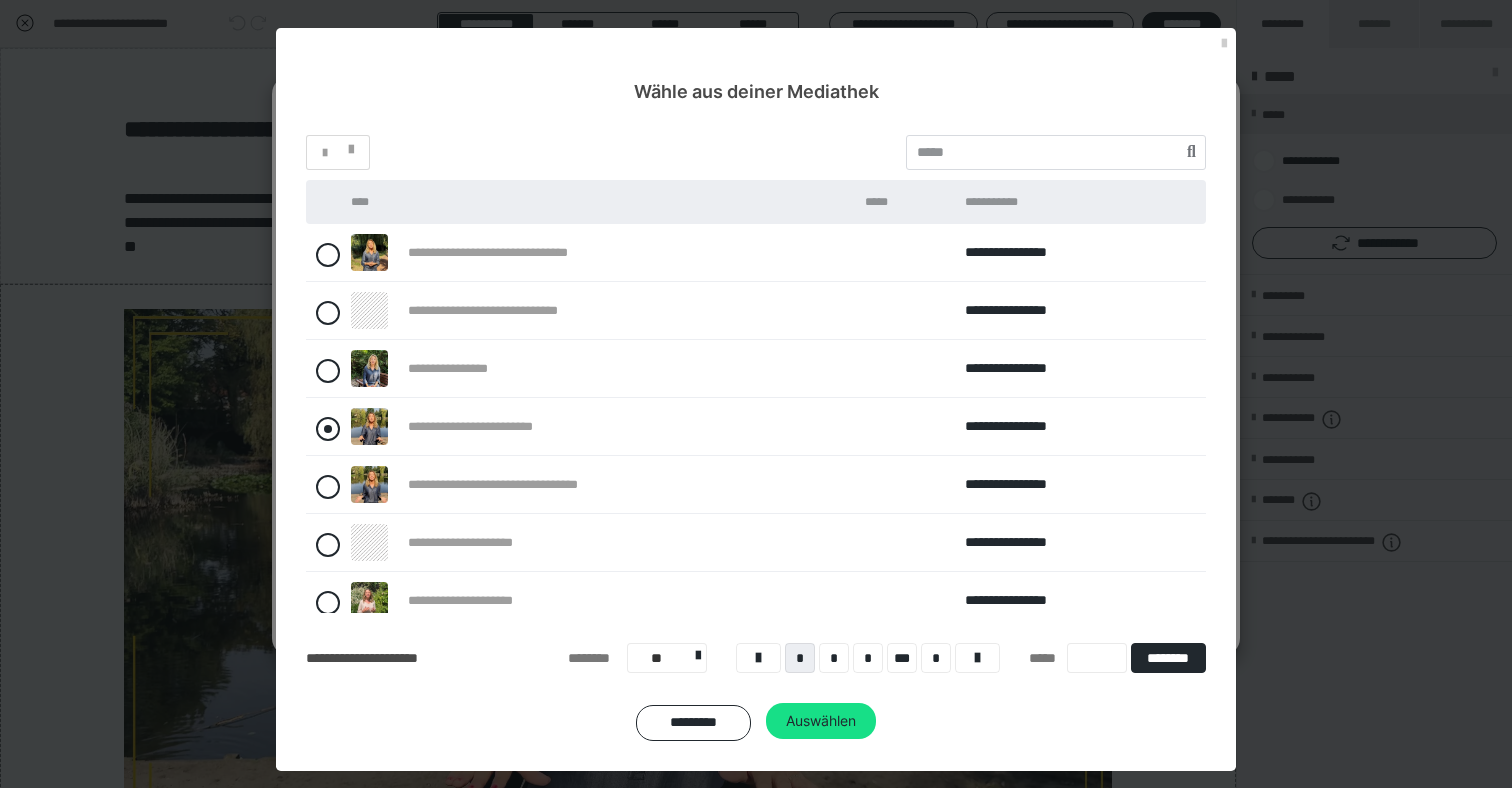 click at bounding box center (328, 429) 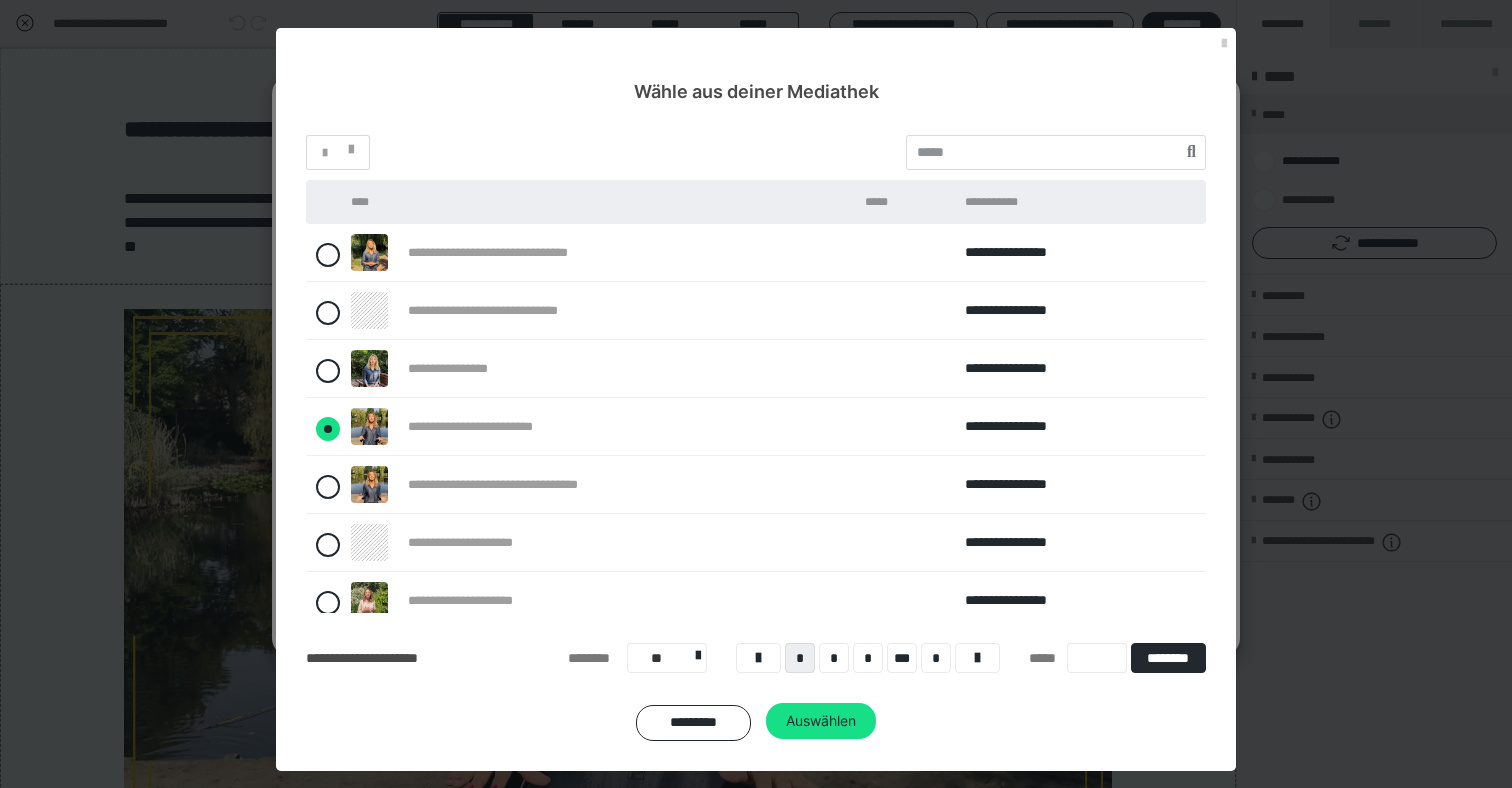 radio on "****" 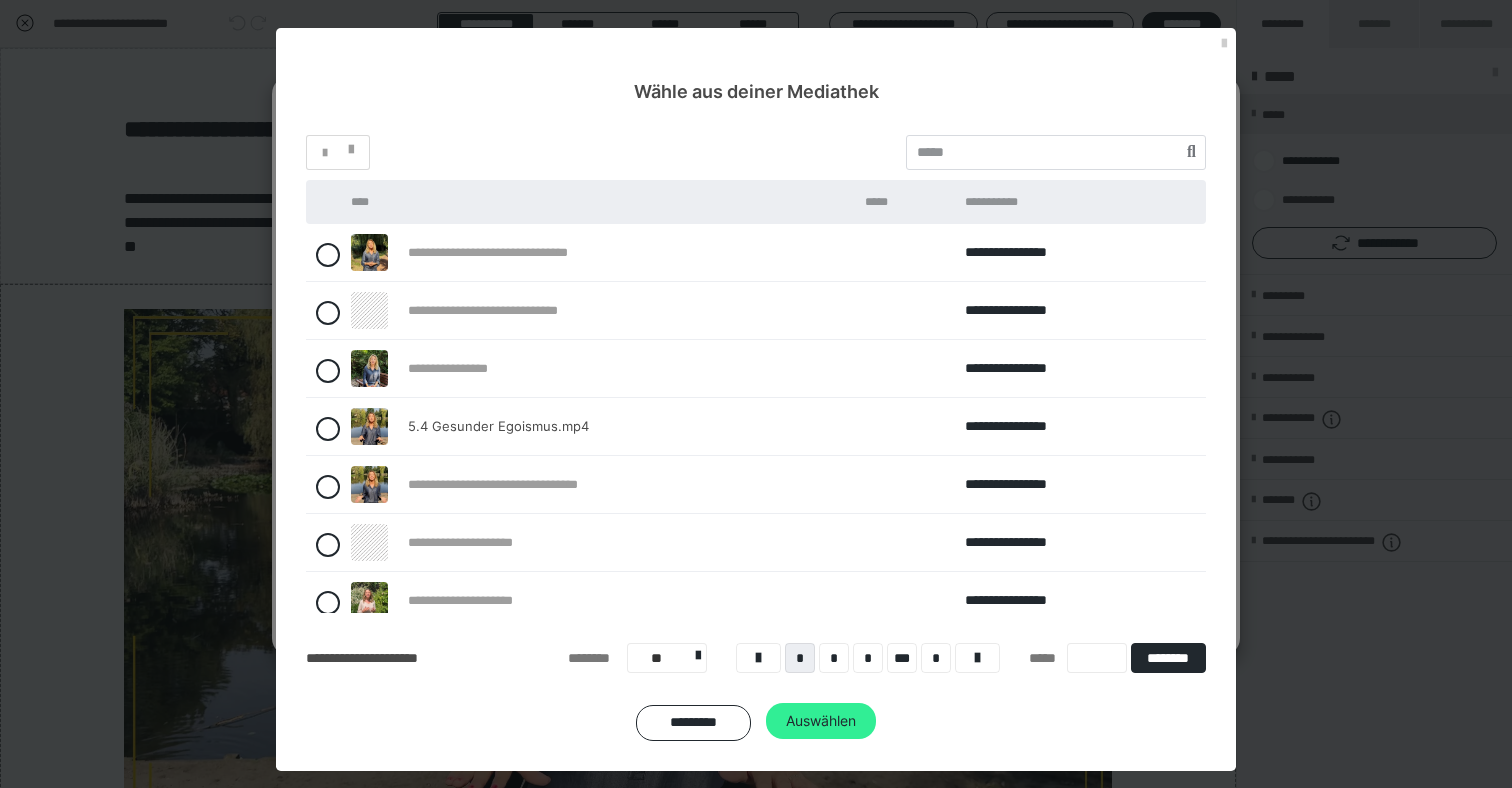 click on "Auswählen" at bounding box center (821, 721) 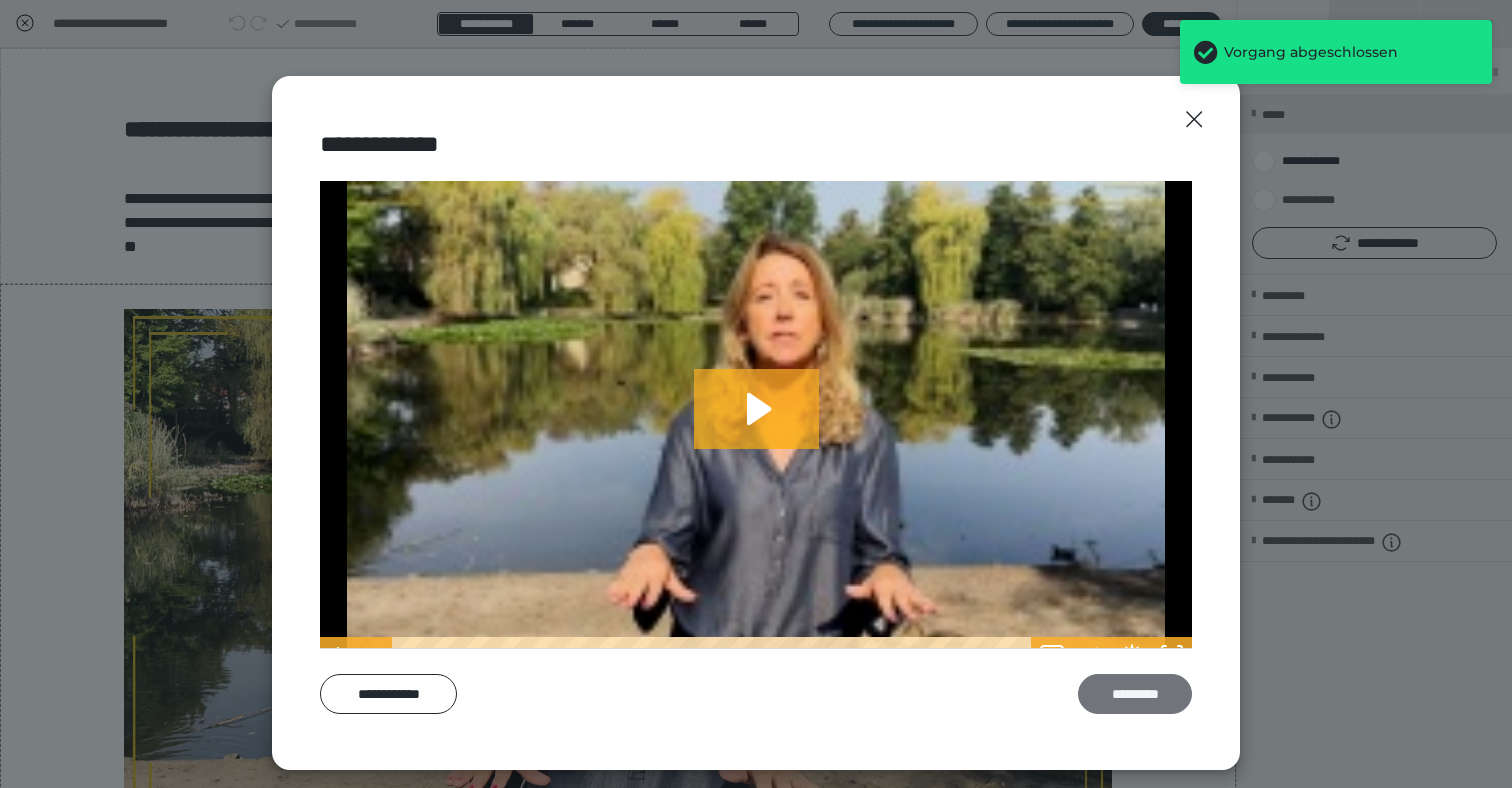 click on "*********" at bounding box center [1135, 694] 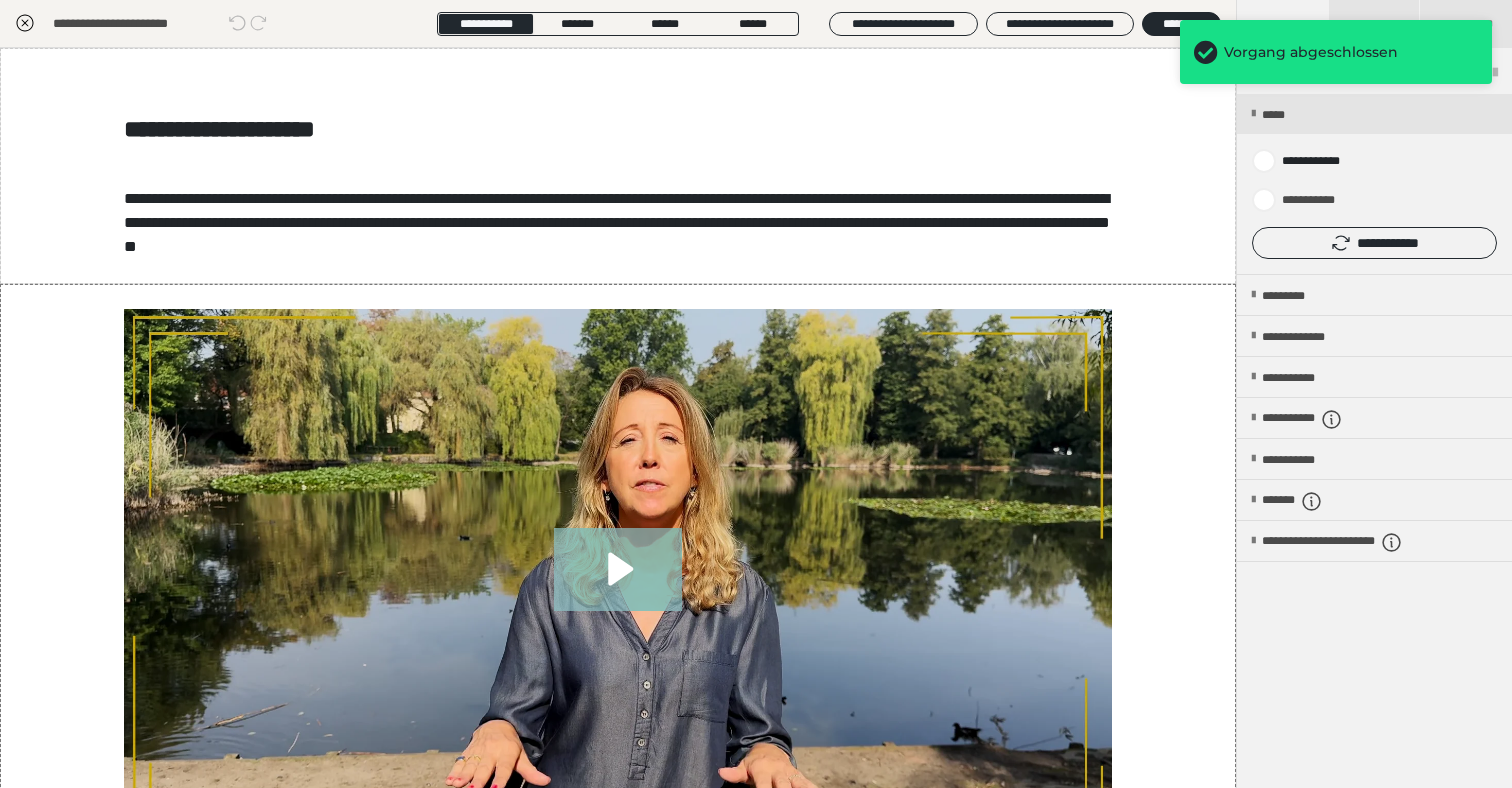 click 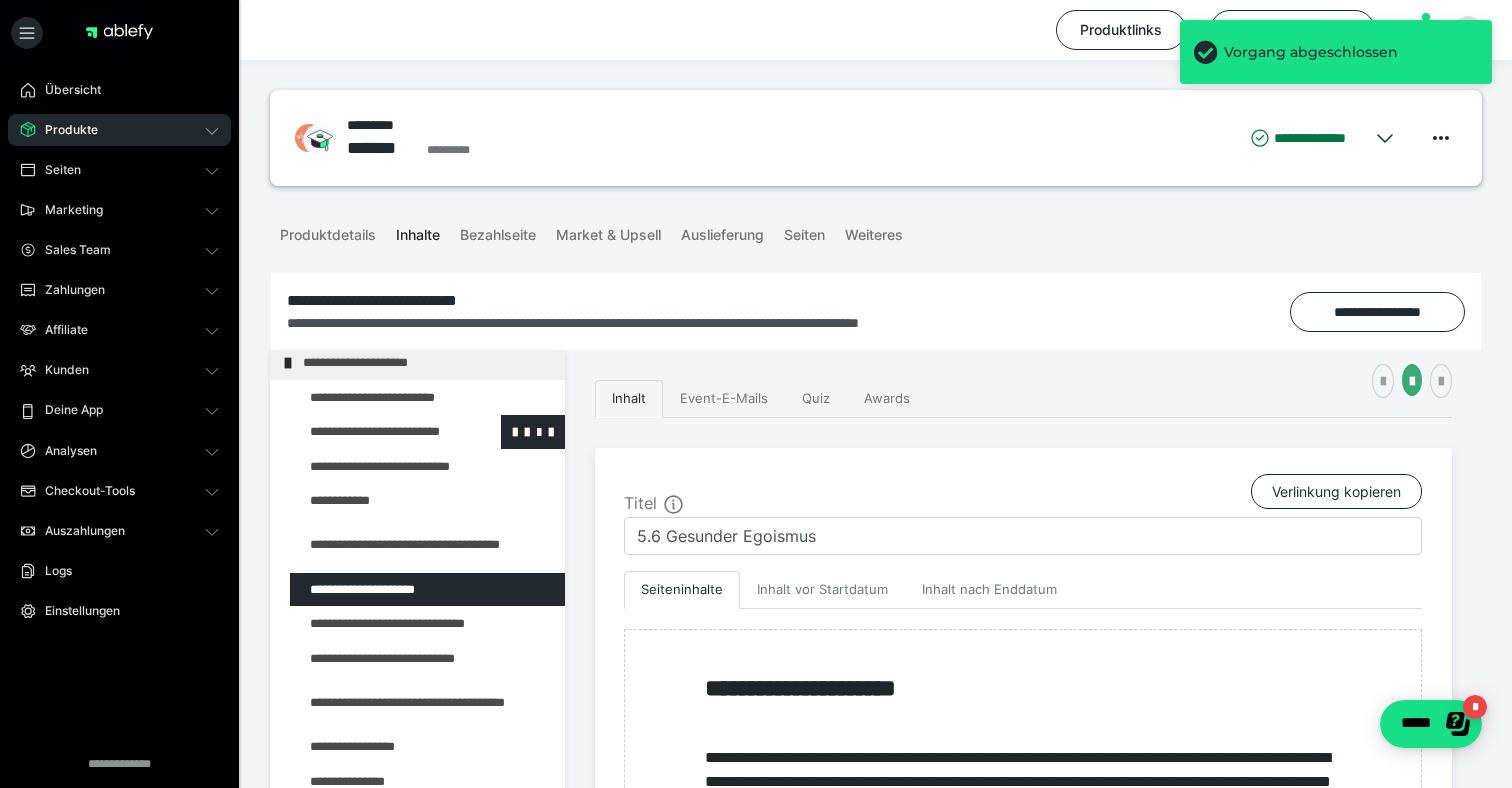 scroll, scrollTop: 844, scrollLeft: 0, axis: vertical 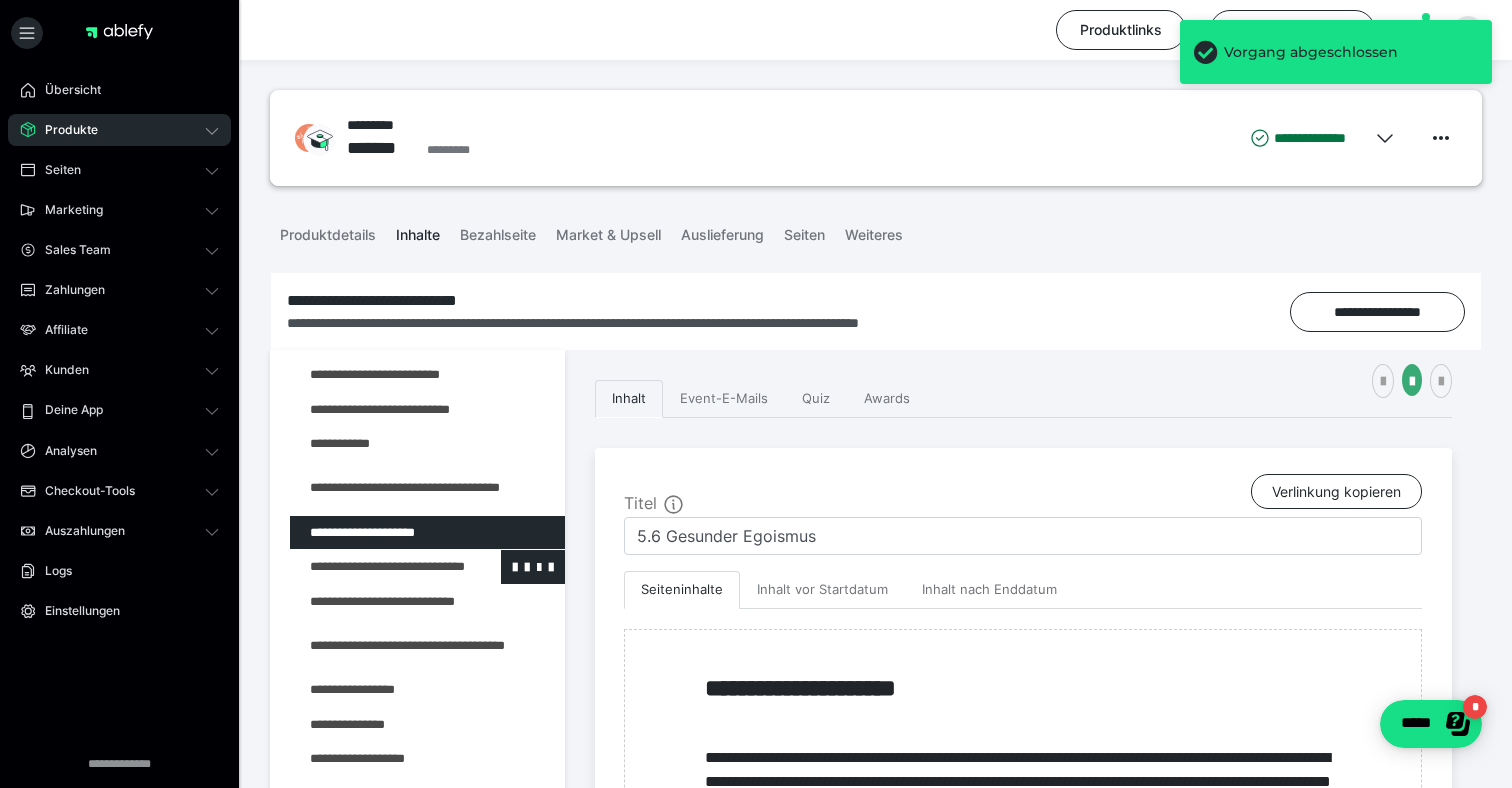 click at bounding box center [375, 567] 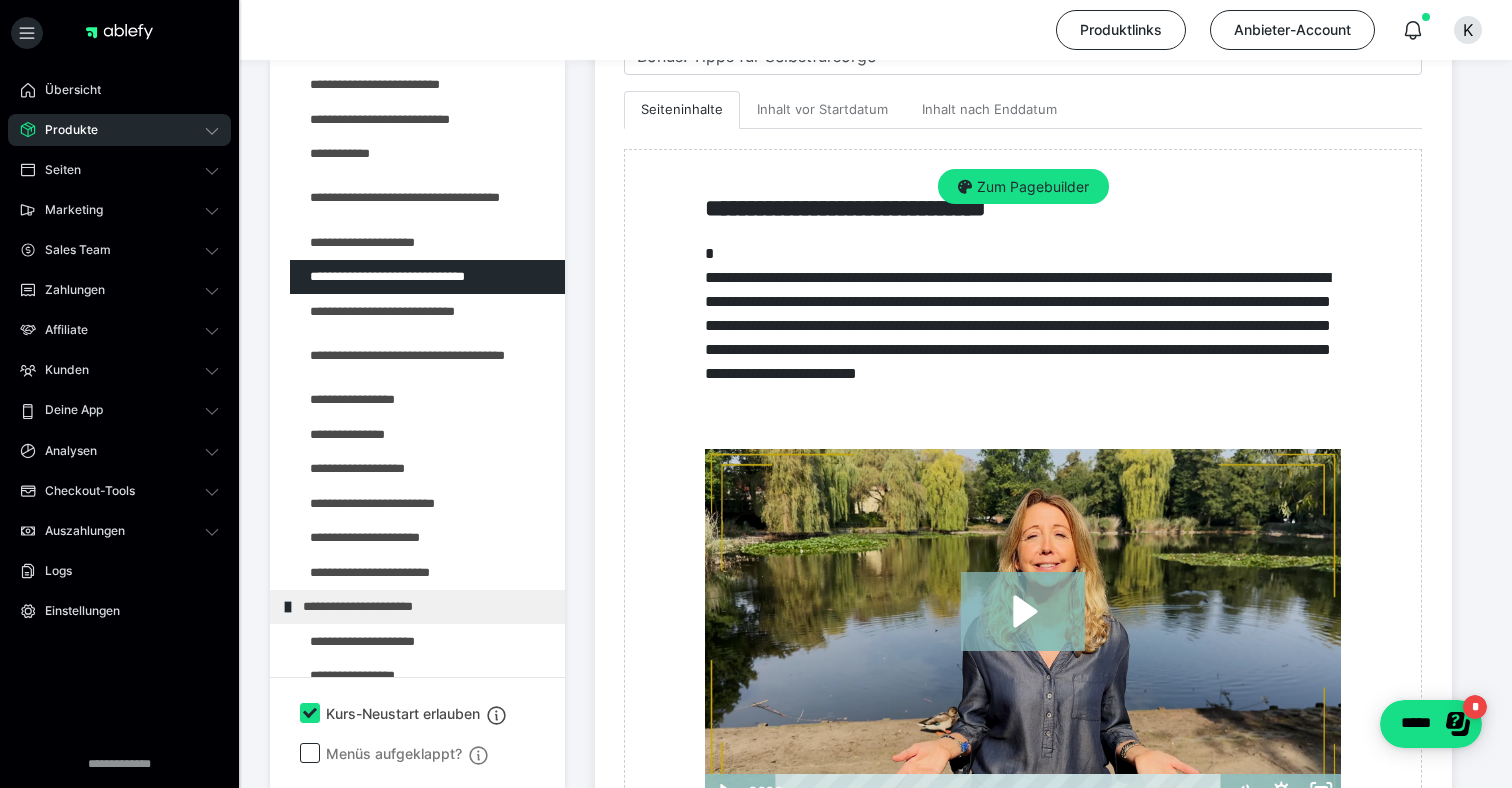 scroll, scrollTop: 447, scrollLeft: 0, axis: vertical 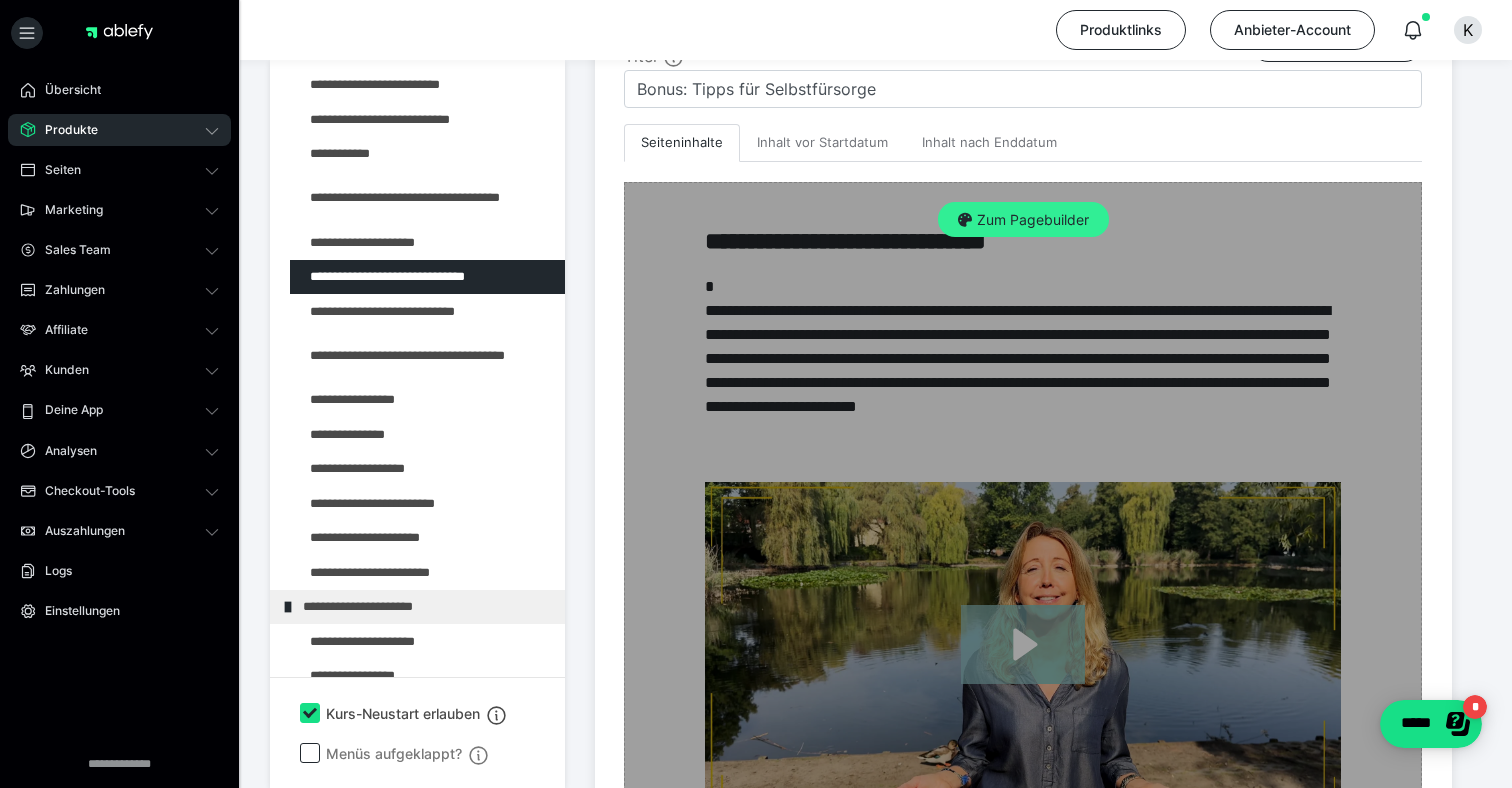 click on "Zum Pagebuilder" at bounding box center [1023, 220] 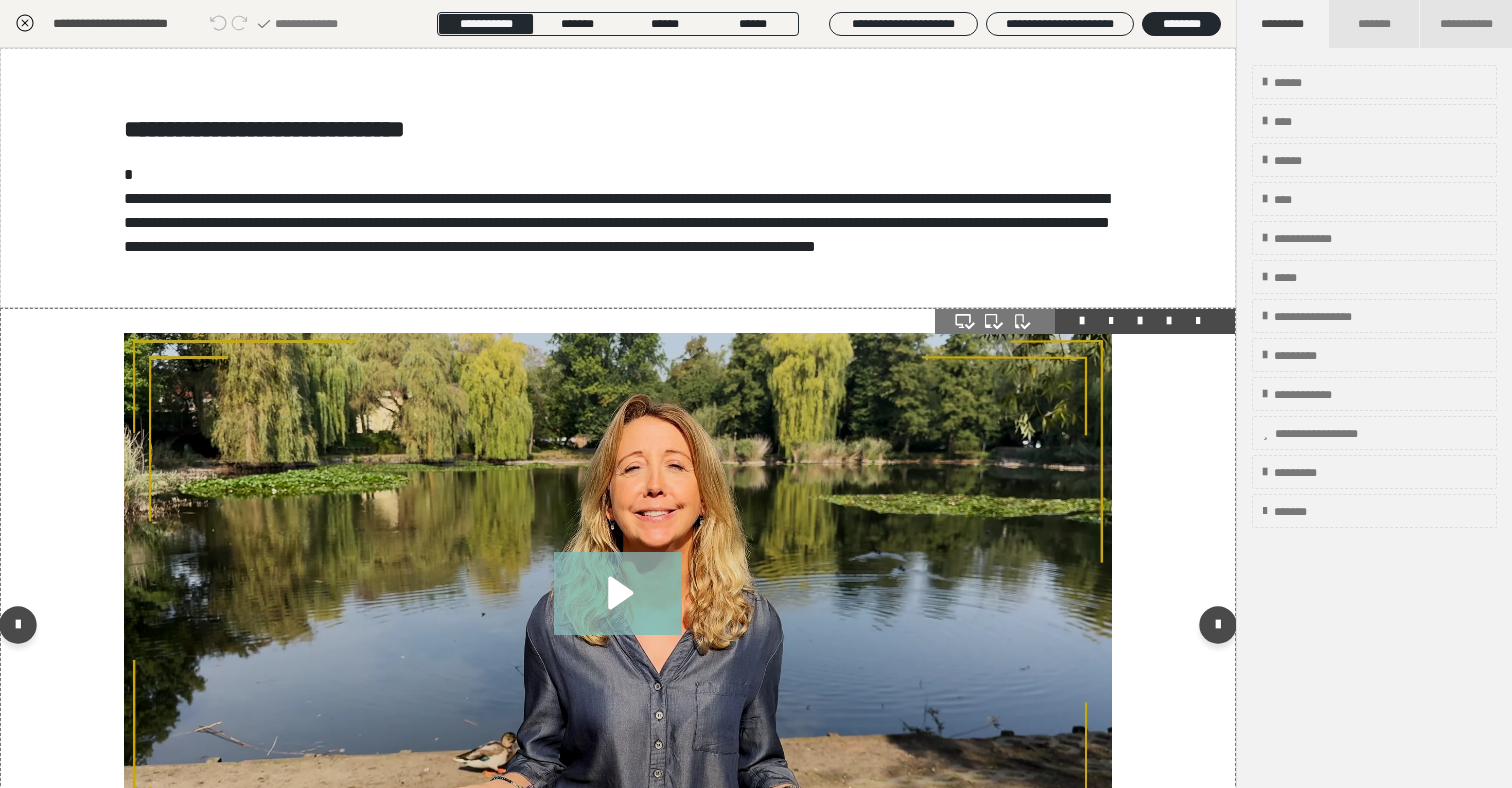 click at bounding box center [1169, 321] 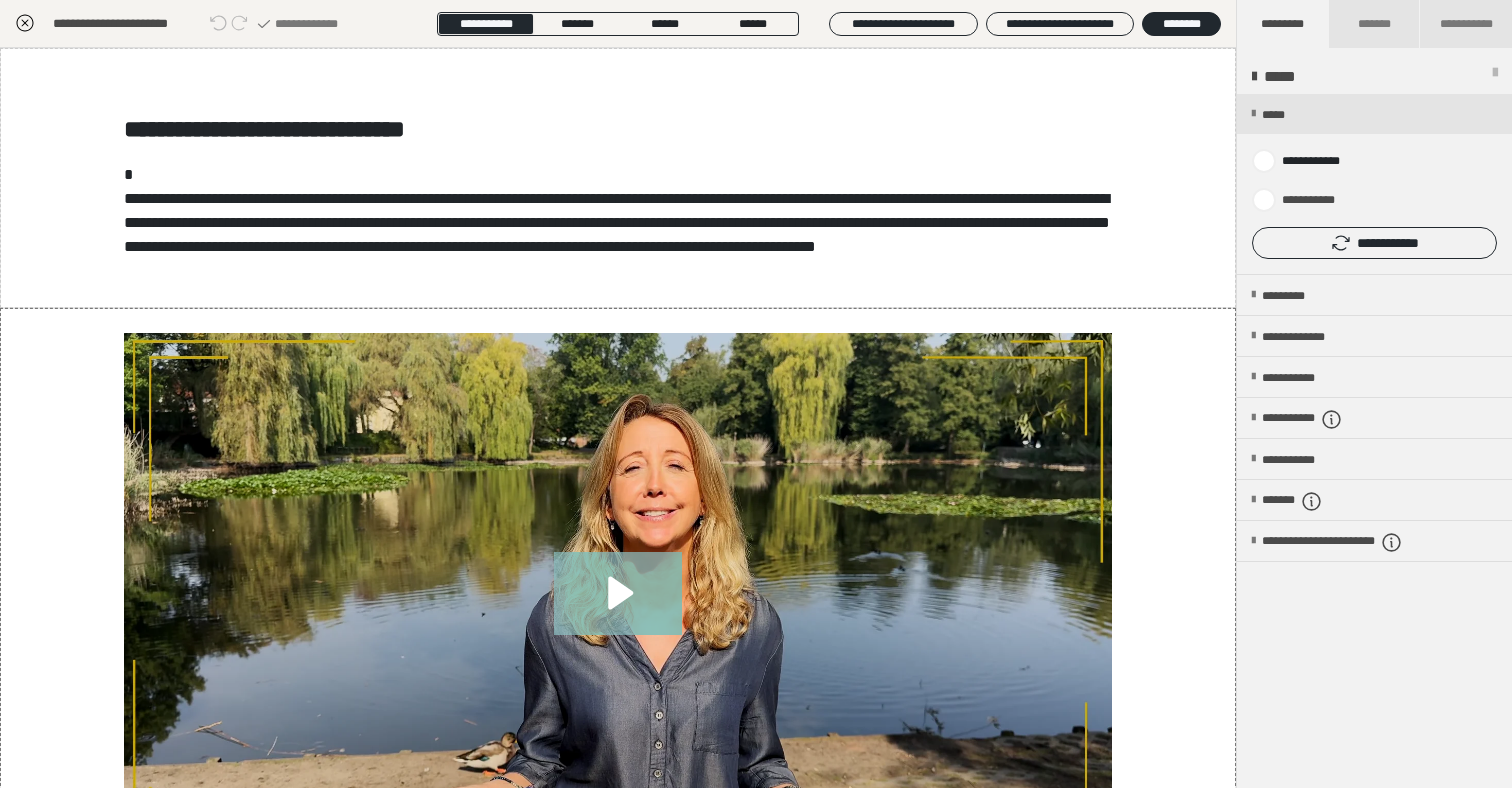 click at bounding box center [1374, 184] 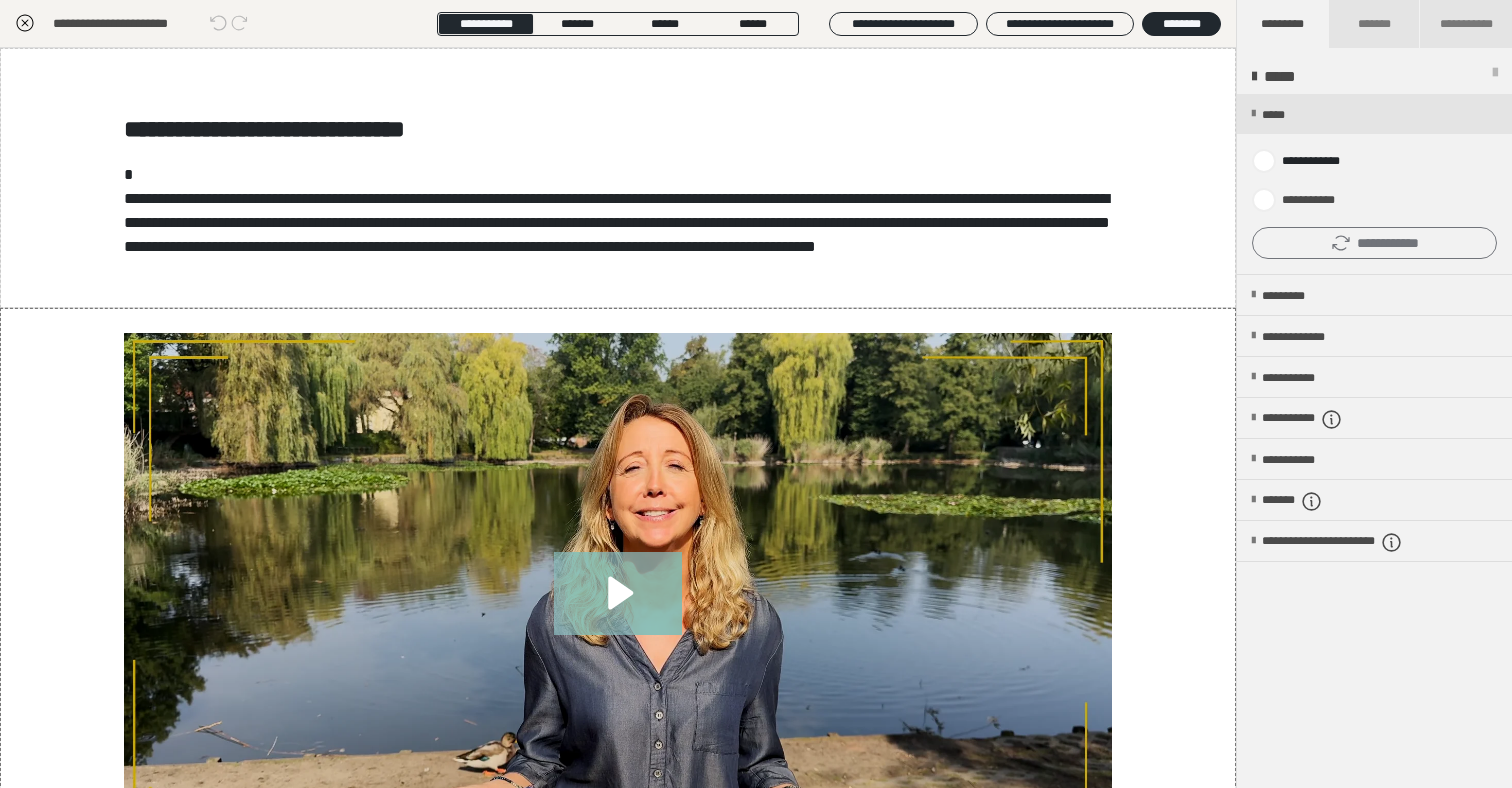 click on "**********" at bounding box center [1374, 243] 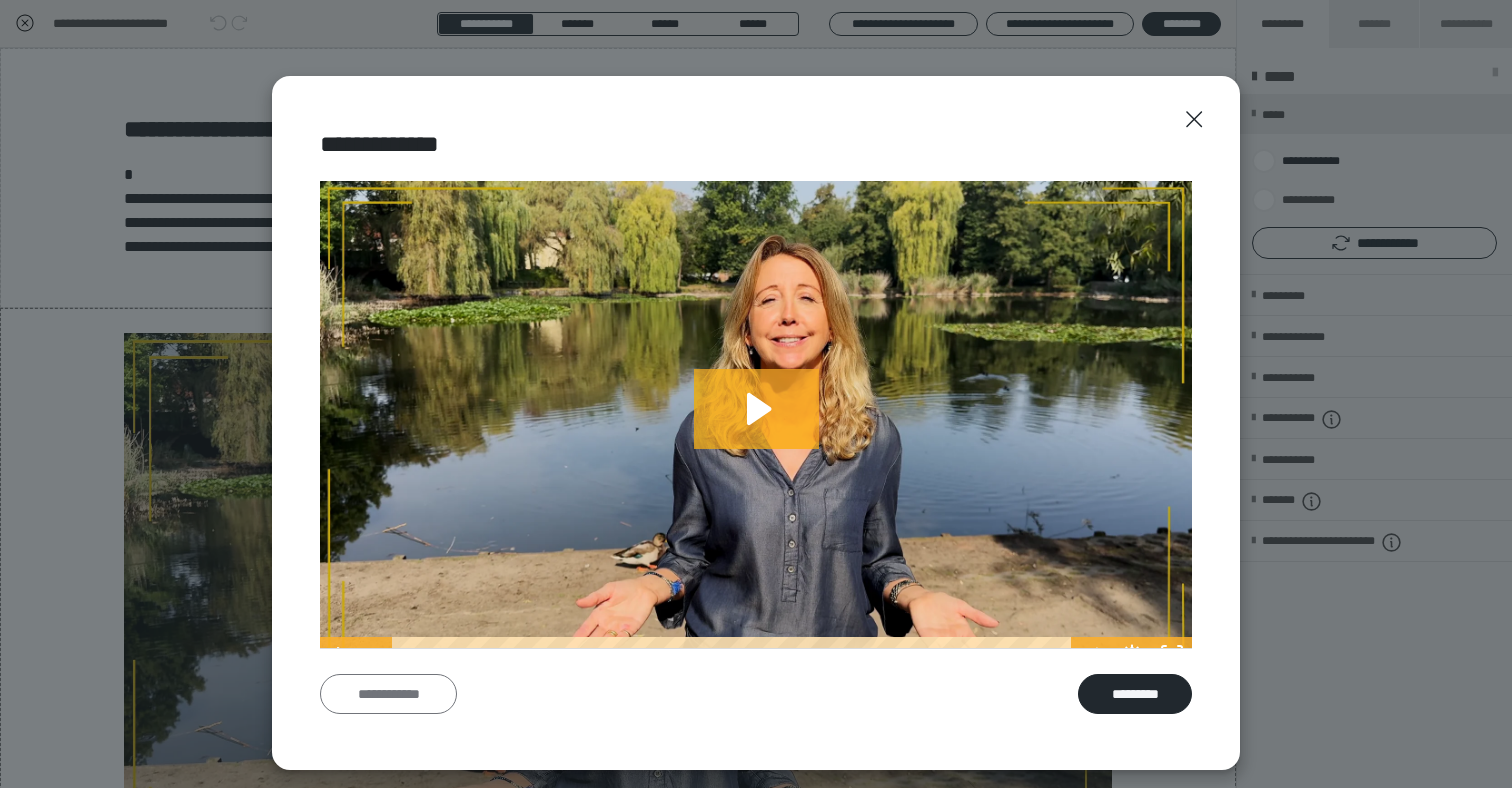 click on "**********" at bounding box center [388, 694] 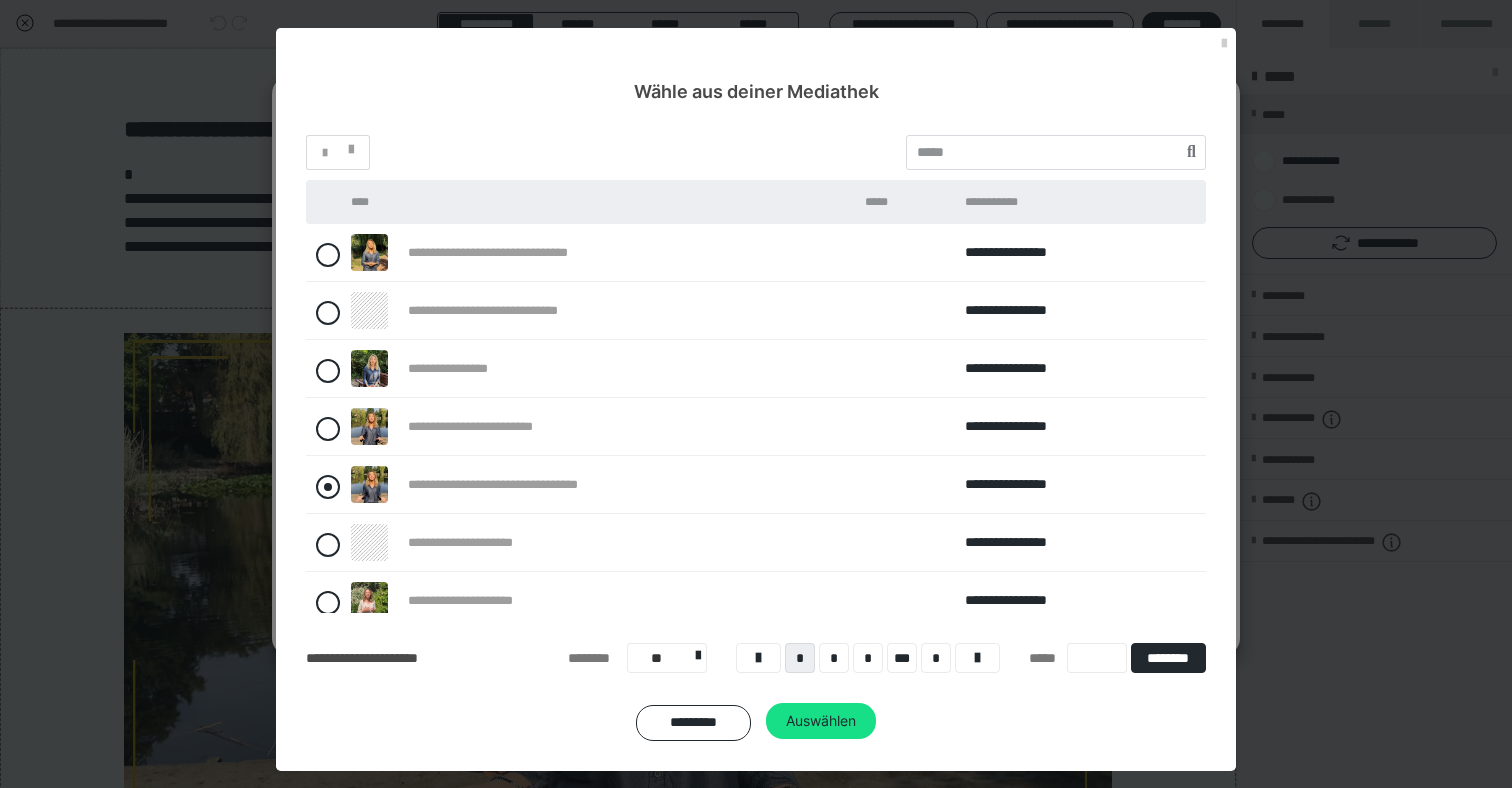 click at bounding box center (328, 487) 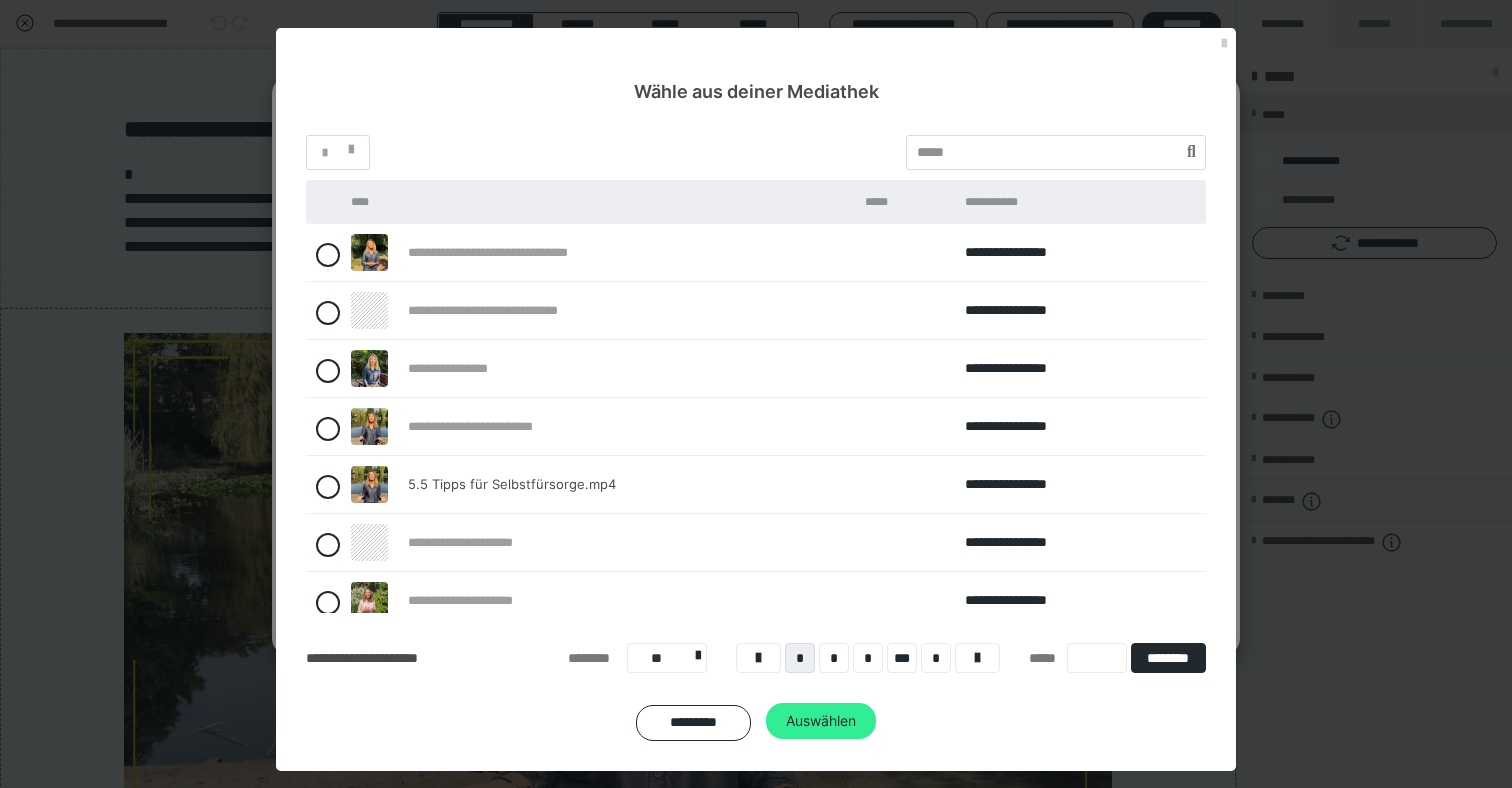 click on "Auswählen" at bounding box center [821, 721] 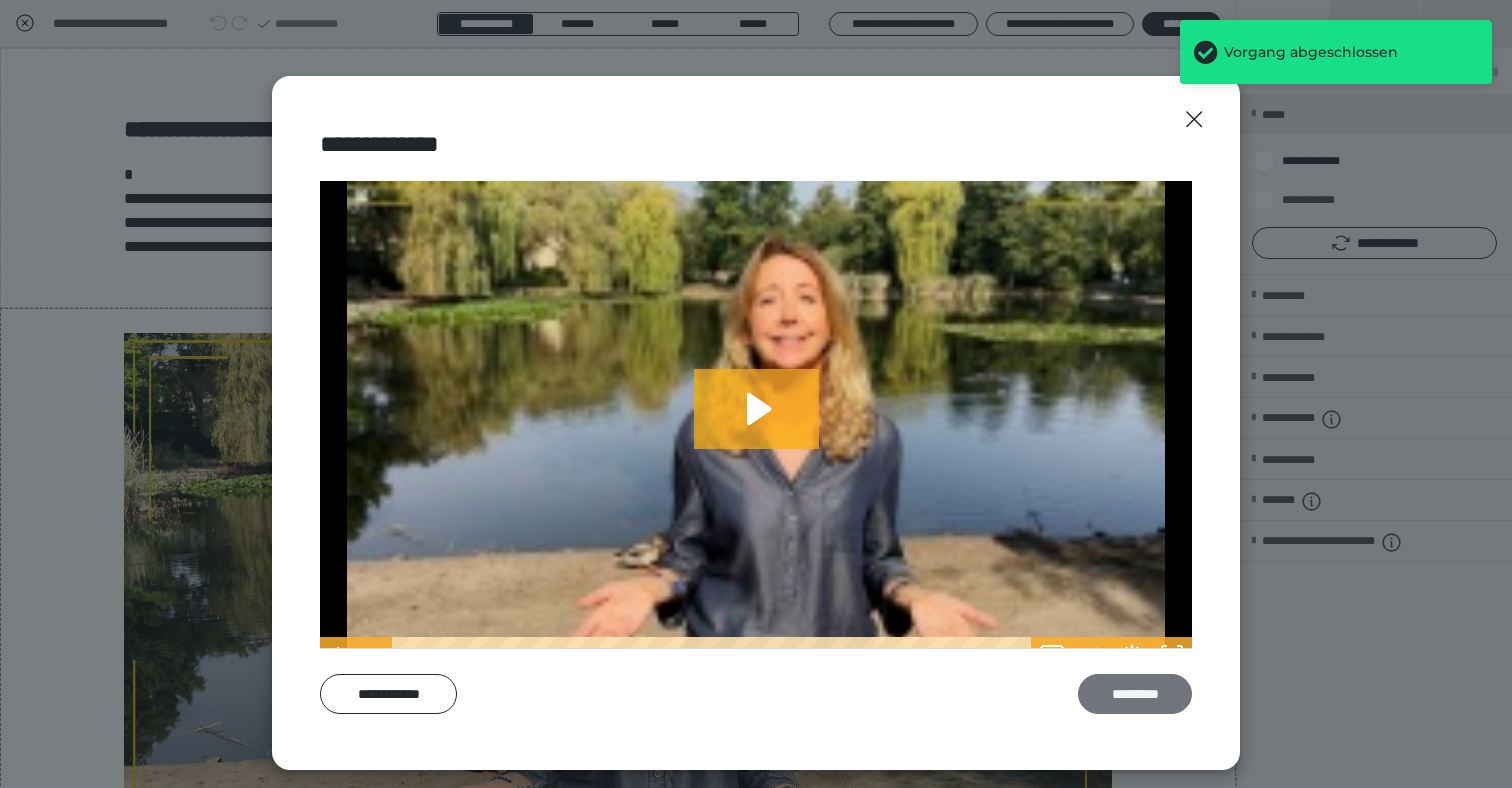 click on "*********" at bounding box center [1135, 694] 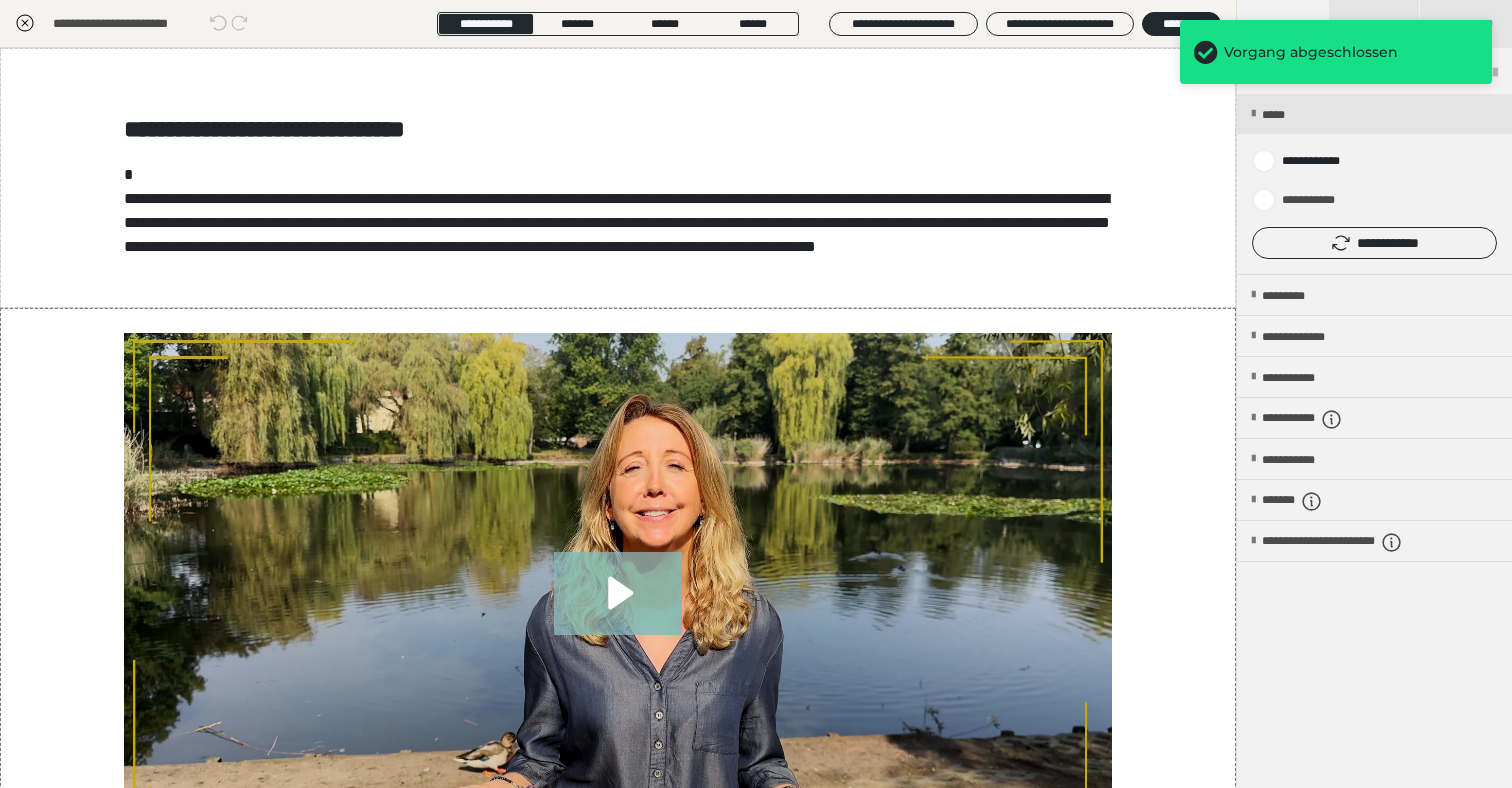 click 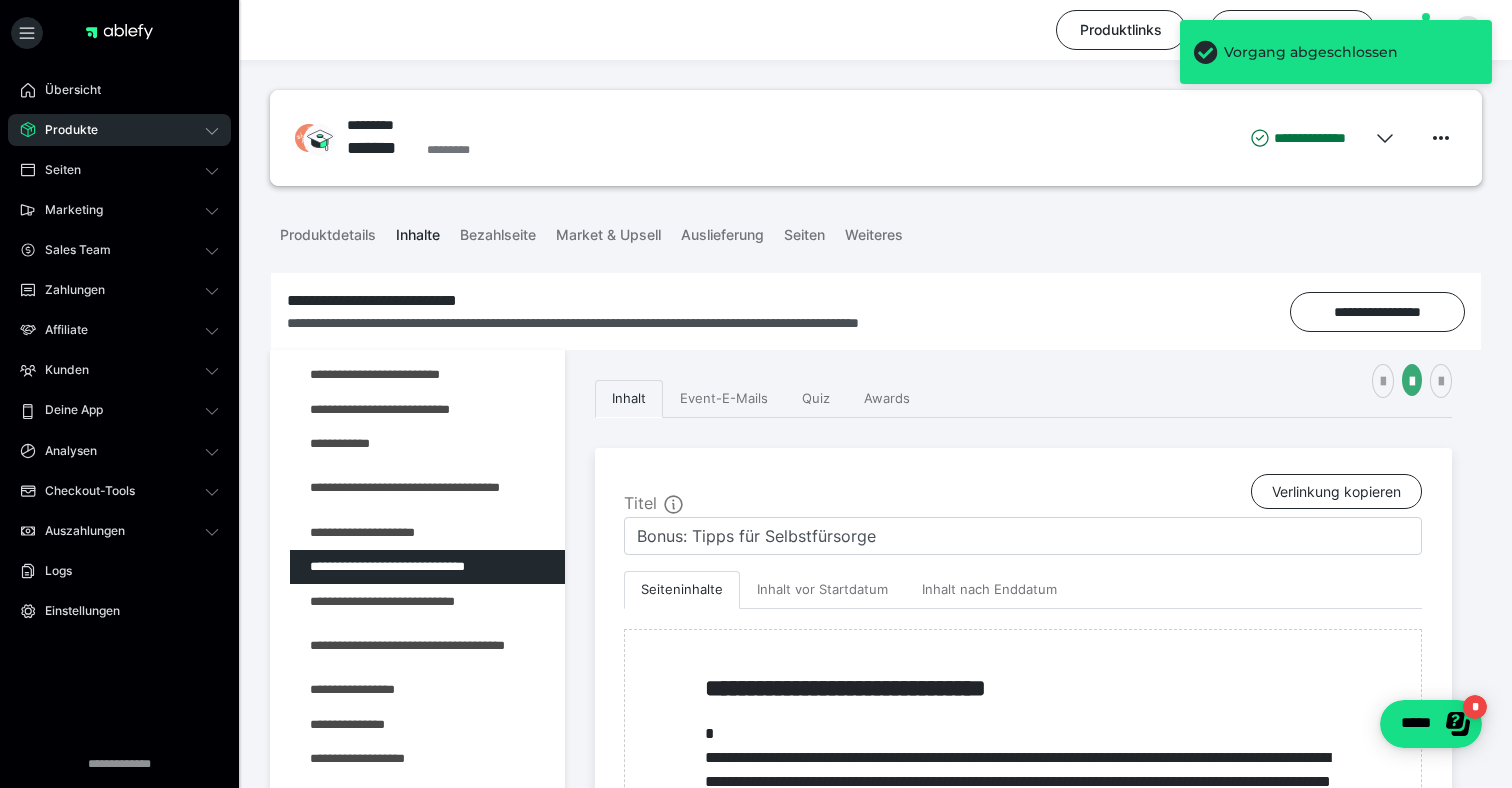 click 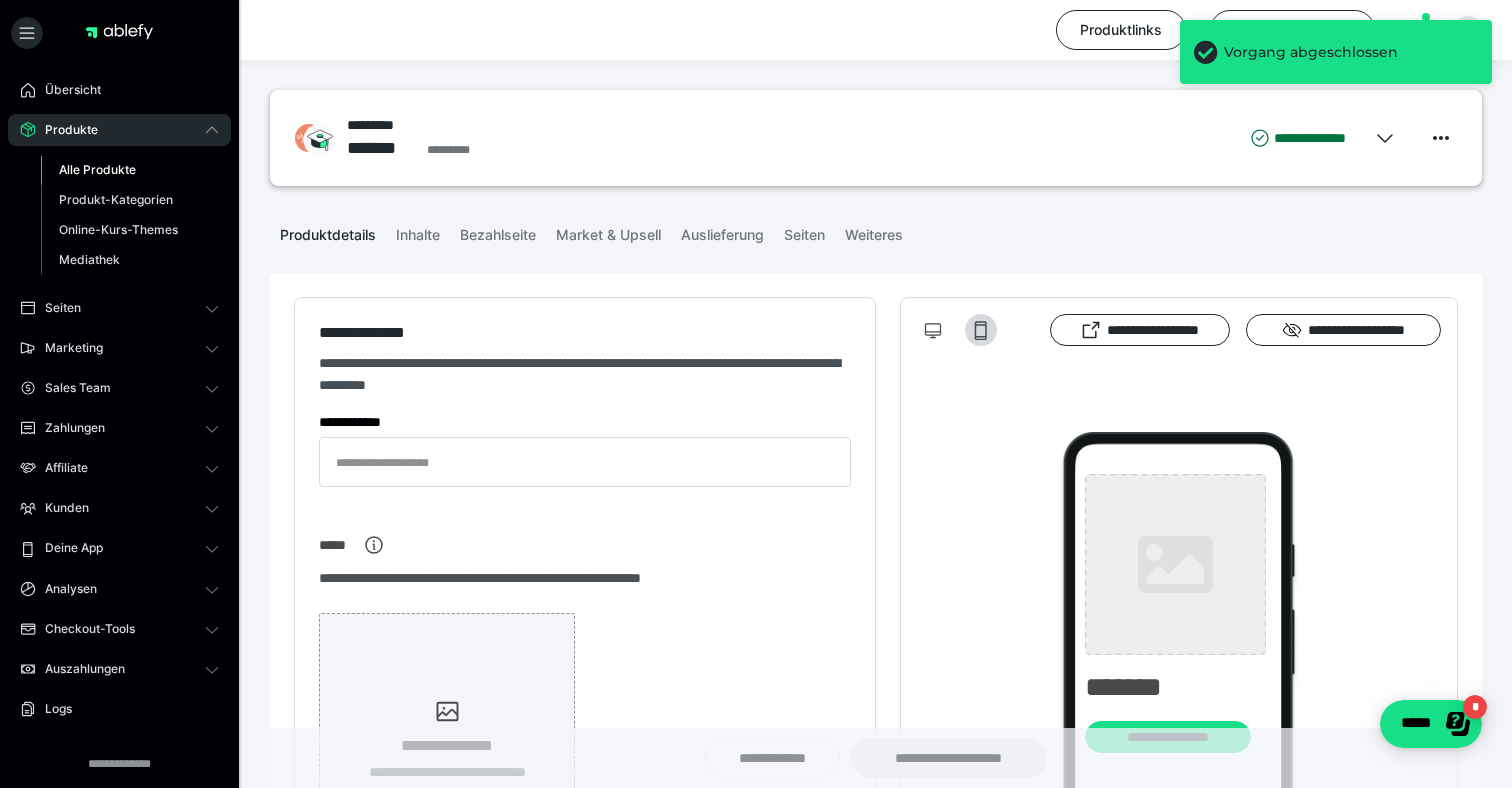 type on "*********" 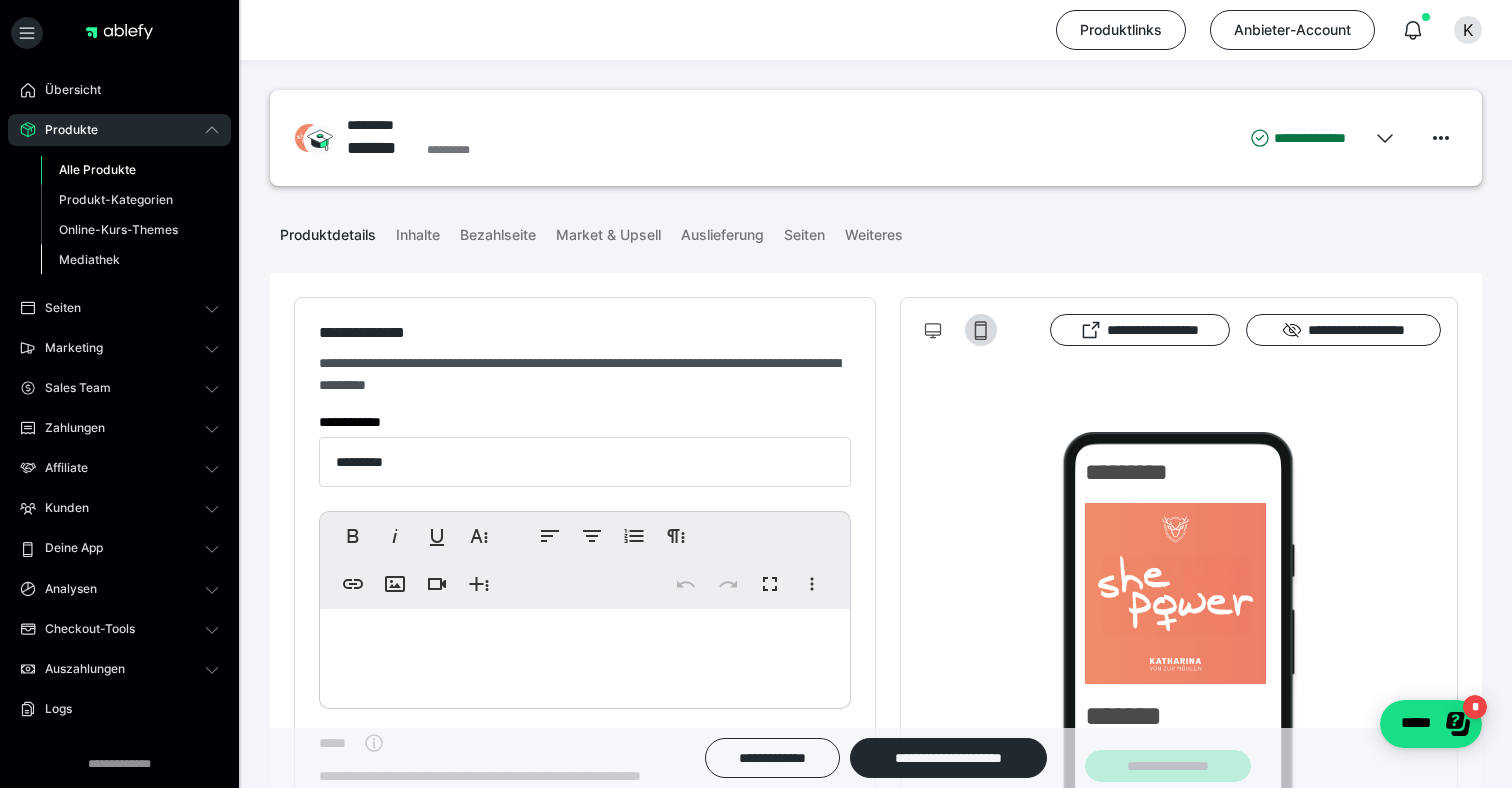 click on "Mediathek" at bounding box center [89, 259] 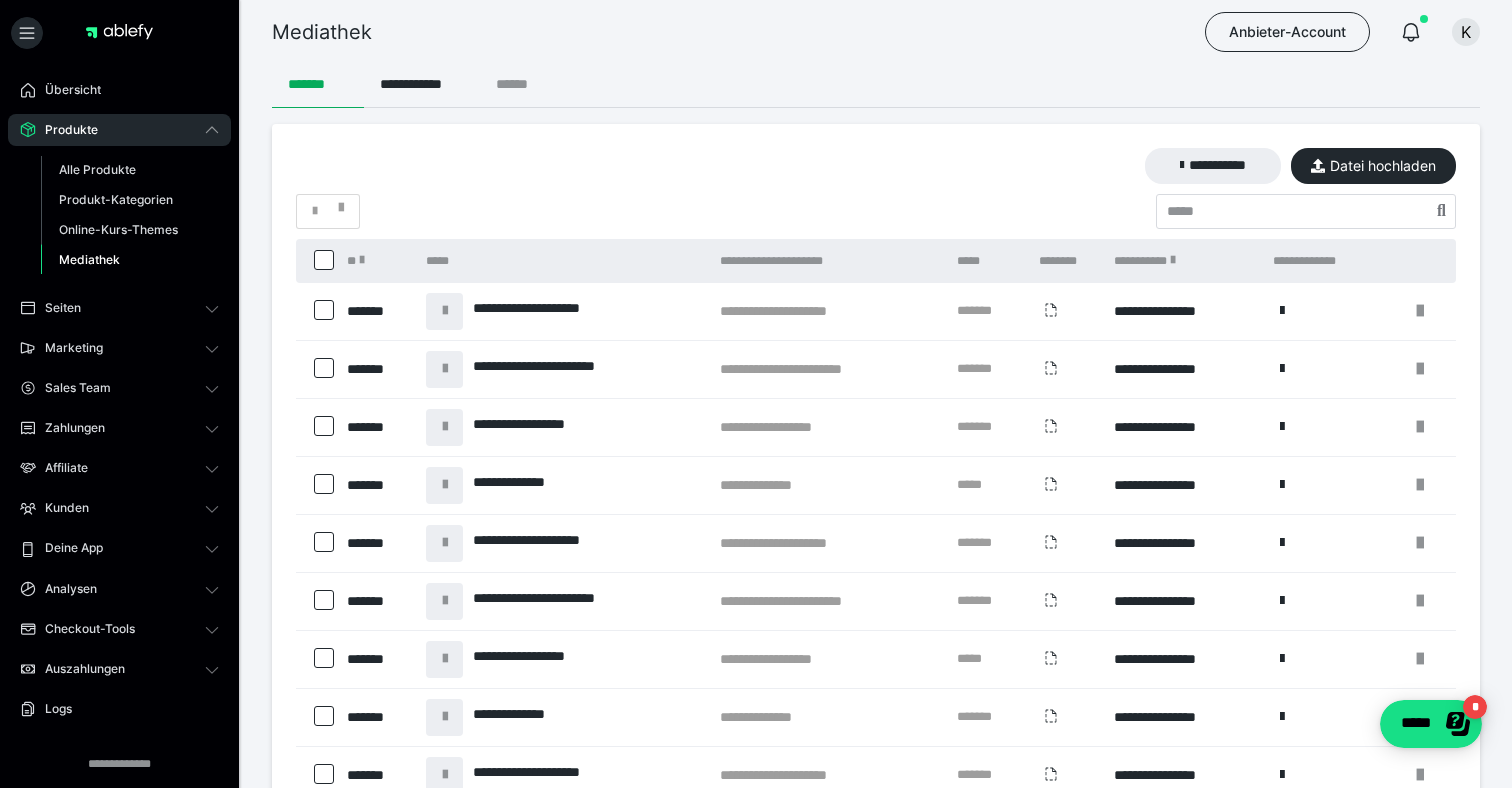 click on "******" at bounding box center (520, 84) 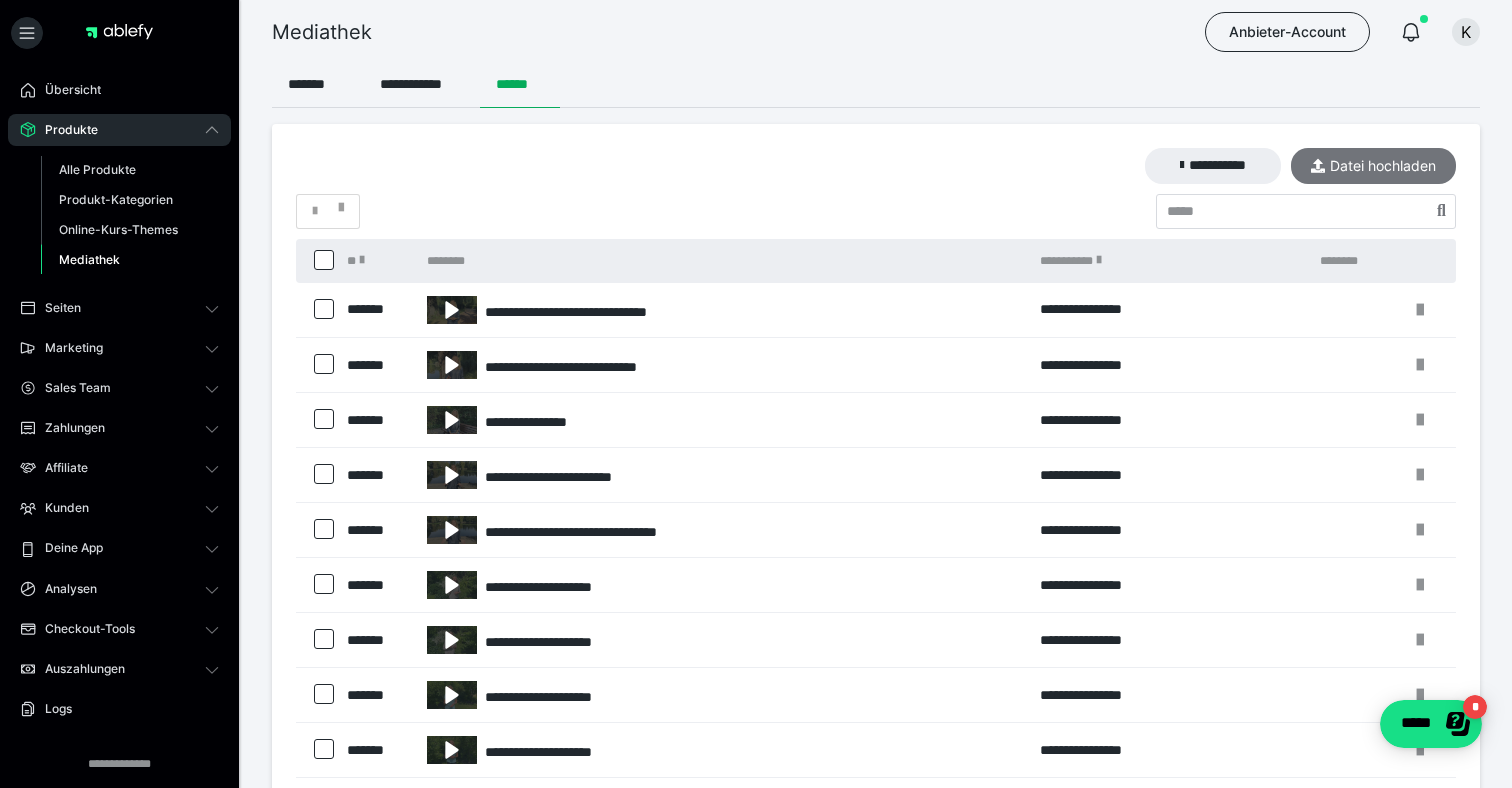 click on "Datei hochladen" at bounding box center (1373, 166) 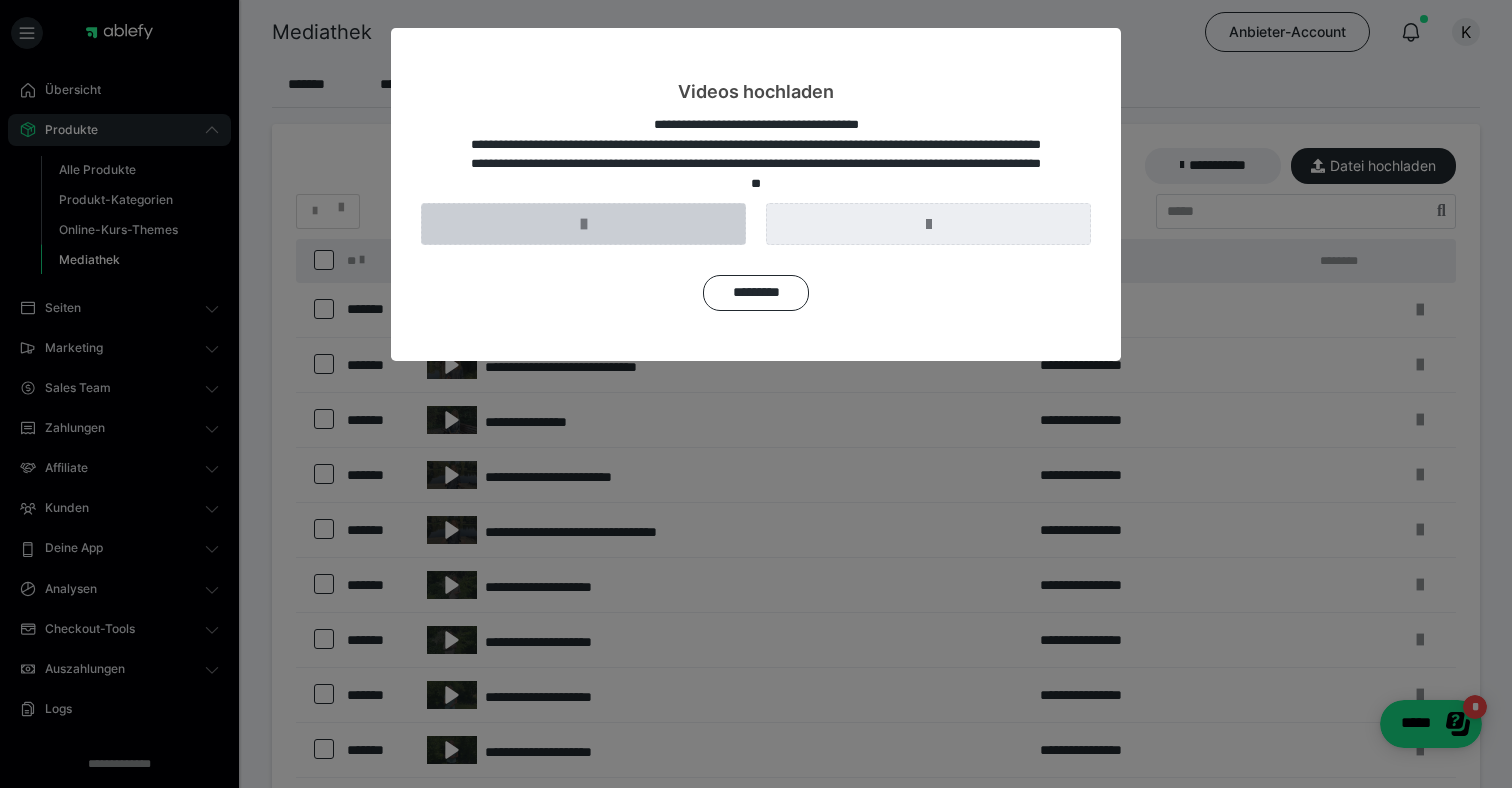 click at bounding box center (583, 224) 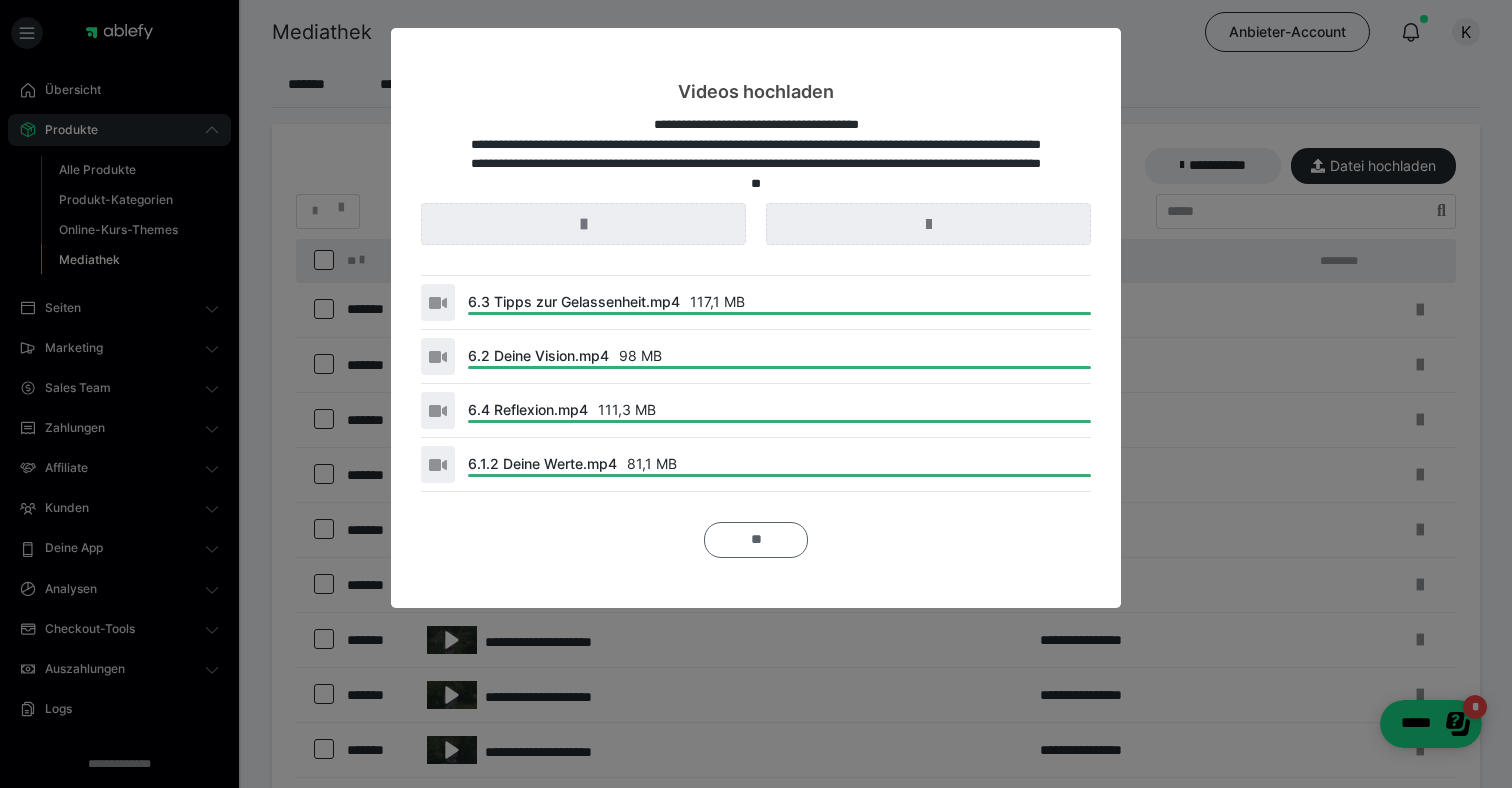 click on "**" at bounding box center [756, 540] 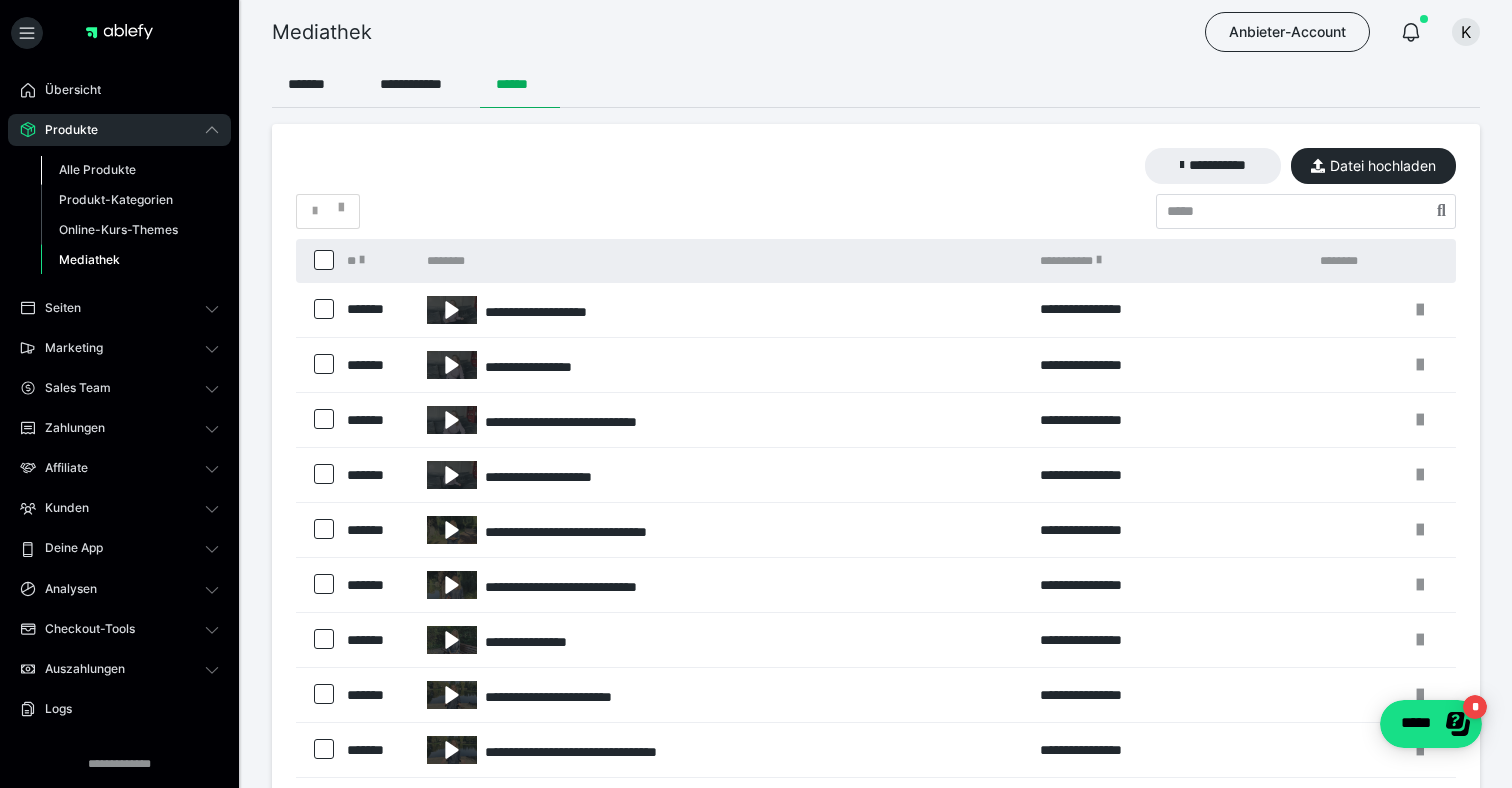 click on "Alle Produkte" at bounding box center (130, 170) 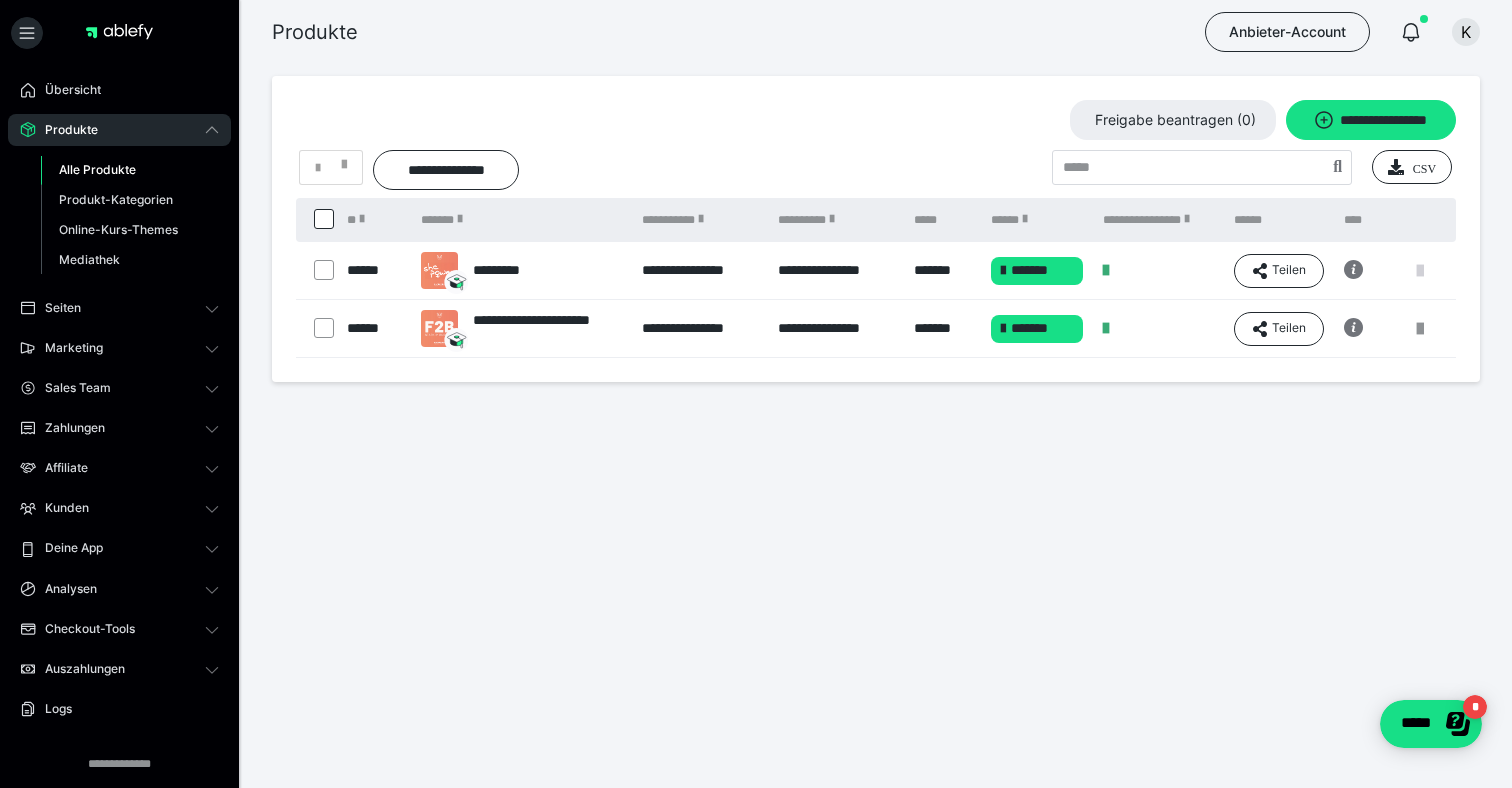 click at bounding box center (1420, 271) 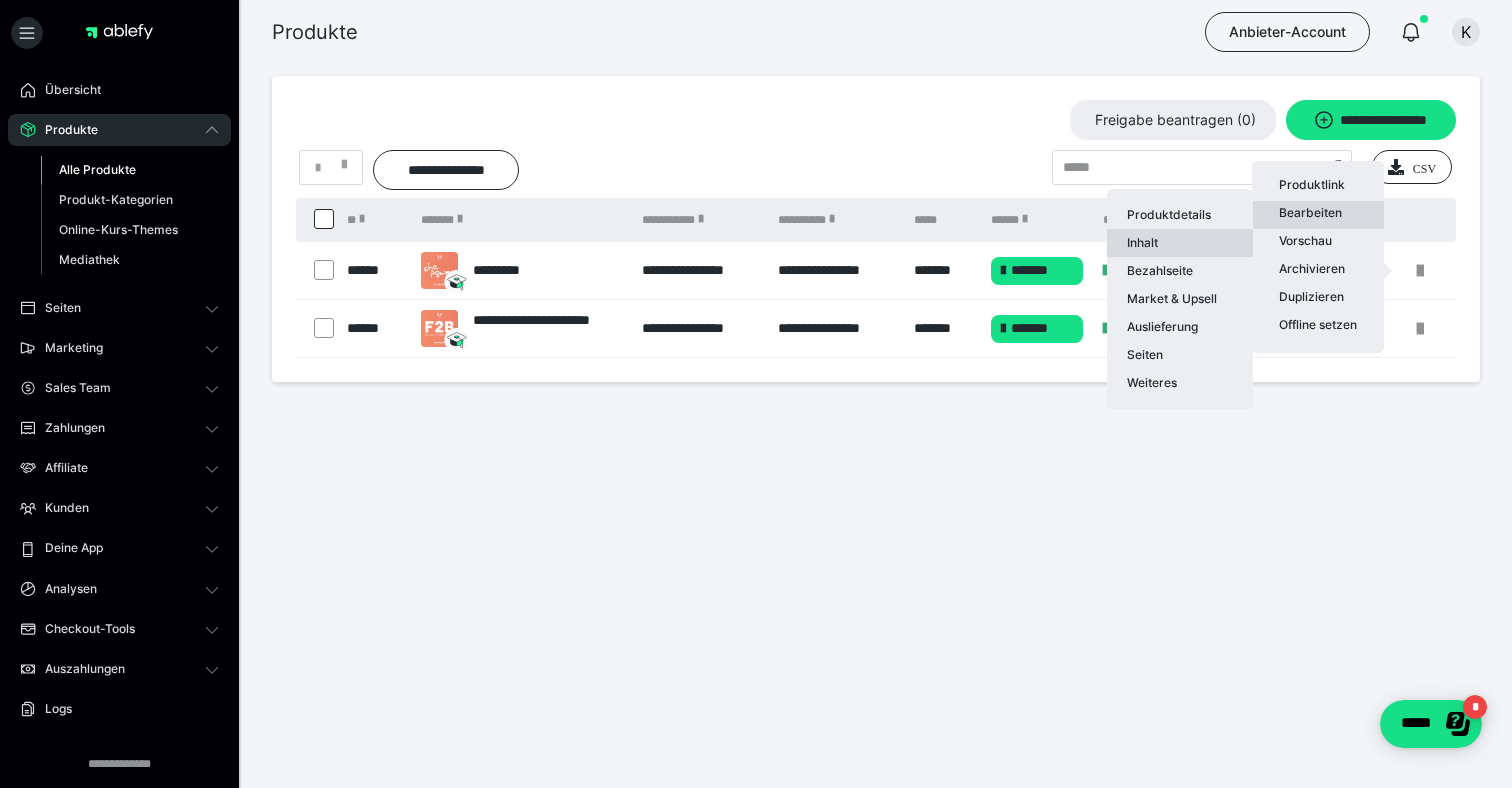 click on "Inhalt" at bounding box center [1180, 243] 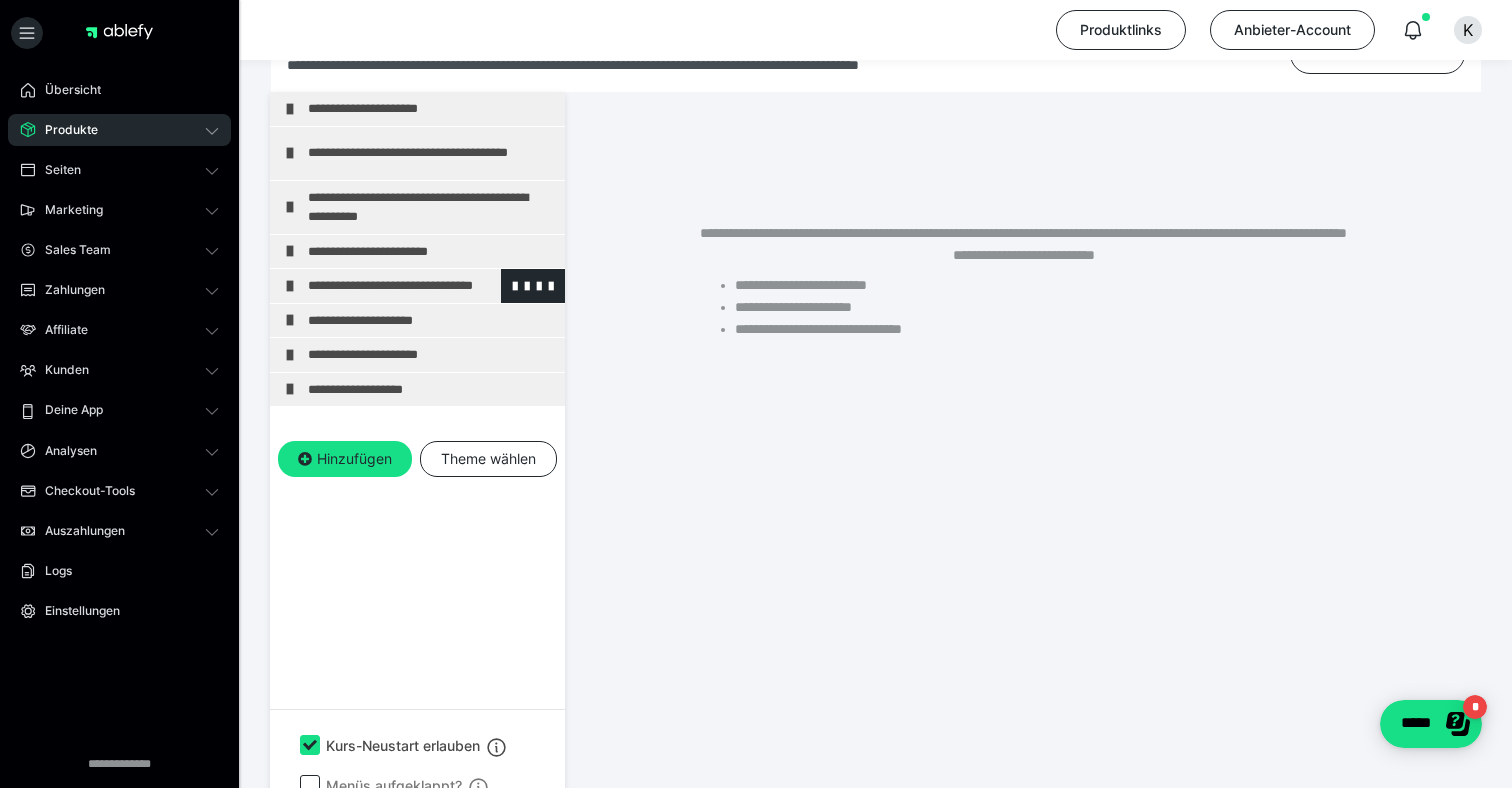 scroll, scrollTop: 290, scrollLeft: 0, axis: vertical 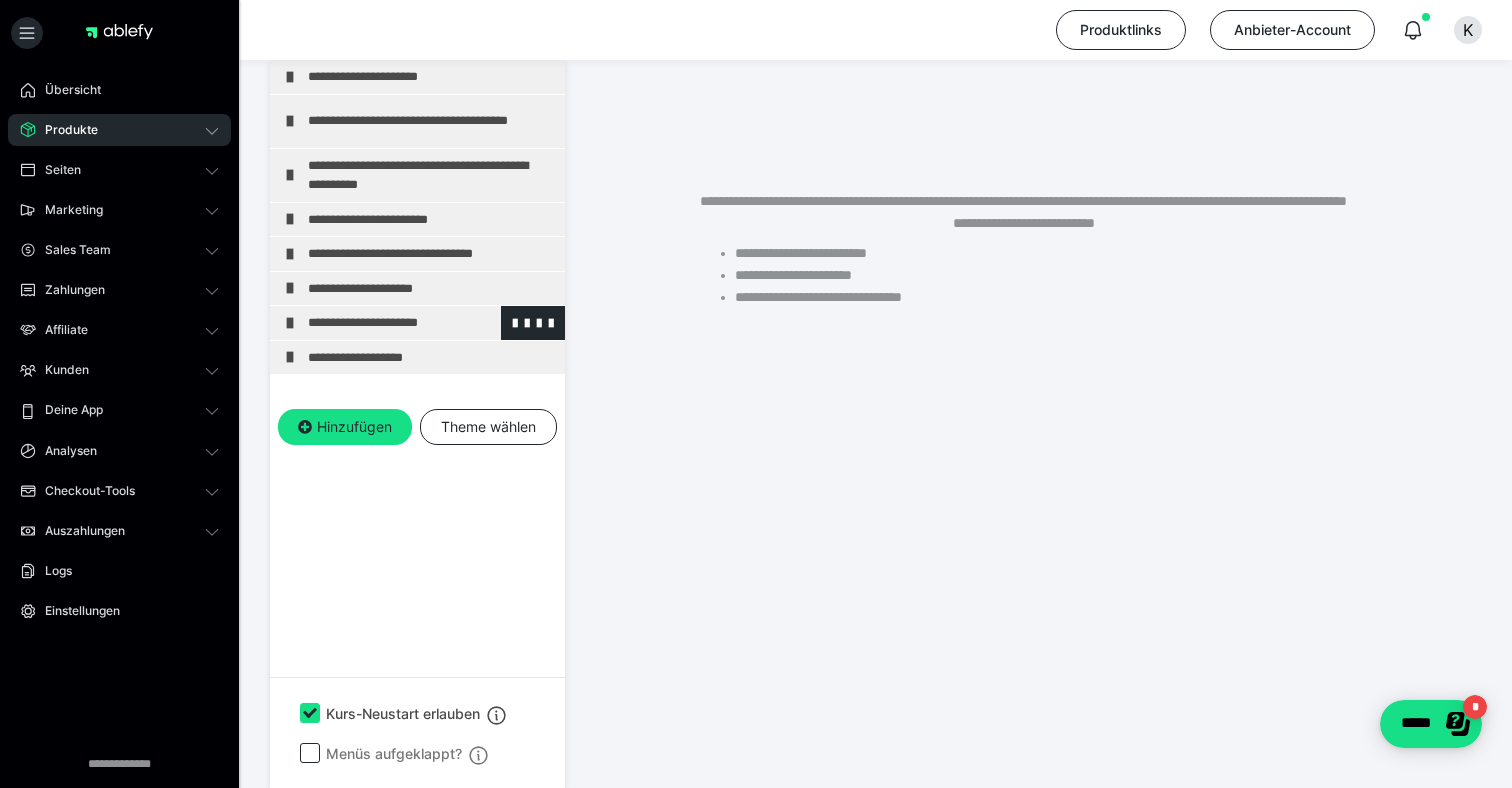 click on "**********" at bounding box center [417, 323] 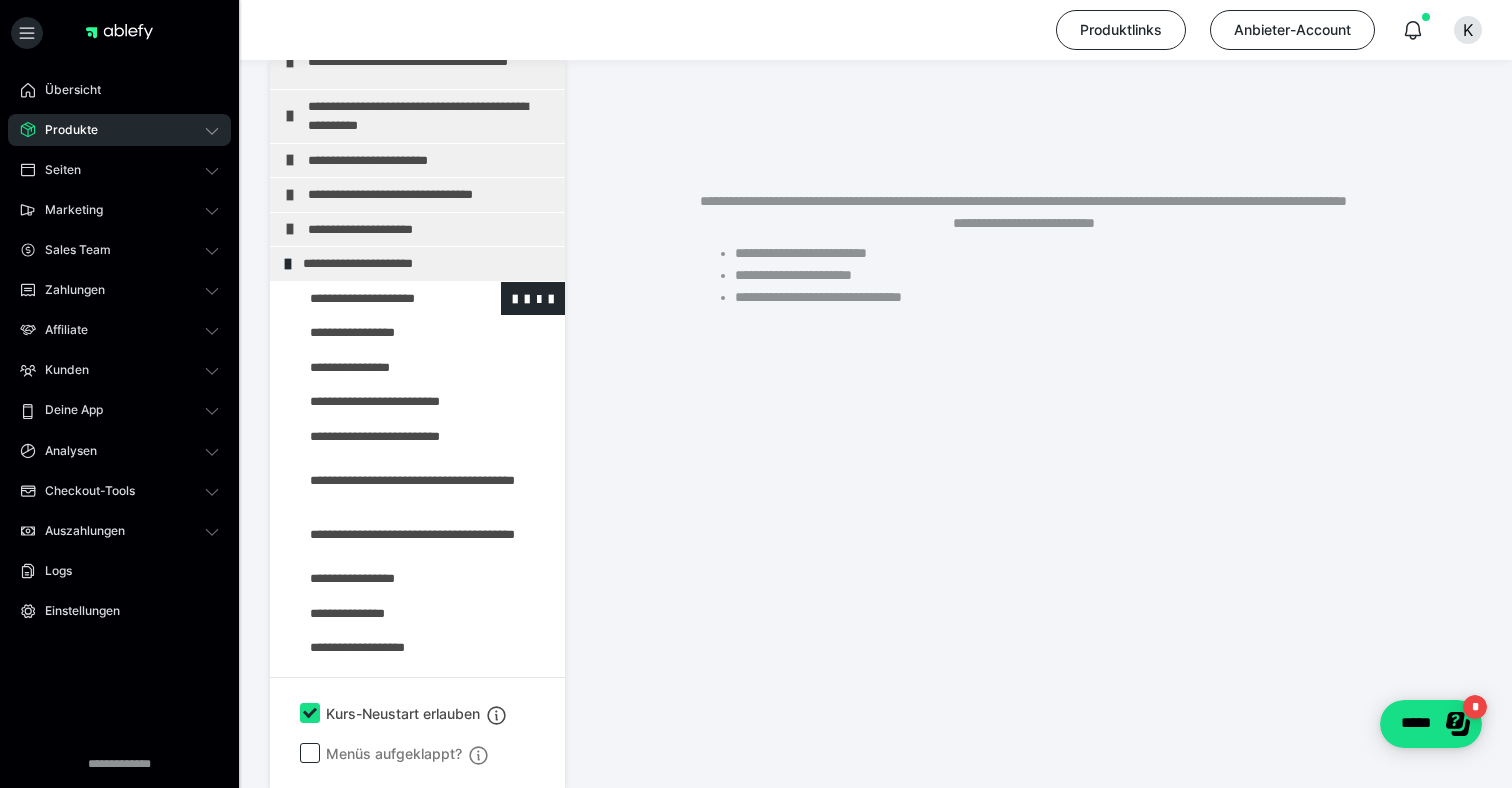 scroll, scrollTop: 66, scrollLeft: 0, axis: vertical 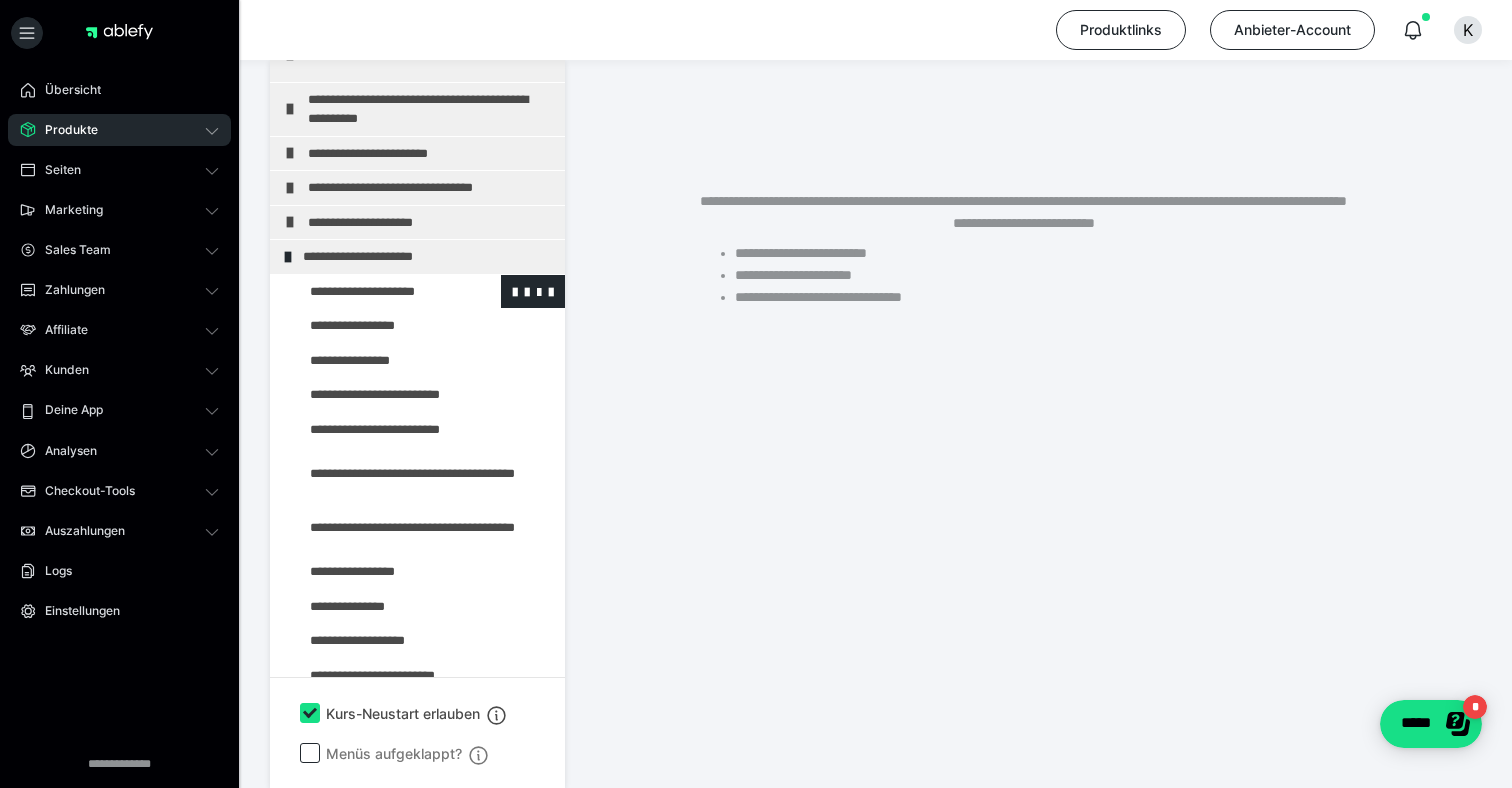 click at bounding box center [375, 292] 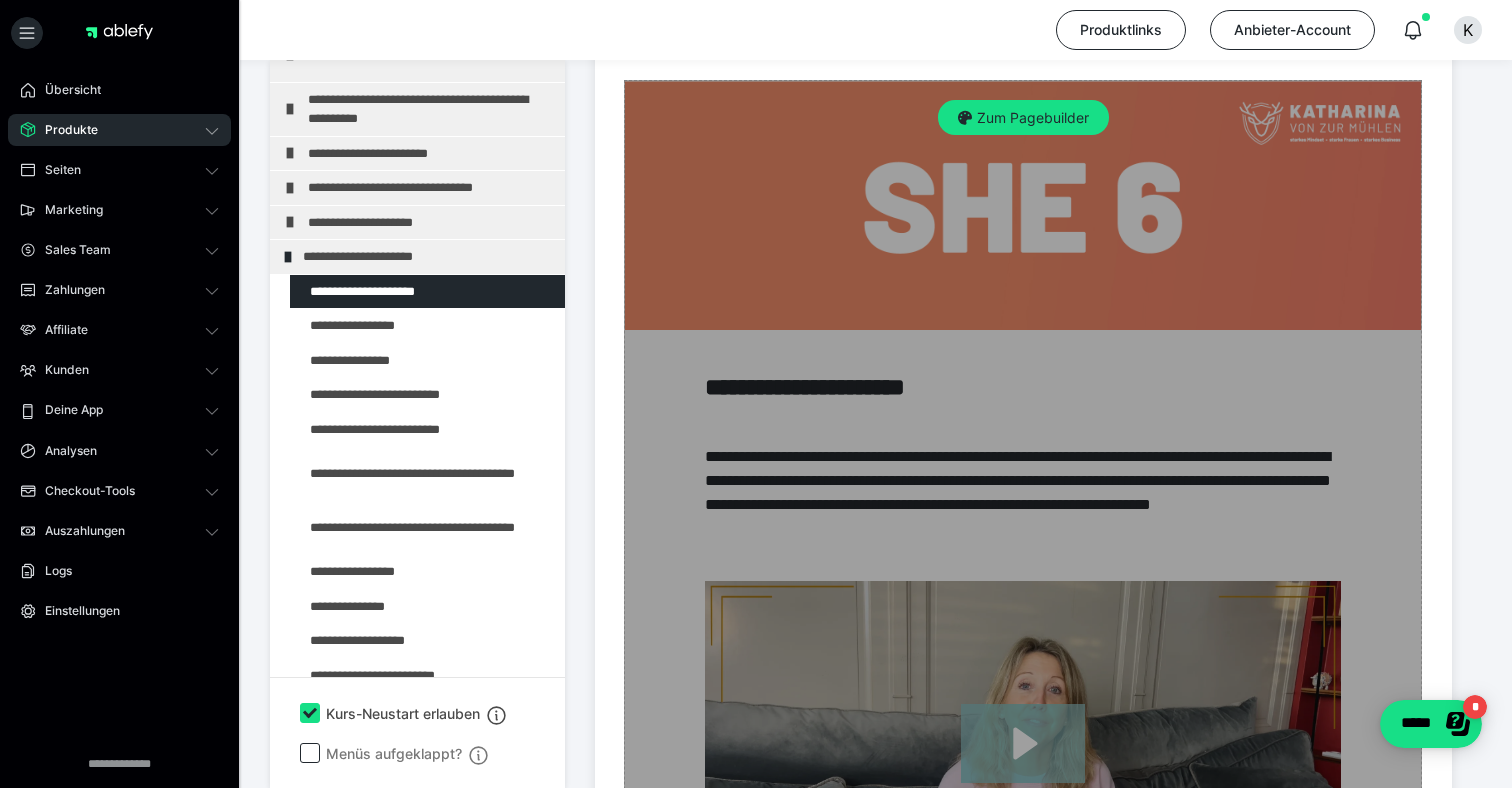 scroll, scrollTop: 557, scrollLeft: 0, axis: vertical 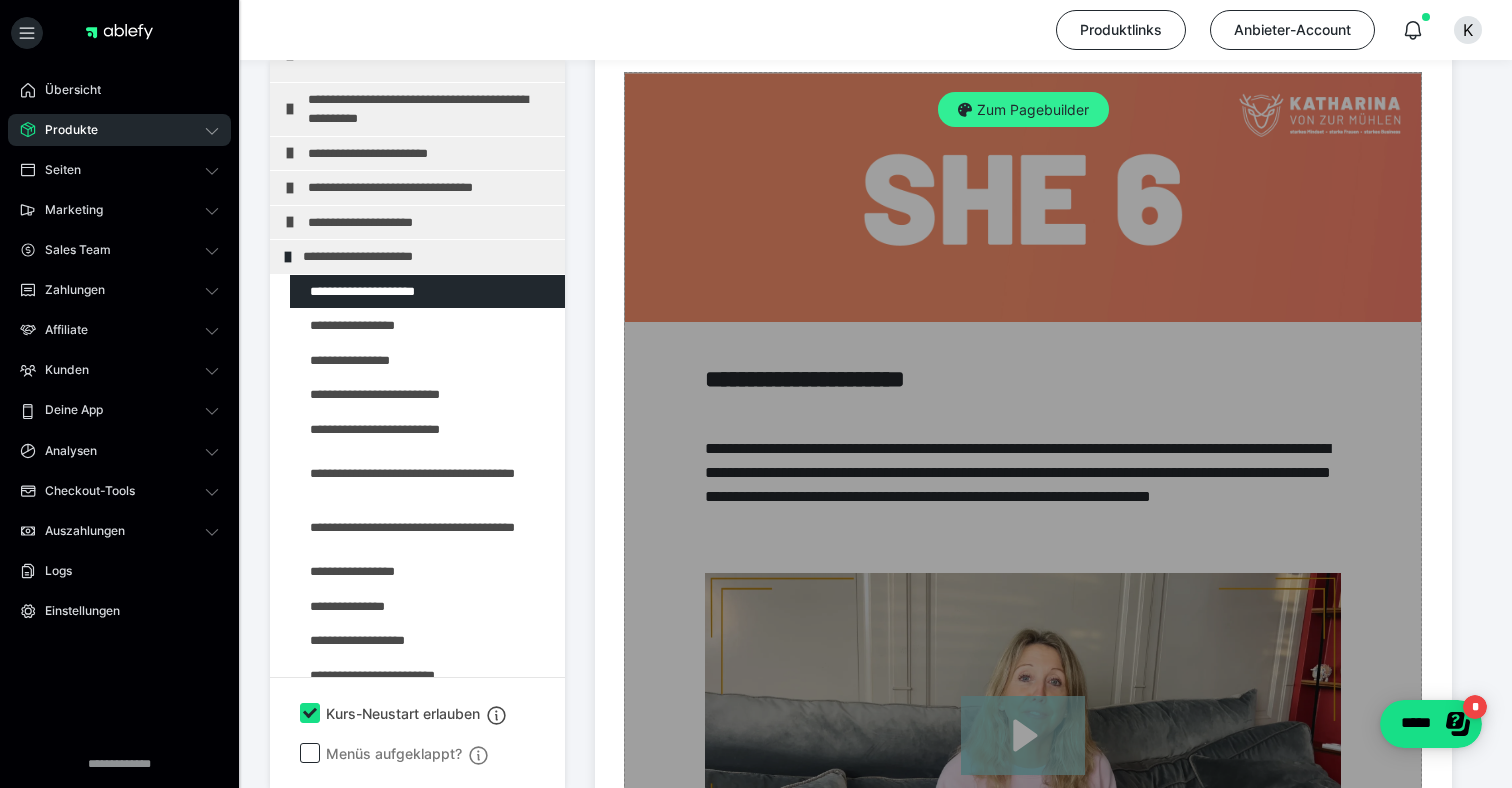 click on "Zum Pagebuilder" at bounding box center [1023, 110] 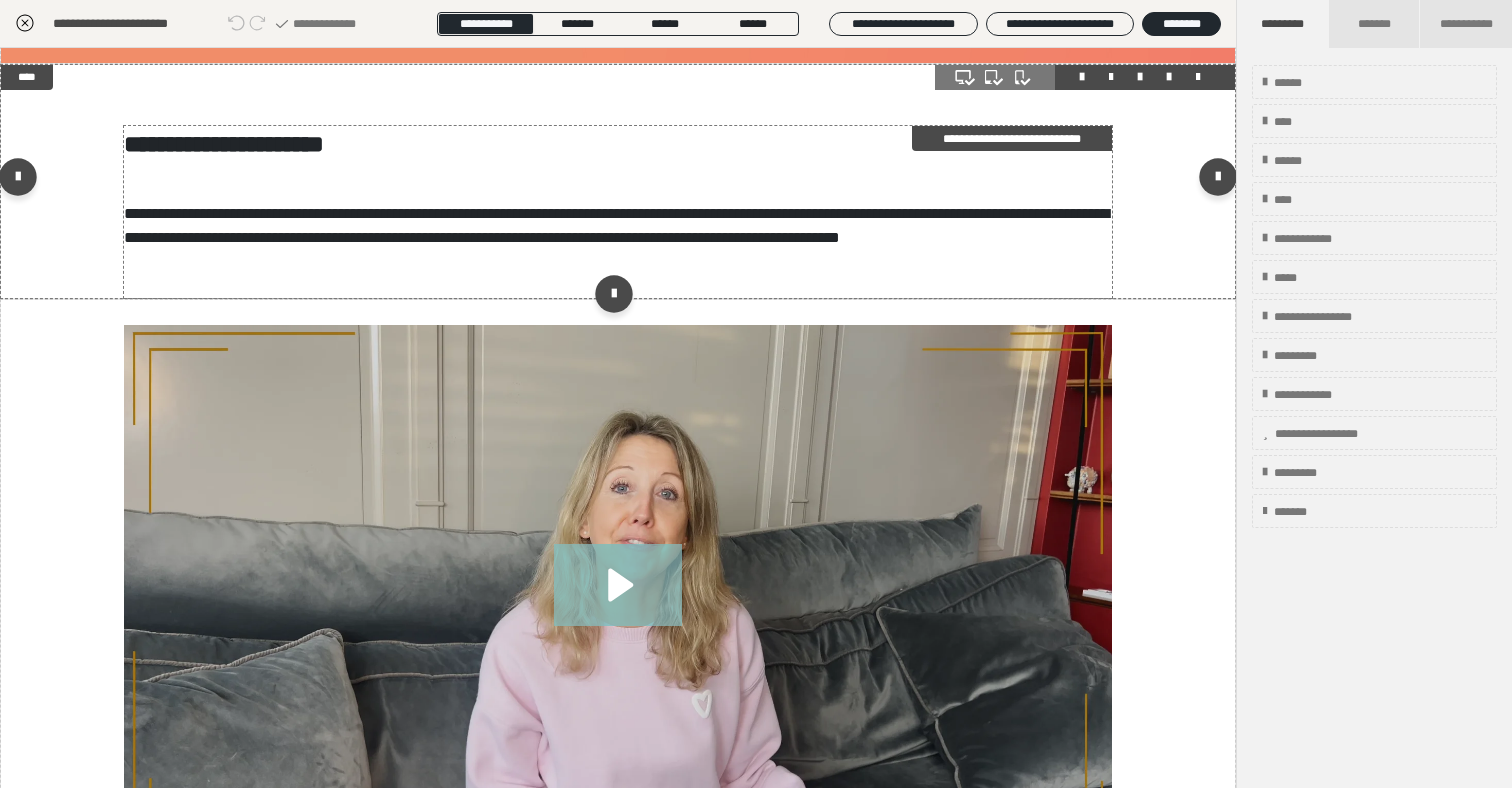 scroll, scrollTop: 387, scrollLeft: 0, axis: vertical 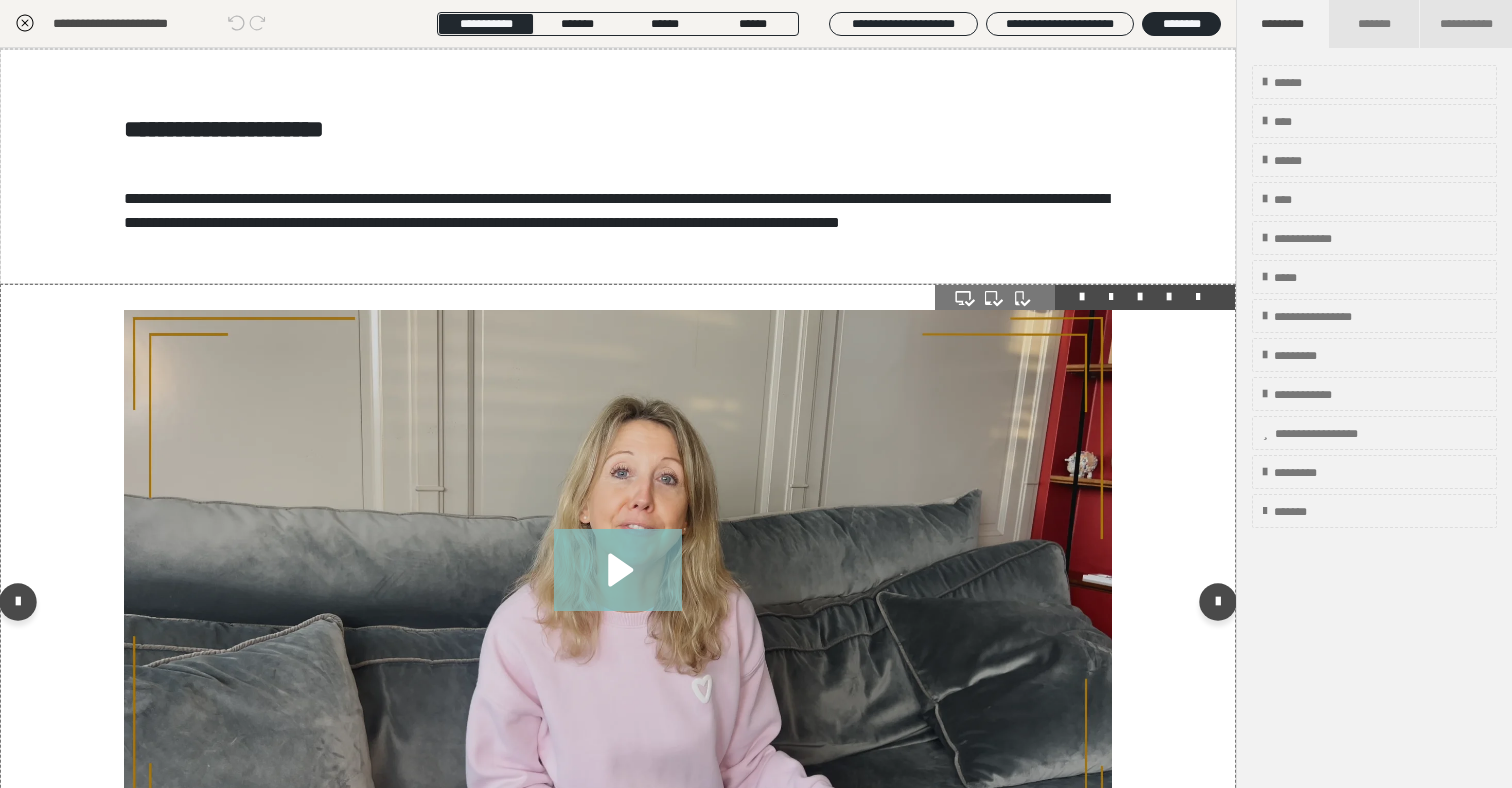 click at bounding box center [1169, 297] 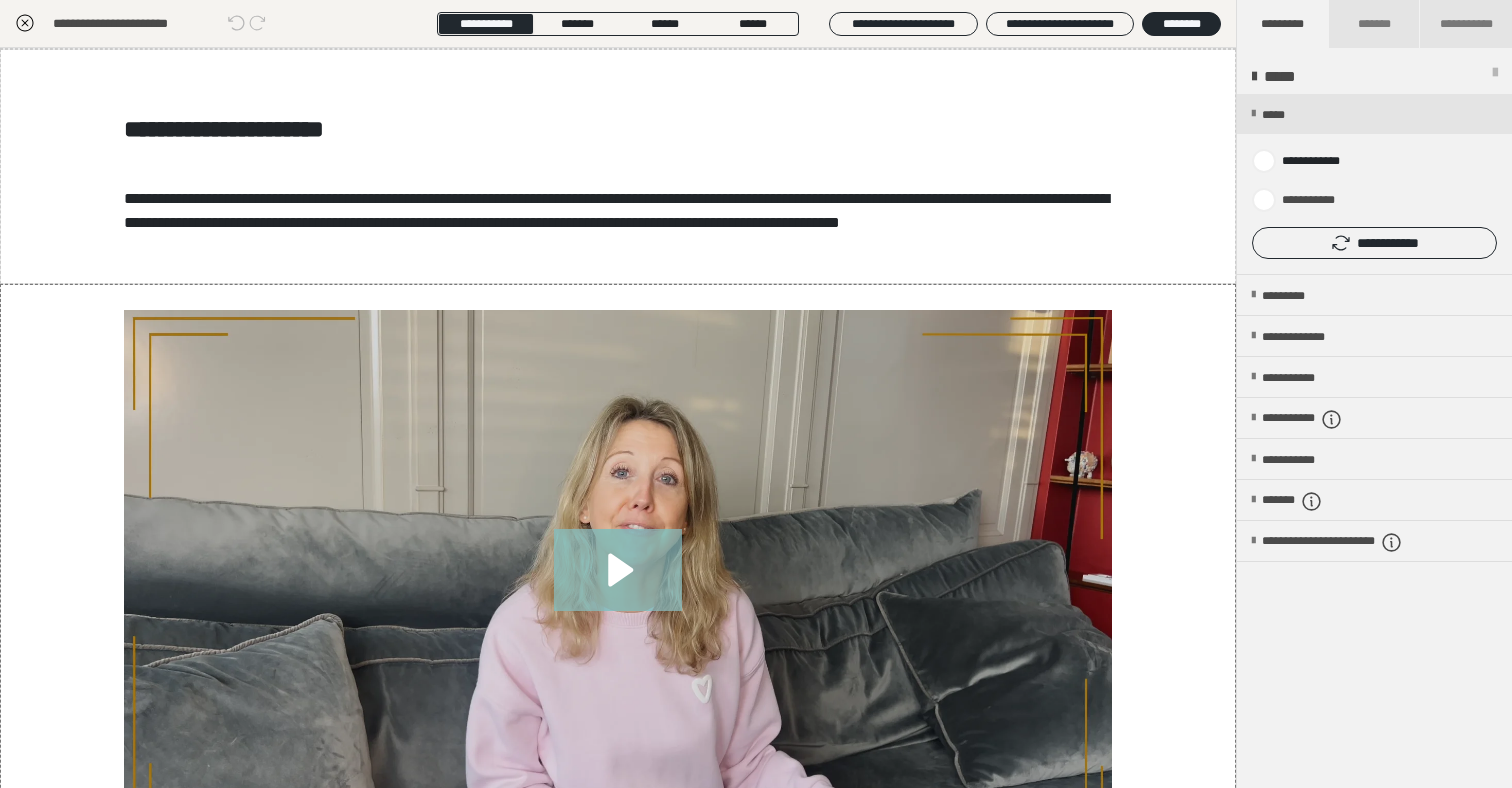 click at bounding box center [1374, 184] 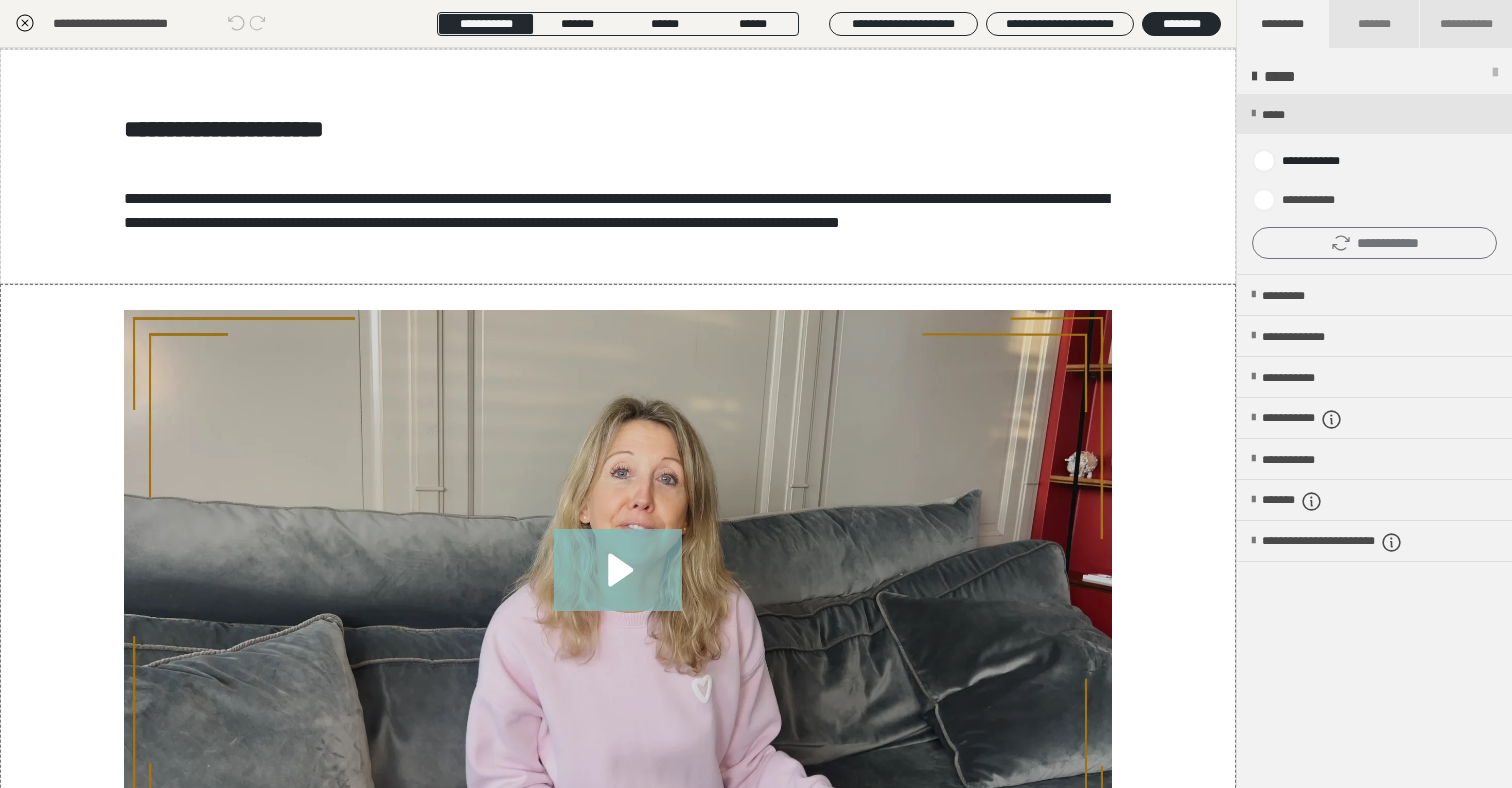 click on "**********" at bounding box center (1374, 243) 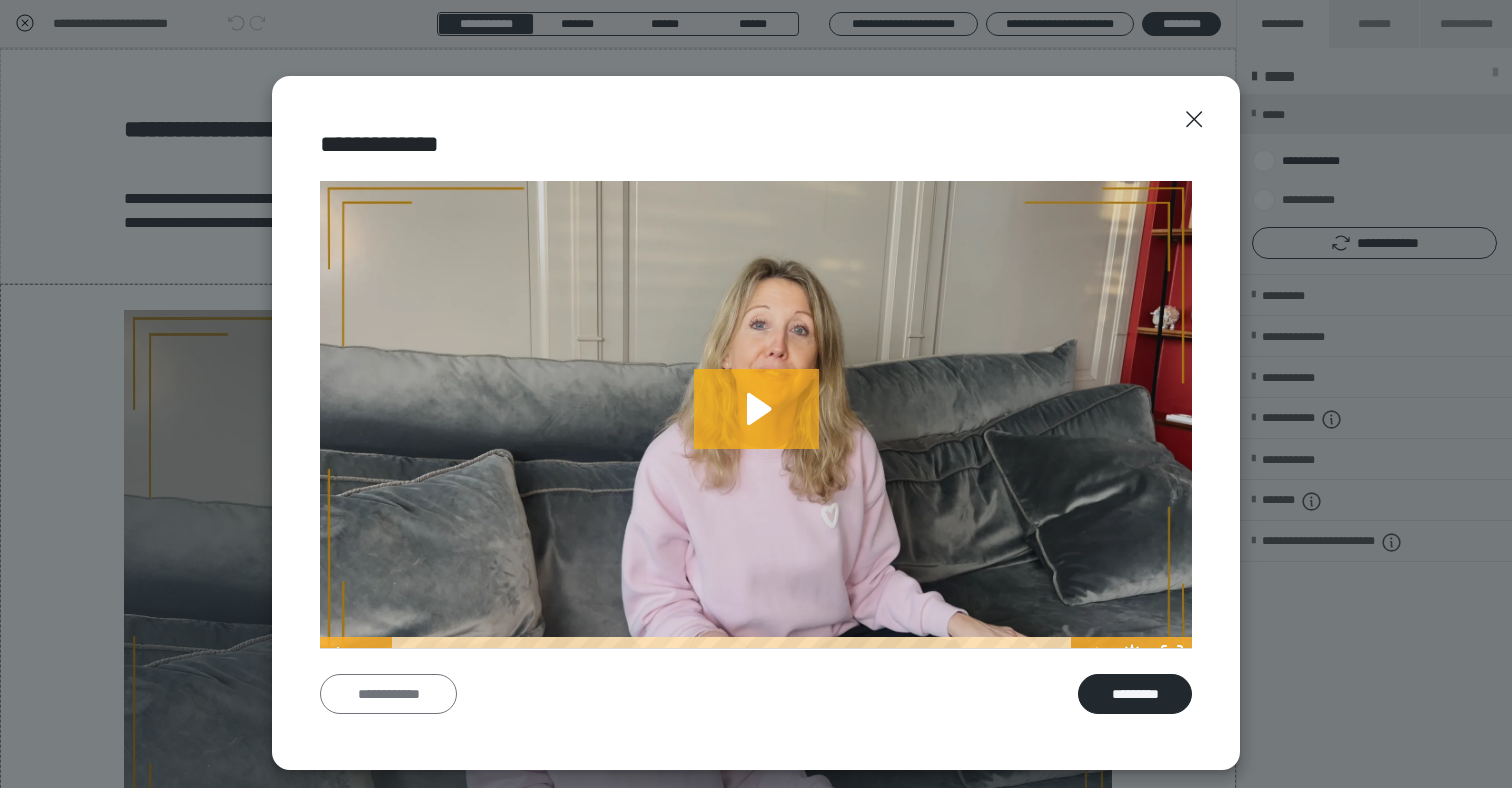 click on "**********" at bounding box center (388, 694) 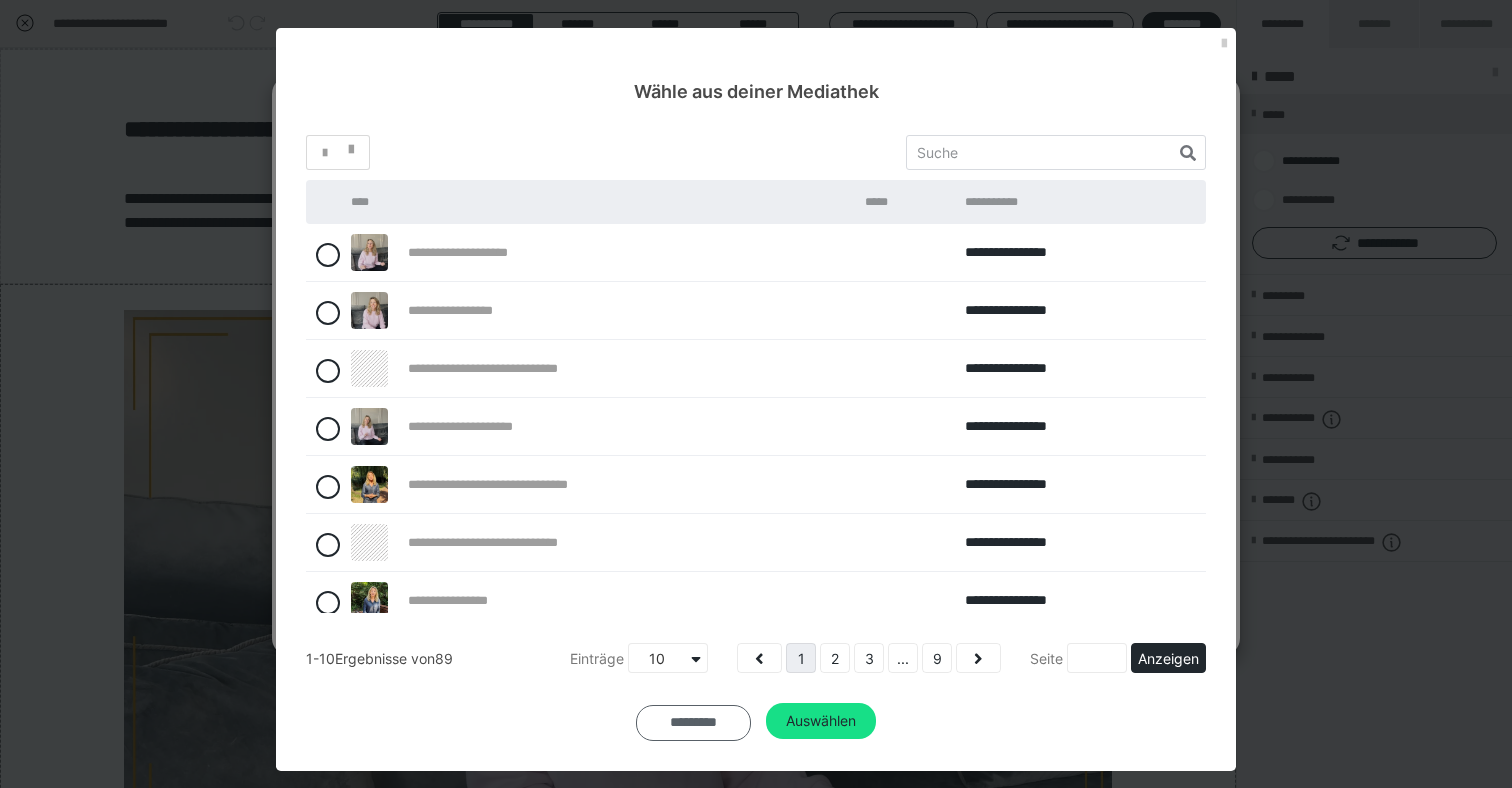 click on "*********" at bounding box center [693, 723] 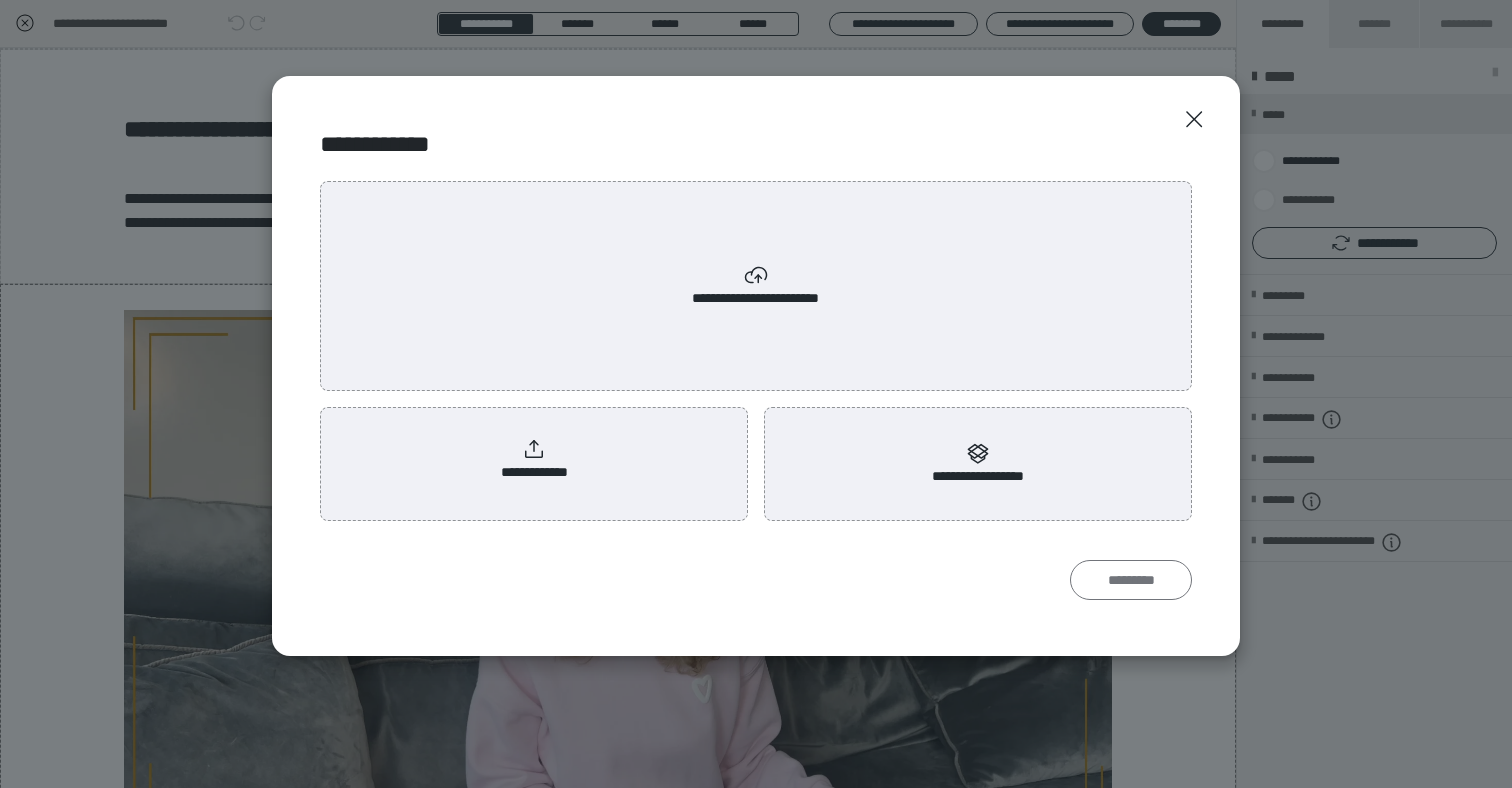 click on "*********" at bounding box center [1131, 580] 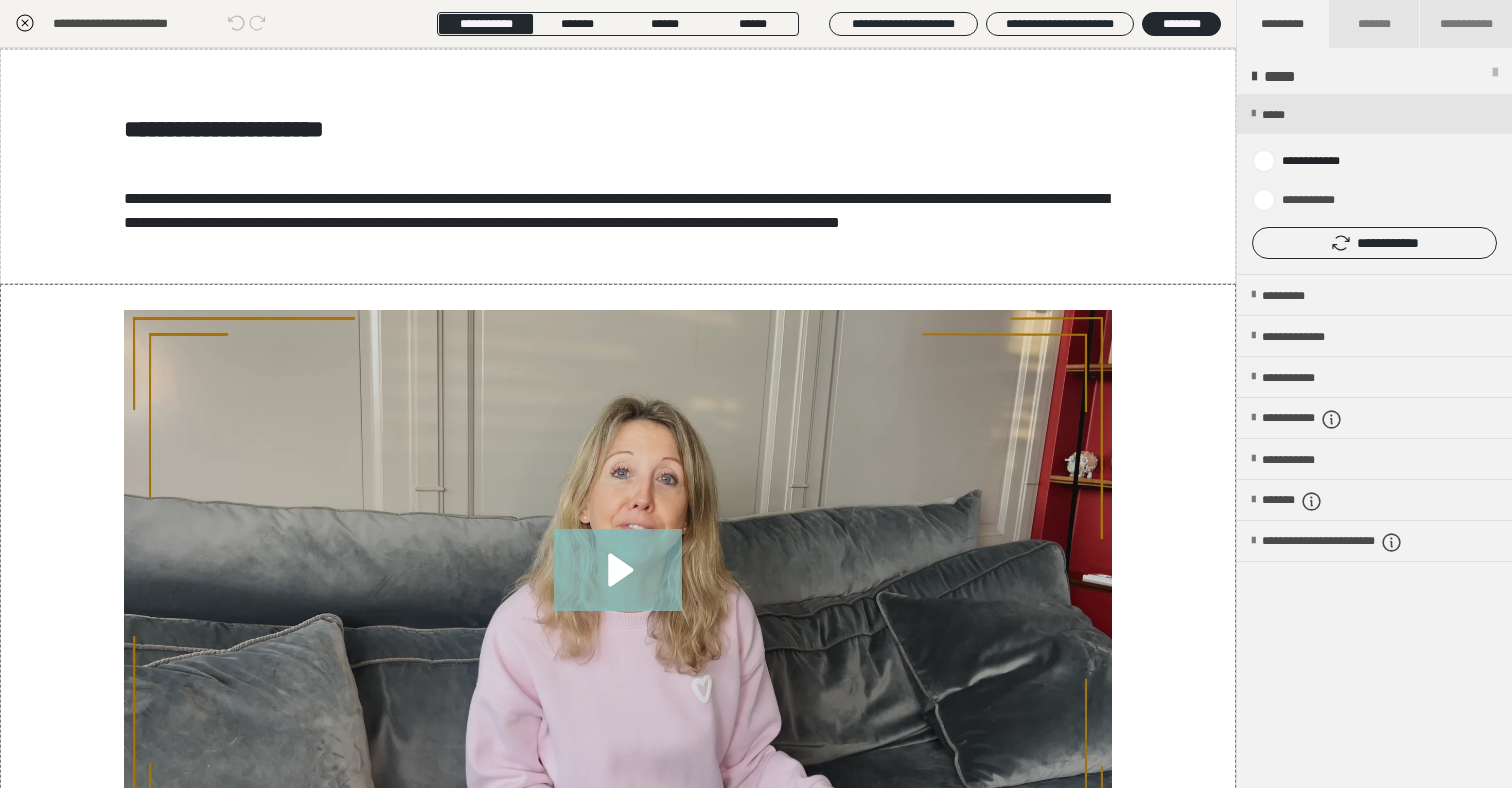click 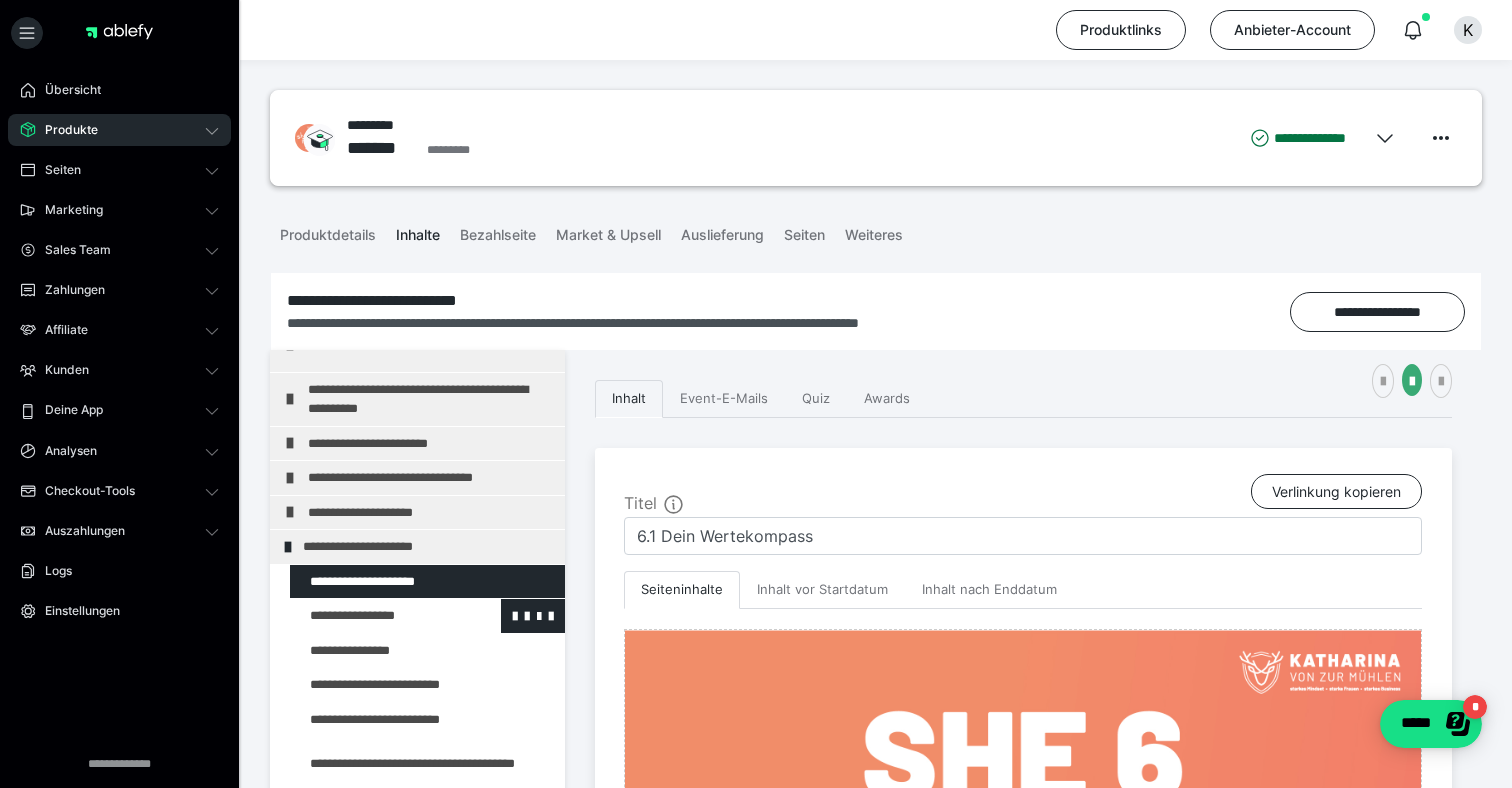 click at bounding box center (375, 616) 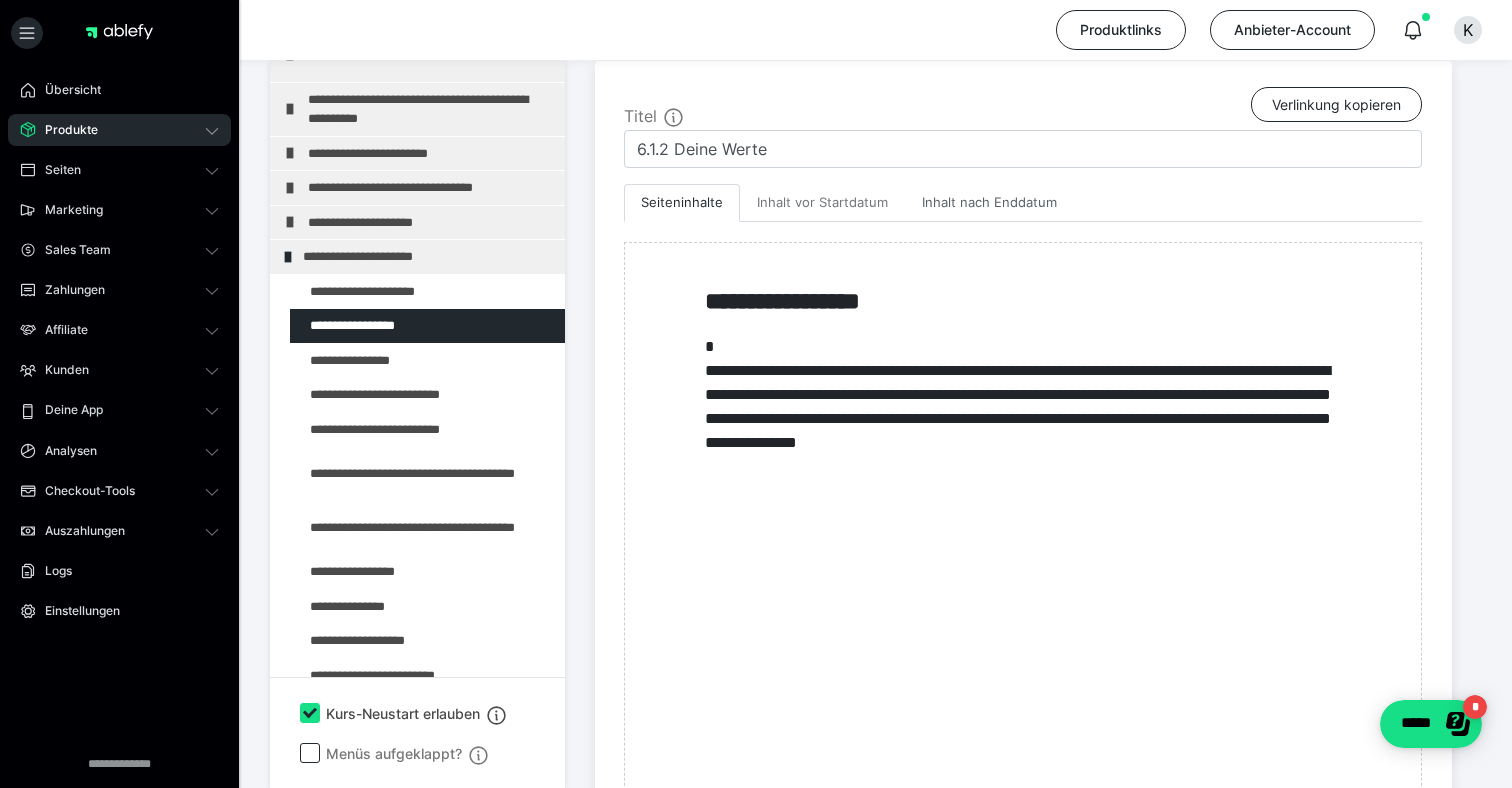 scroll, scrollTop: 415, scrollLeft: 0, axis: vertical 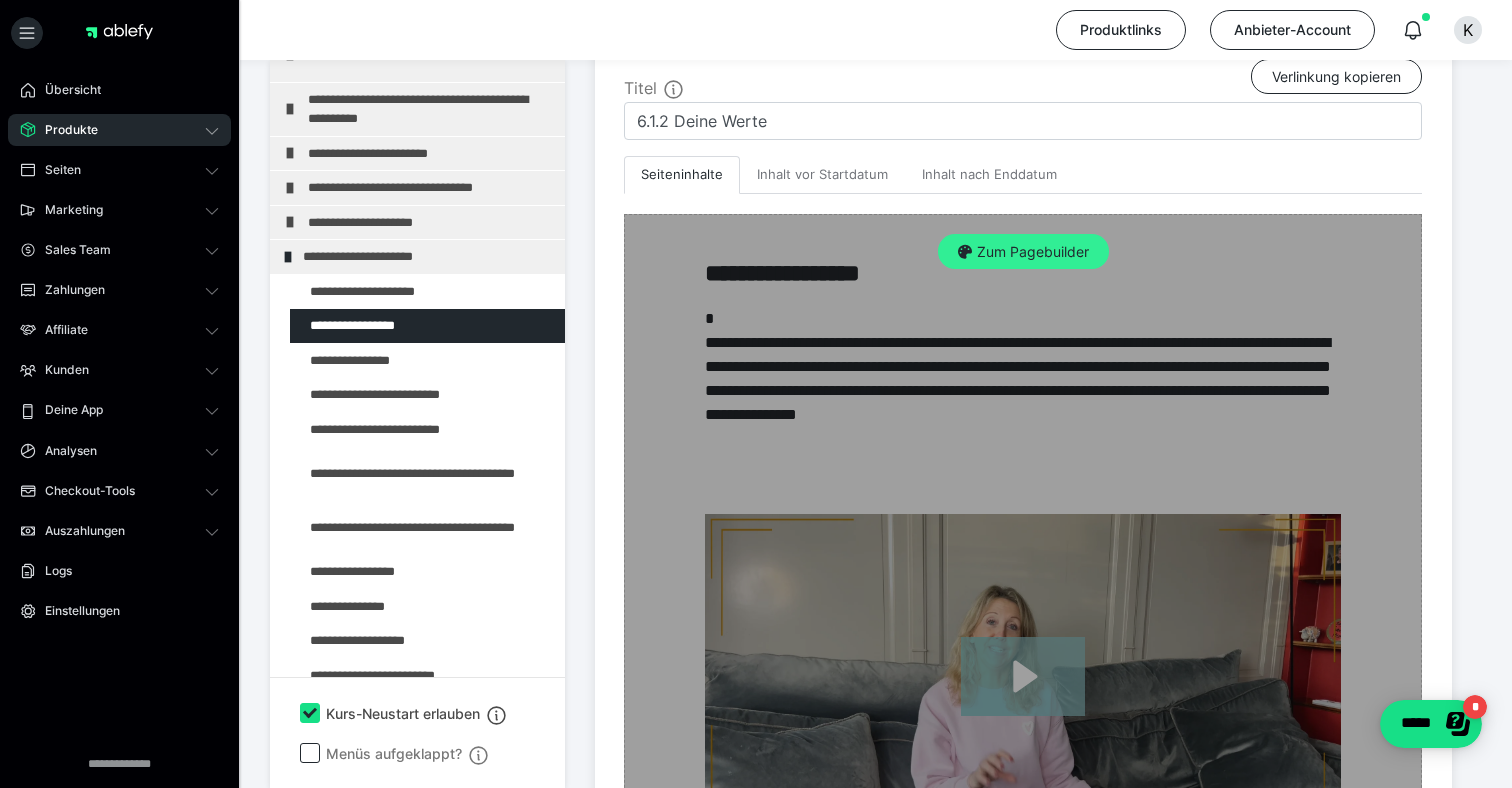 click on "Zum Pagebuilder" at bounding box center (1023, 252) 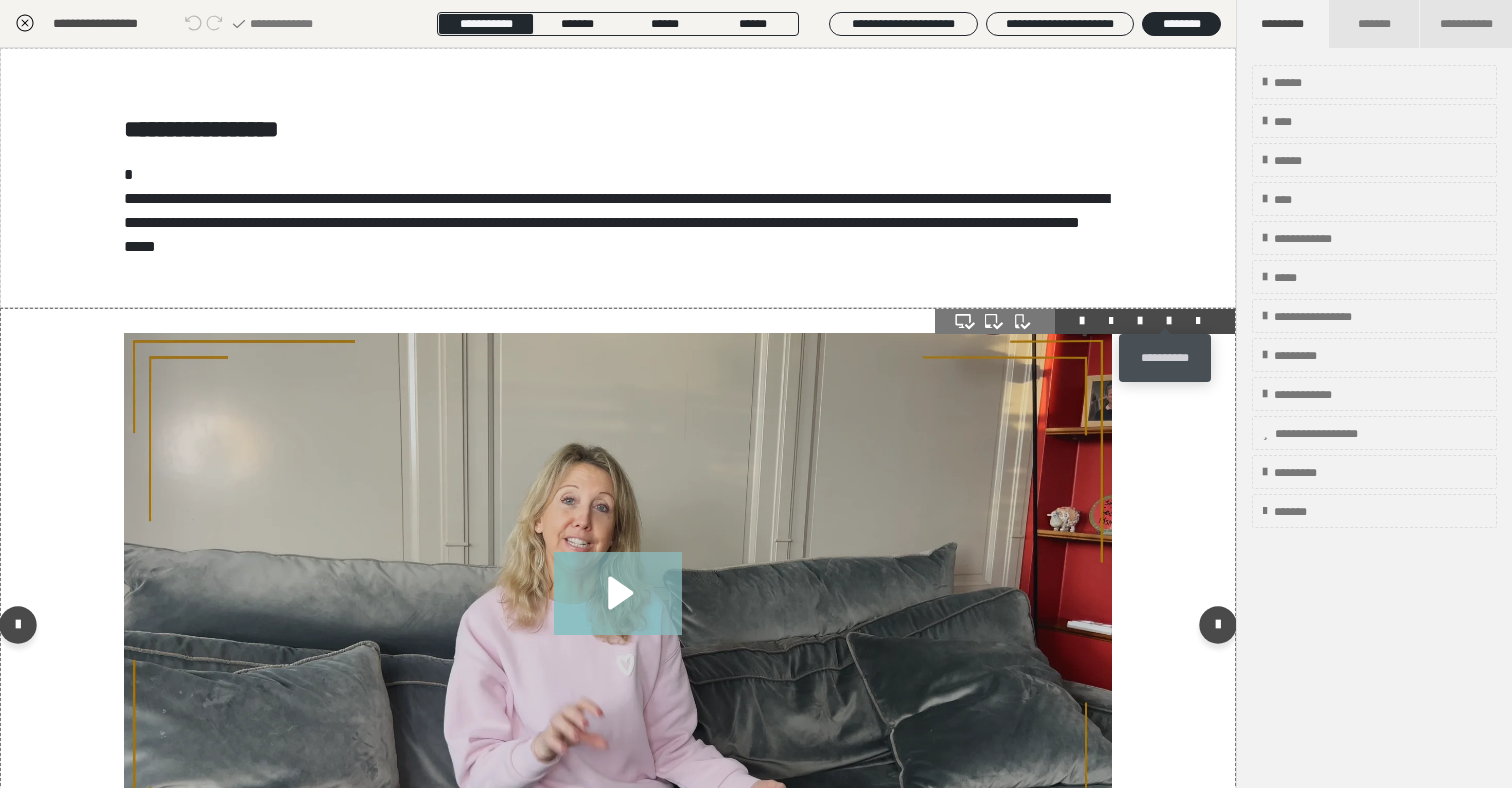 click at bounding box center (1169, 321) 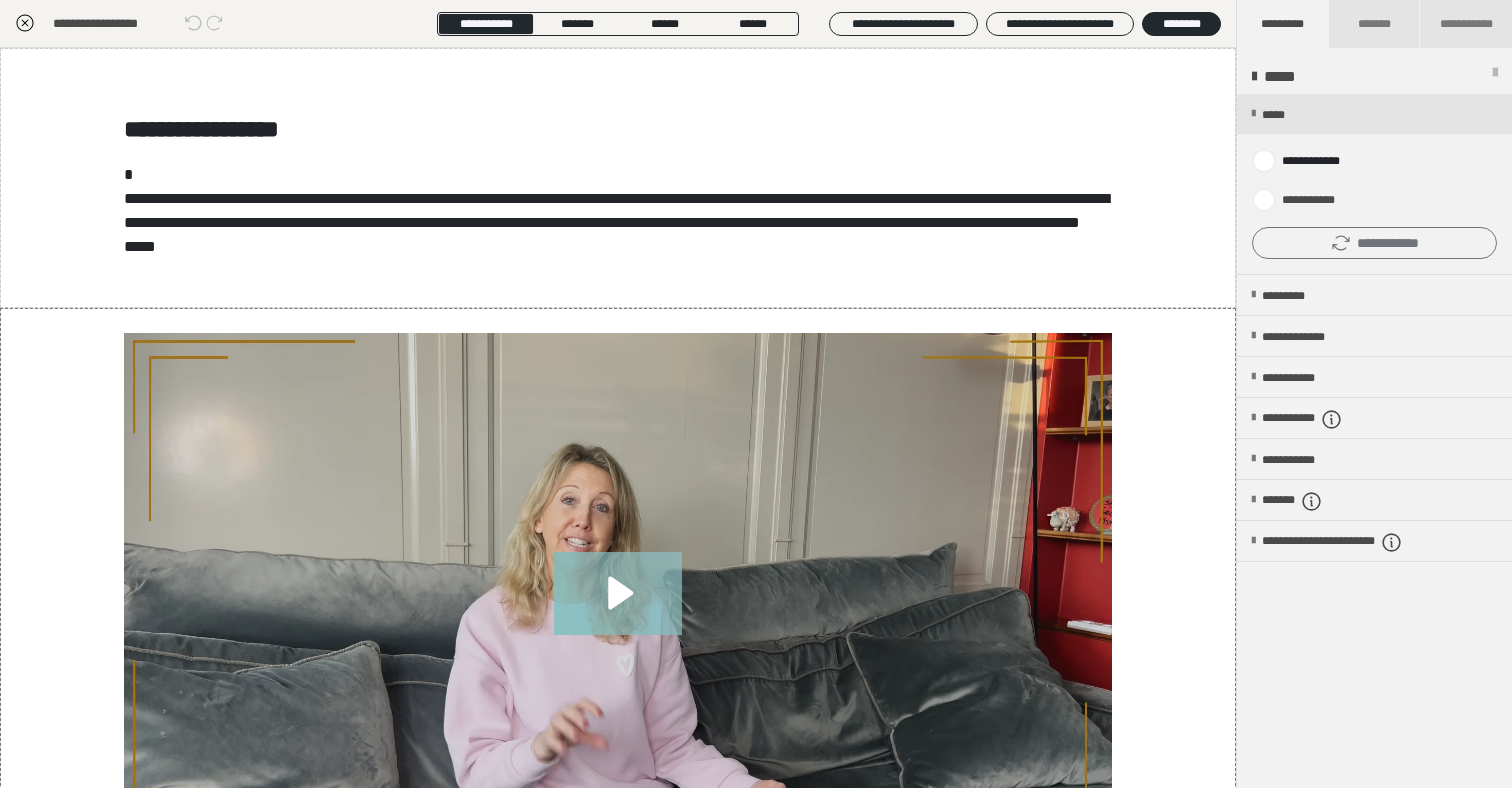 click on "**********" at bounding box center [1374, 243] 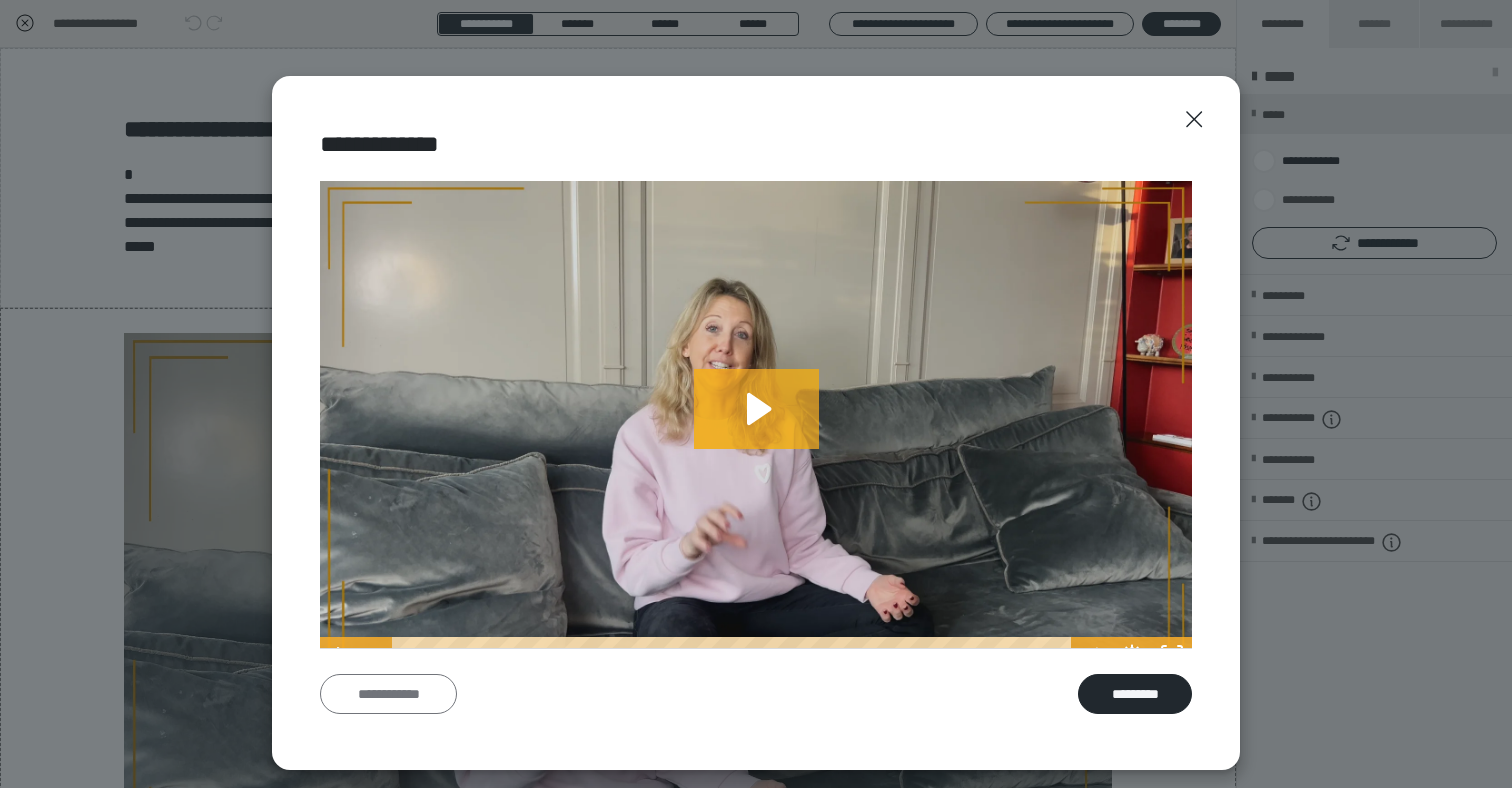 click on "**********" at bounding box center [388, 694] 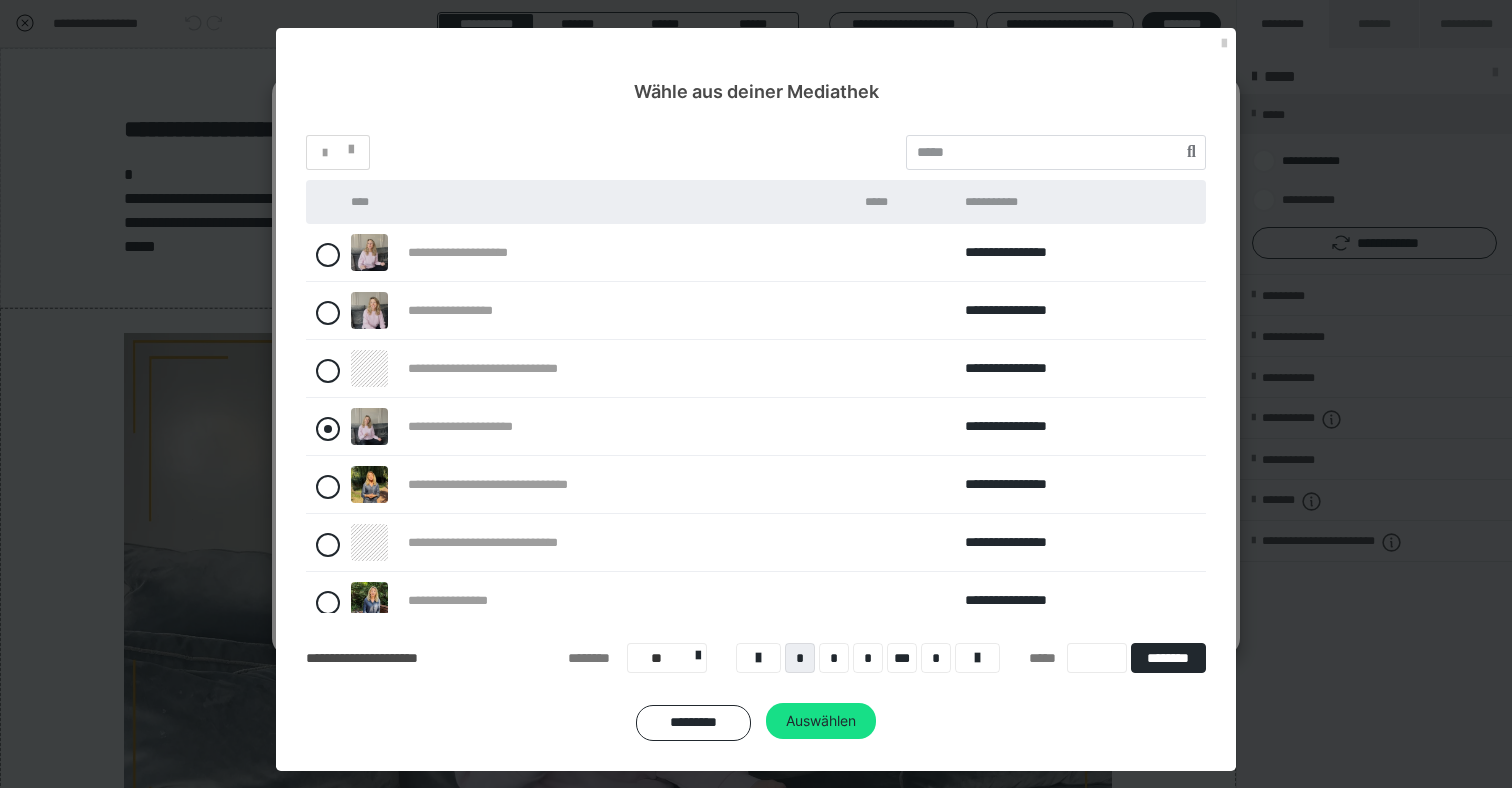 click at bounding box center [328, 429] 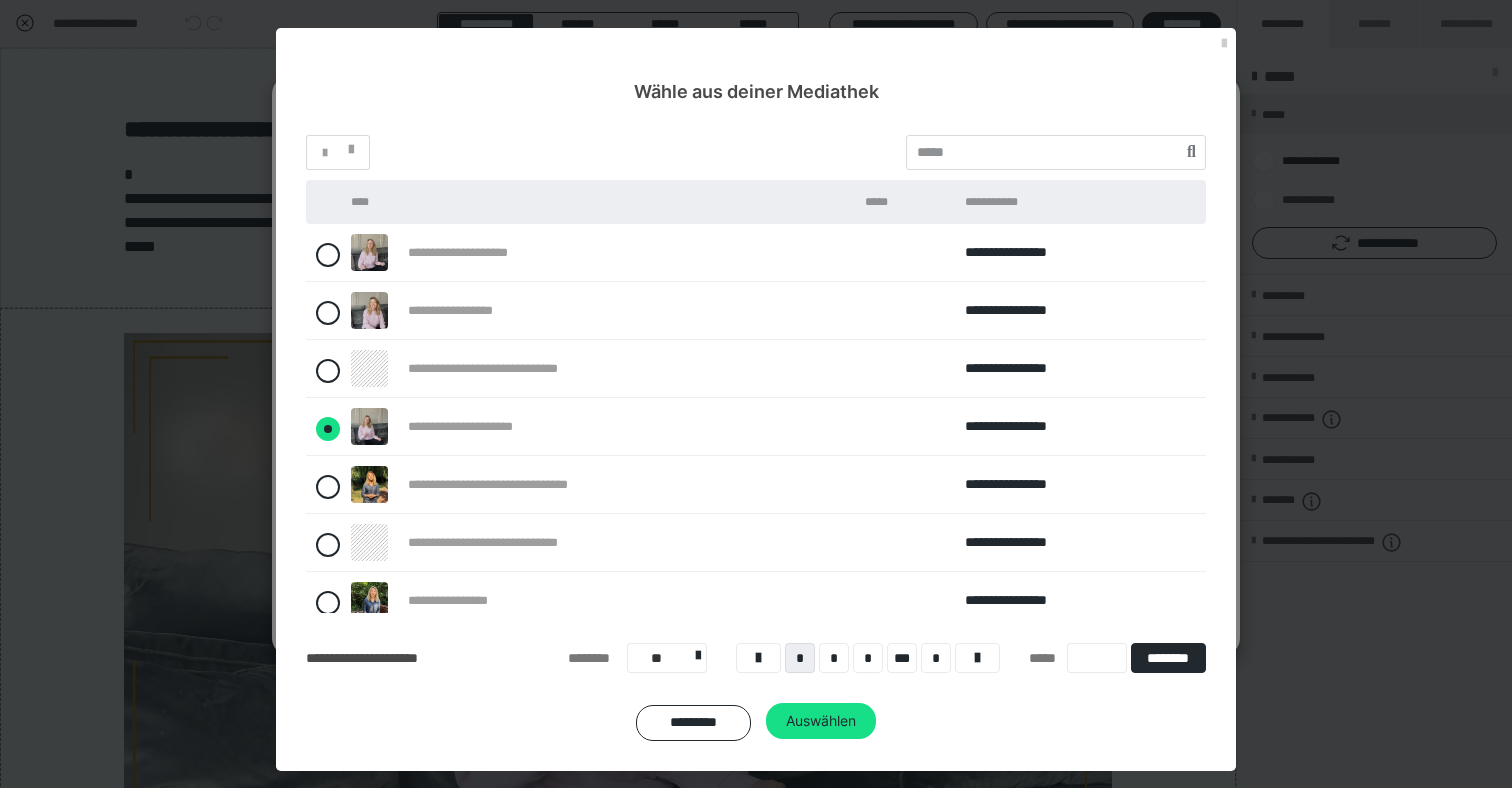 radio on "****" 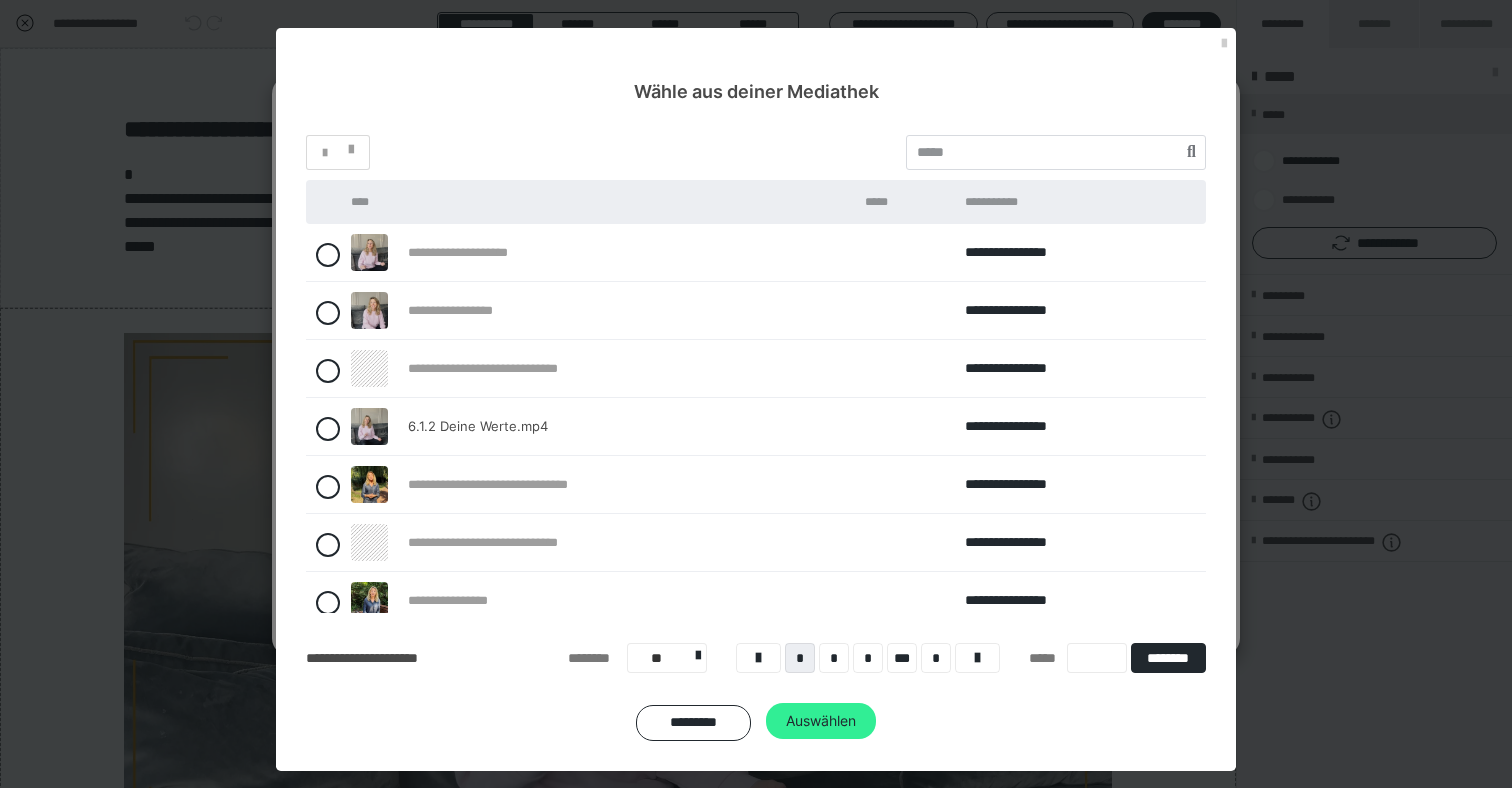 click on "Auswählen" at bounding box center (821, 721) 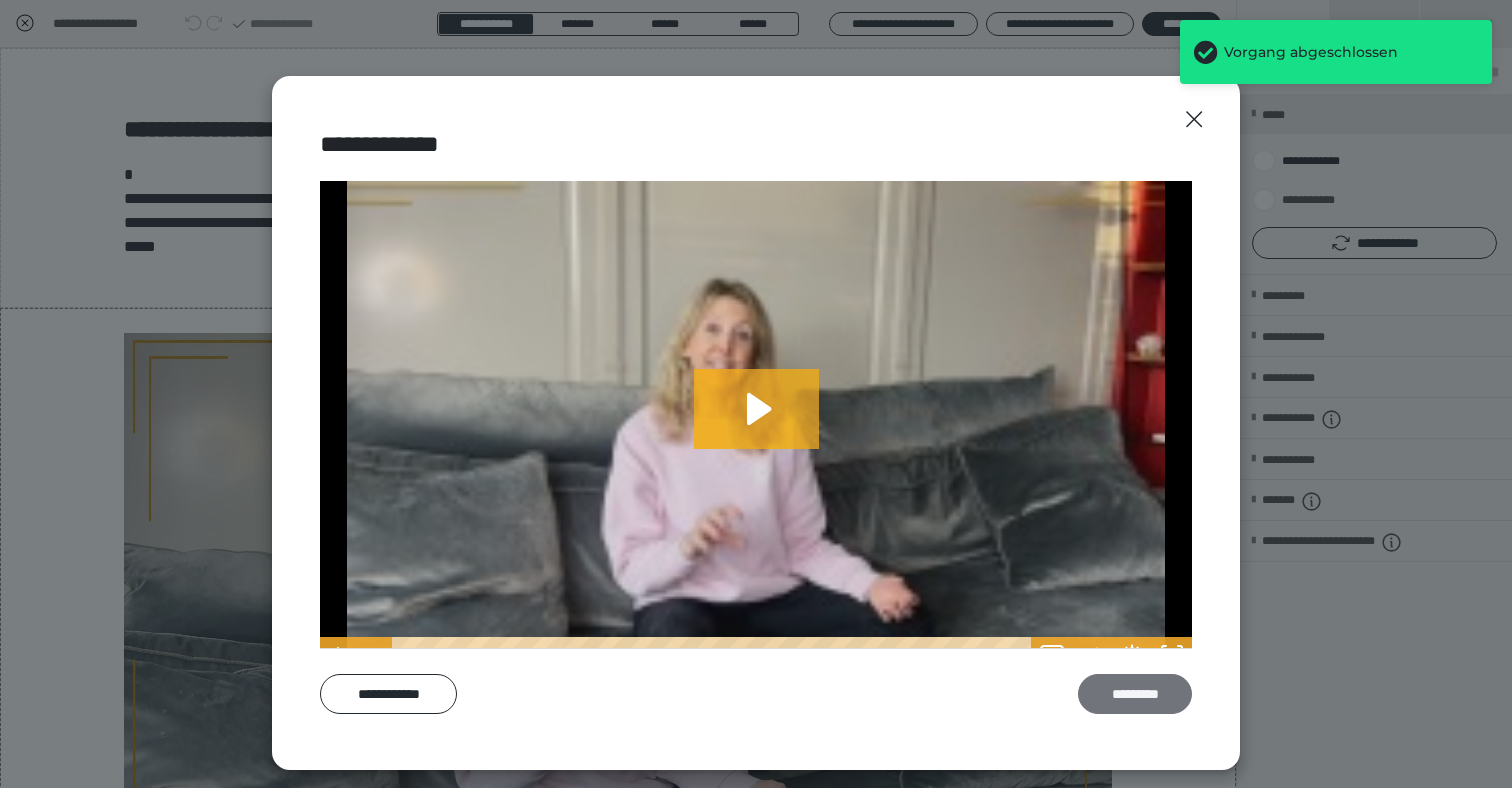 click on "*********" at bounding box center (1135, 694) 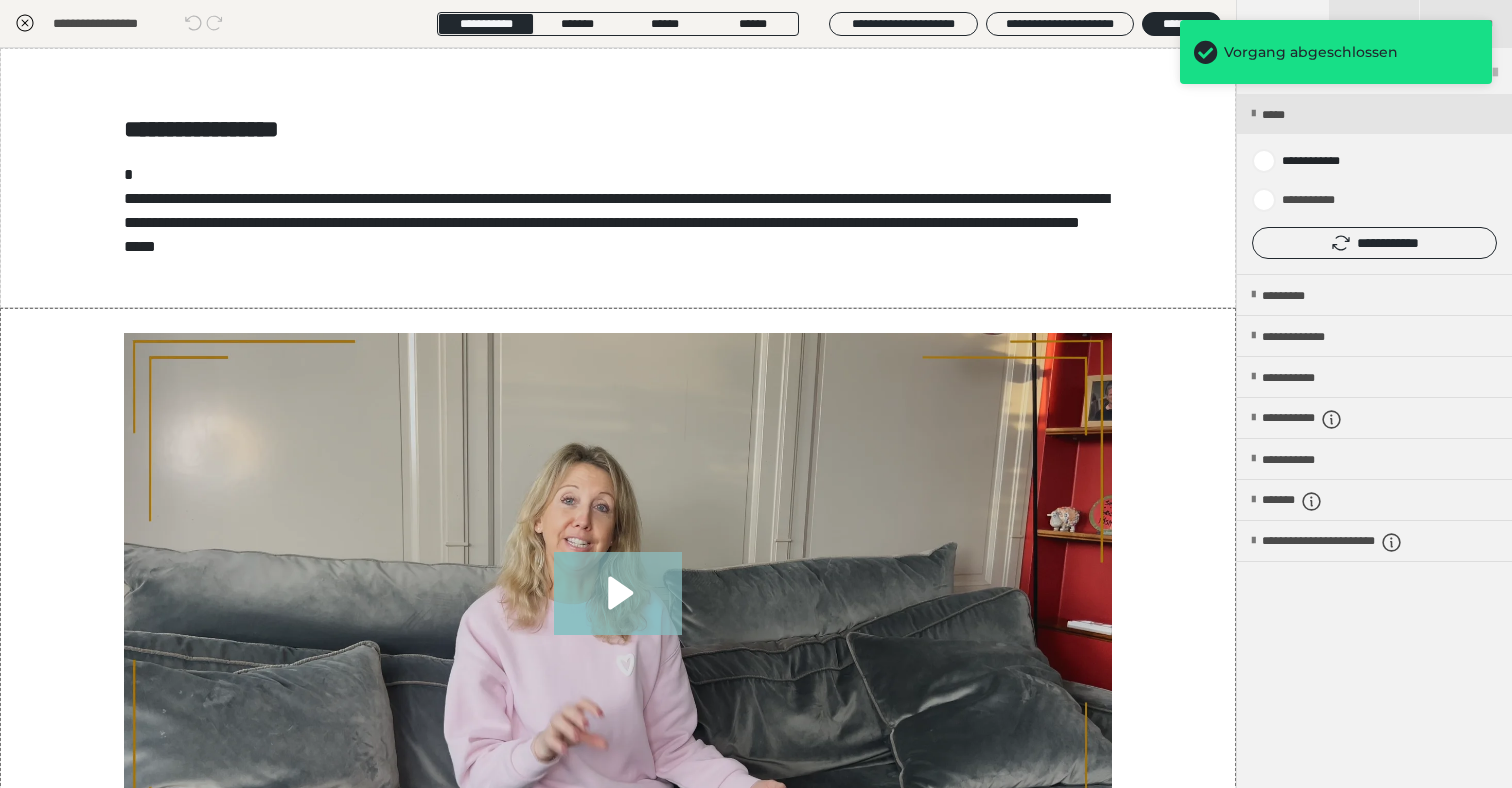 click 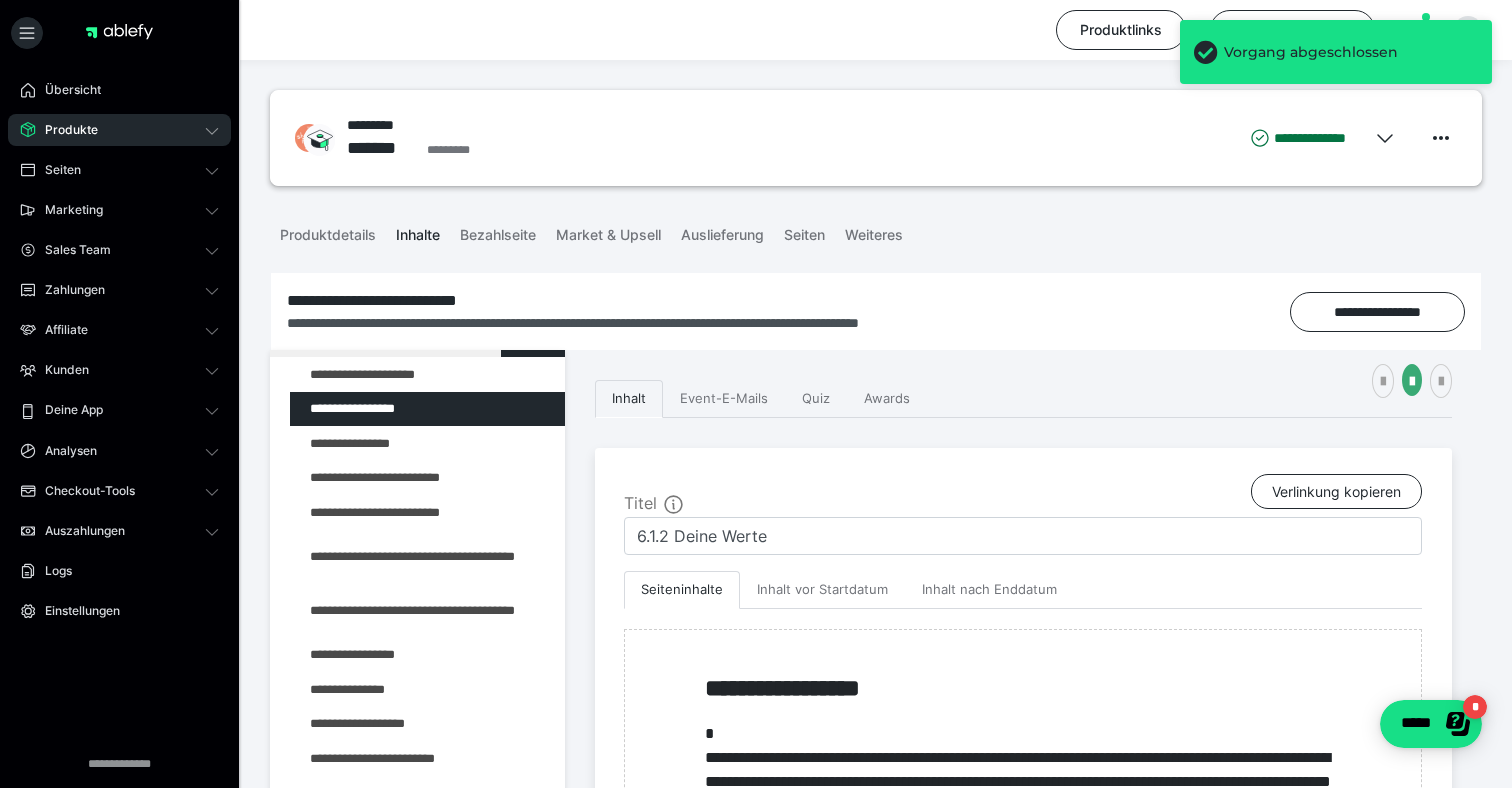 scroll, scrollTop: 324, scrollLeft: 0, axis: vertical 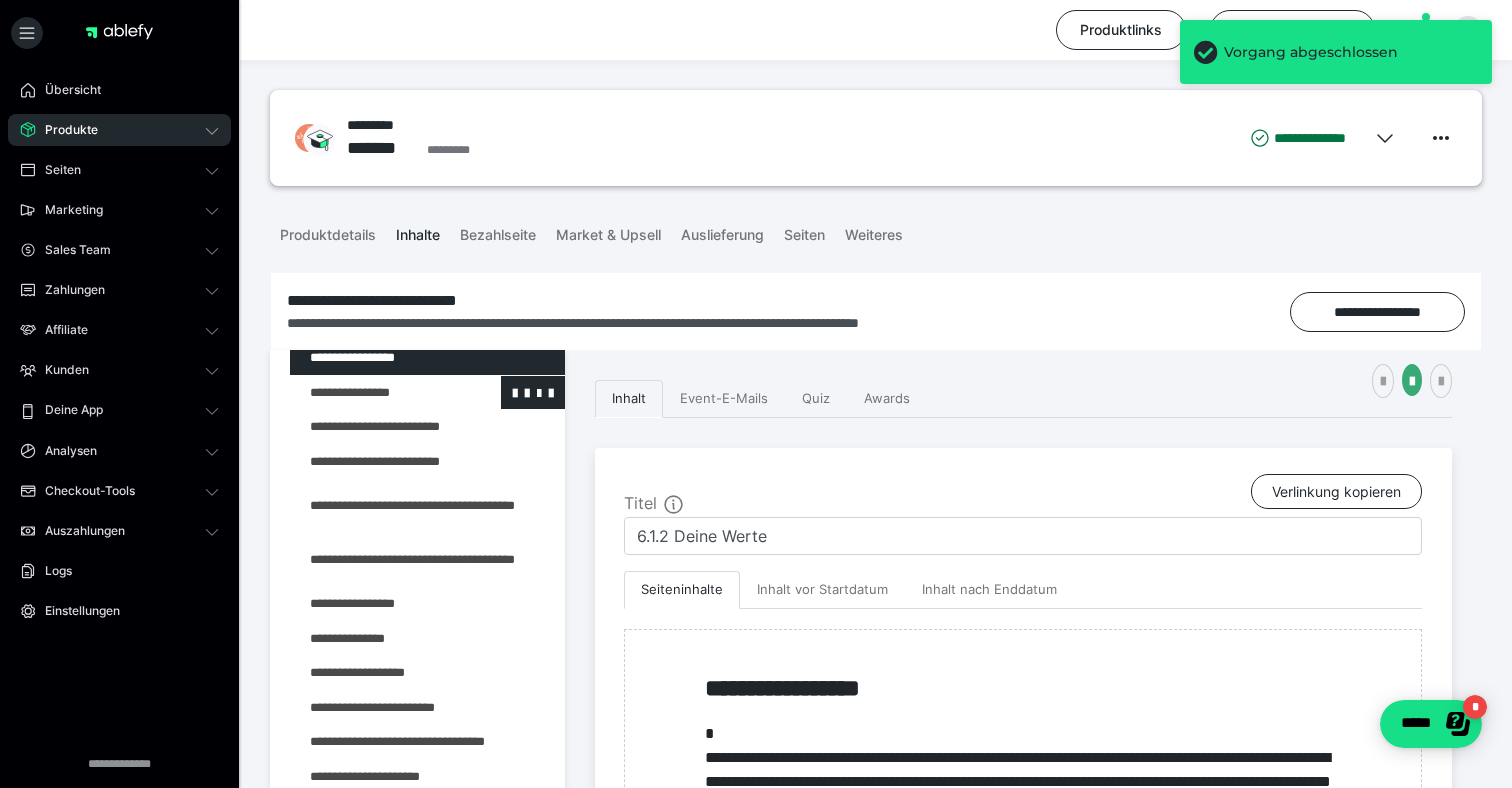 click at bounding box center [375, 393] 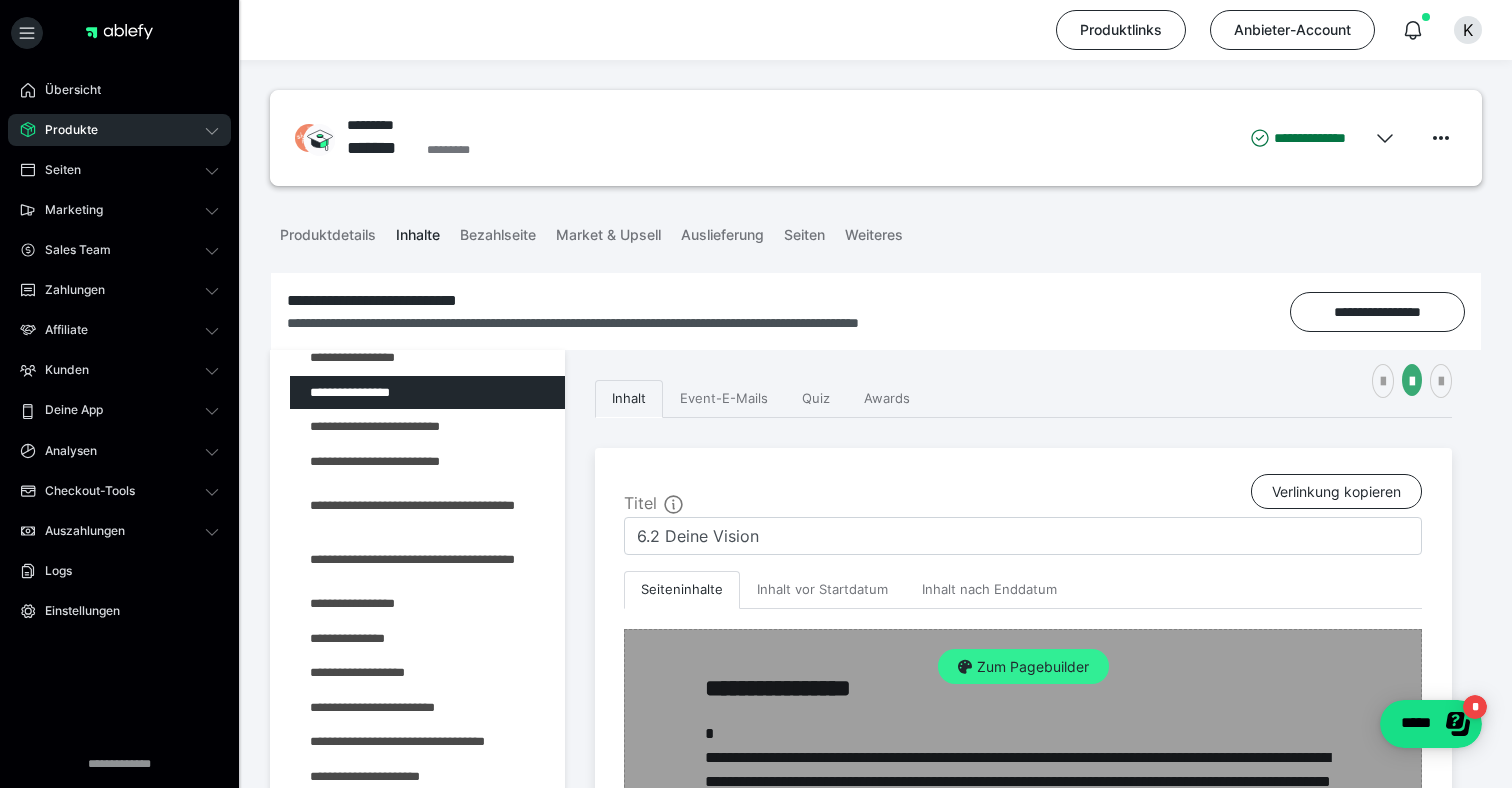 click on "Zum Pagebuilder" at bounding box center [1023, 667] 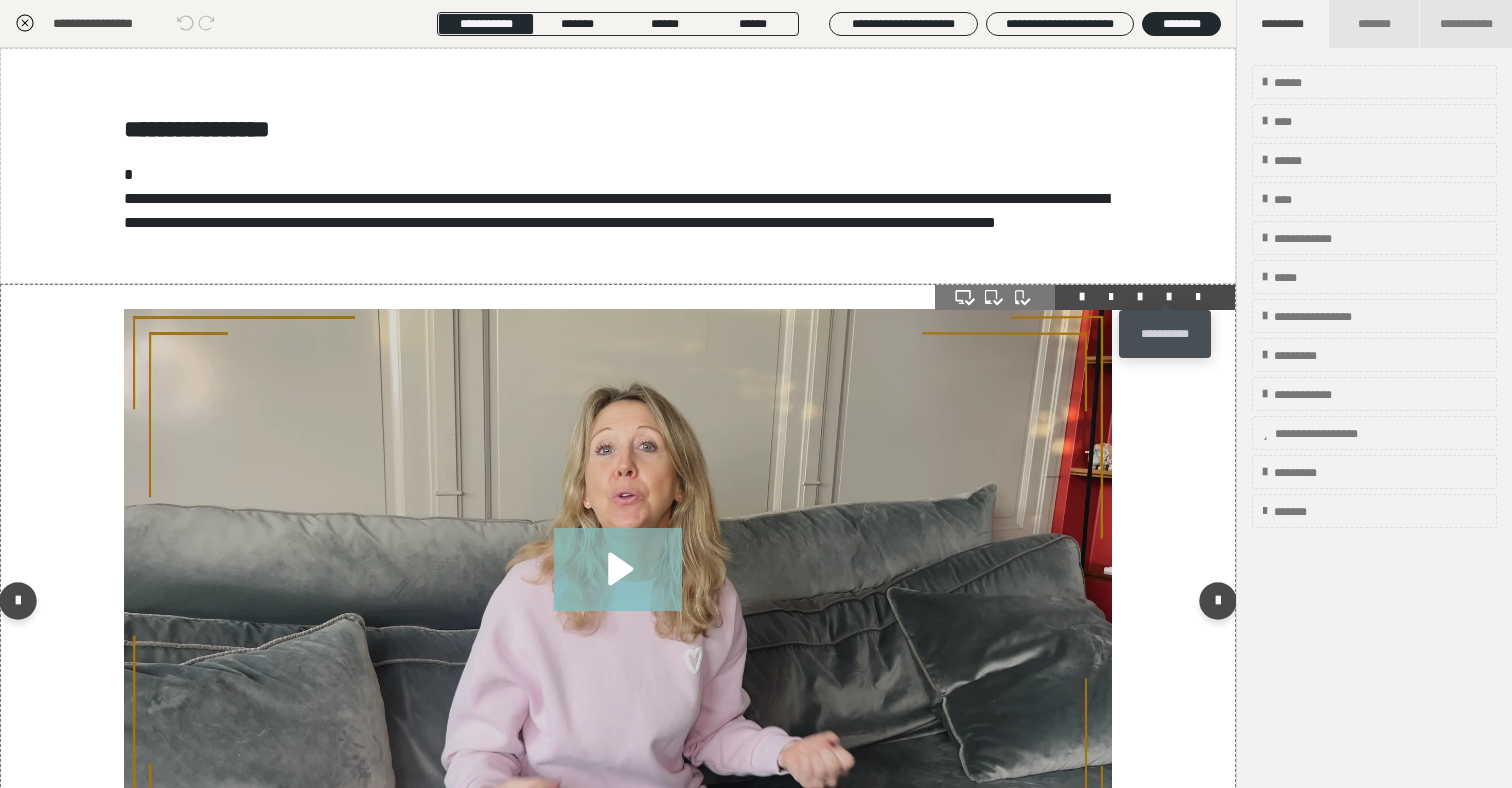 click at bounding box center (1169, 297) 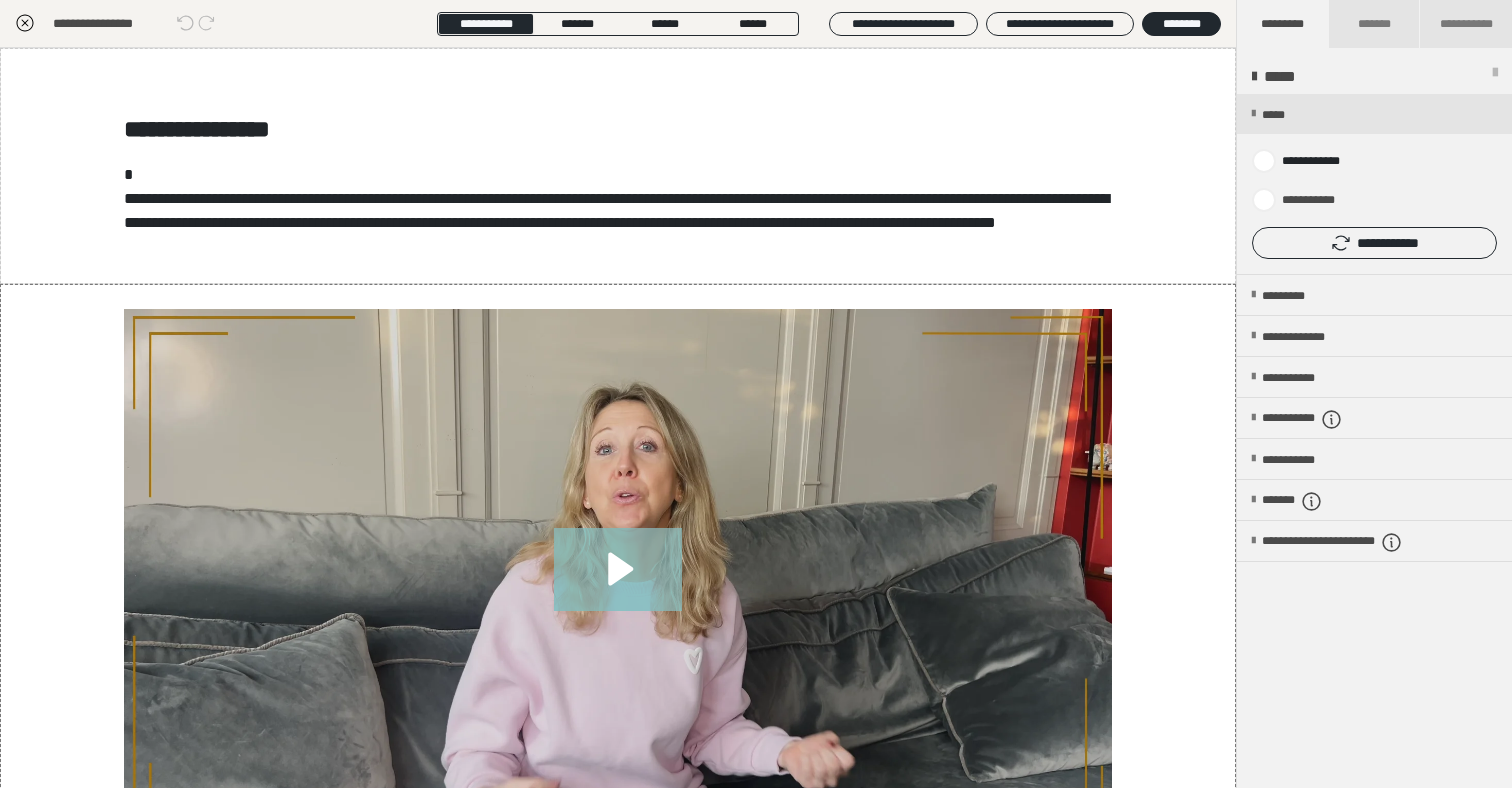 click at bounding box center [1374, 184] 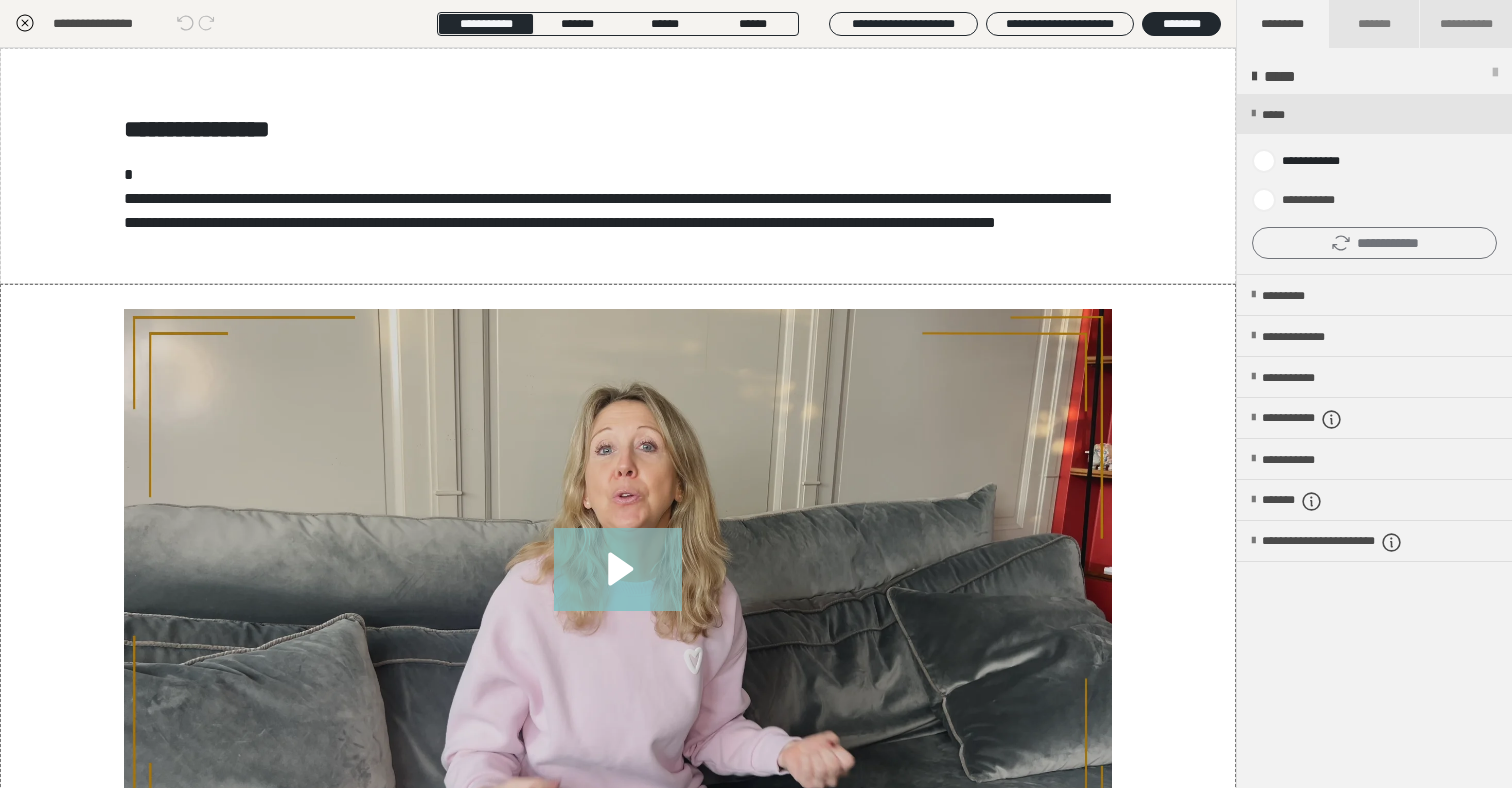 click on "**********" at bounding box center (1374, 243) 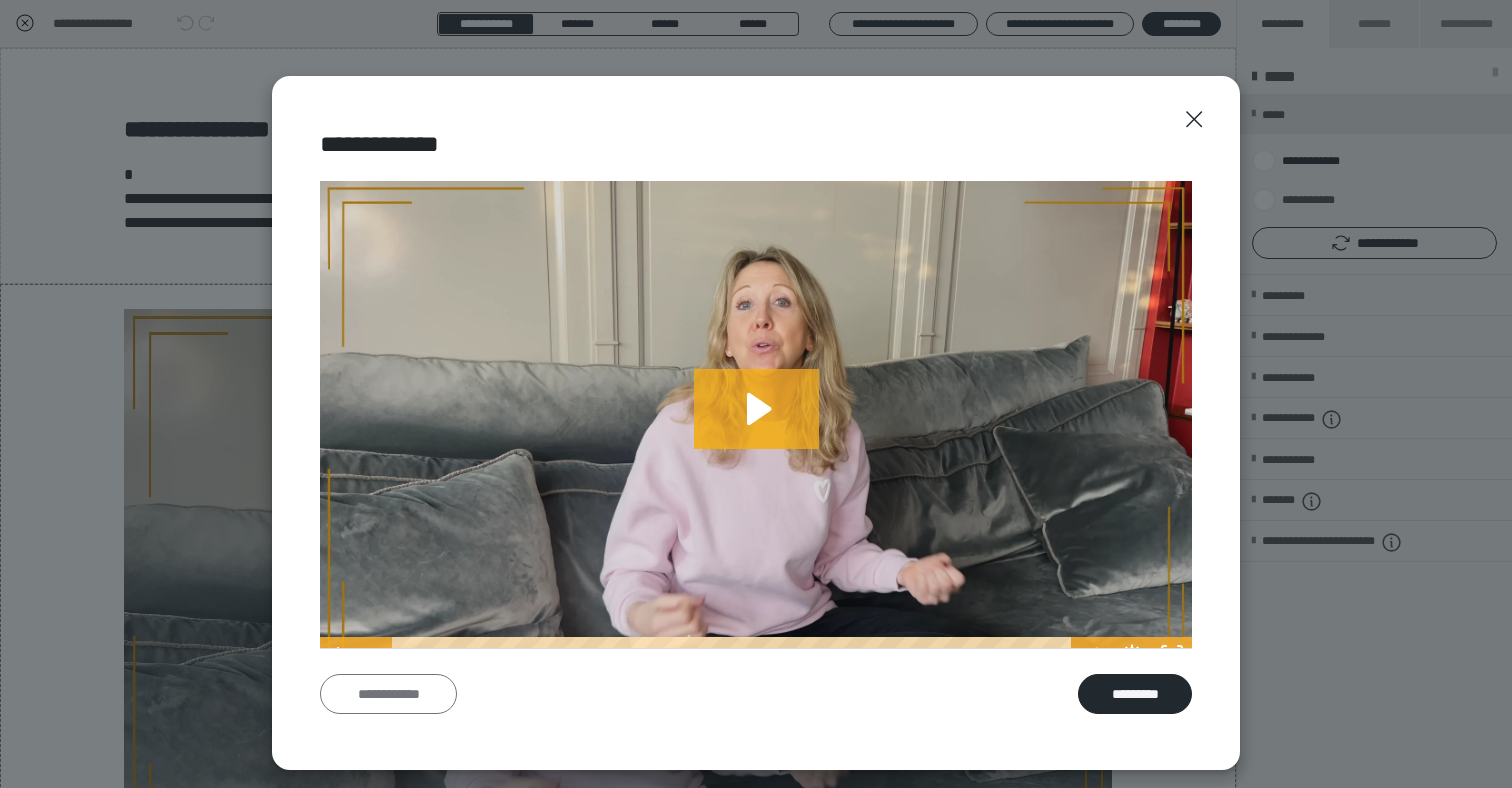 click on "**********" at bounding box center [388, 694] 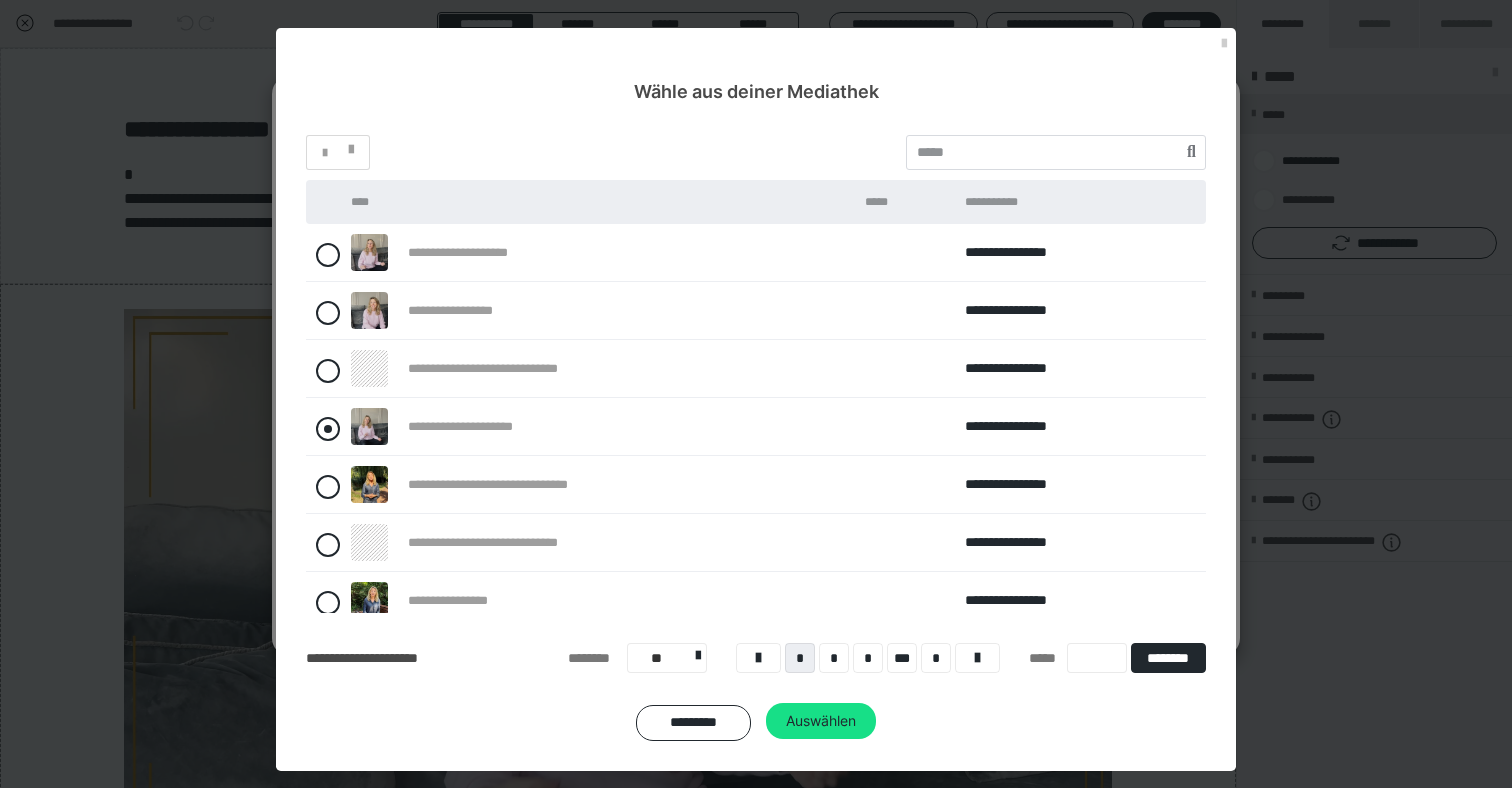 click at bounding box center [328, 429] 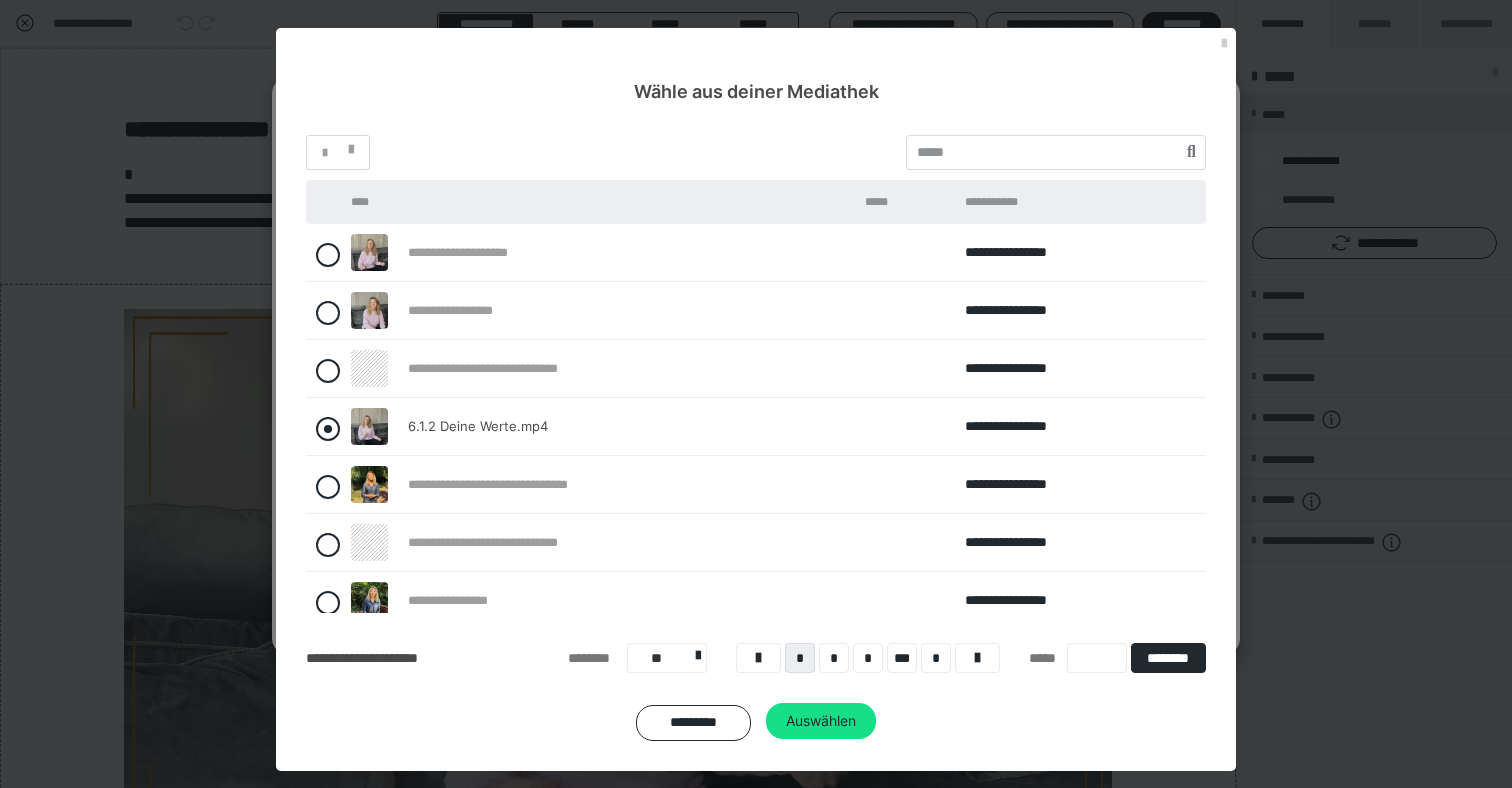 click at bounding box center [328, 429] 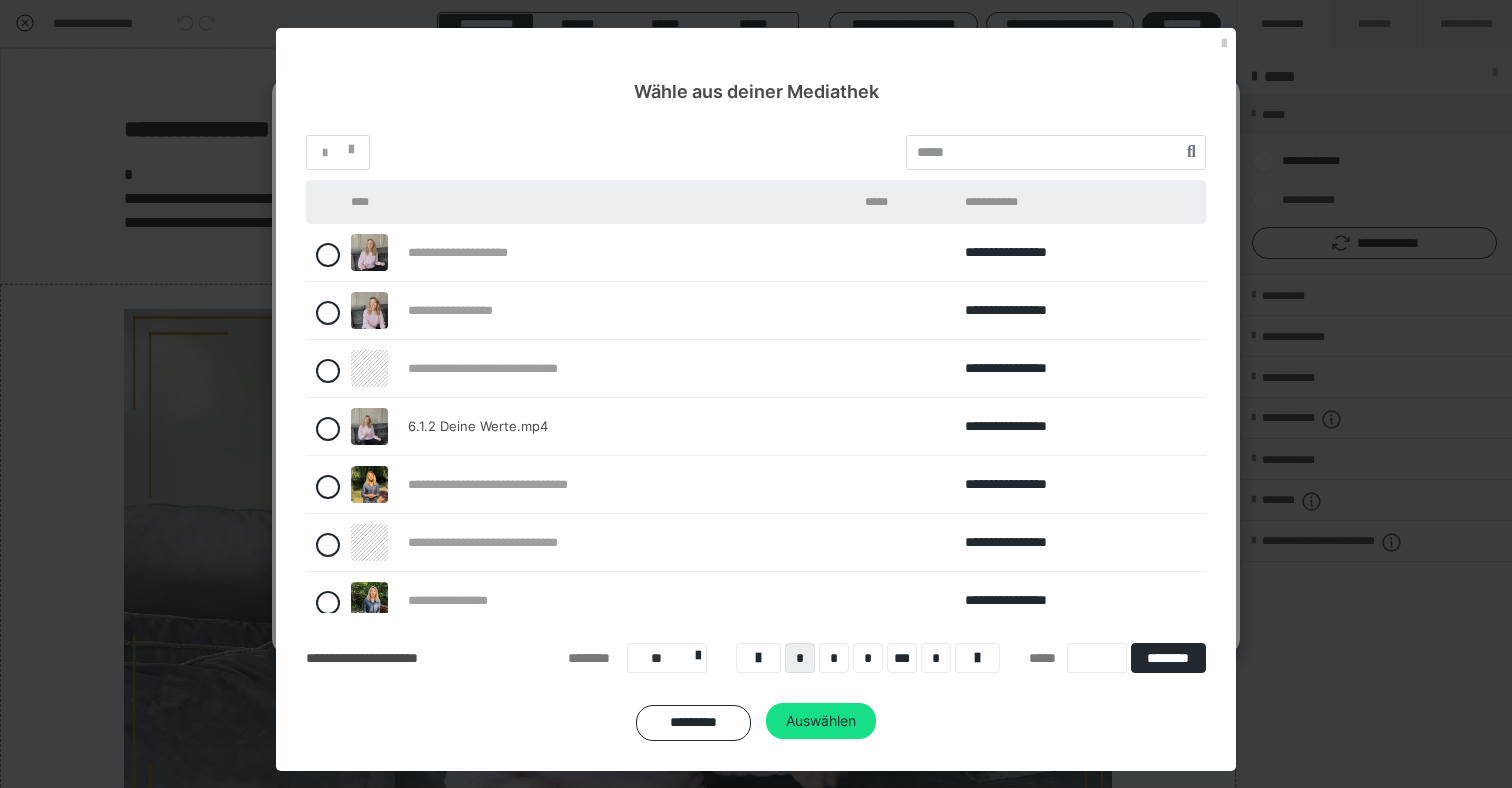 click on "**********" at bounding box center (598, 253) 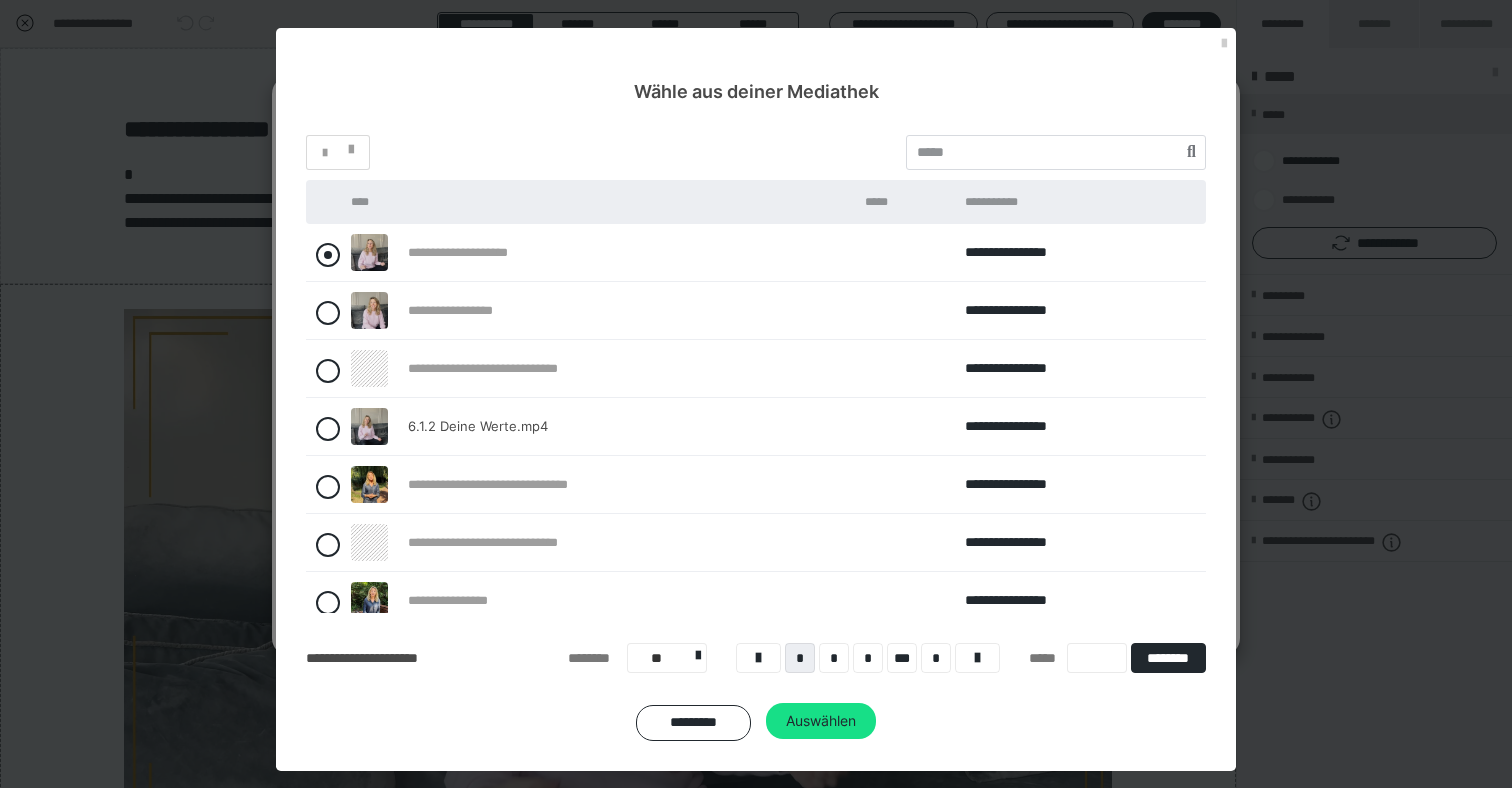 click at bounding box center [328, 255] 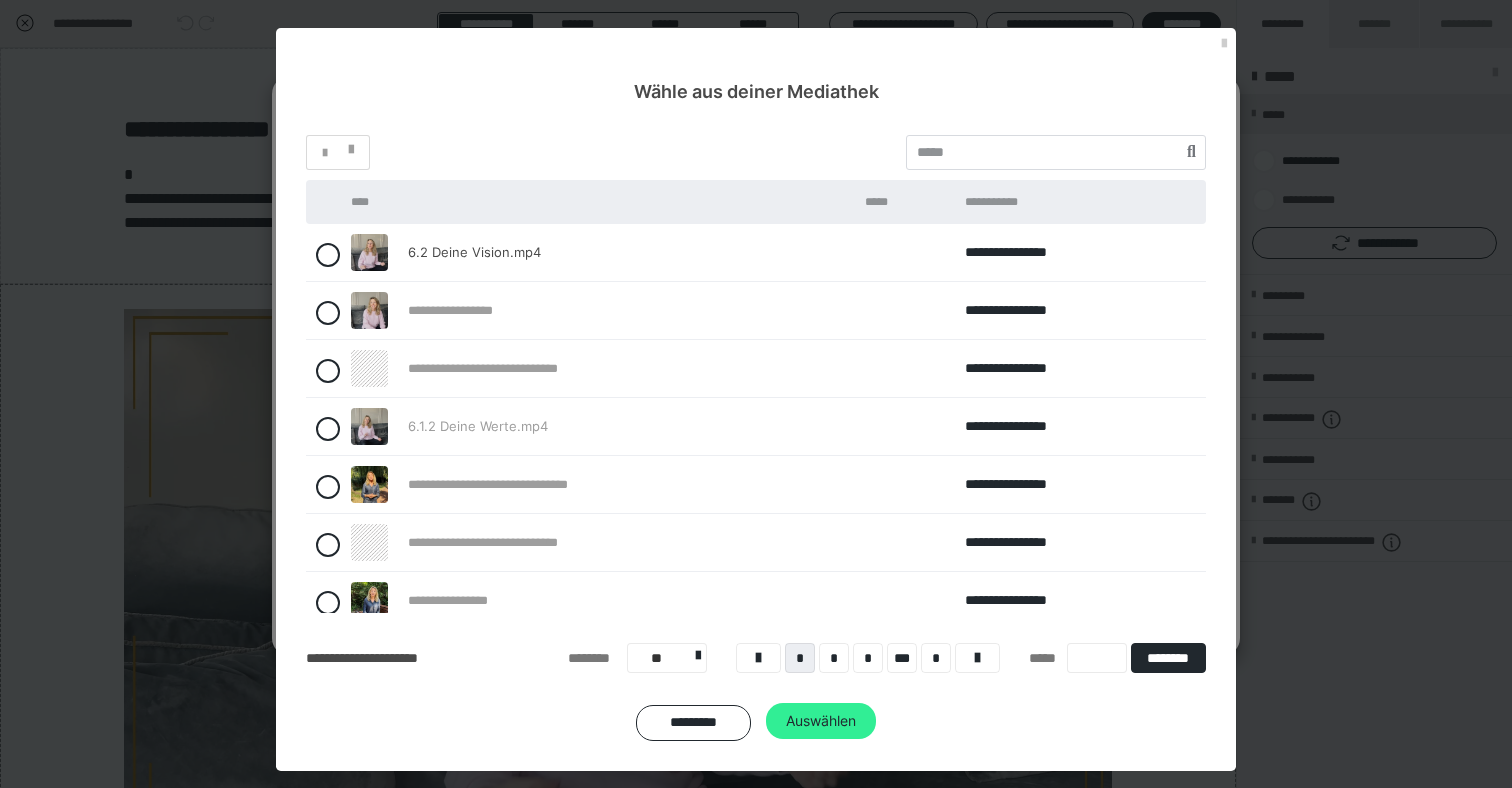click on "Auswählen" at bounding box center (821, 721) 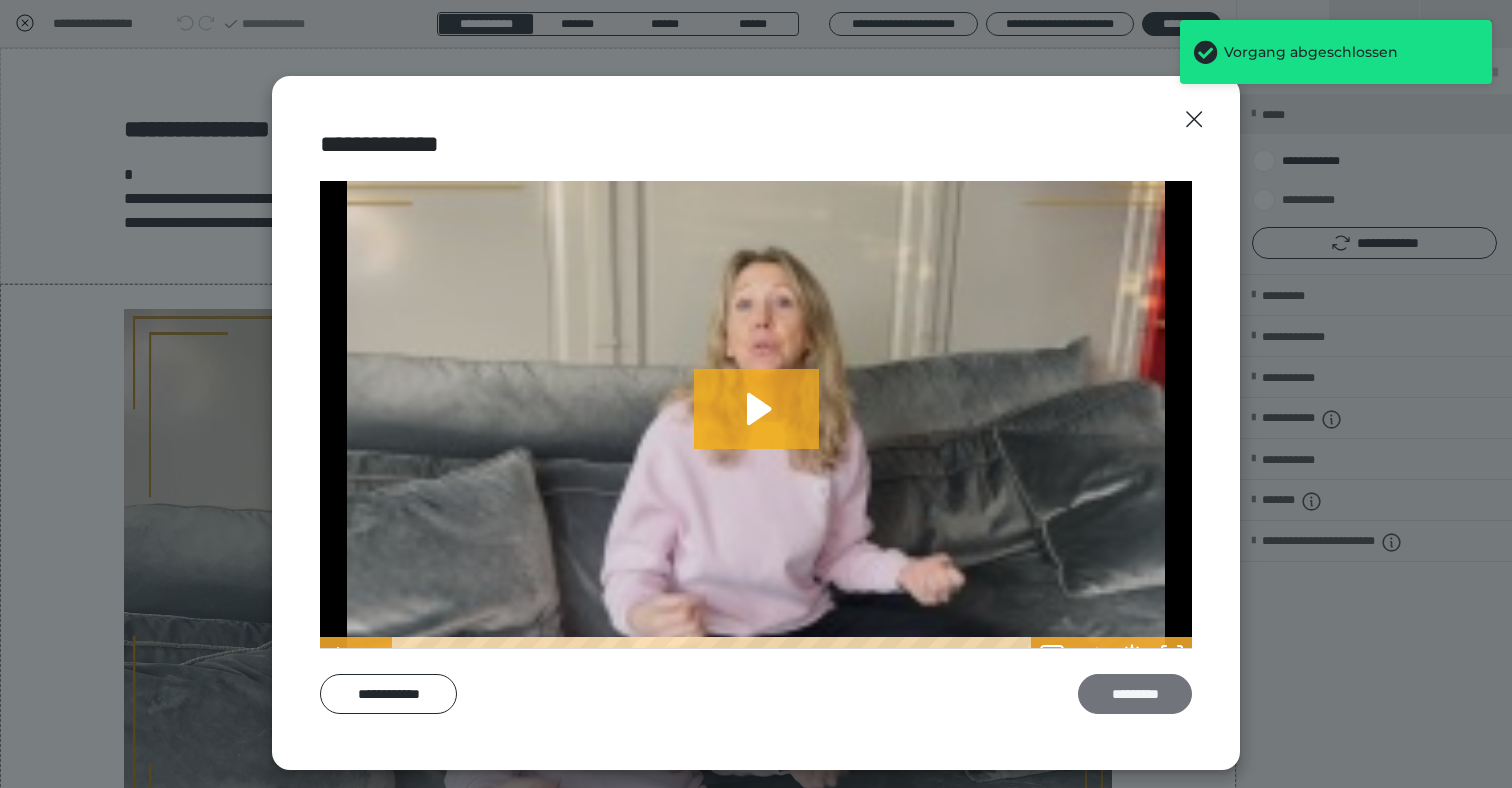 click on "*********" at bounding box center (1135, 694) 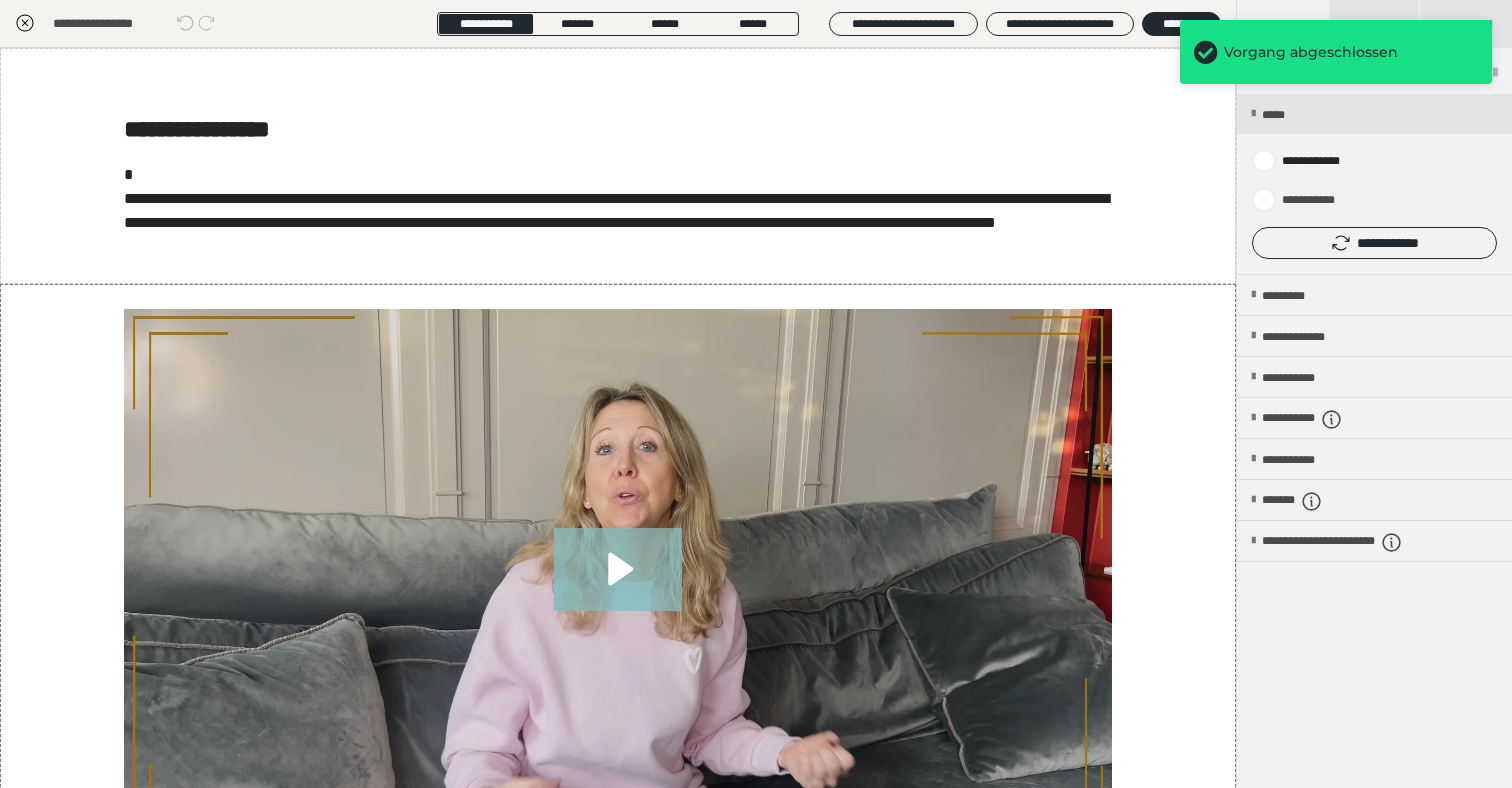 click 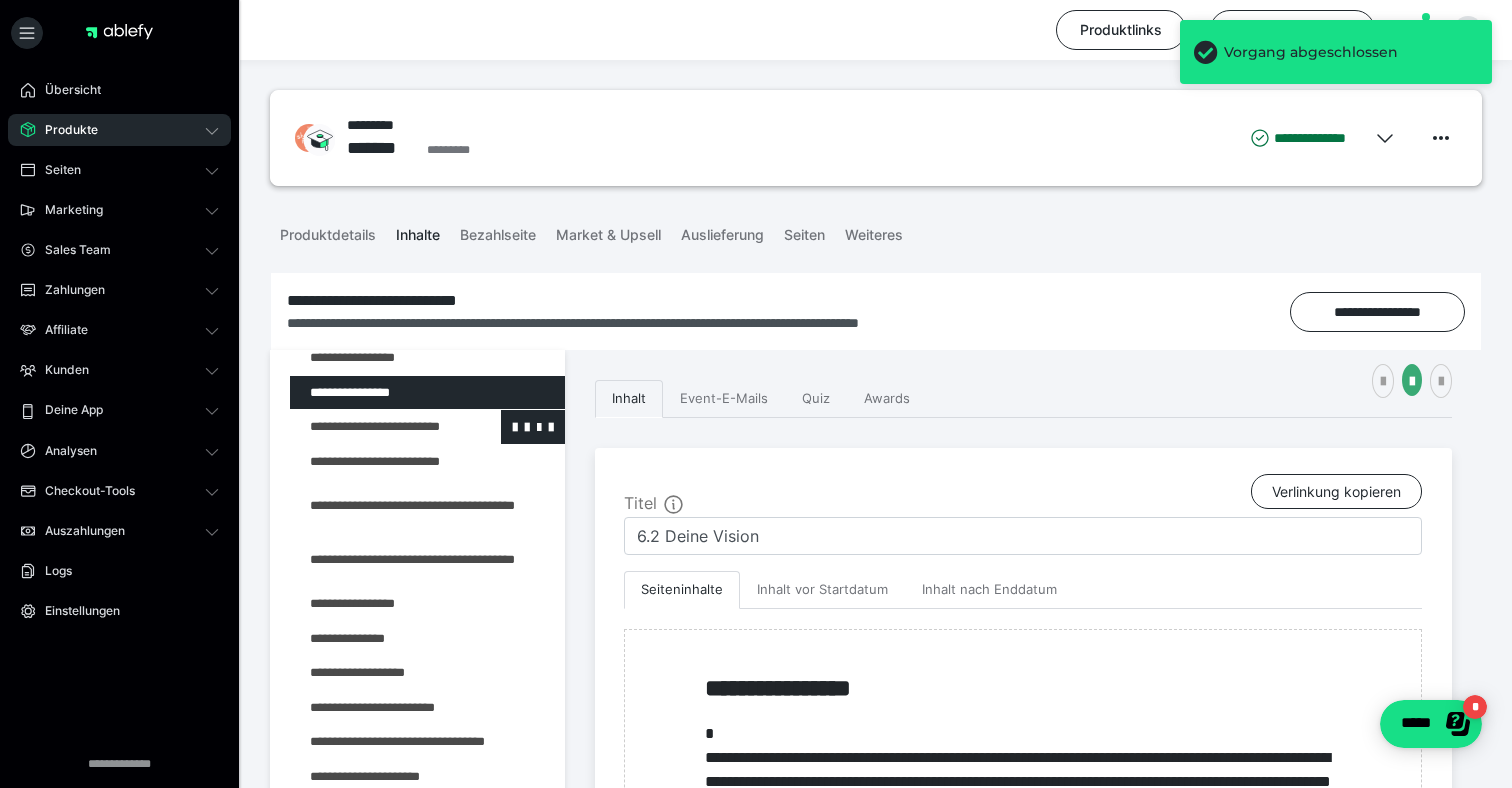 click at bounding box center [375, 427] 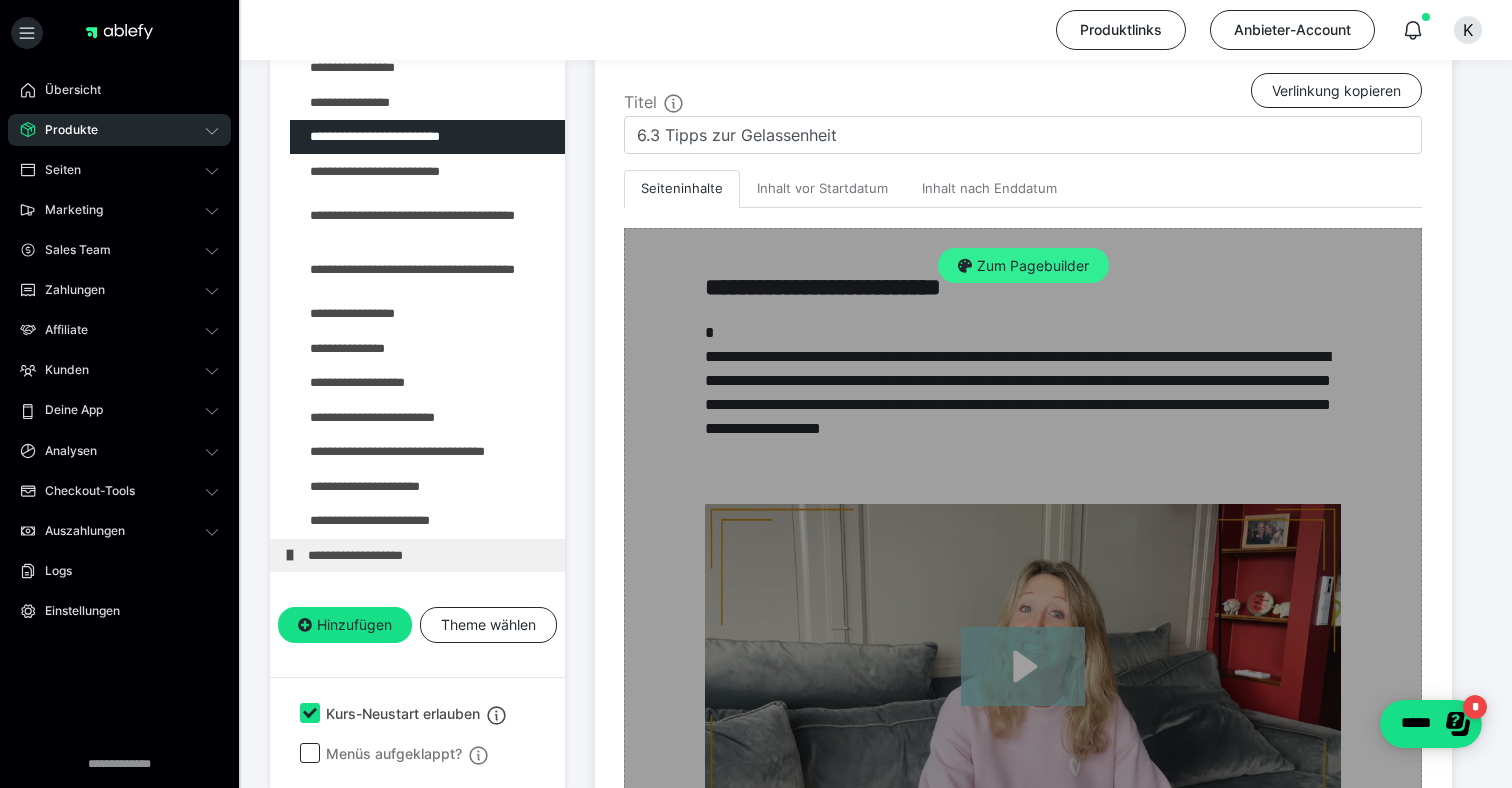 click on "Zum Pagebuilder" at bounding box center (1023, 266) 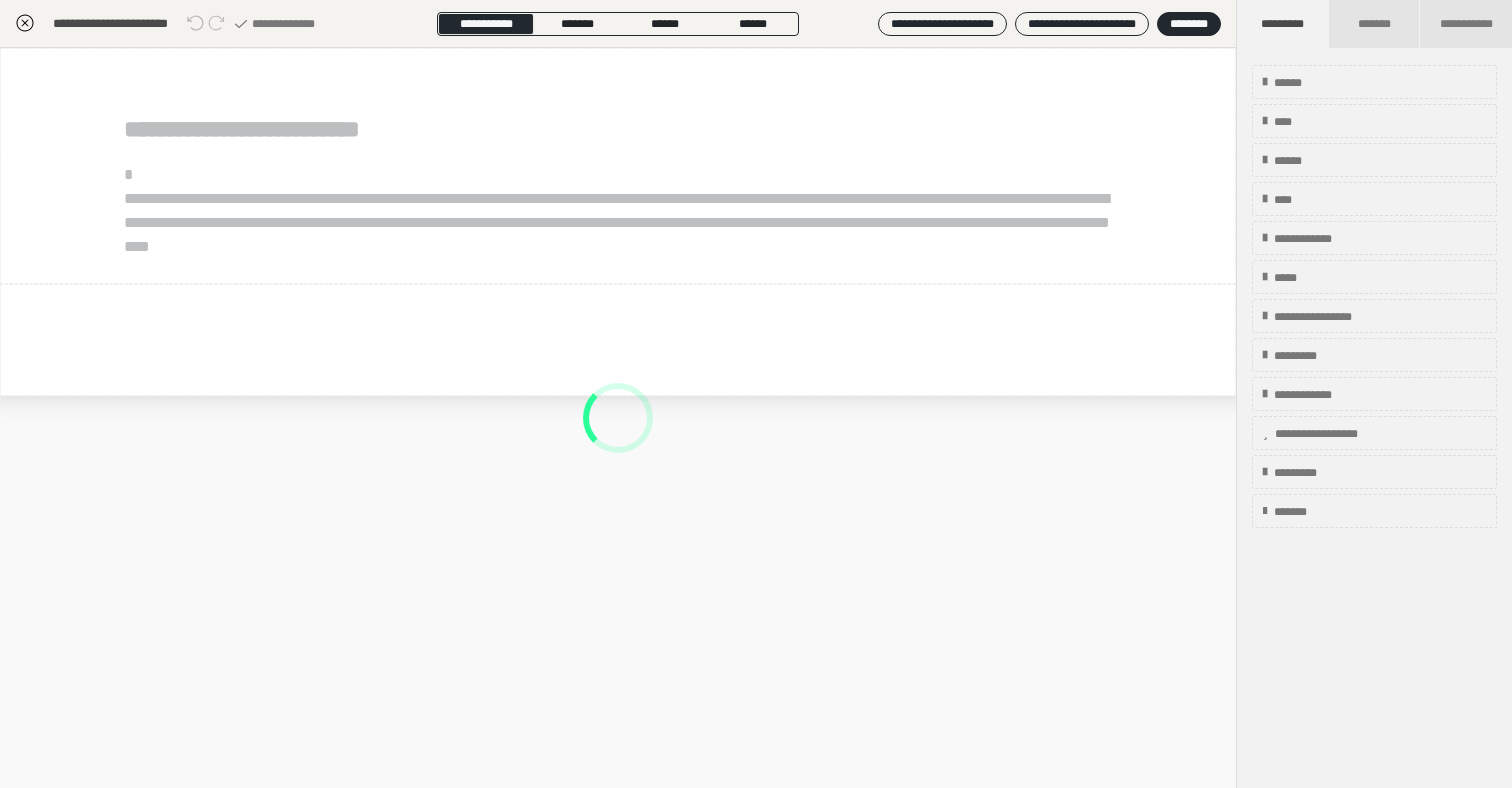 scroll, scrollTop: 290, scrollLeft: 0, axis: vertical 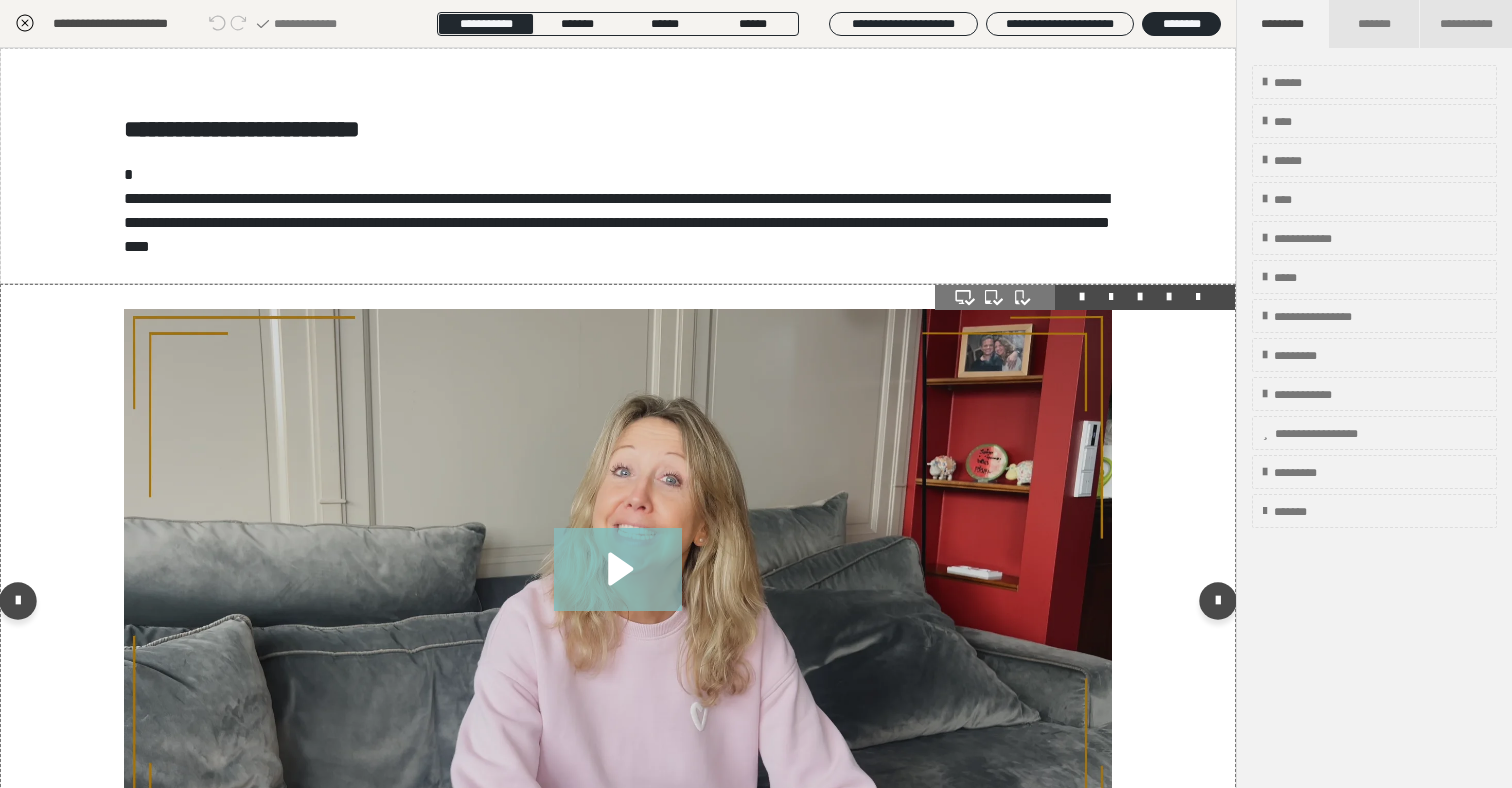 click at bounding box center (1169, 297) 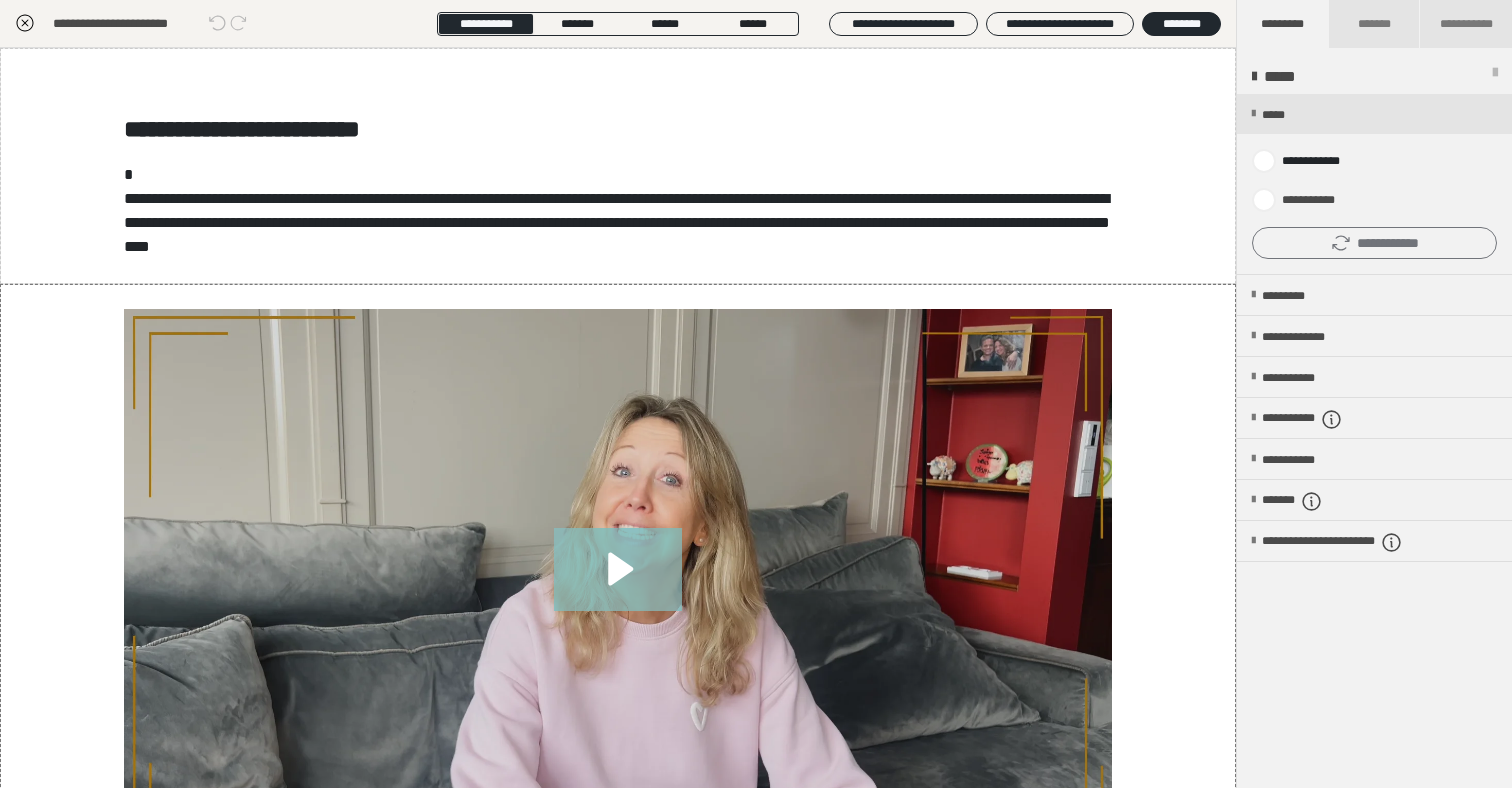 click on "**********" at bounding box center (1374, 243) 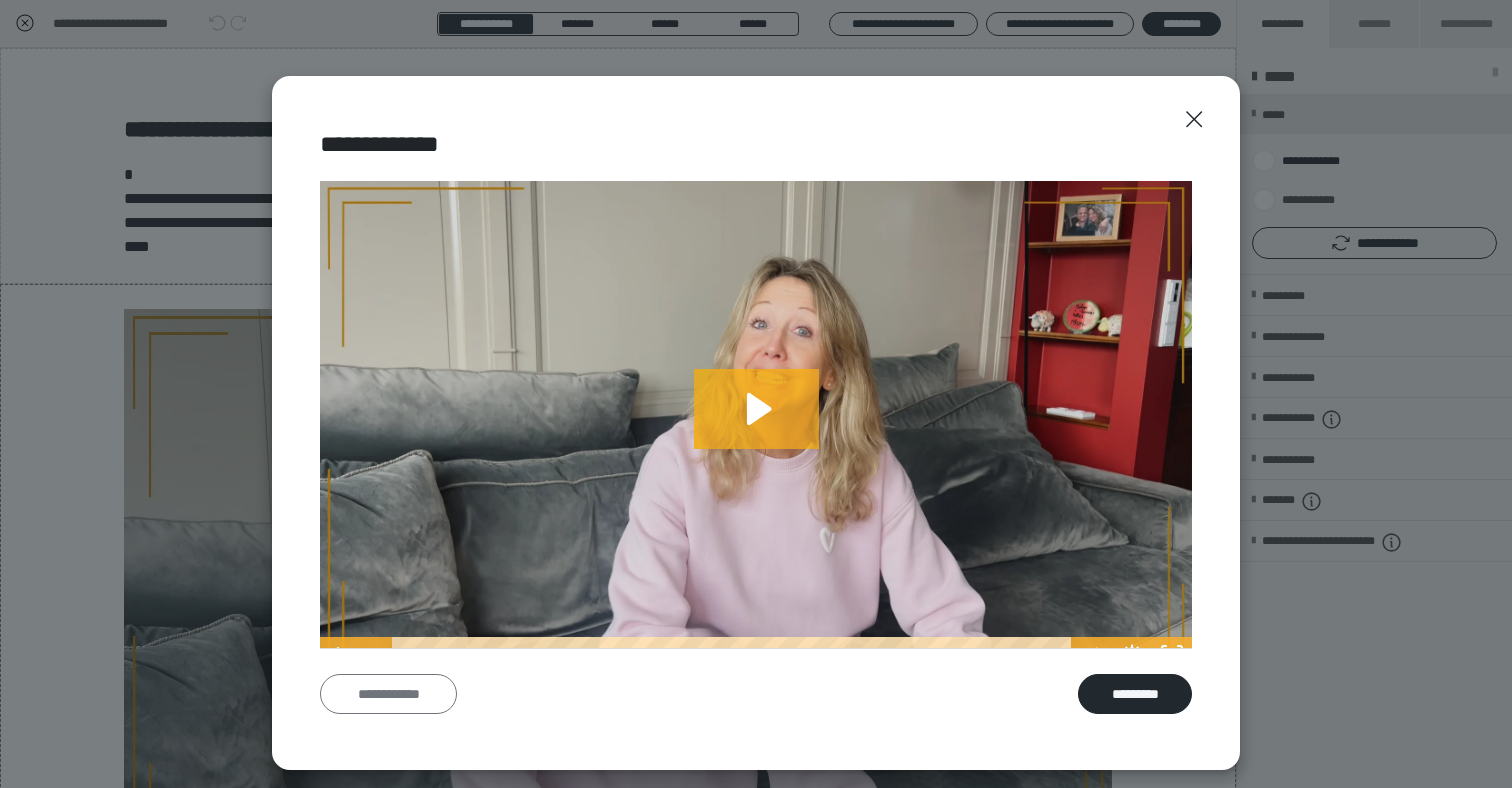 click on "**********" at bounding box center [388, 694] 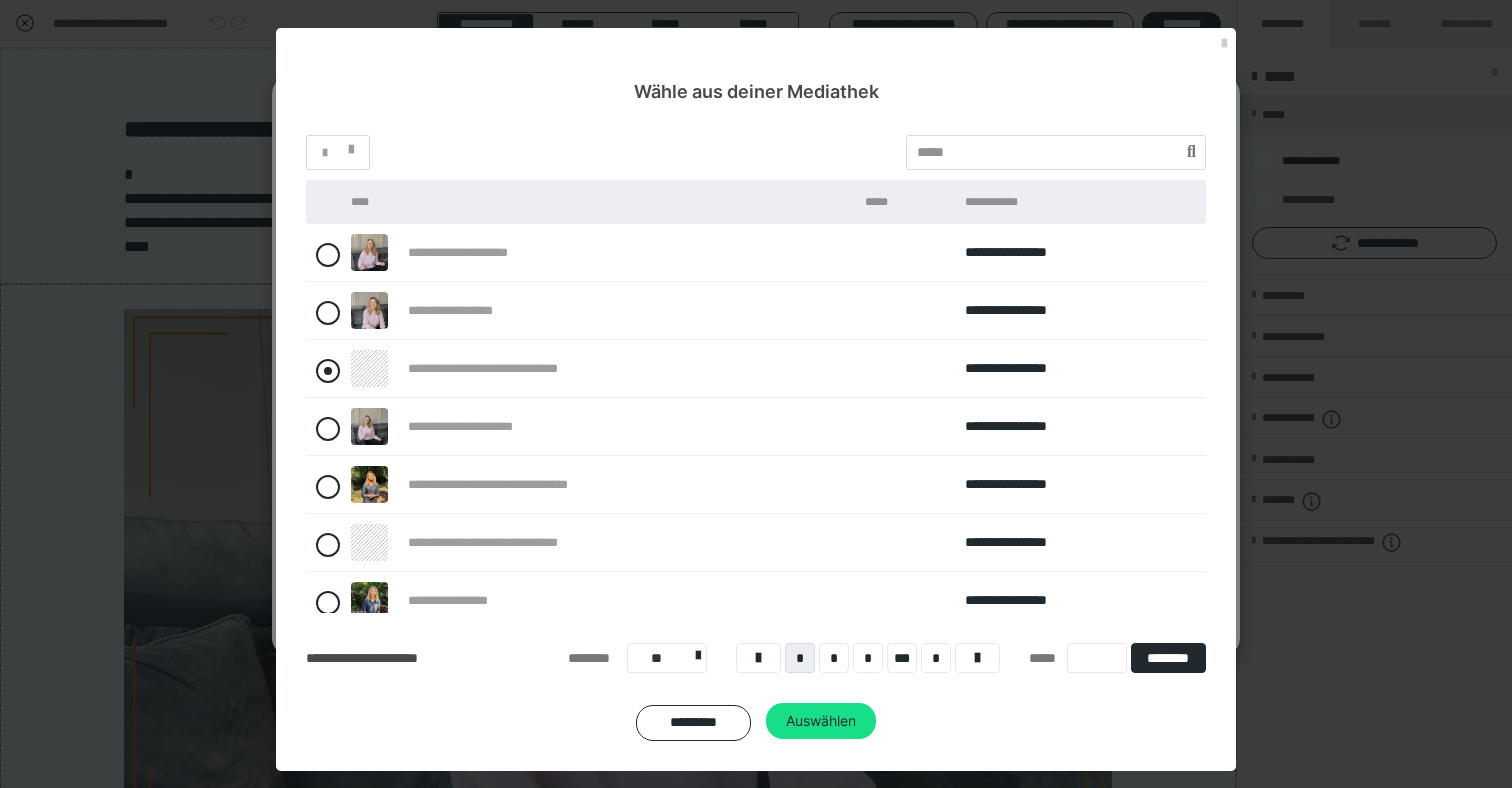 click at bounding box center [328, 371] 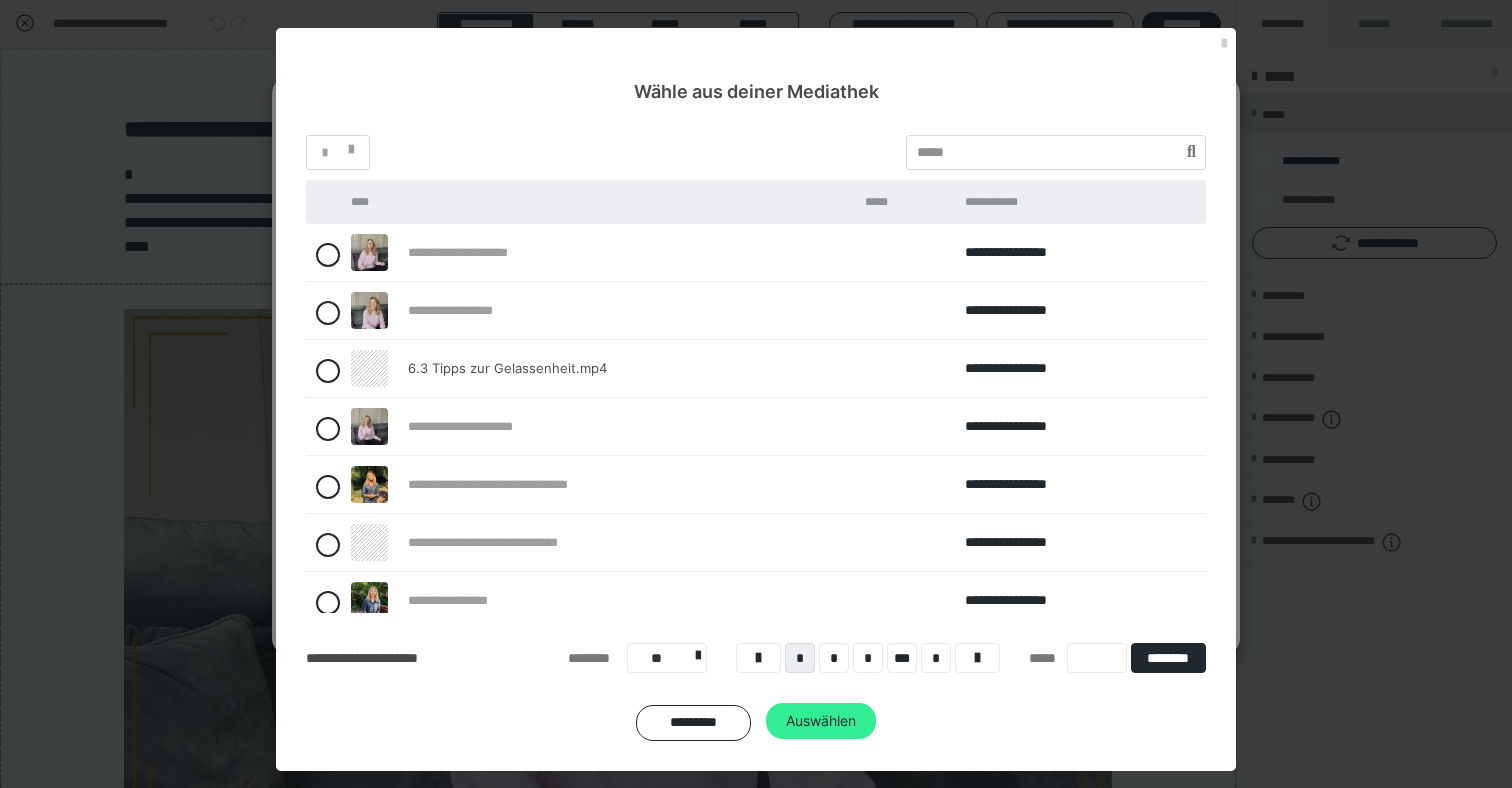 click on "Auswählen" at bounding box center [821, 721] 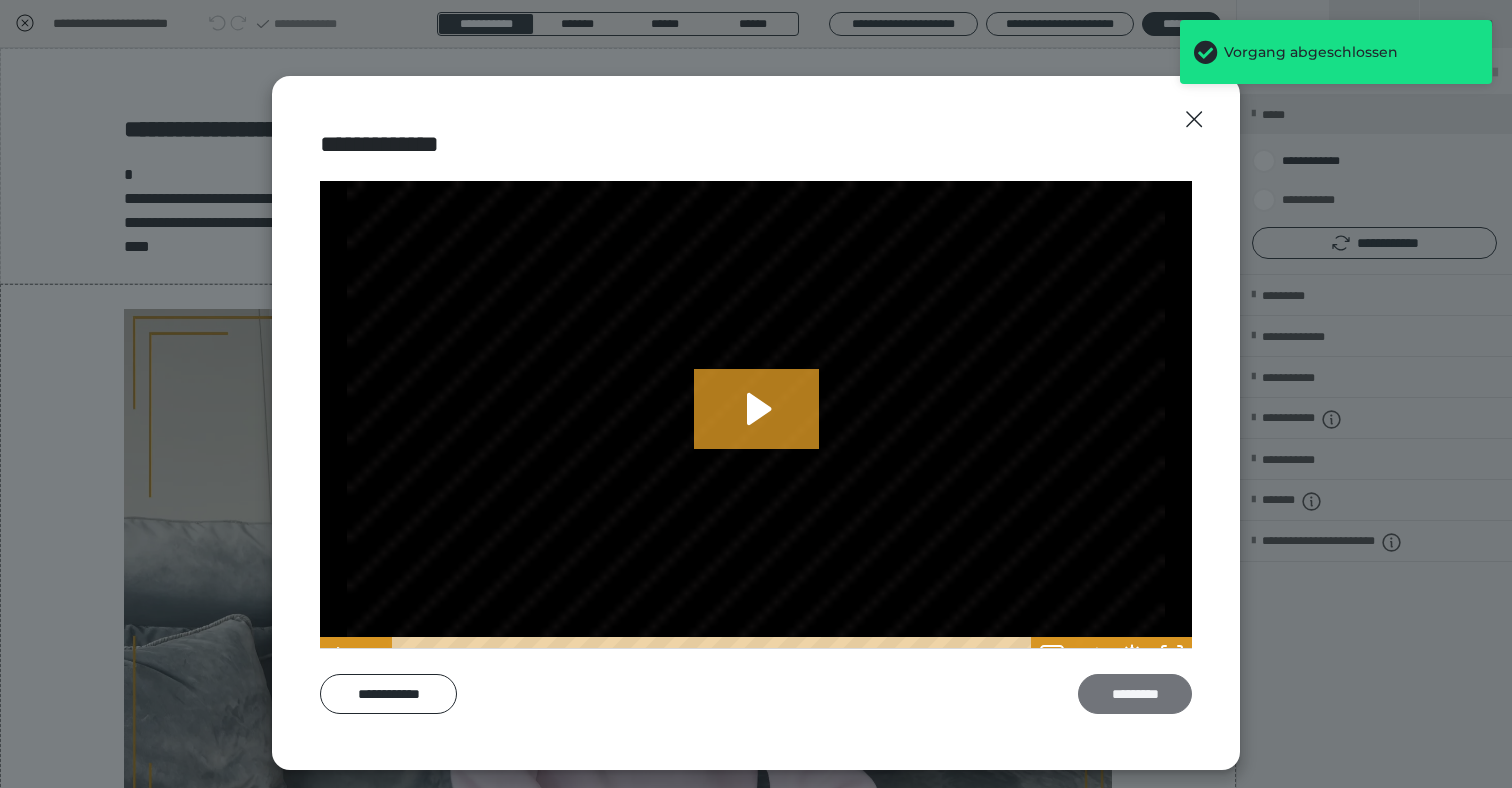 click on "*********" at bounding box center [1135, 694] 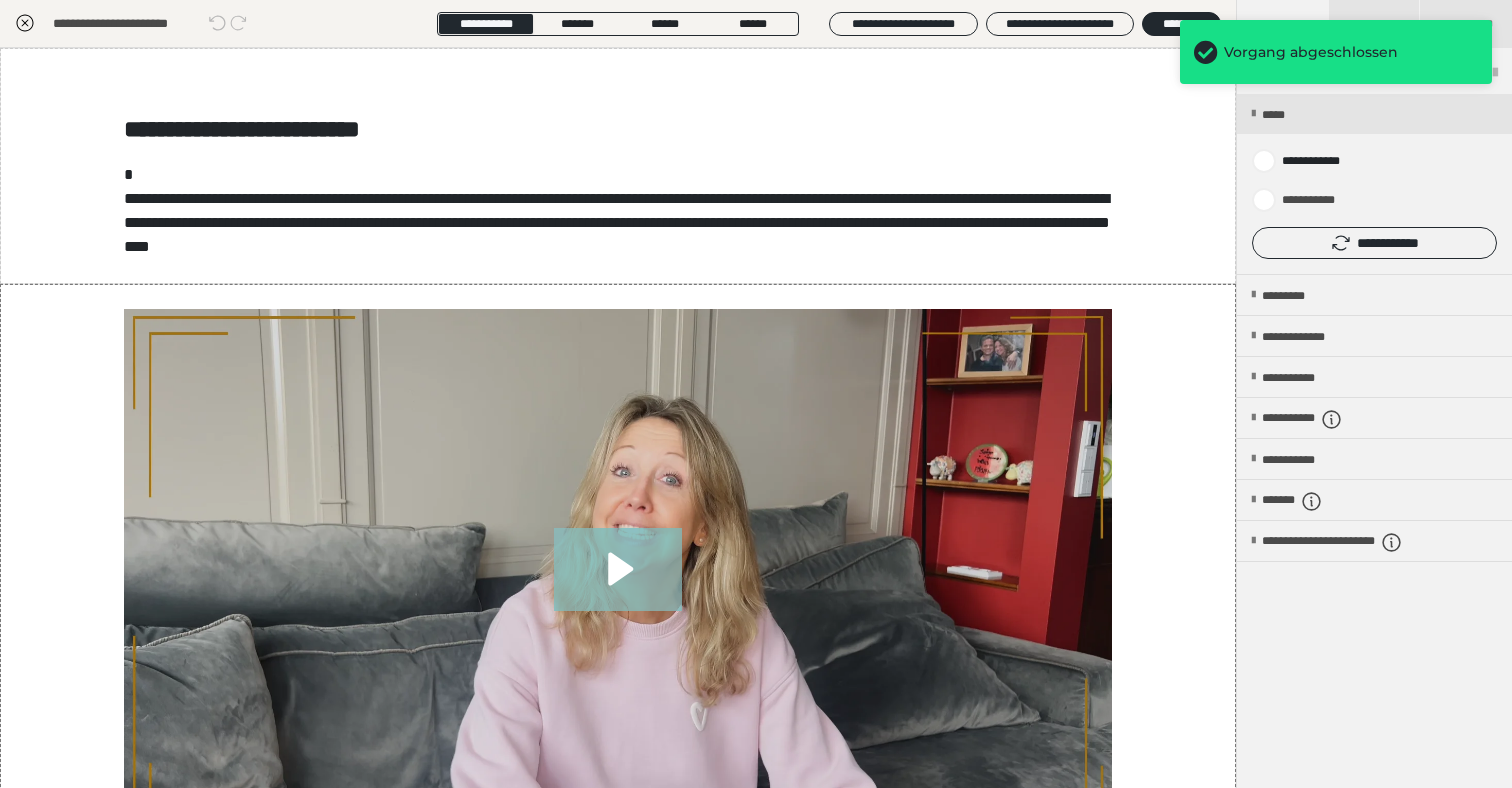 click 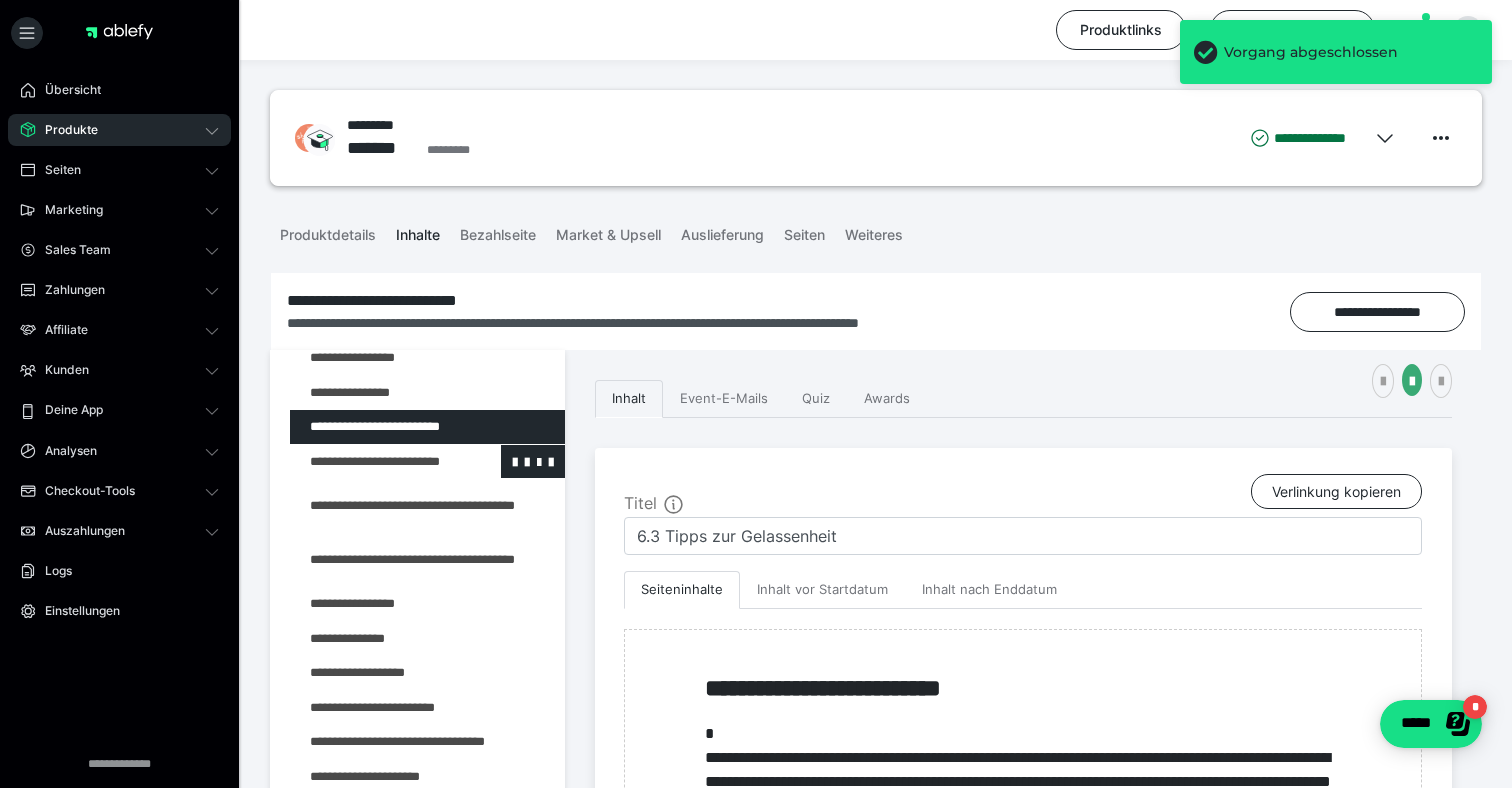 click at bounding box center [375, 462] 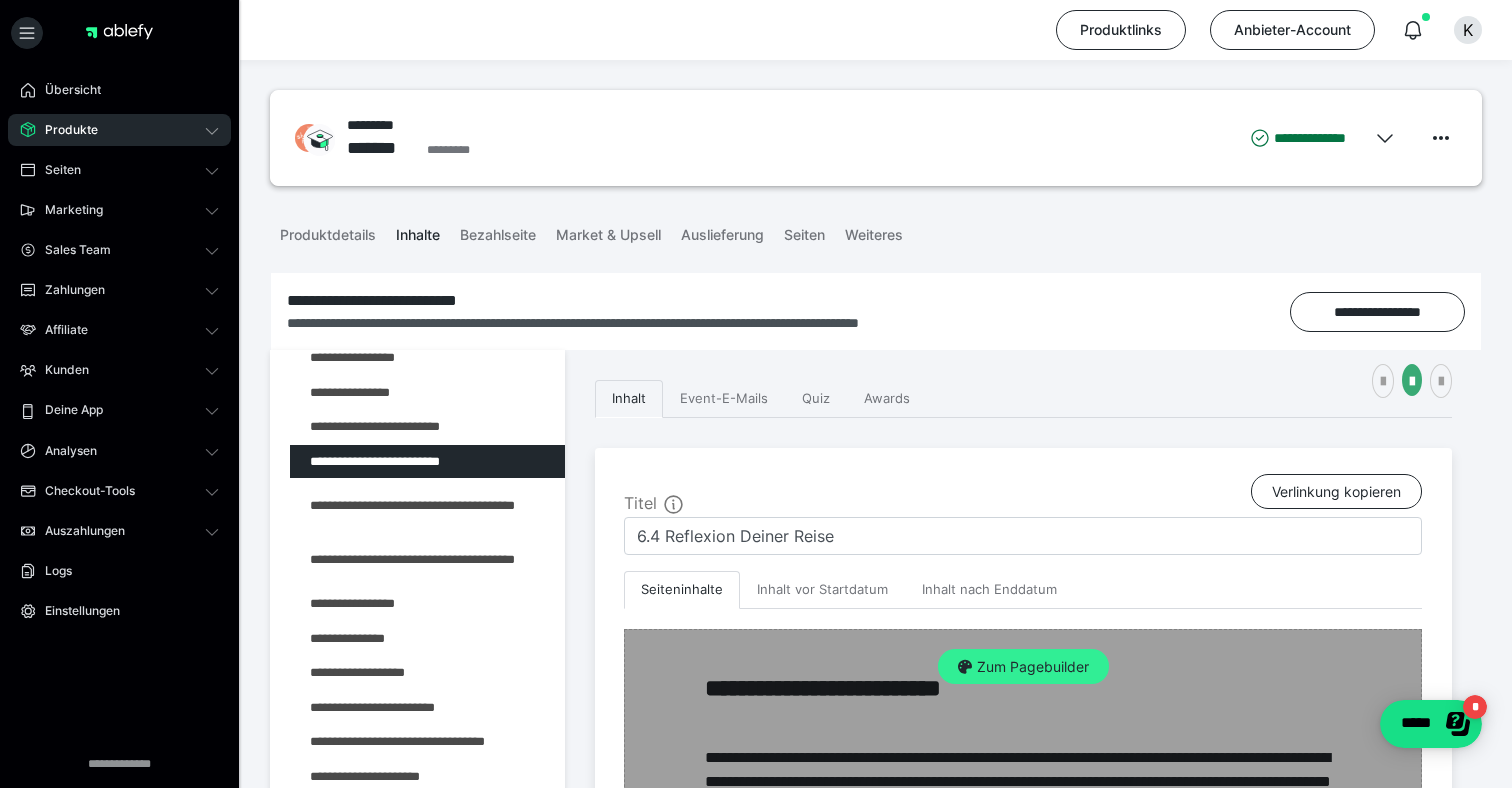 click on "Zum Pagebuilder" at bounding box center (1023, 667) 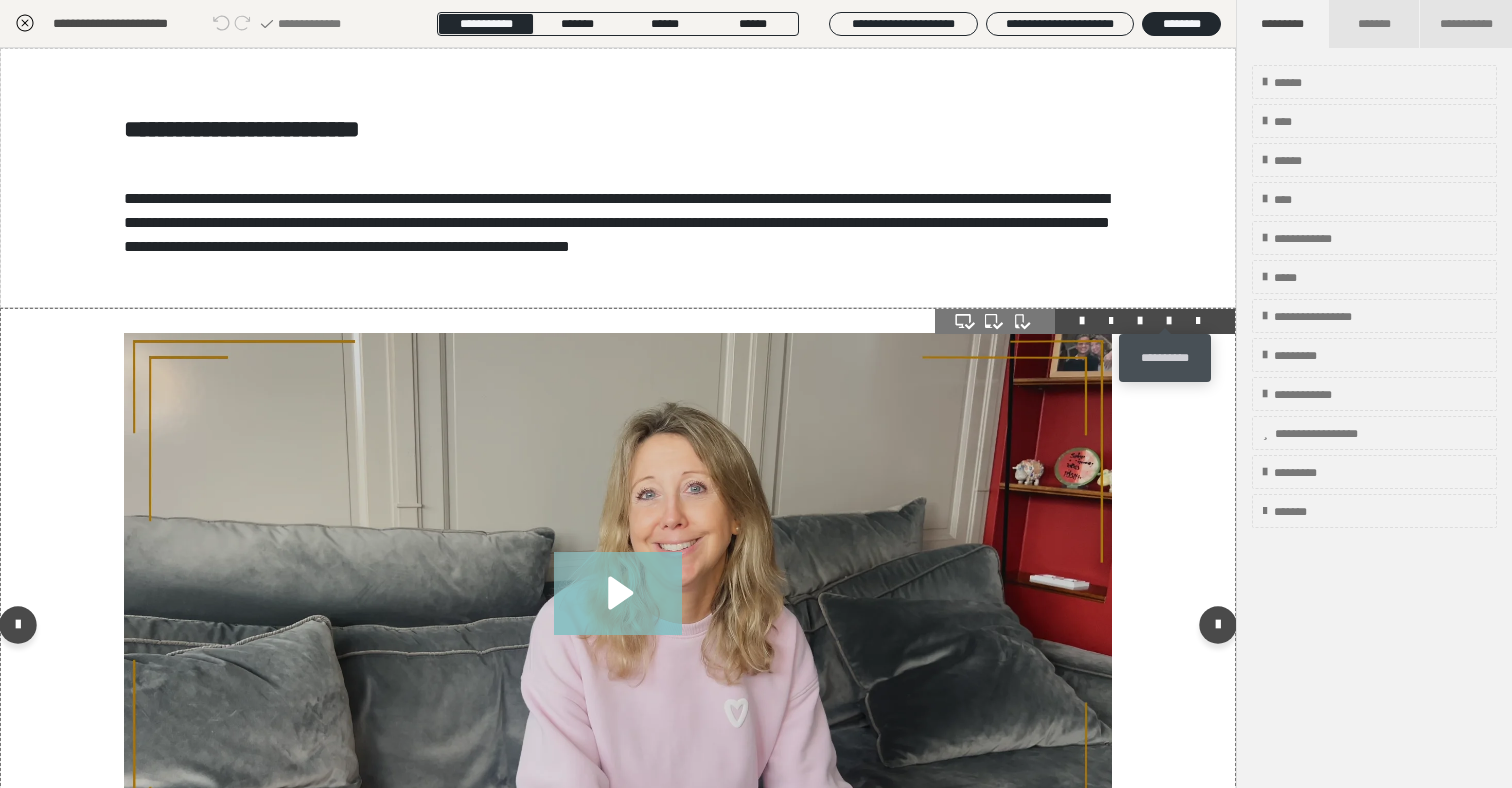 click at bounding box center (1169, 321) 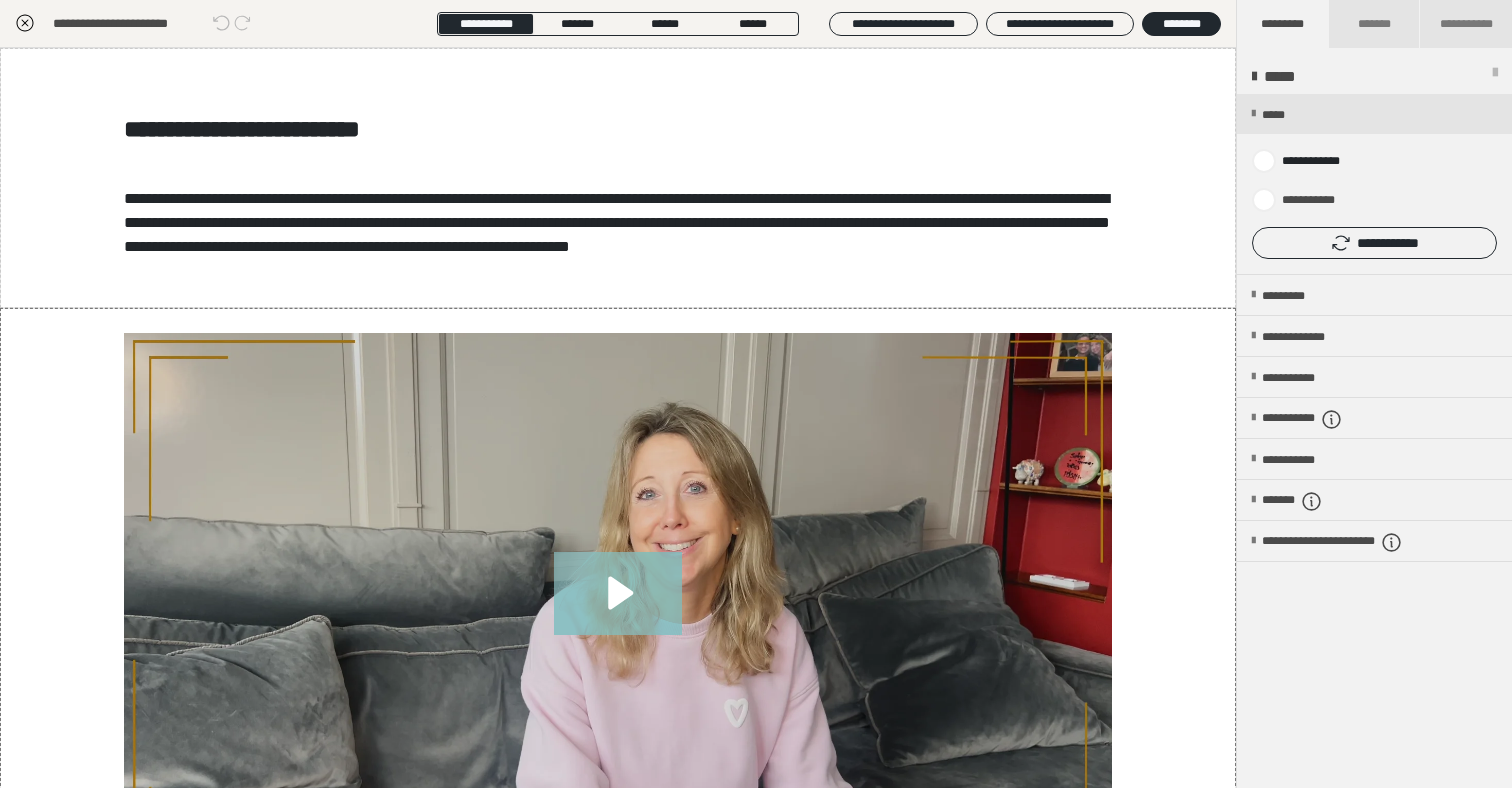 click at bounding box center (1374, 184) 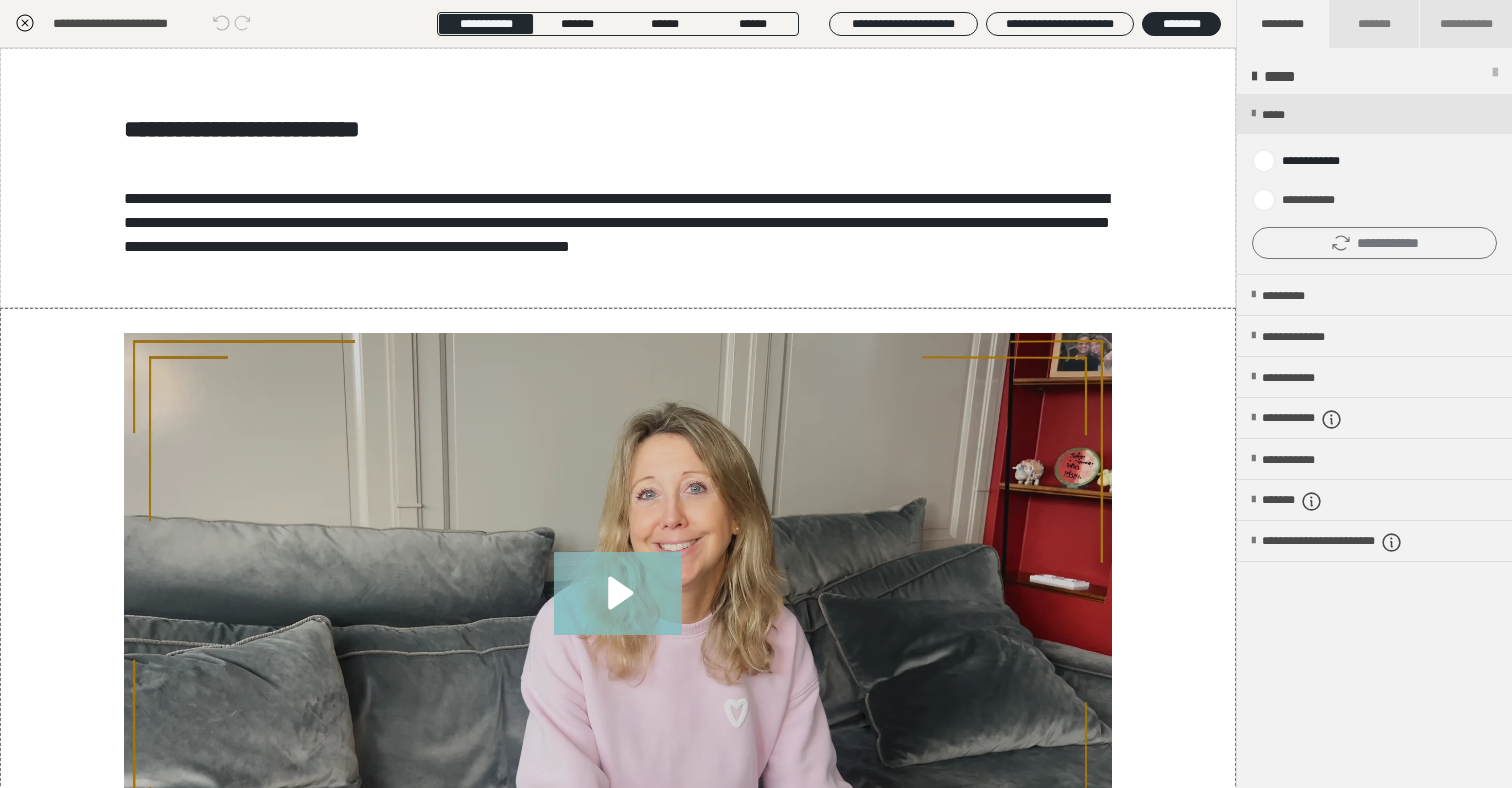 click on "**********" at bounding box center (1374, 243) 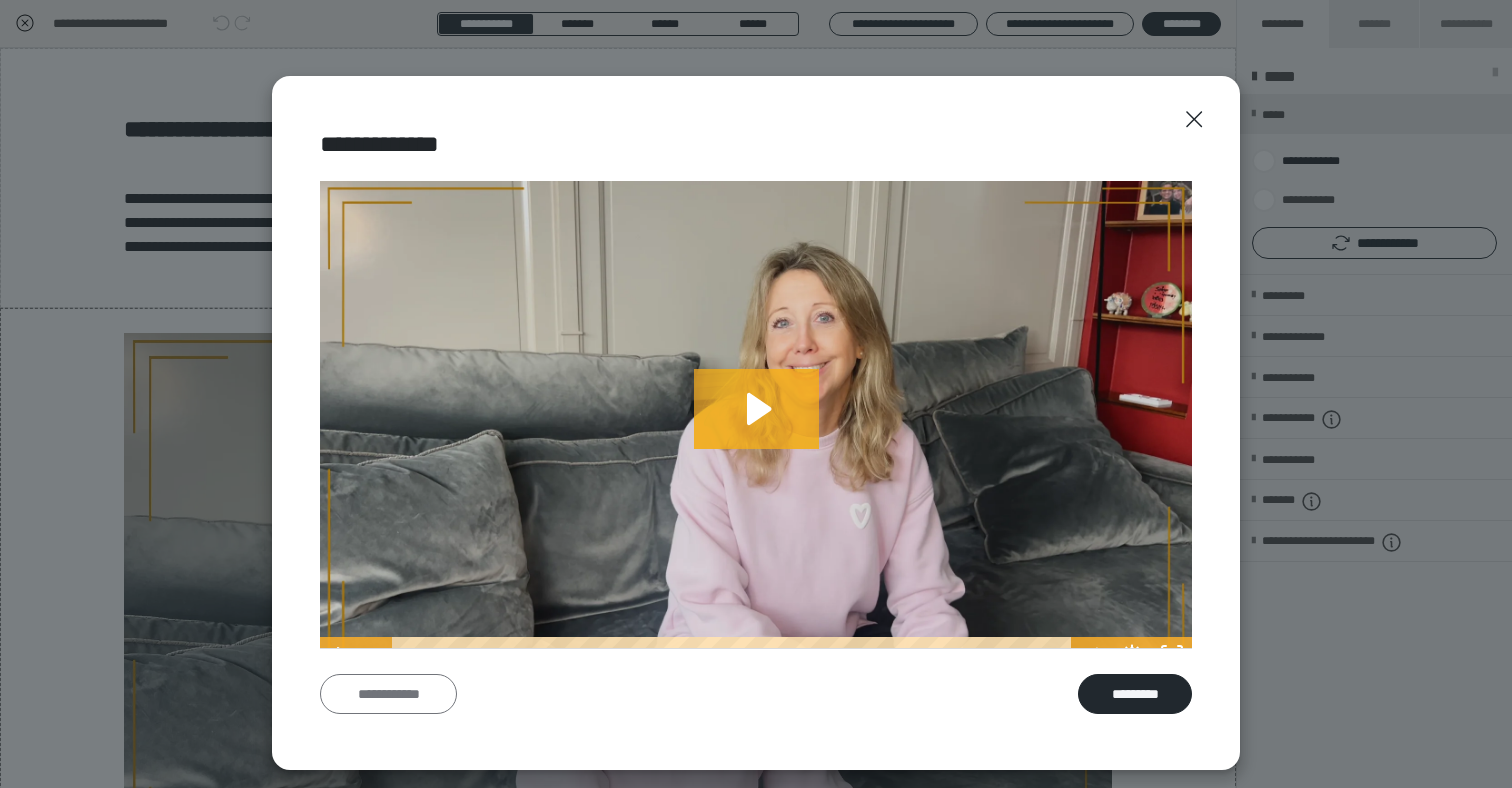 click on "**********" at bounding box center [388, 694] 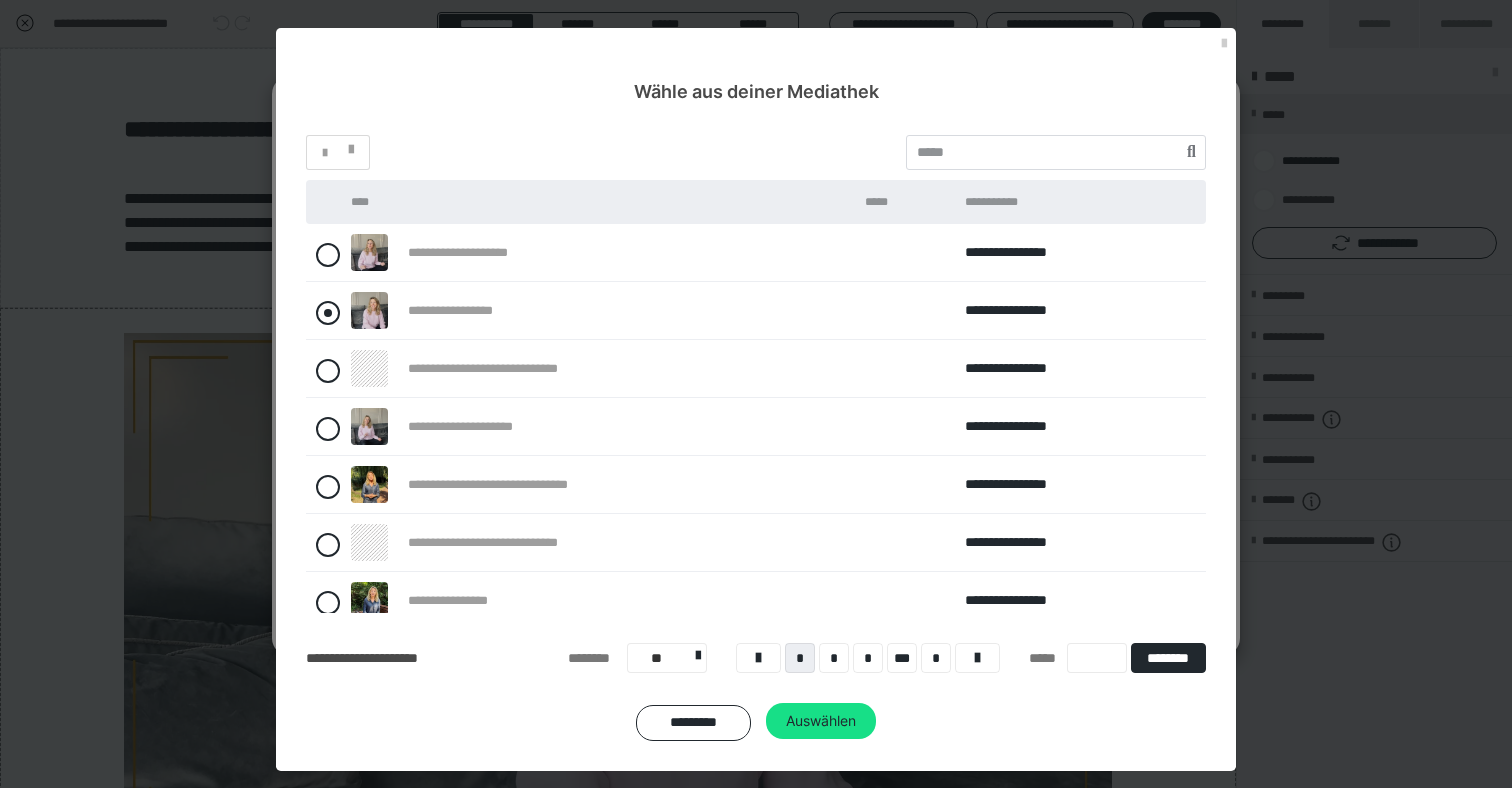 click at bounding box center [328, 313] 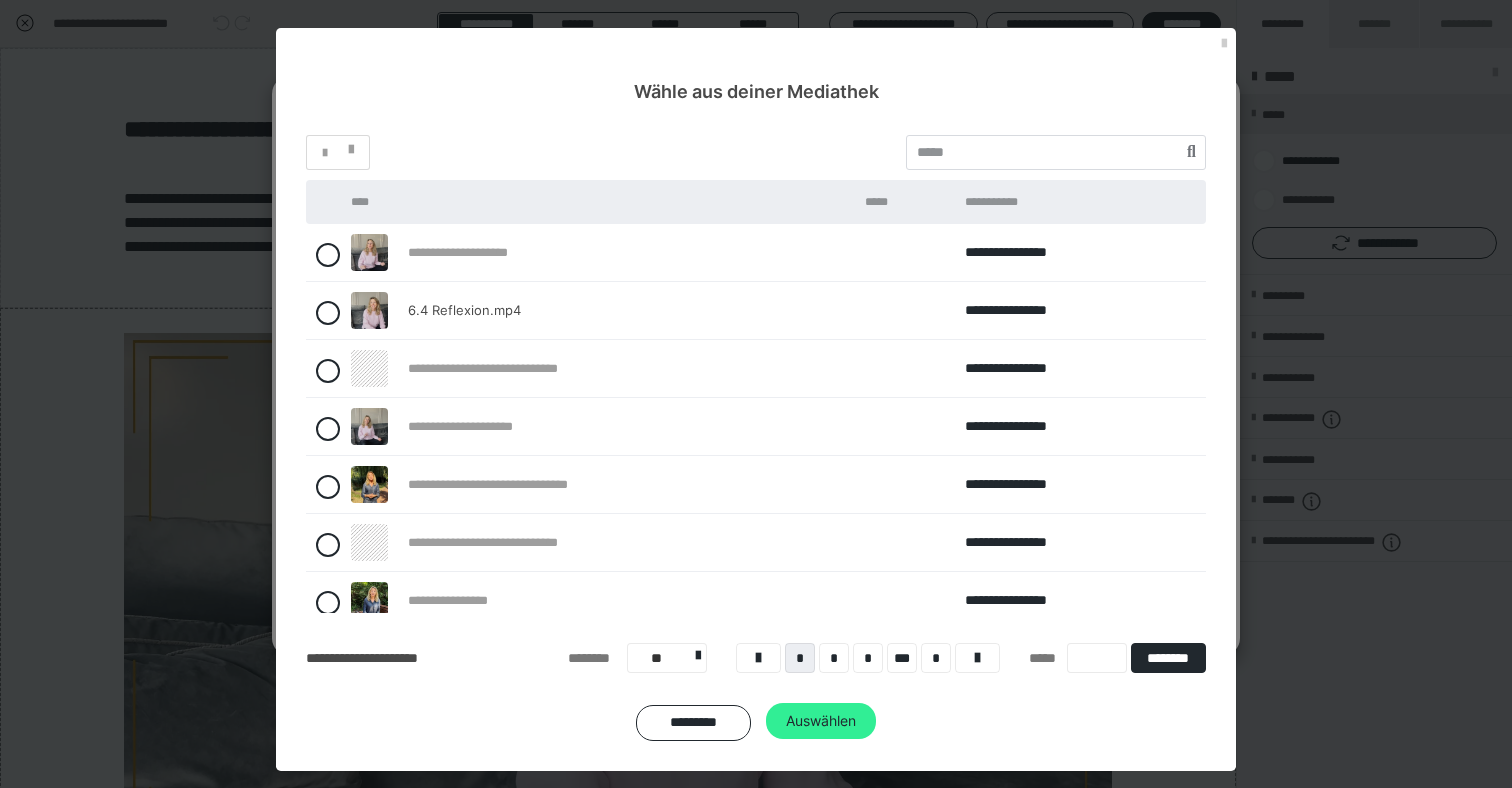 click on "Auswählen" at bounding box center [821, 721] 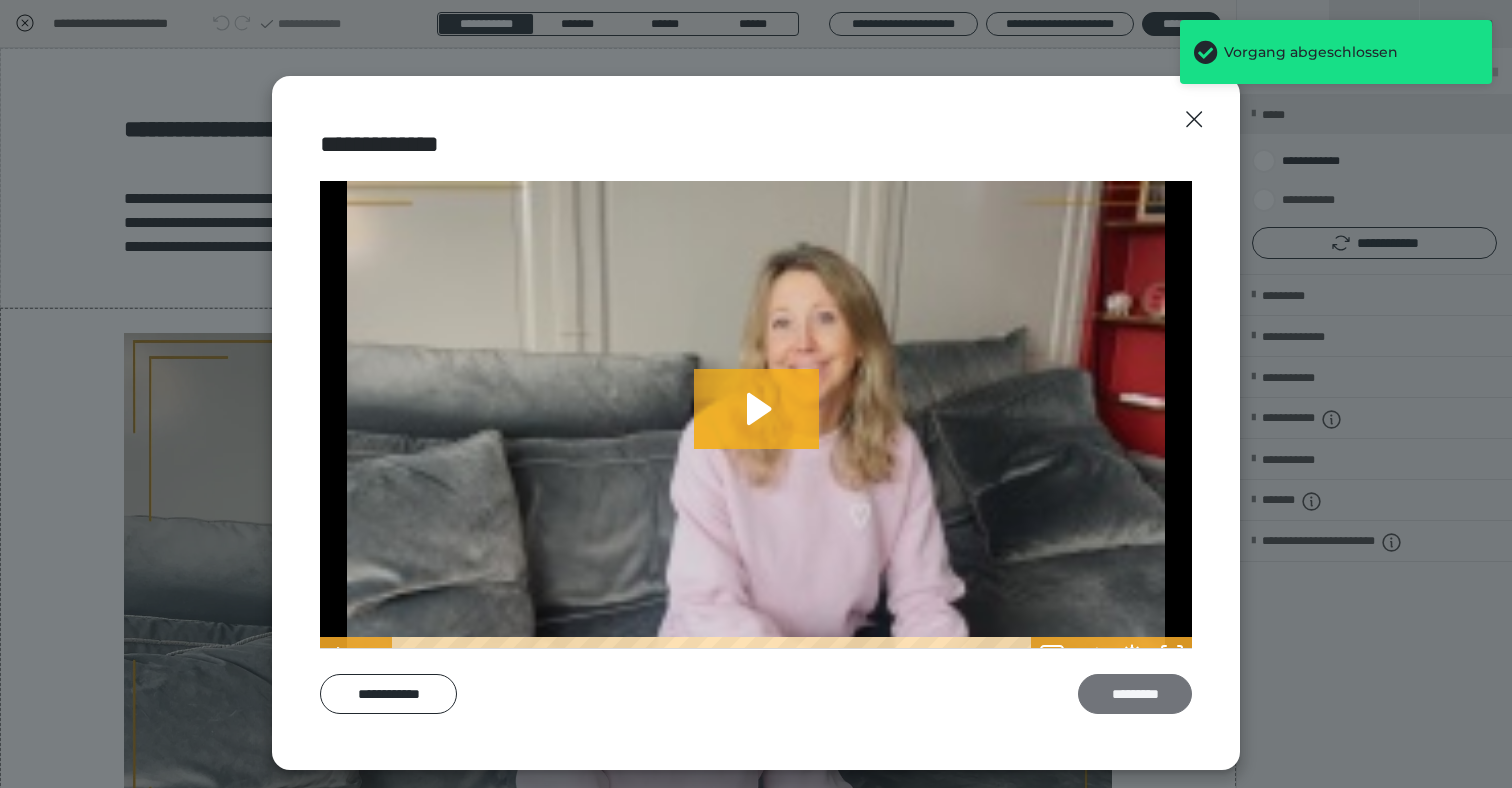 click on "*********" at bounding box center [1135, 694] 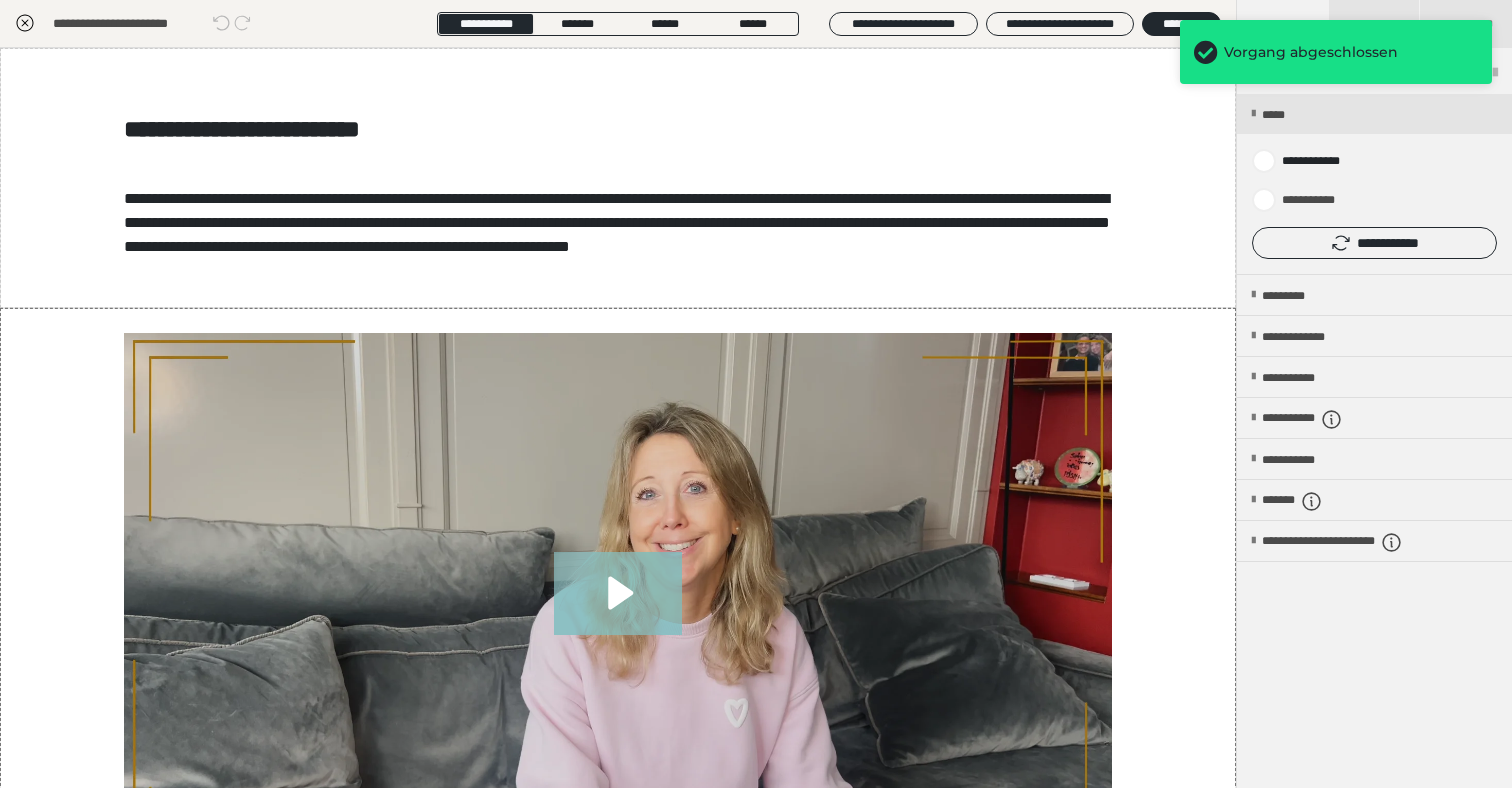 click 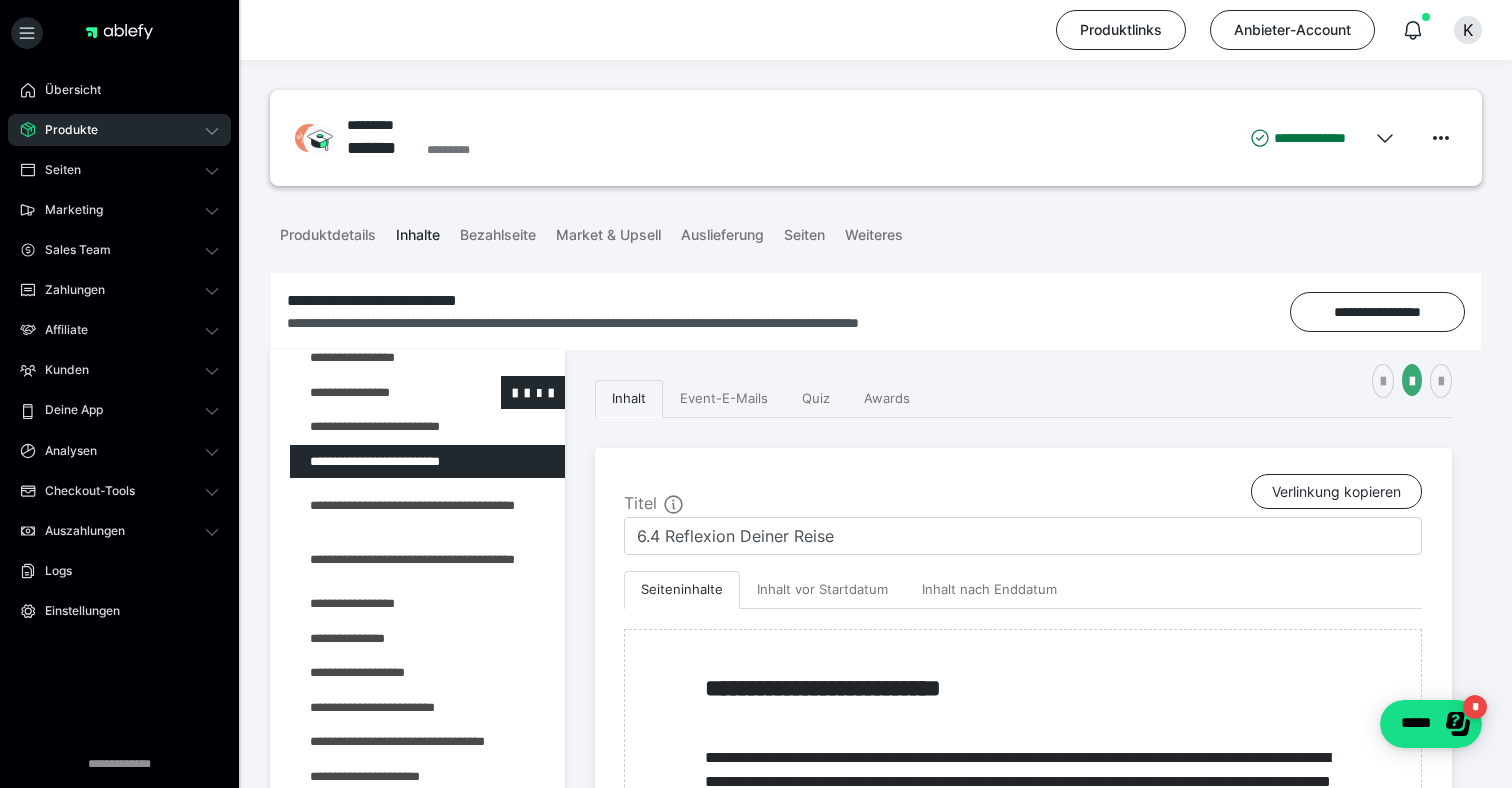 scroll, scrollTop: 0, scrollLeft: 0, axis: both 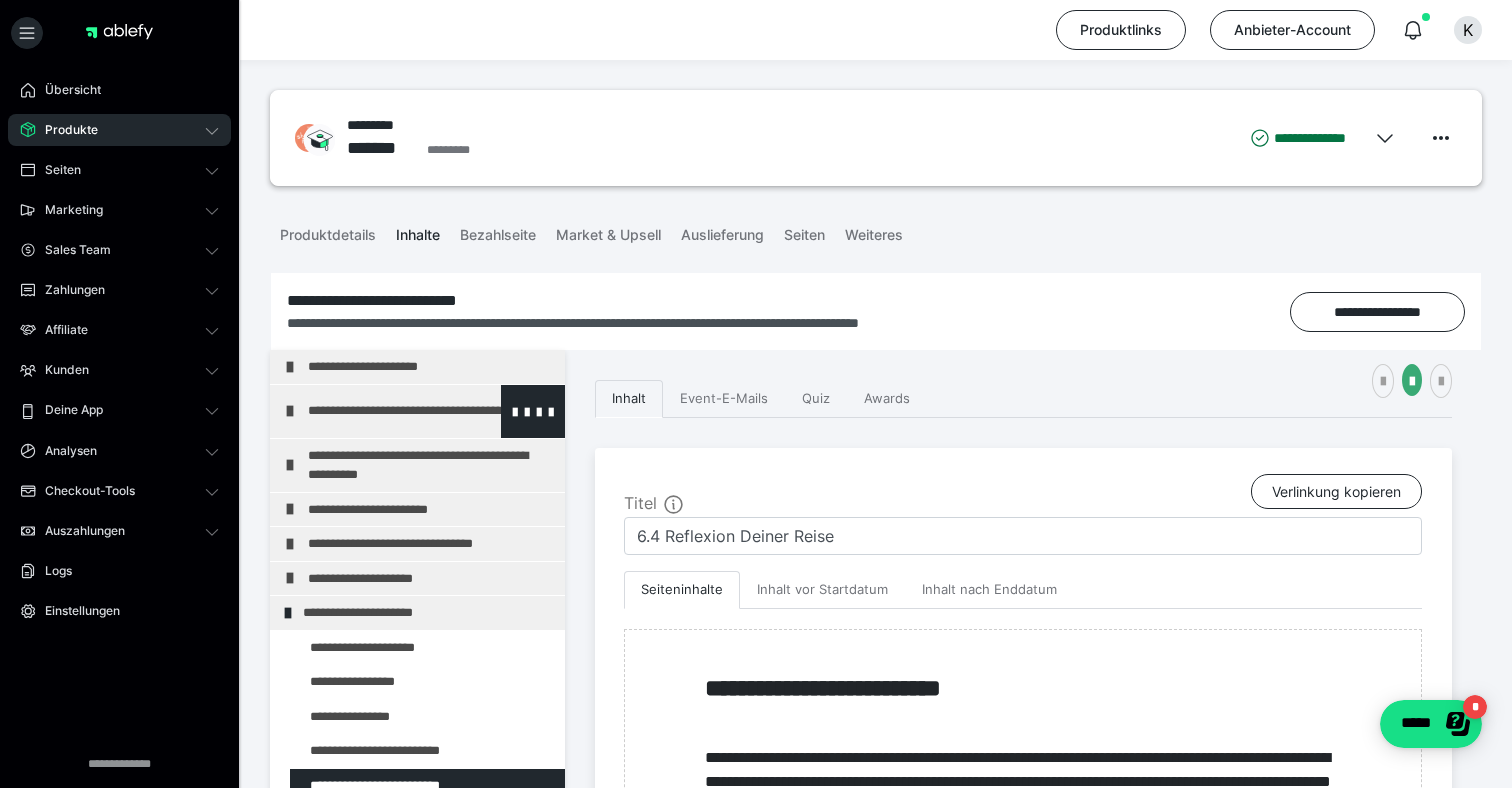 click at bounding box center (290, 411) 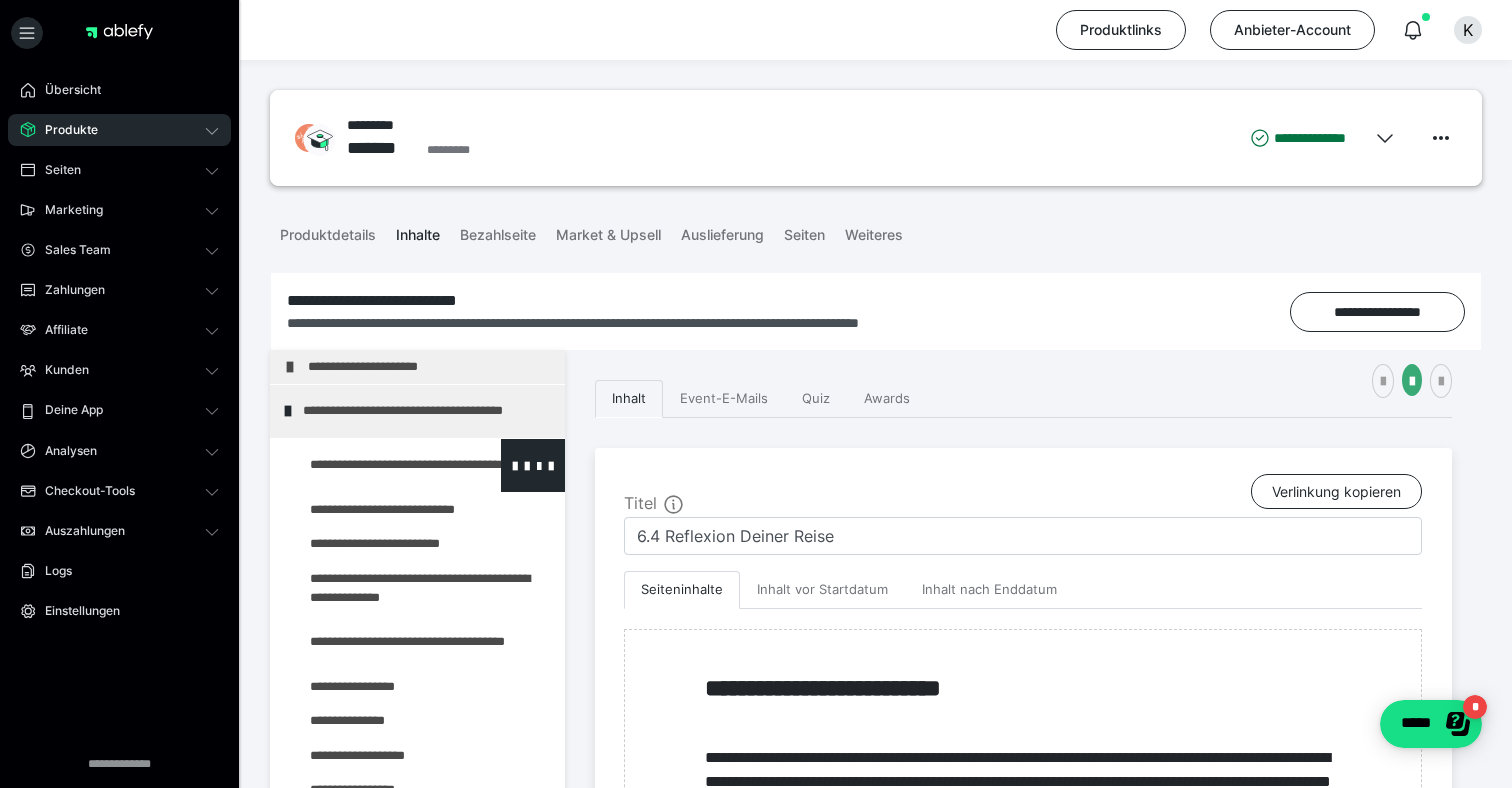 click at bounding box center [375, 465] 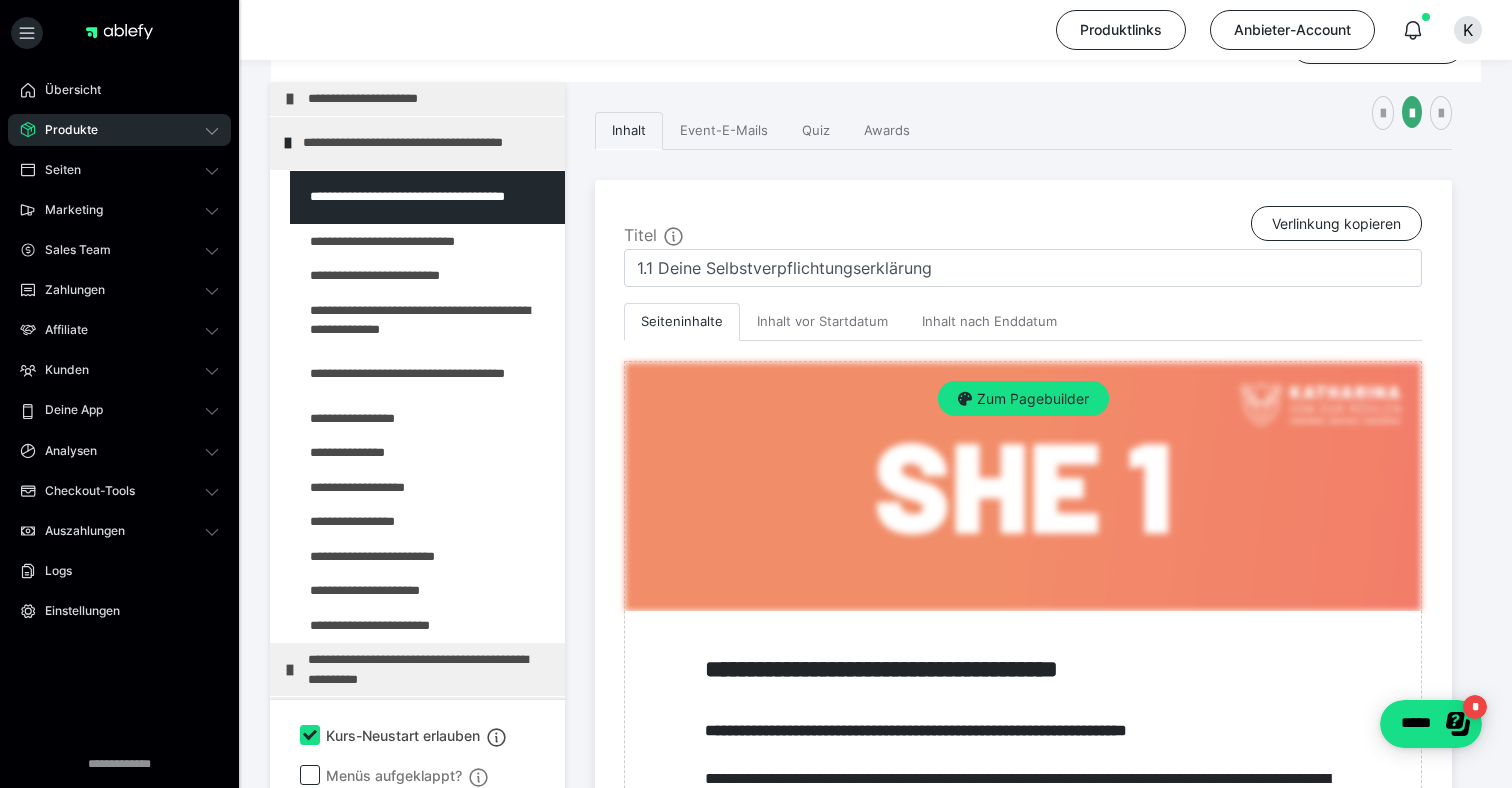 scroll, scrollTop: 288, scrollLeft: 0, axis: vertical 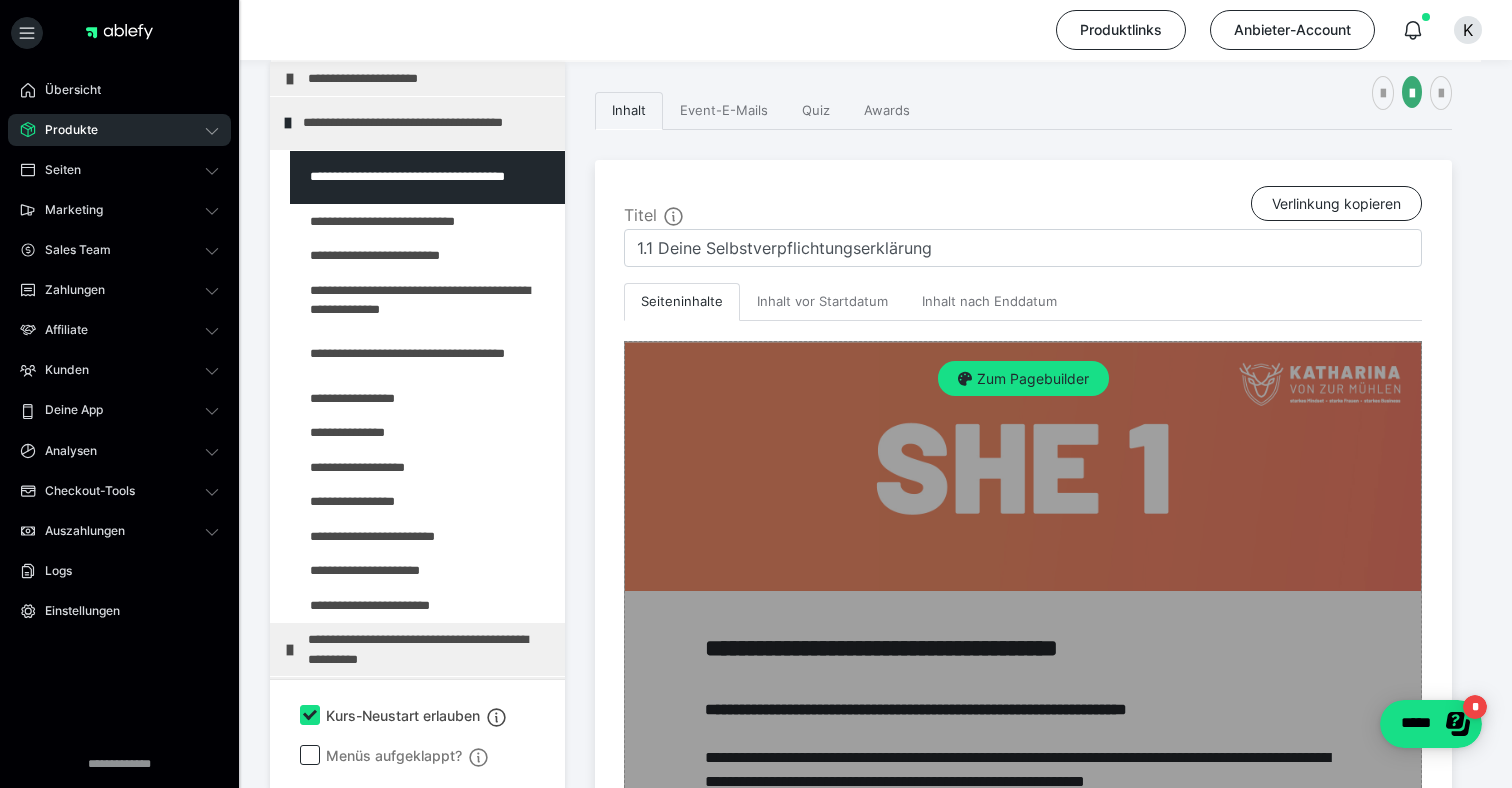 click on "Zum Pagebuilder" at bounding box center (1023, 819) 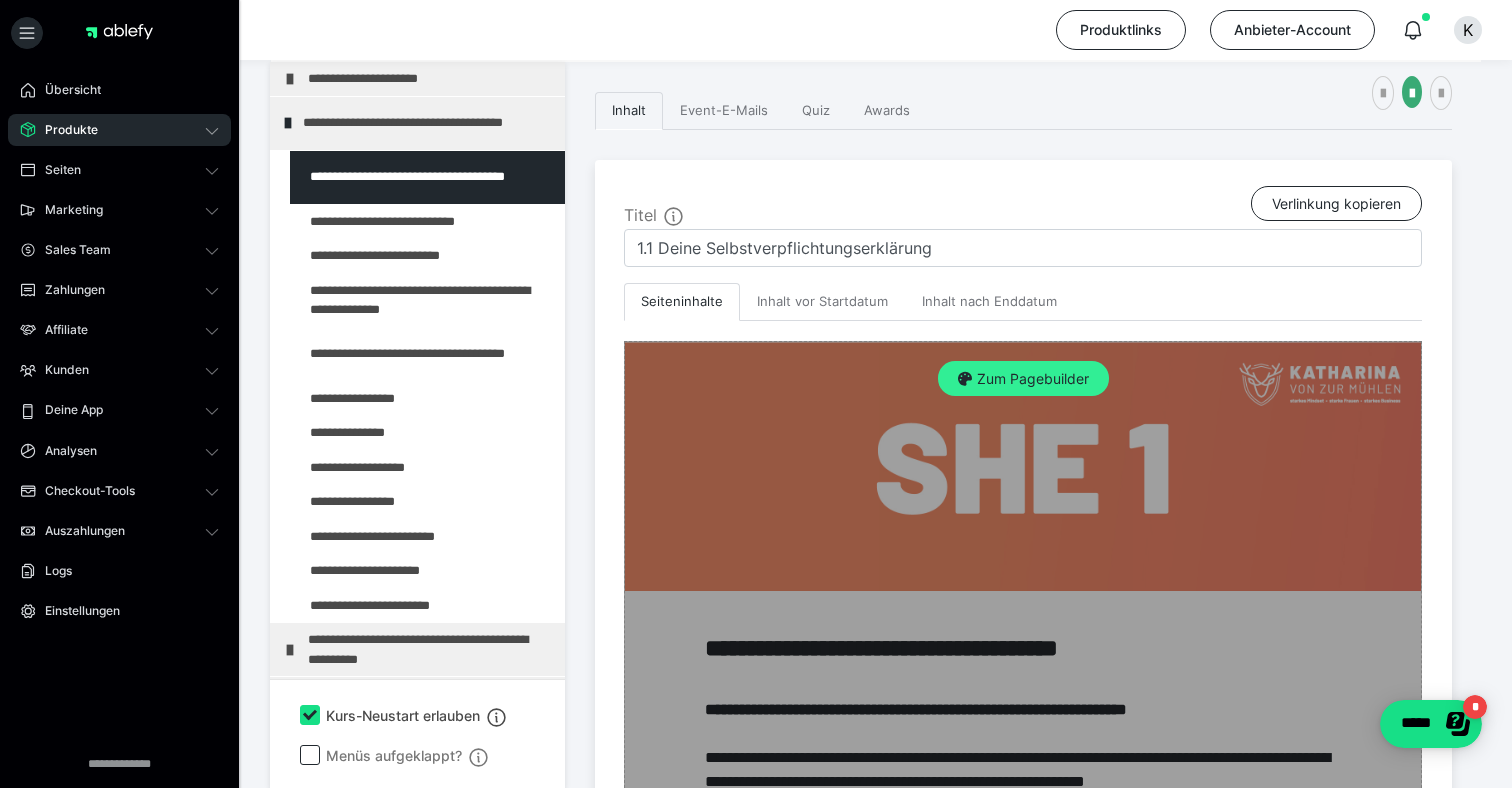 click on "Zum Pagebuilder" at bounding box center (1023, 379) 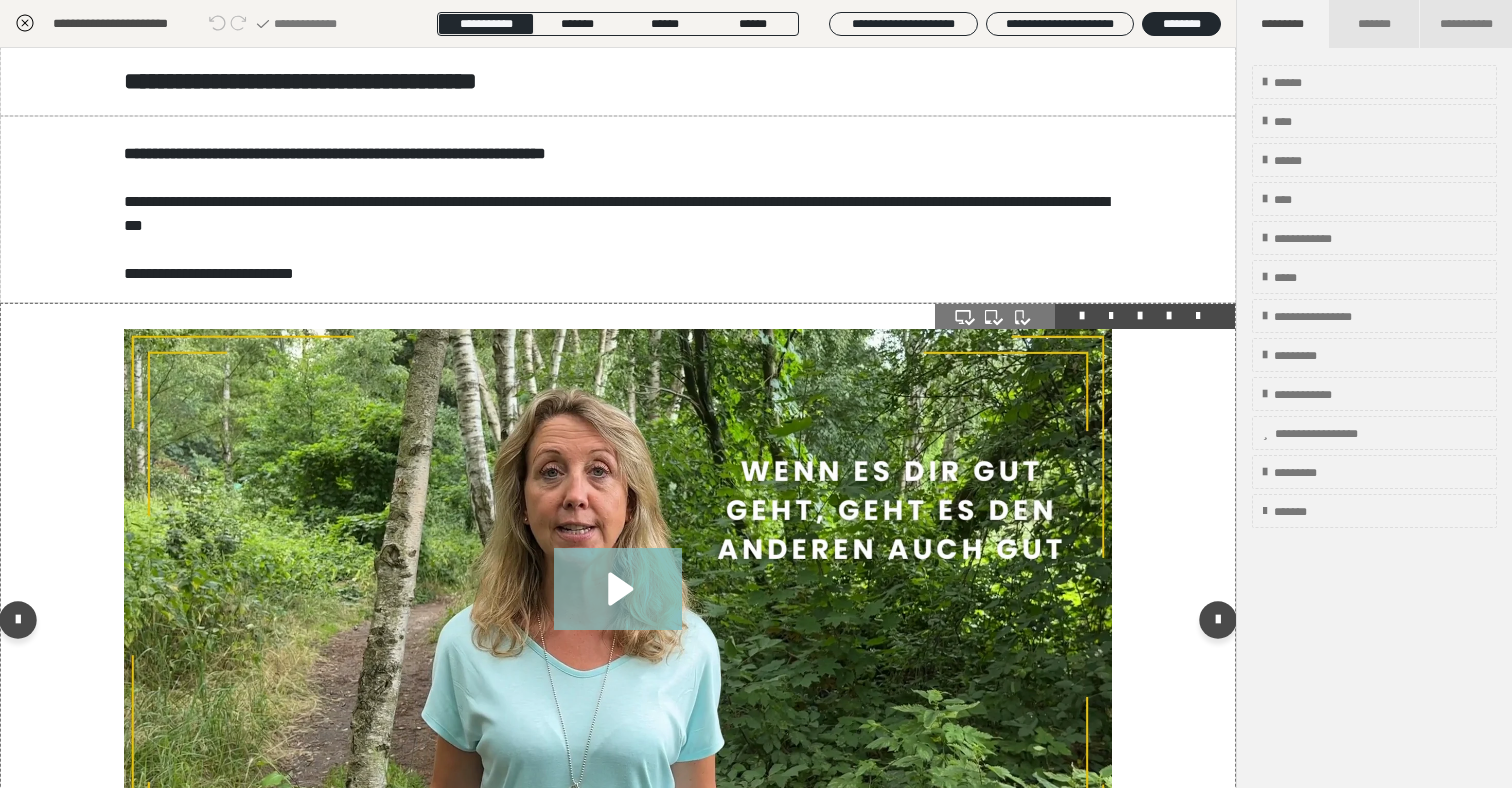 scroll, scrollTop: 440, scrollLeft: 0, axis: vertical 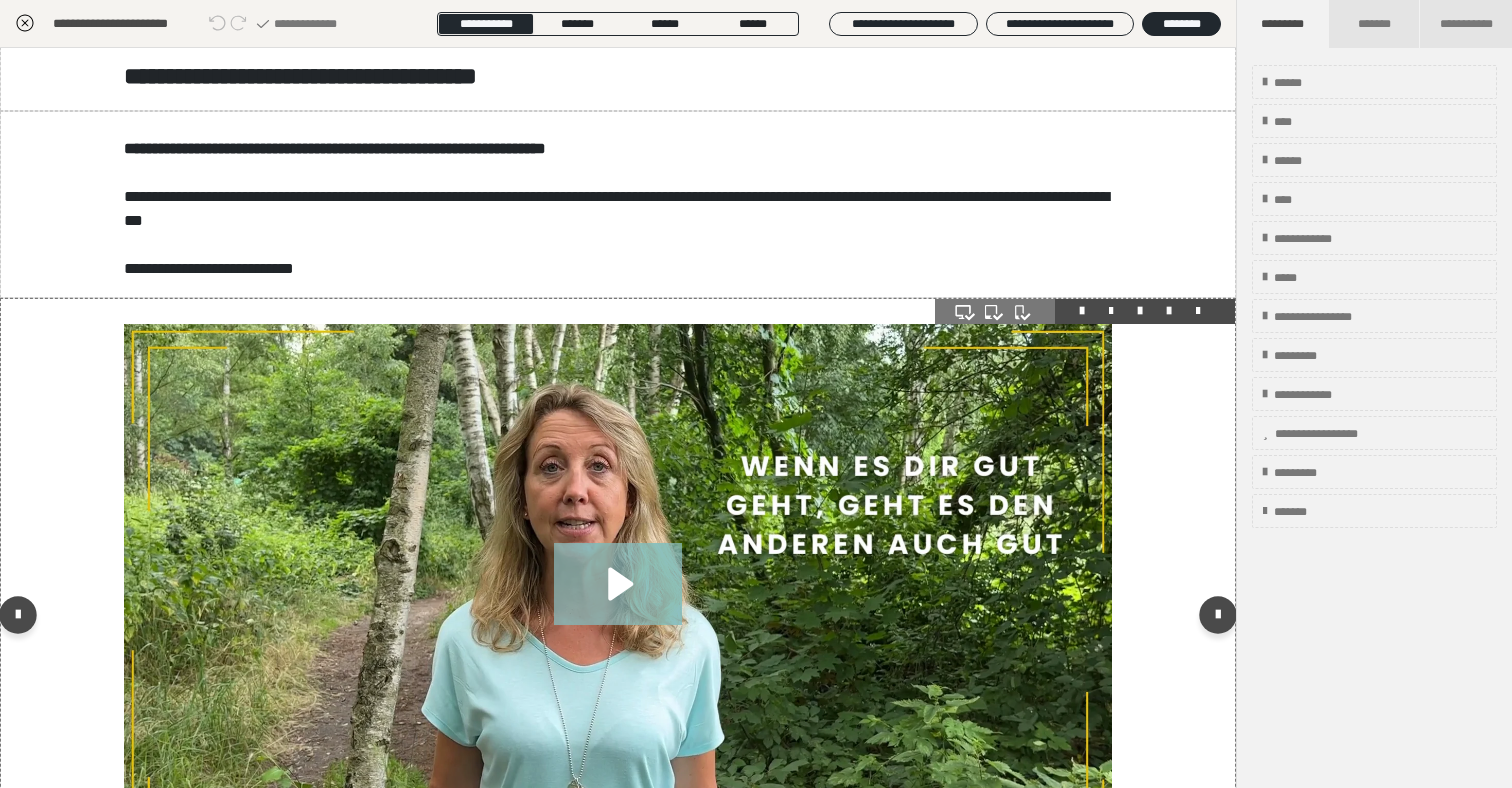 click at bounding box center [1169, 311] 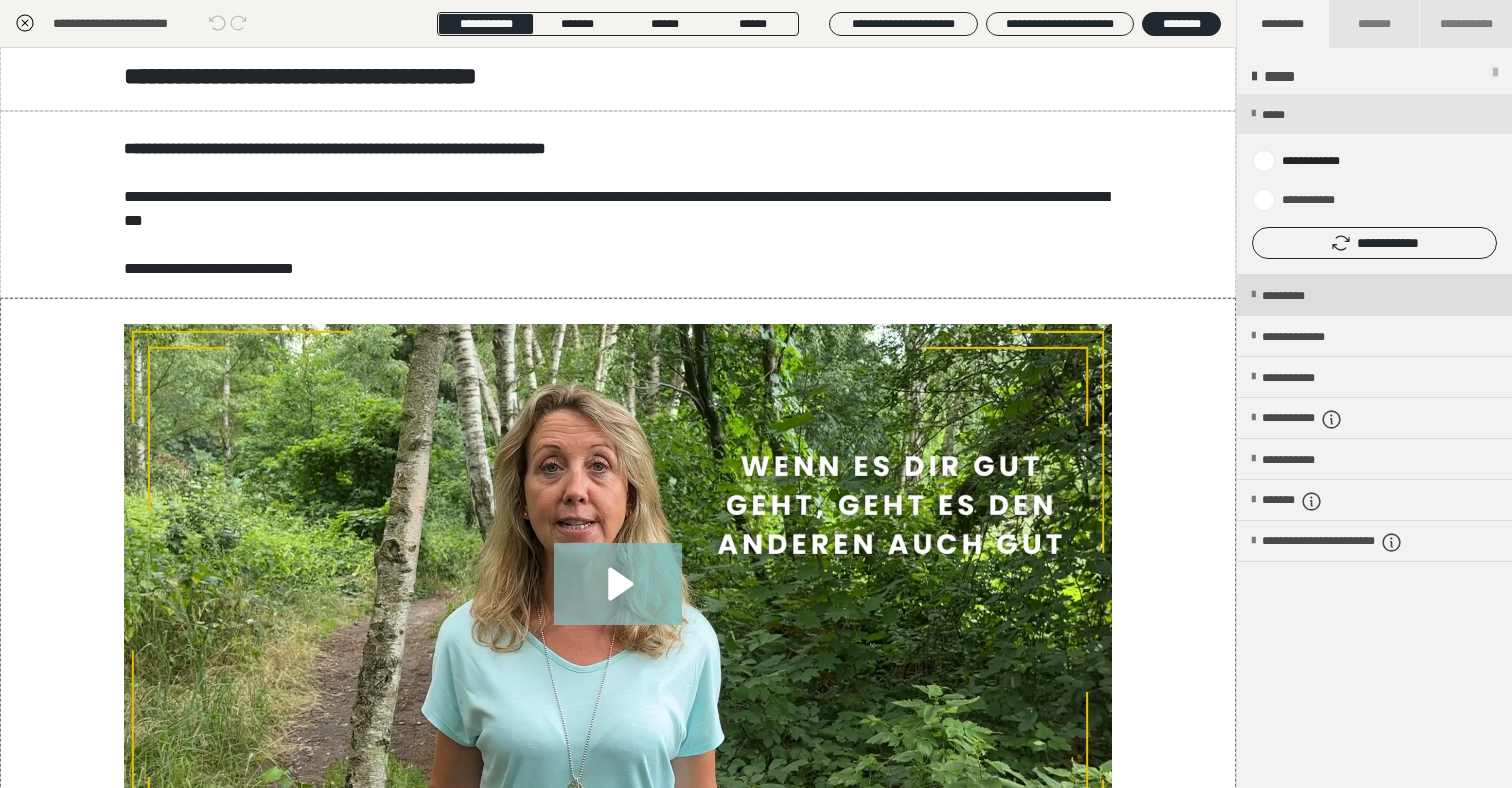 click on "*********" at bounding box center [1374, 295] 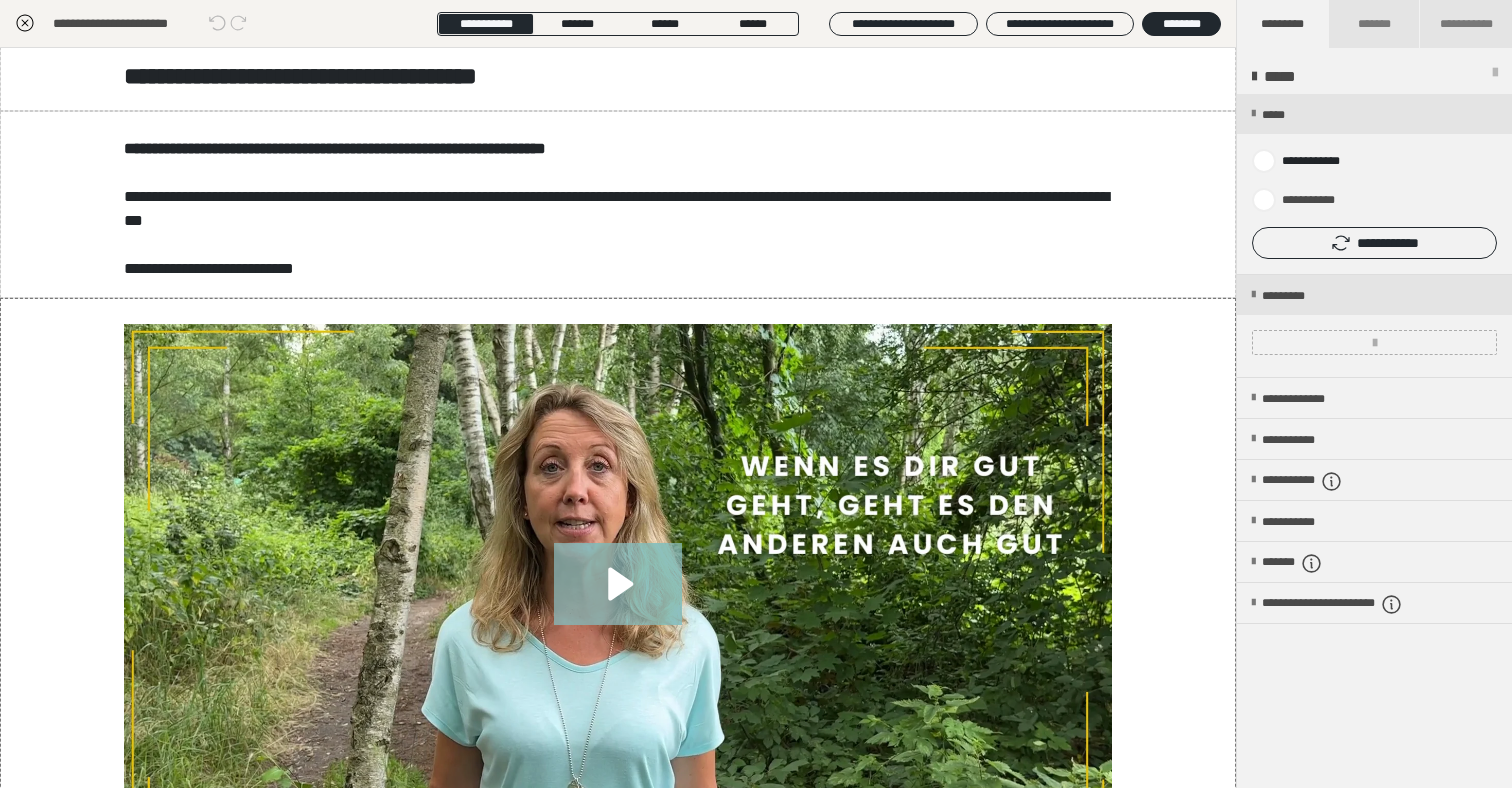 click on "*********" at bounding box center [1374, 326] 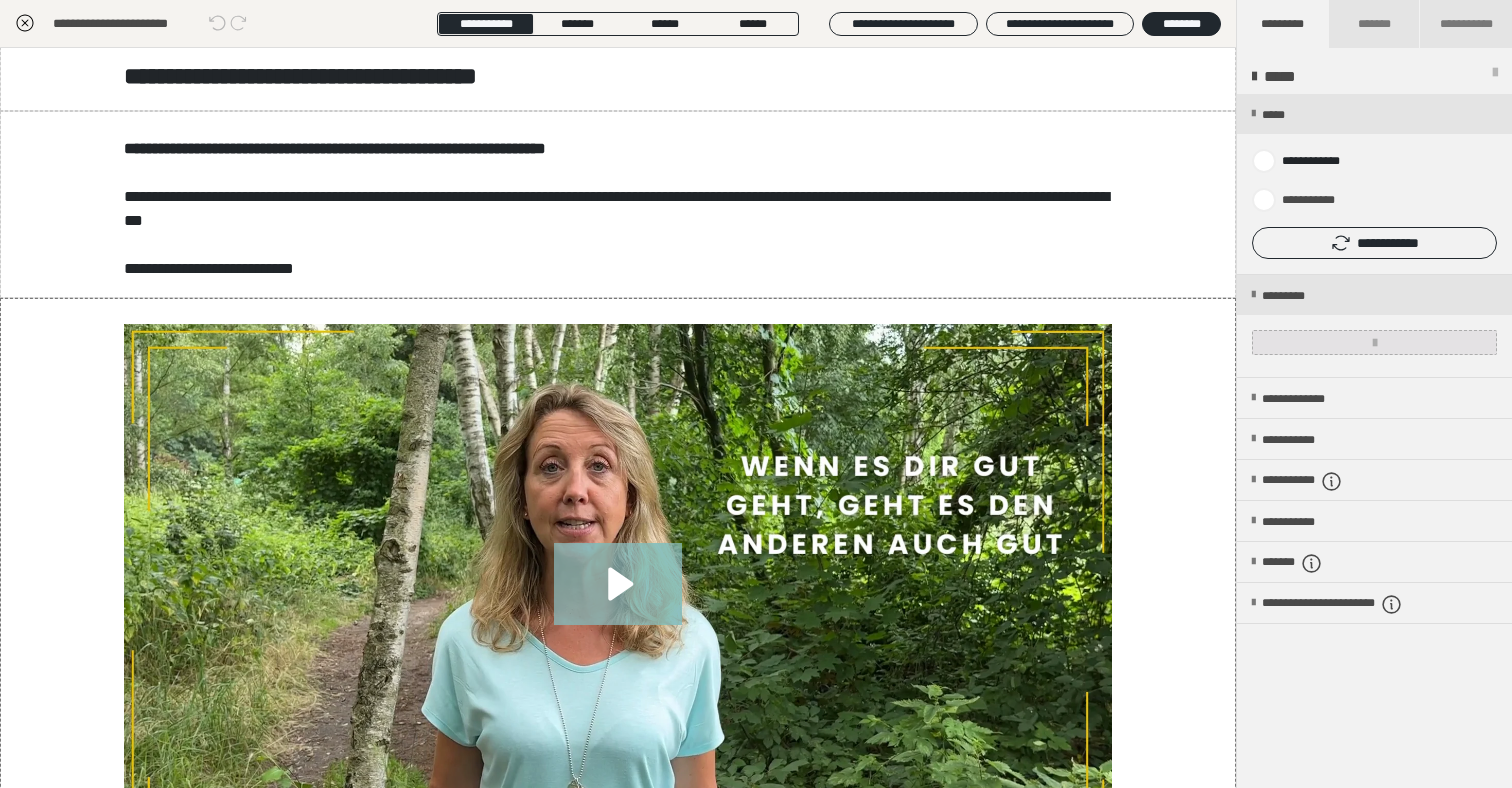 click at bounding box center (1374, 342) 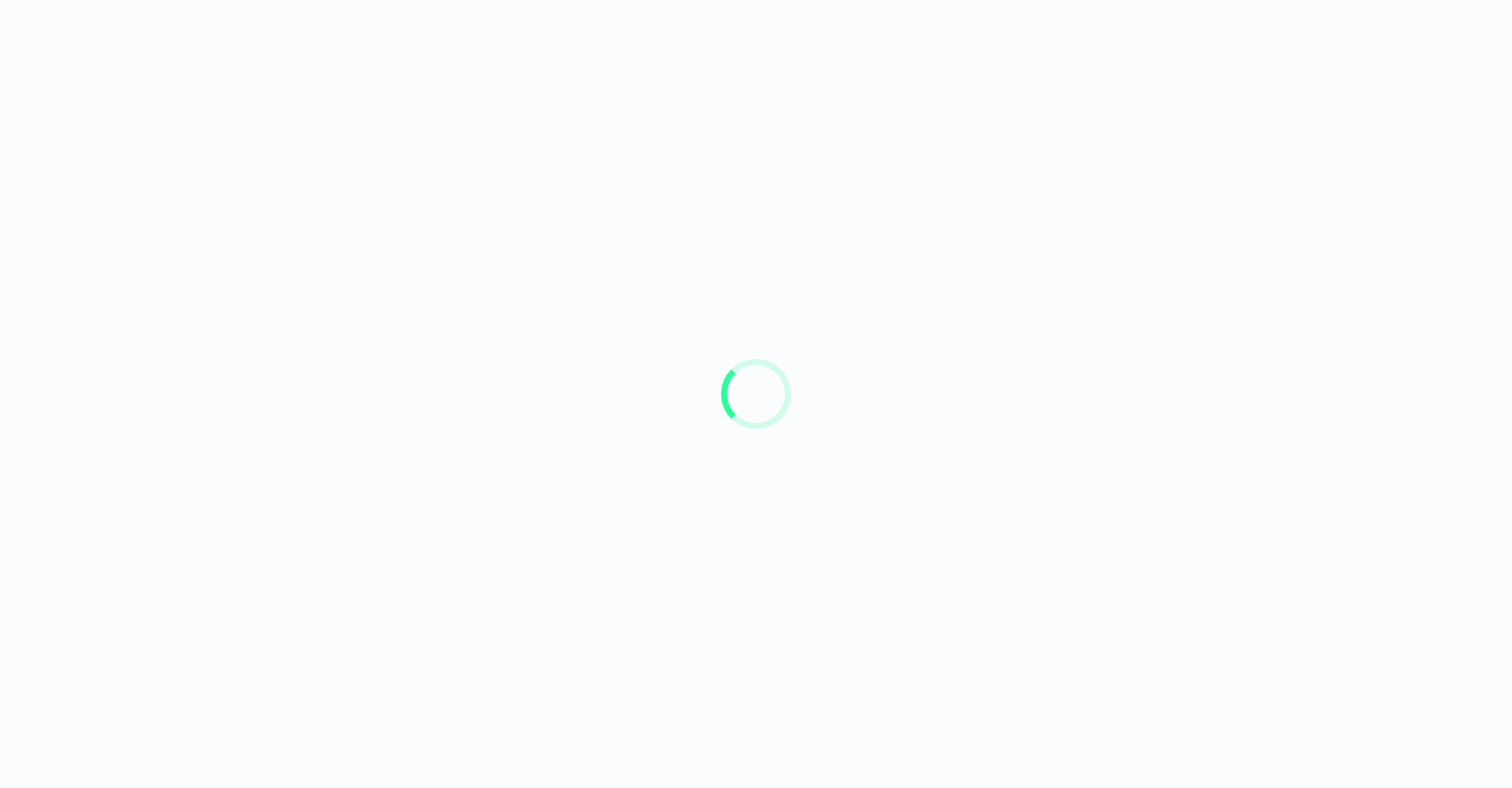 scroll, scrollTop: 0, scrollLeft: 0, axis: both 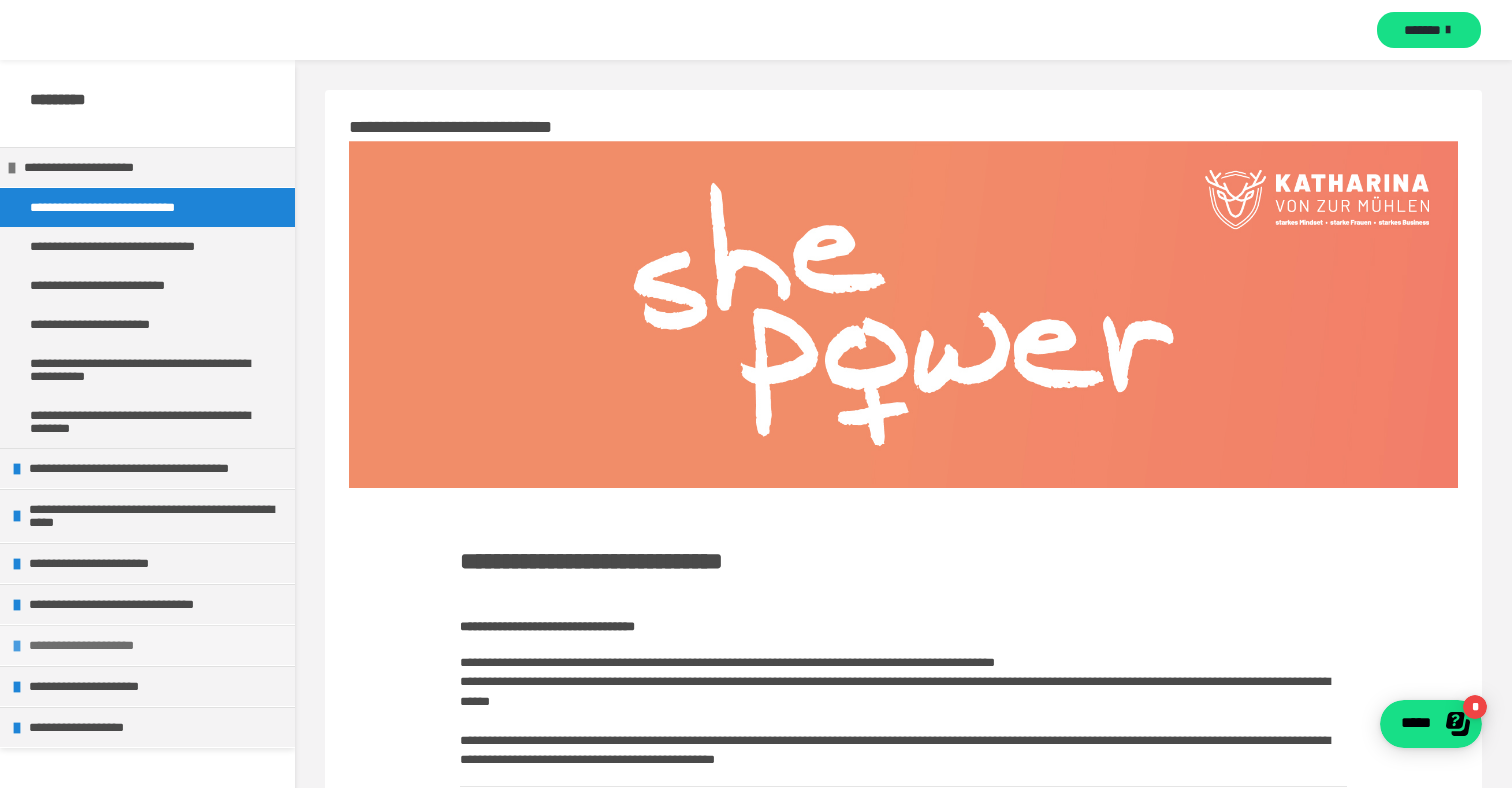 click on "**********" at bounding box center [157, 645] 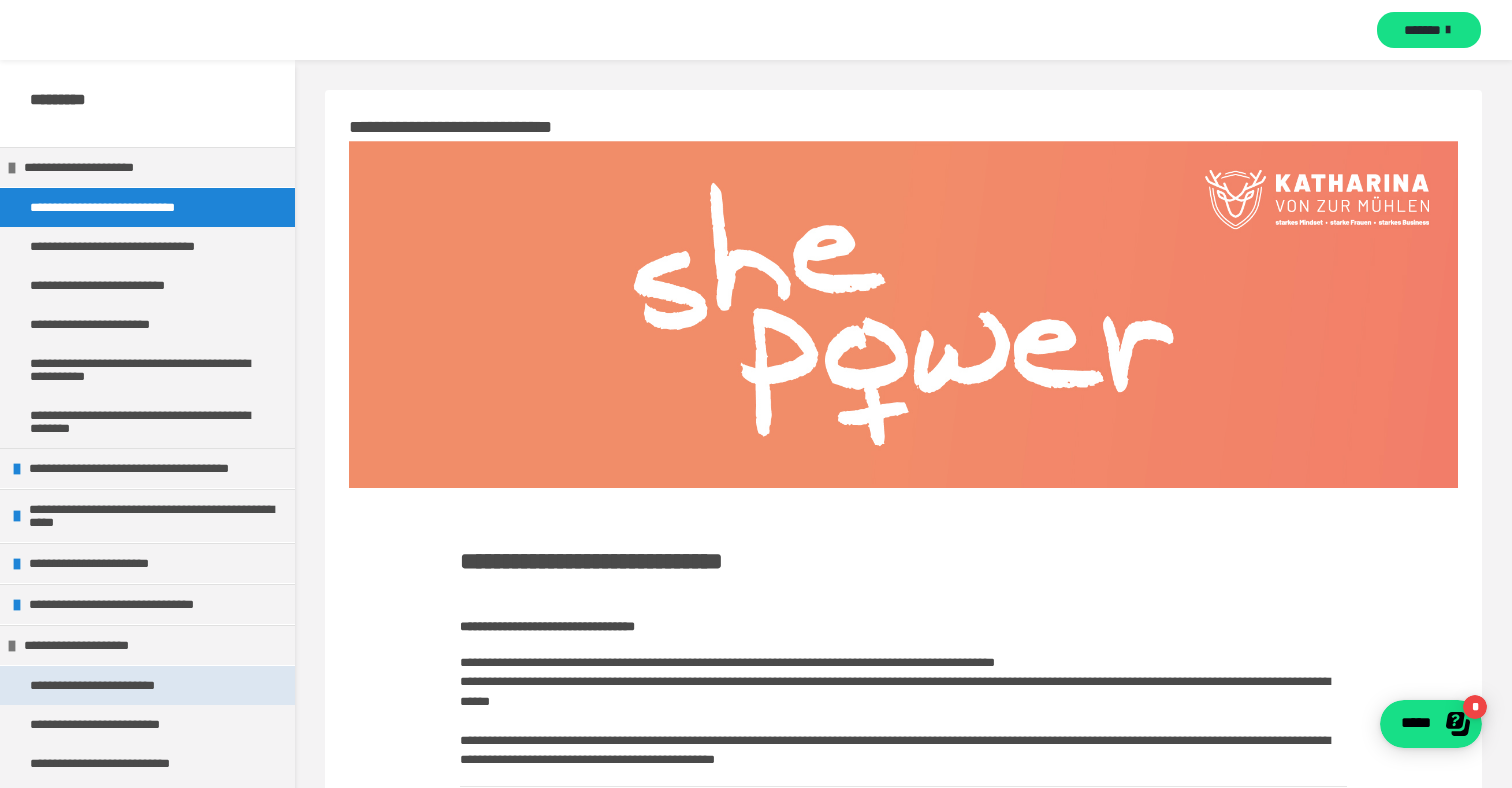 click on "**********" at bounding box center (119, 685) 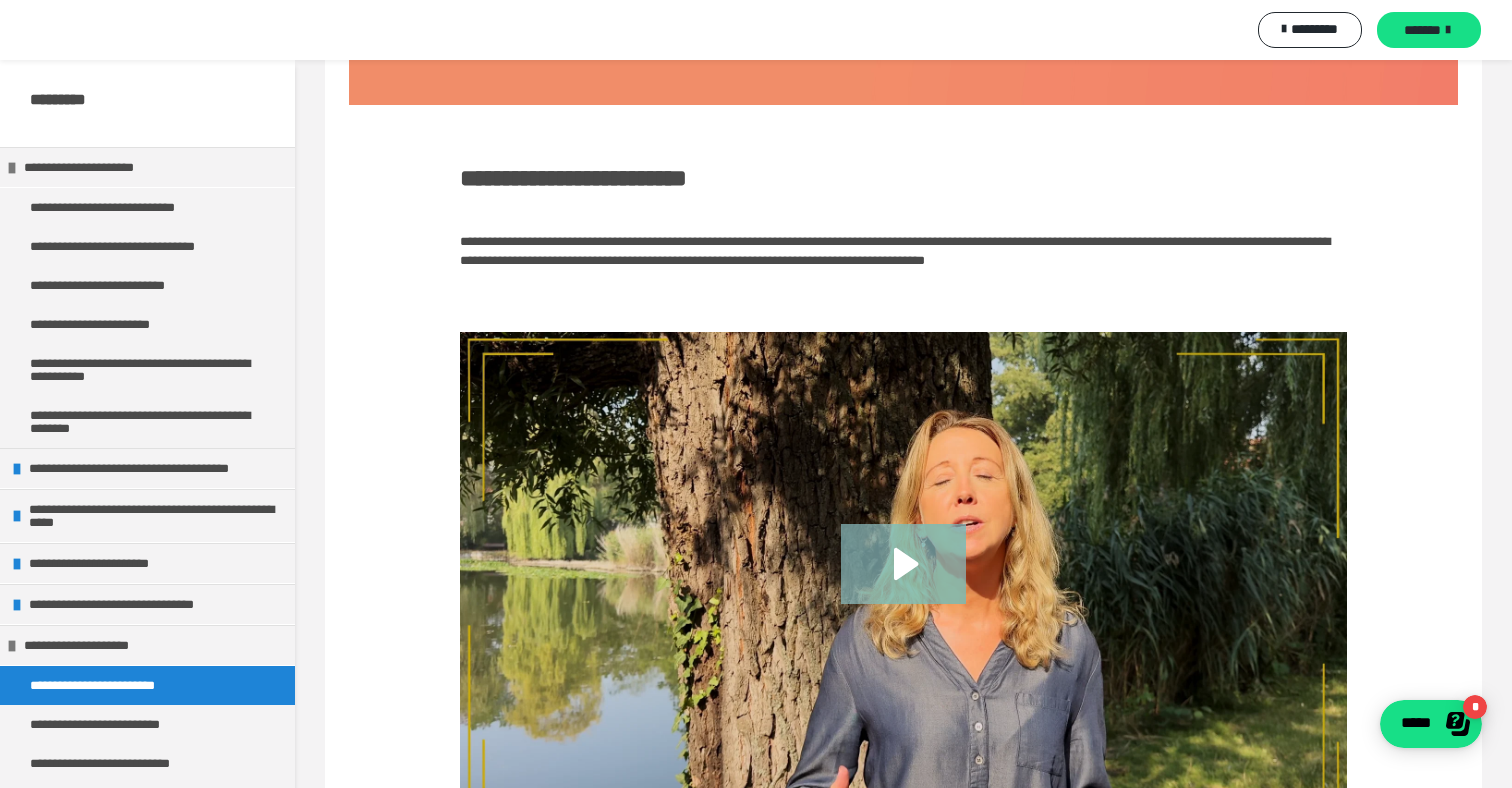 scroll, scrollTop: 491, scrollLeft: 0, axis: vertical 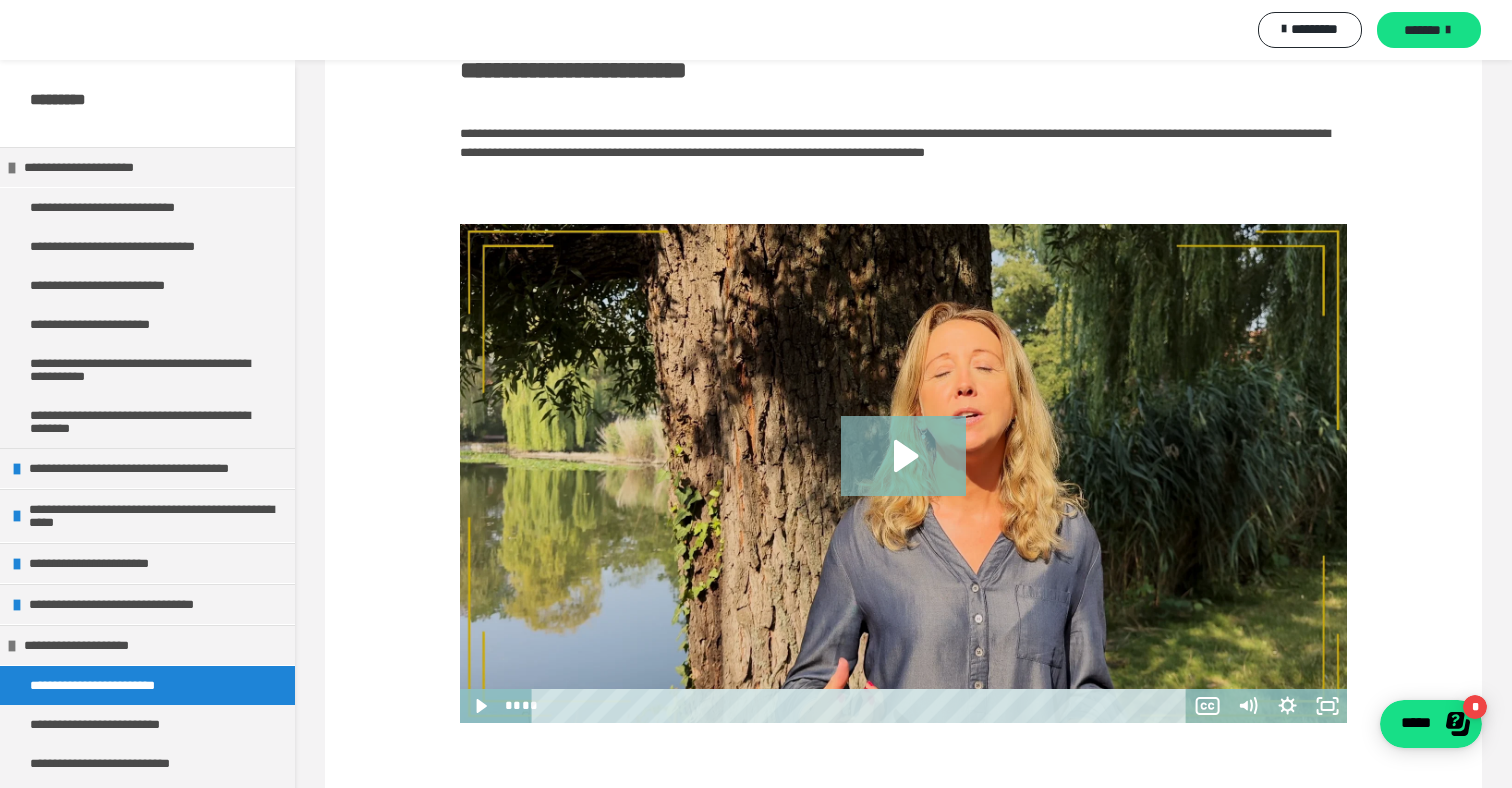 click at bounding box center (903, 473) 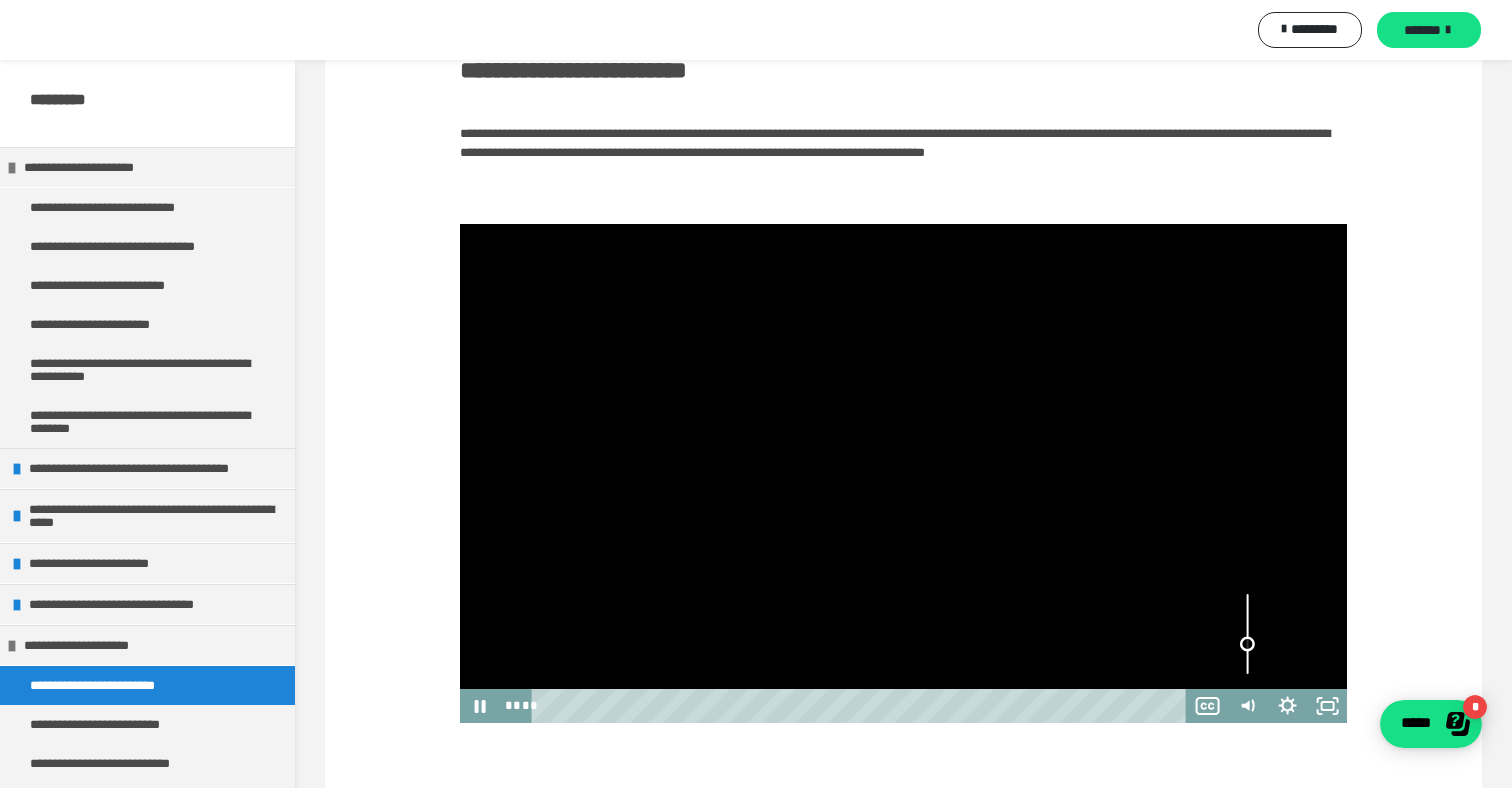 drag, startPoint x: 1248, startPoint y: 619, endPoint x: 1247, endPoint y: 644, distance: 25.019993 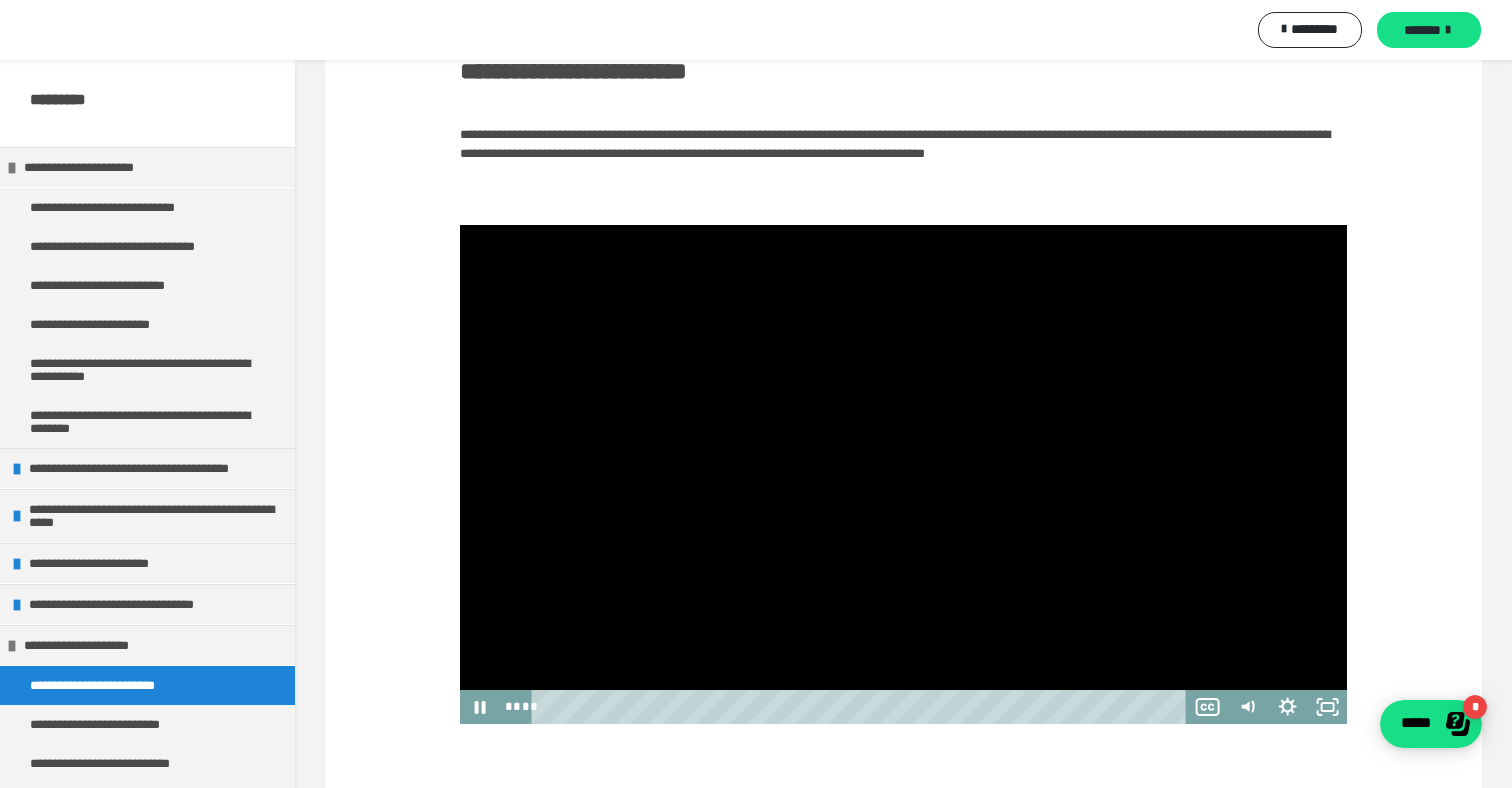 scroll, scrollTop: 535, scrollLeft: 0, axis: vertical 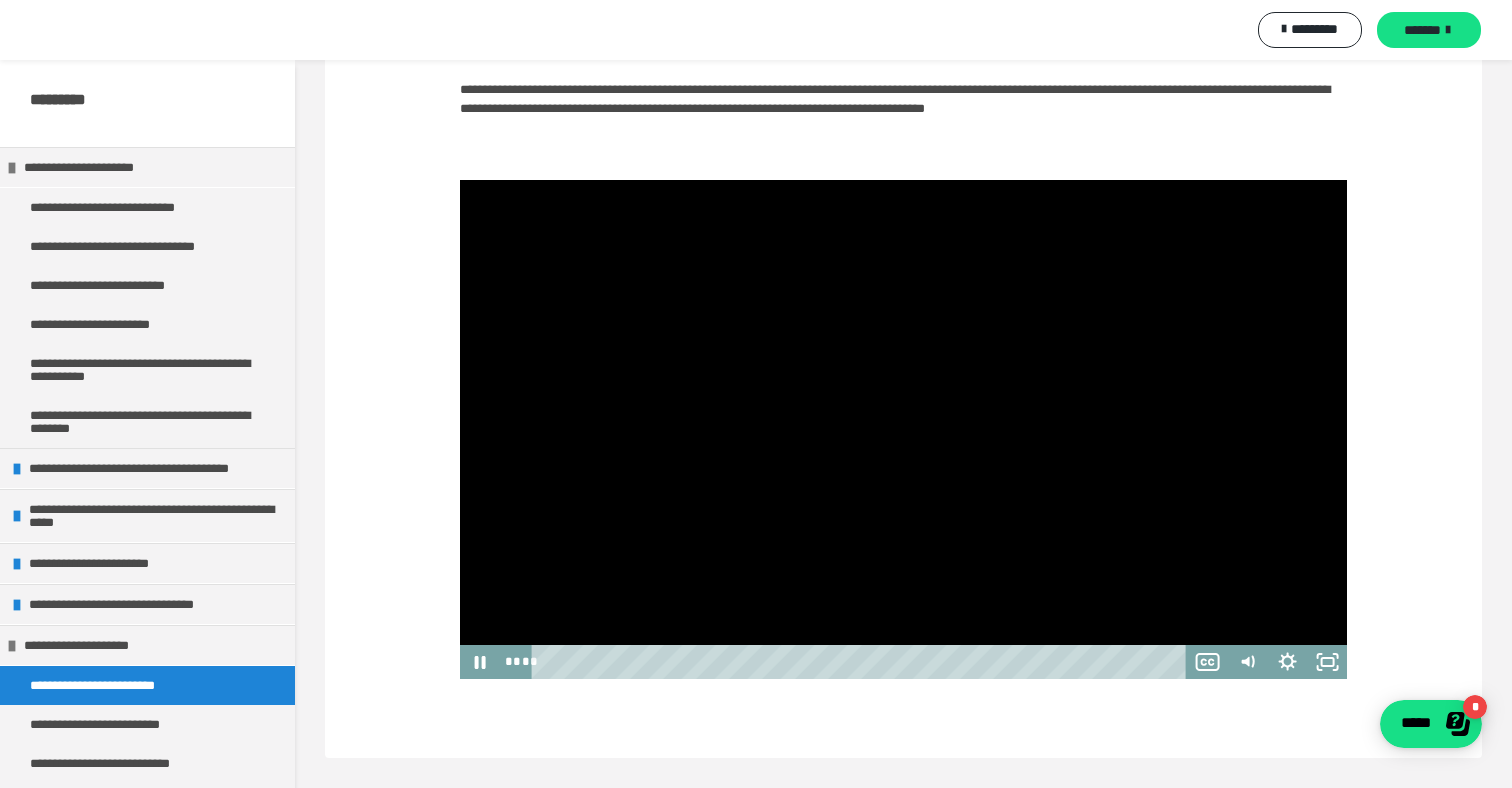 click at bounding box center (903, 429) 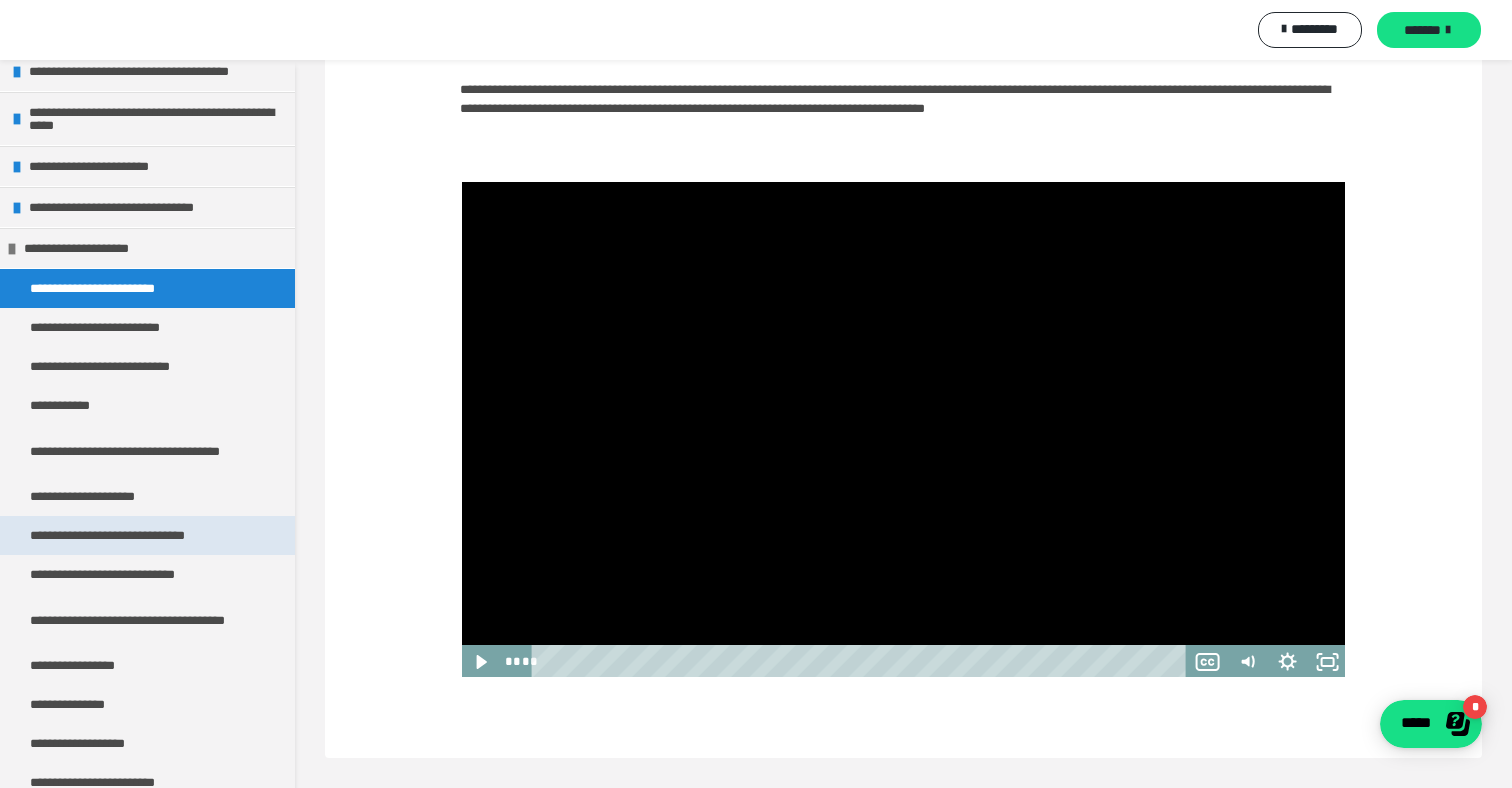 scroll, scrollTop: 416, scrollLeft: 0, axis: vertical 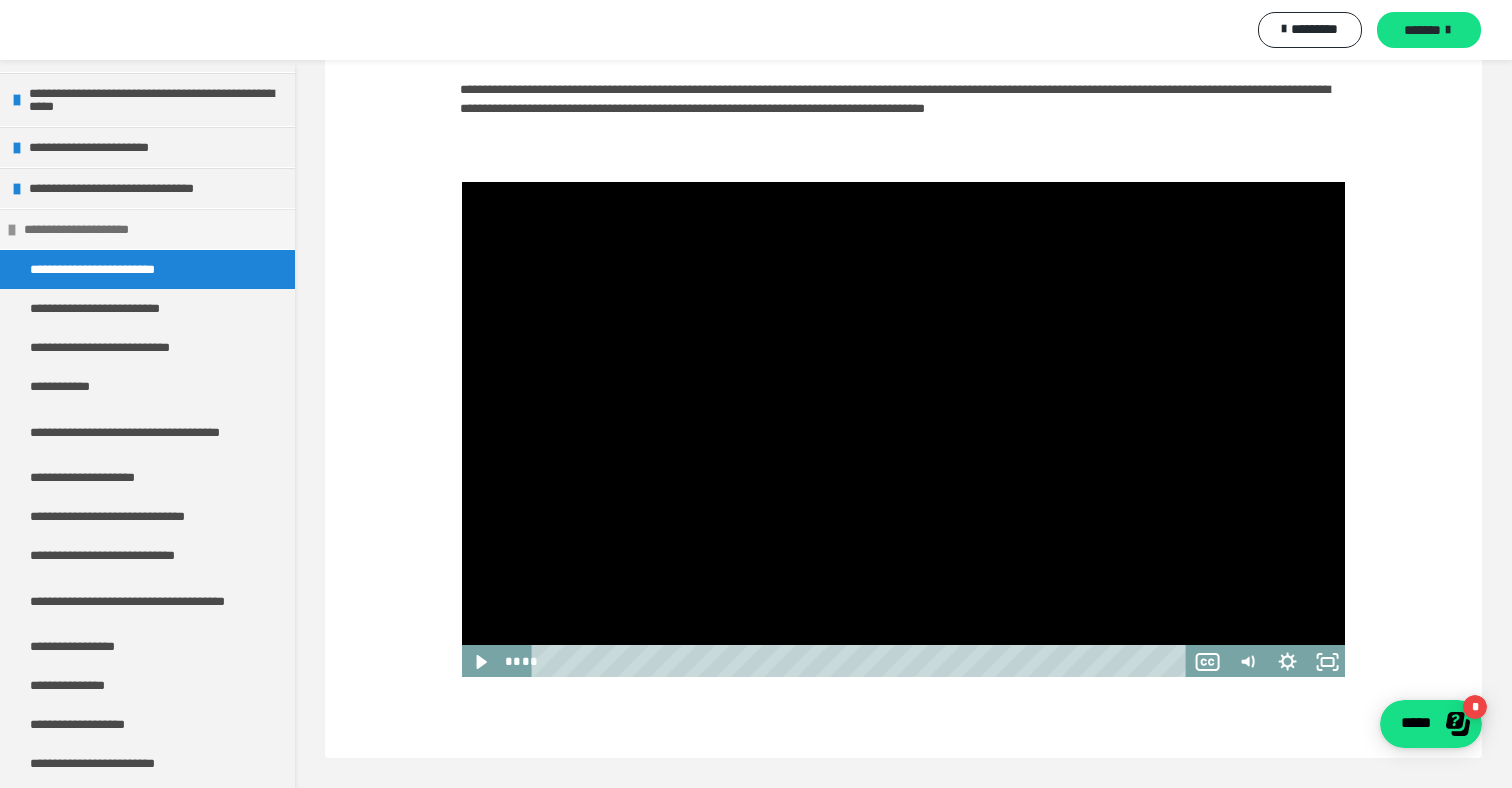 click at bounding box center (12, 230) 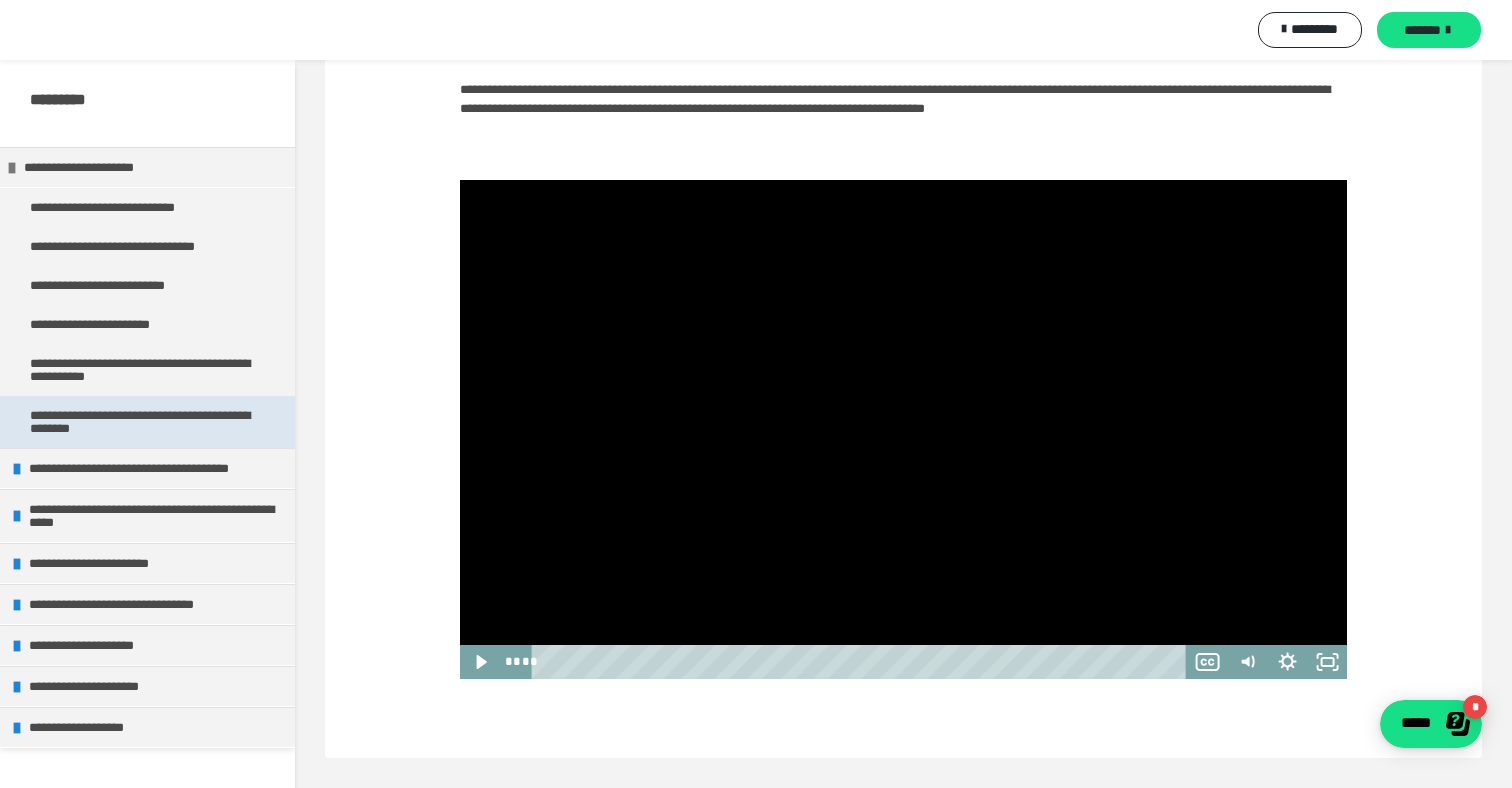 scroll, scrollTop: 0, scrollLeft: 0, axis: both 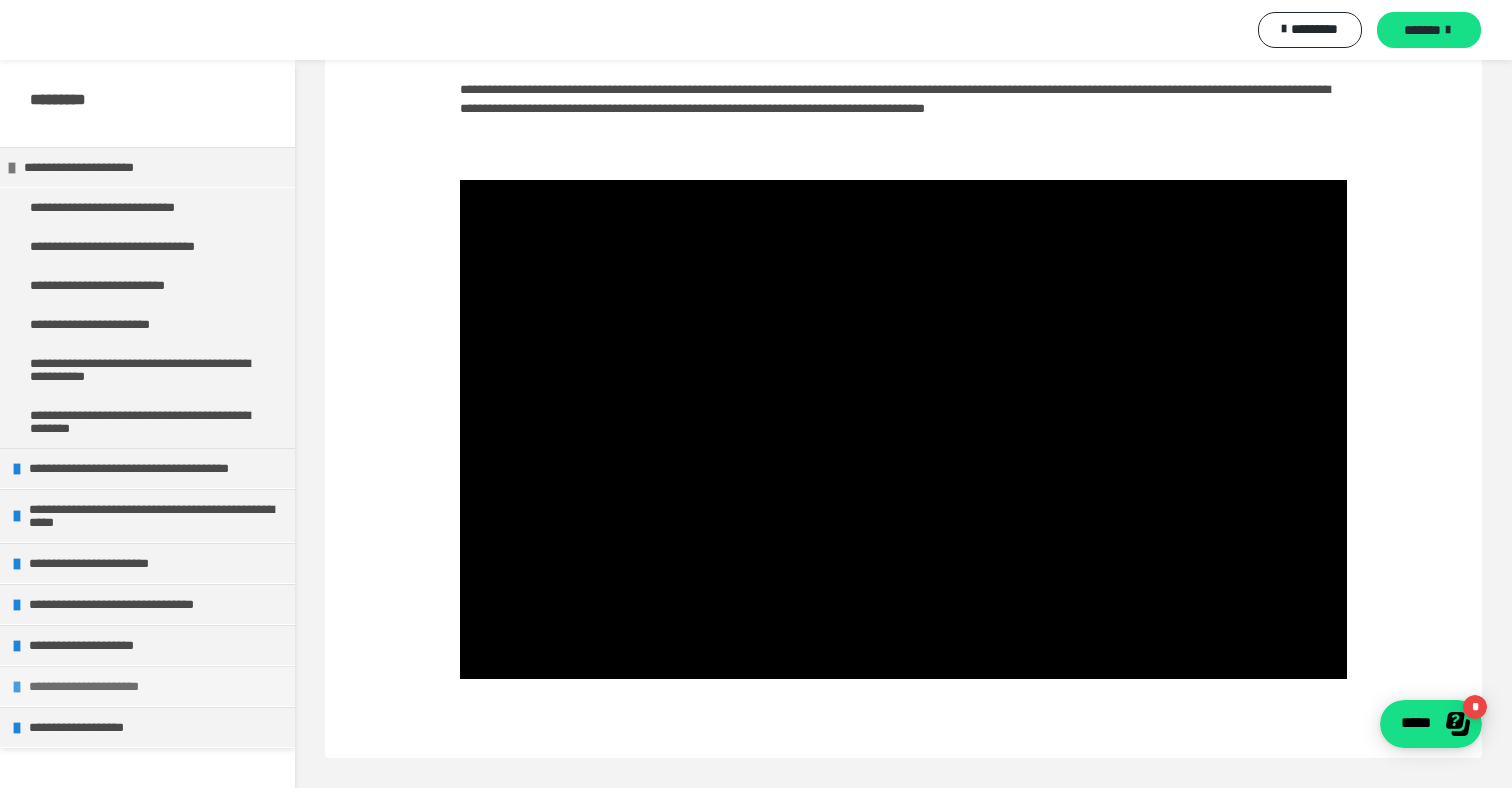 click on "**********" at bounding box center [157, 686] 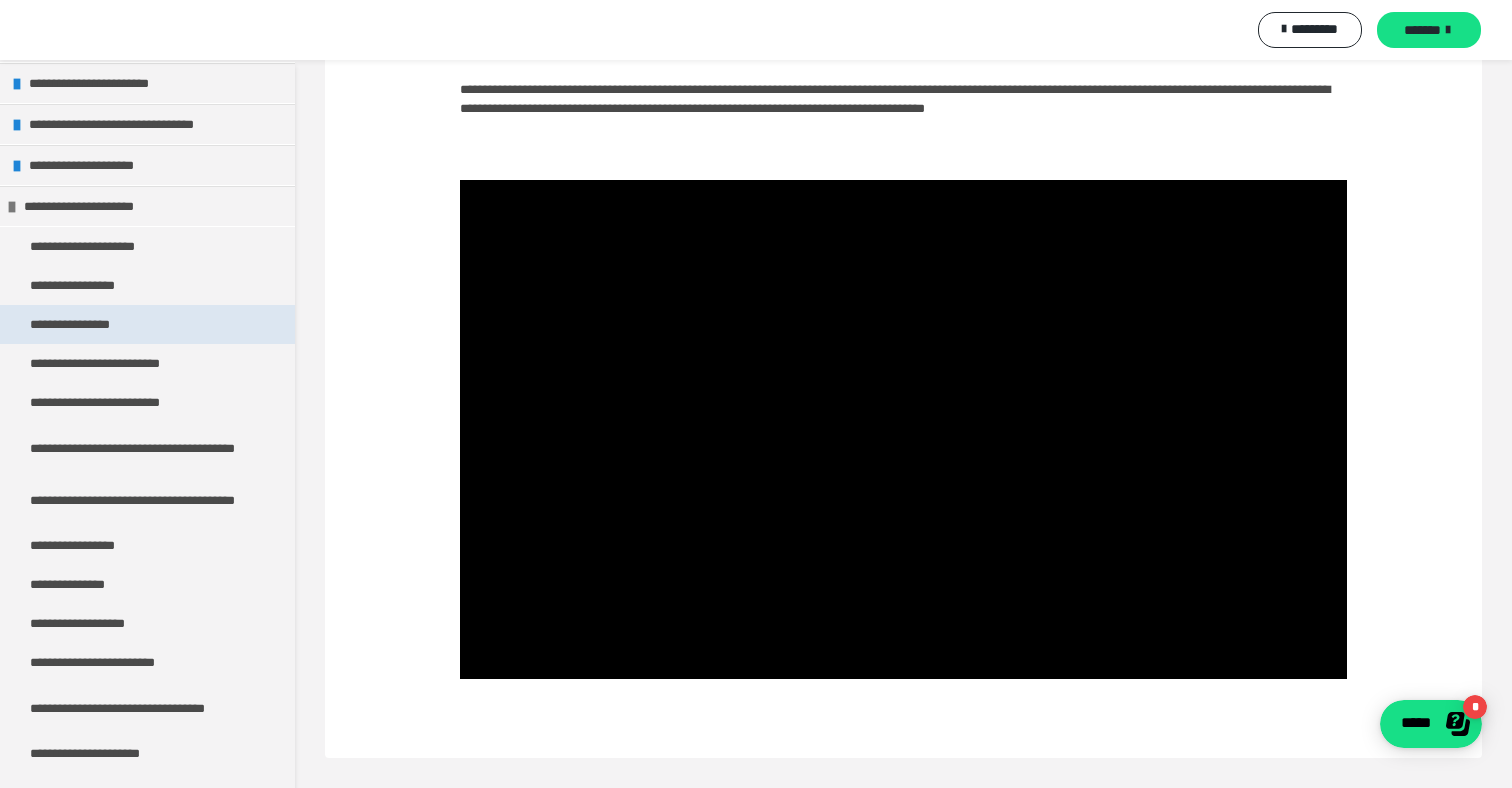 scroll, scrollTop: 461, scrollLeft: 0, axis: vertical 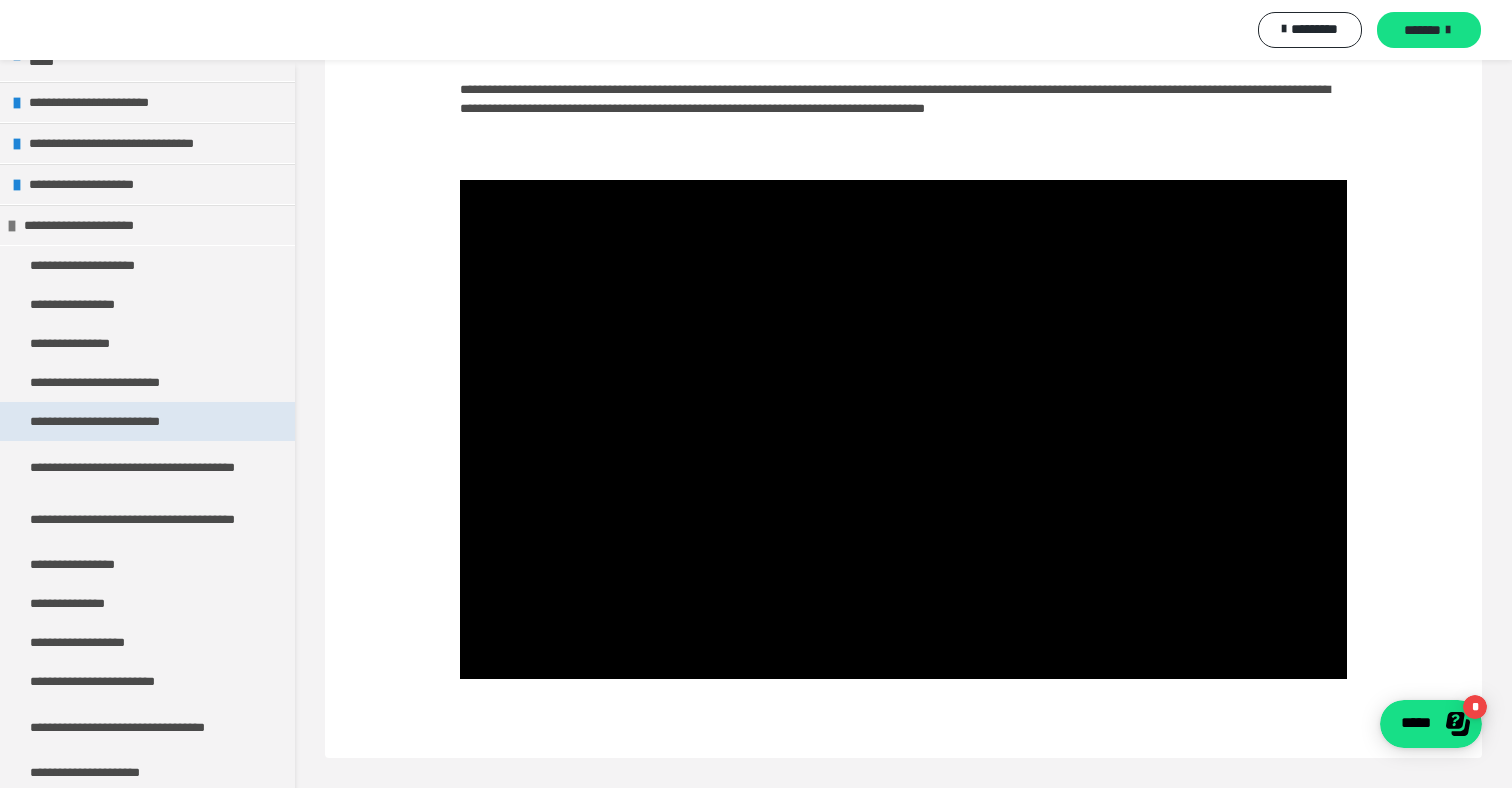 click on "**********" at bounding box center (114, 421) 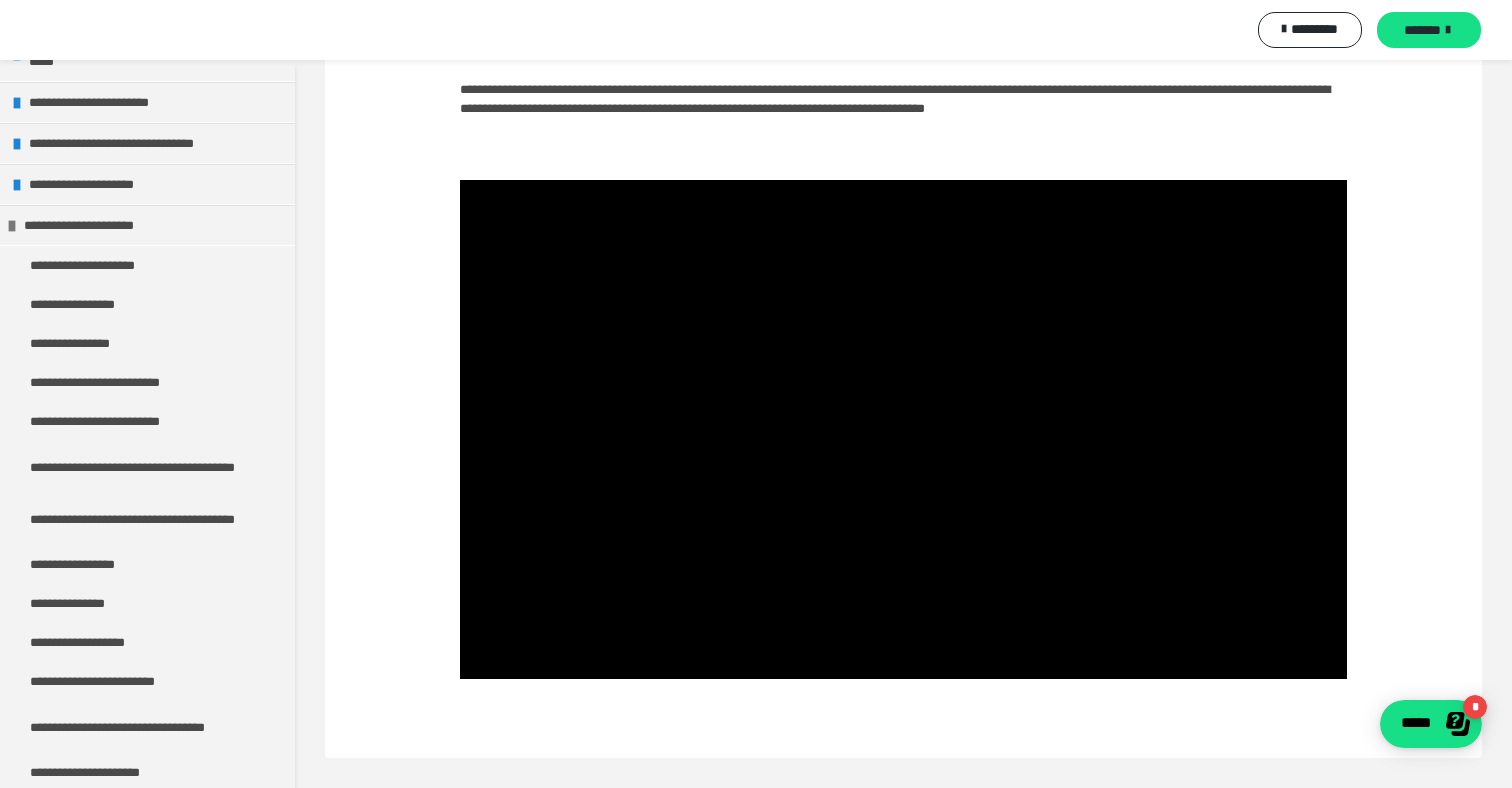 scroll, scrollTop: 0, scrollLeft: 0, axis: both 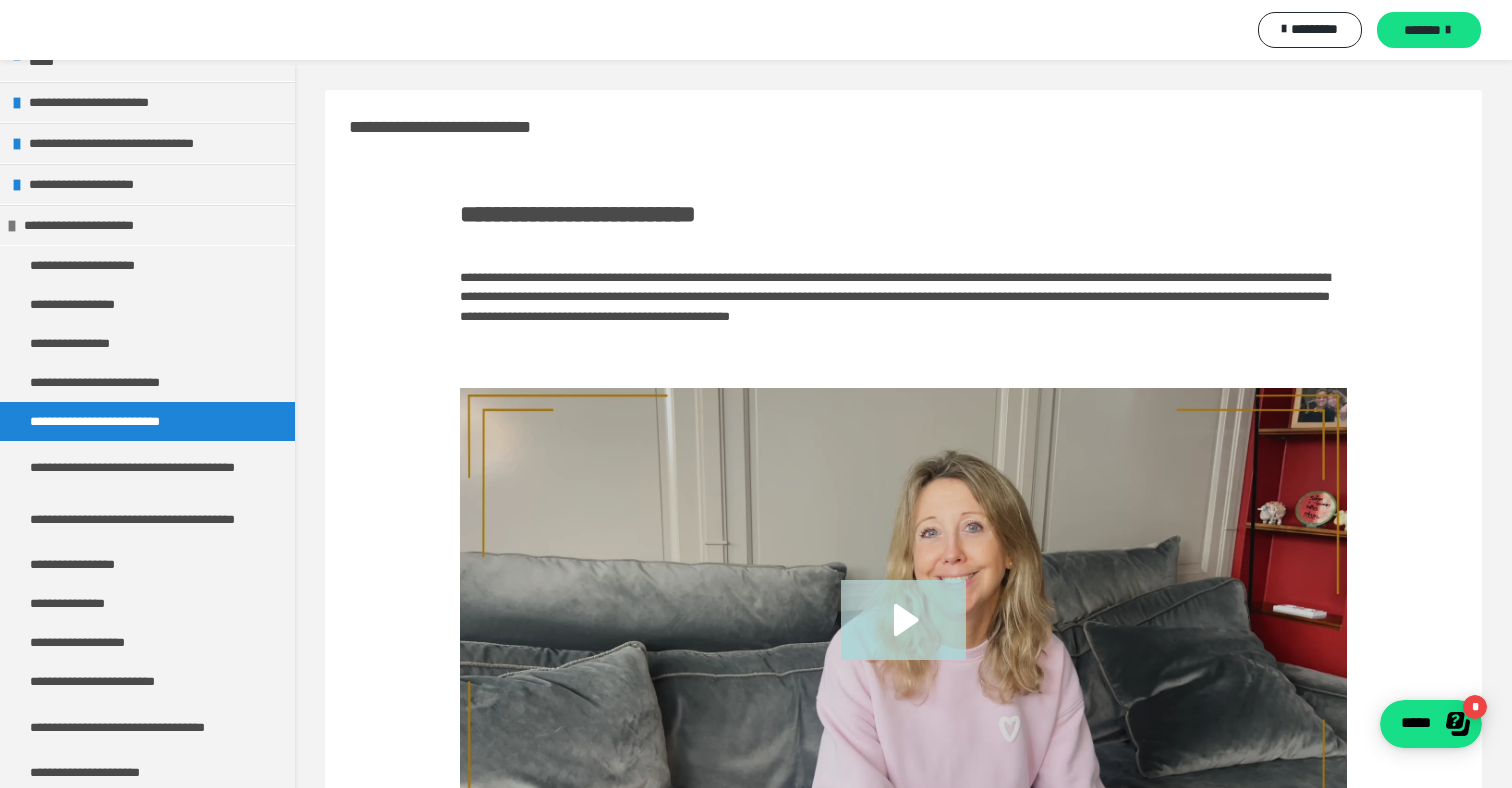 click 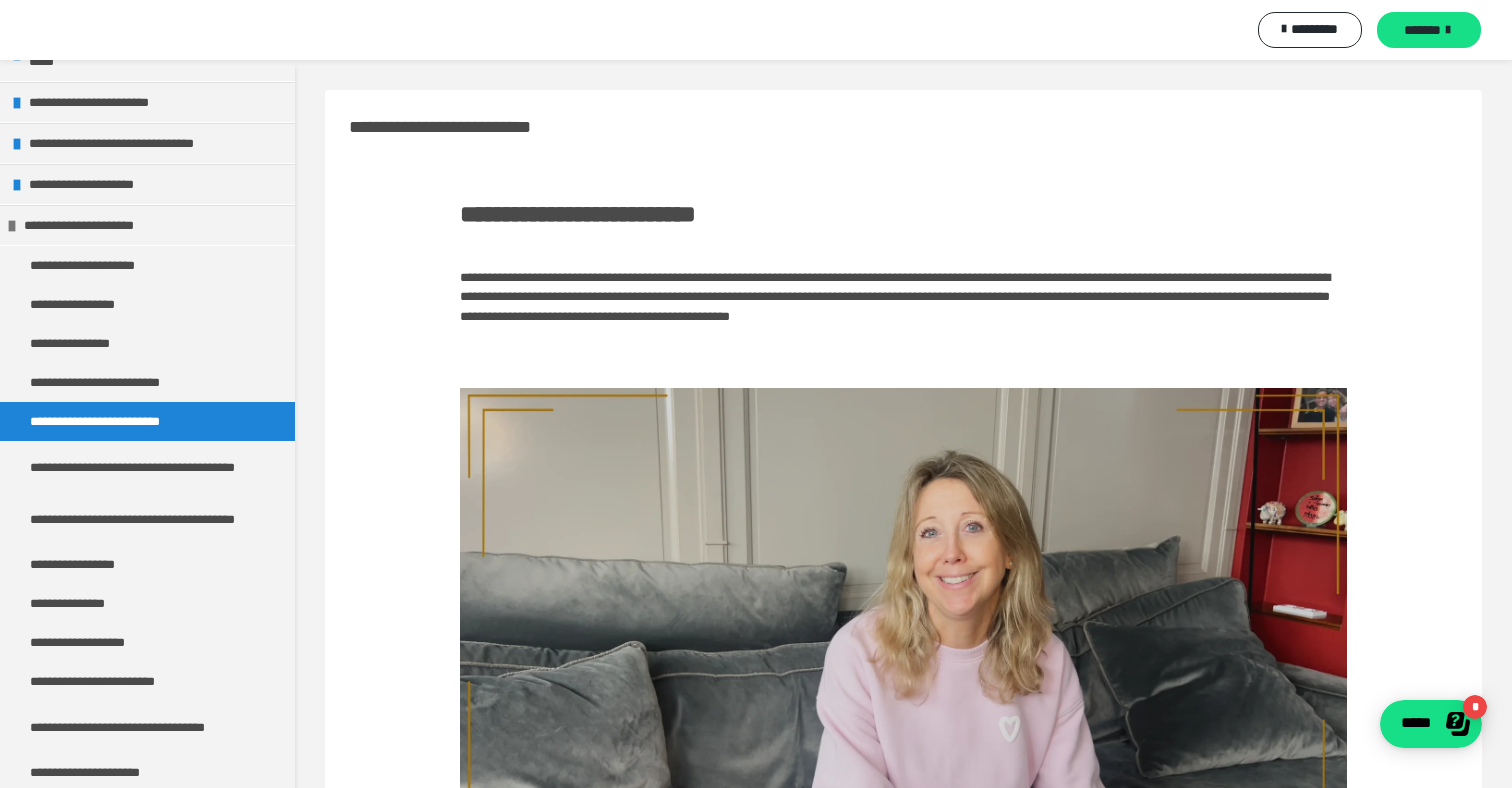 scroll, scrollTop: 208, scrollLeft: 0, axis: vertical 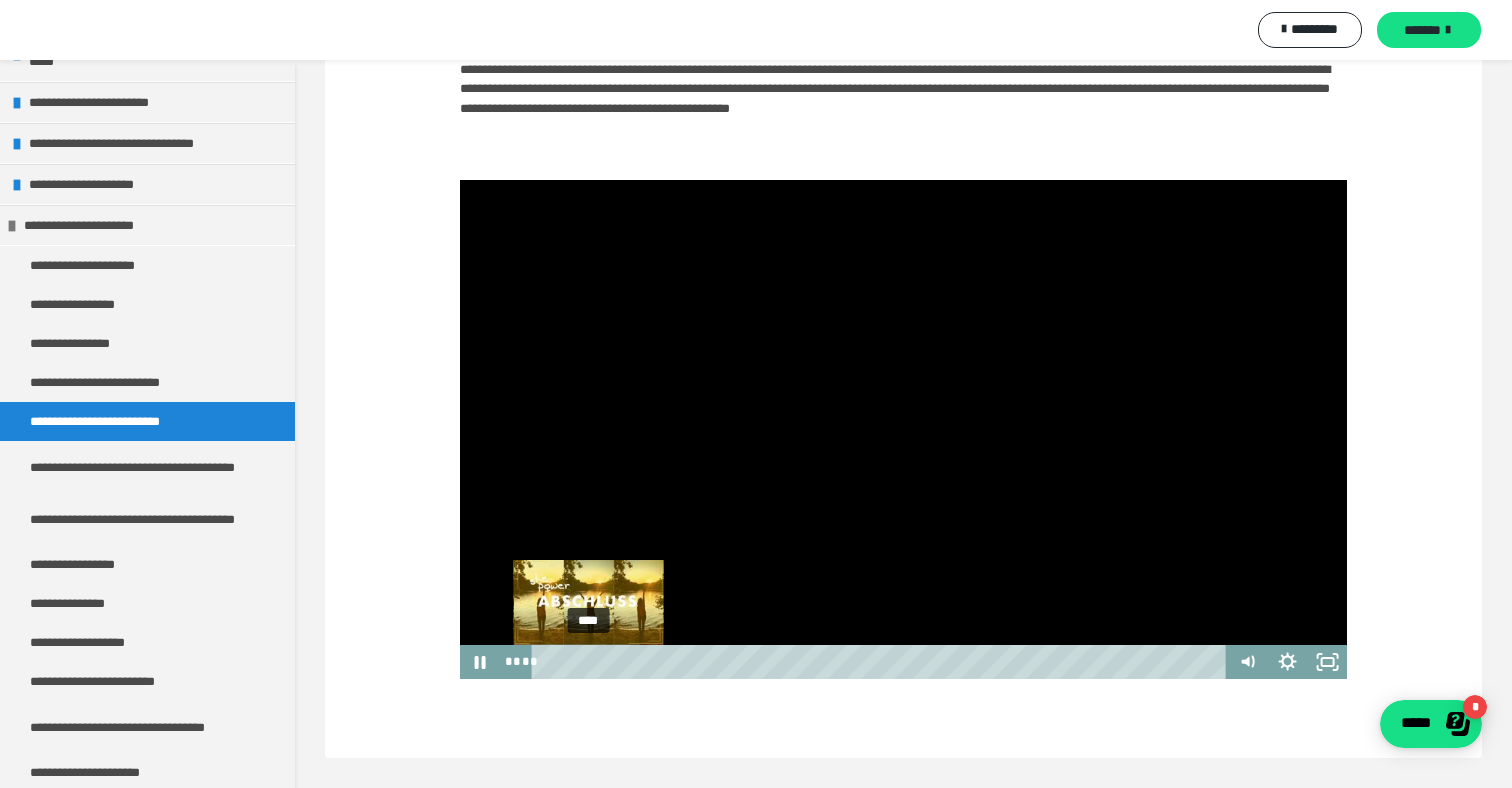 click on "****" at bounding box center [882, 662] 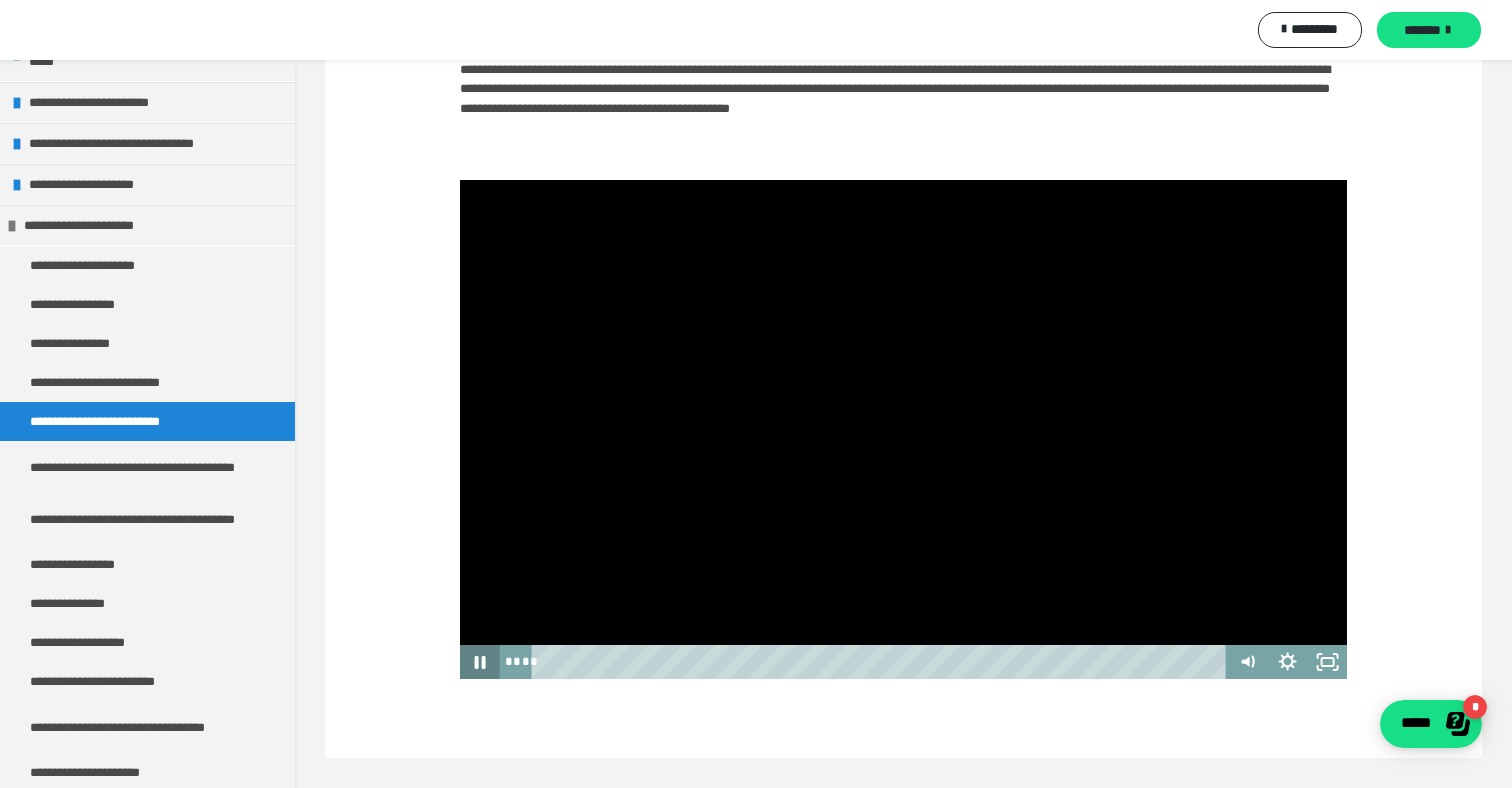 click 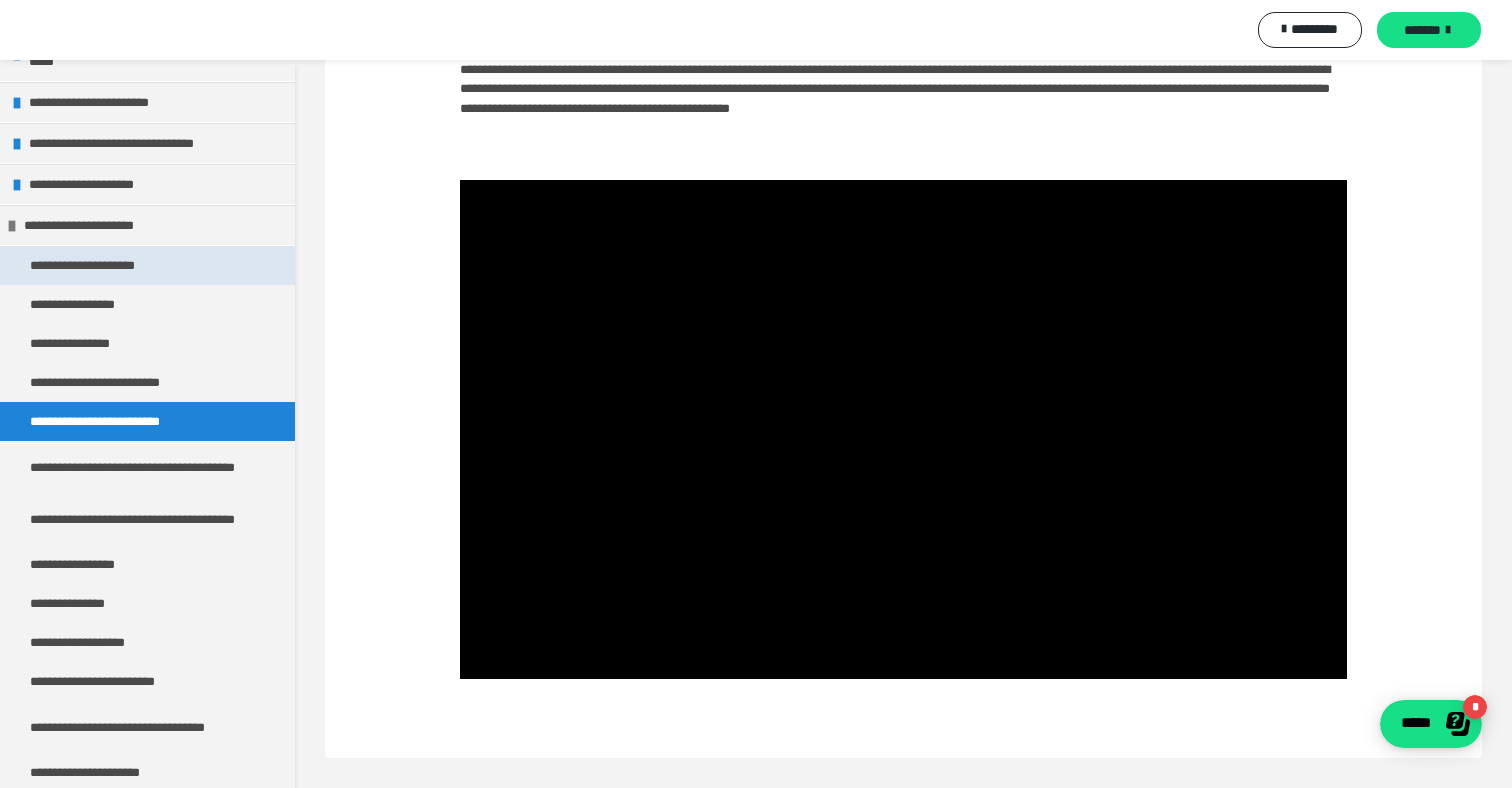 click on "**********" at bounding box center [106, 265] 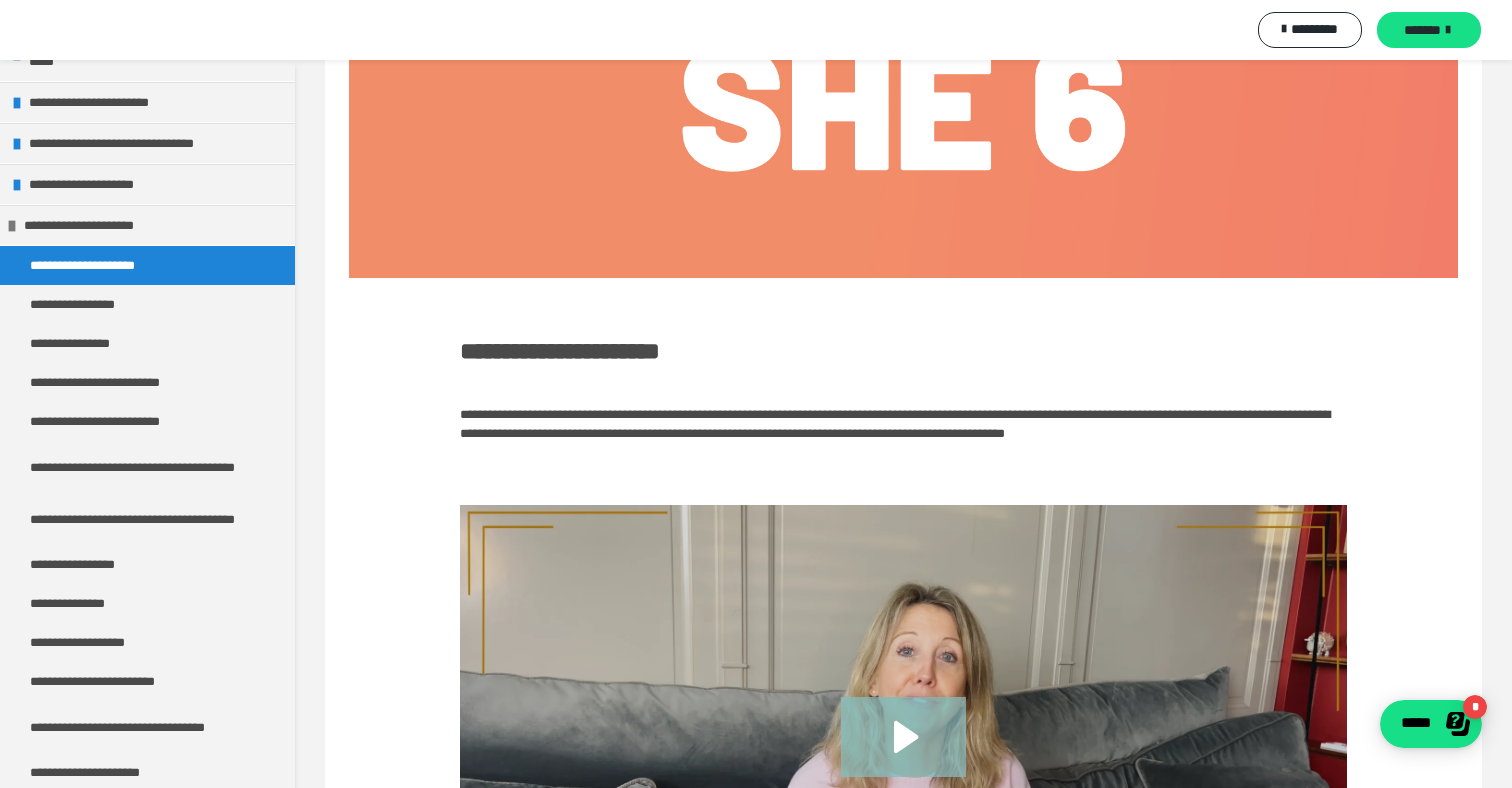 scroll, scrollTop: 535, scrollLeft: 0, axis: vertical 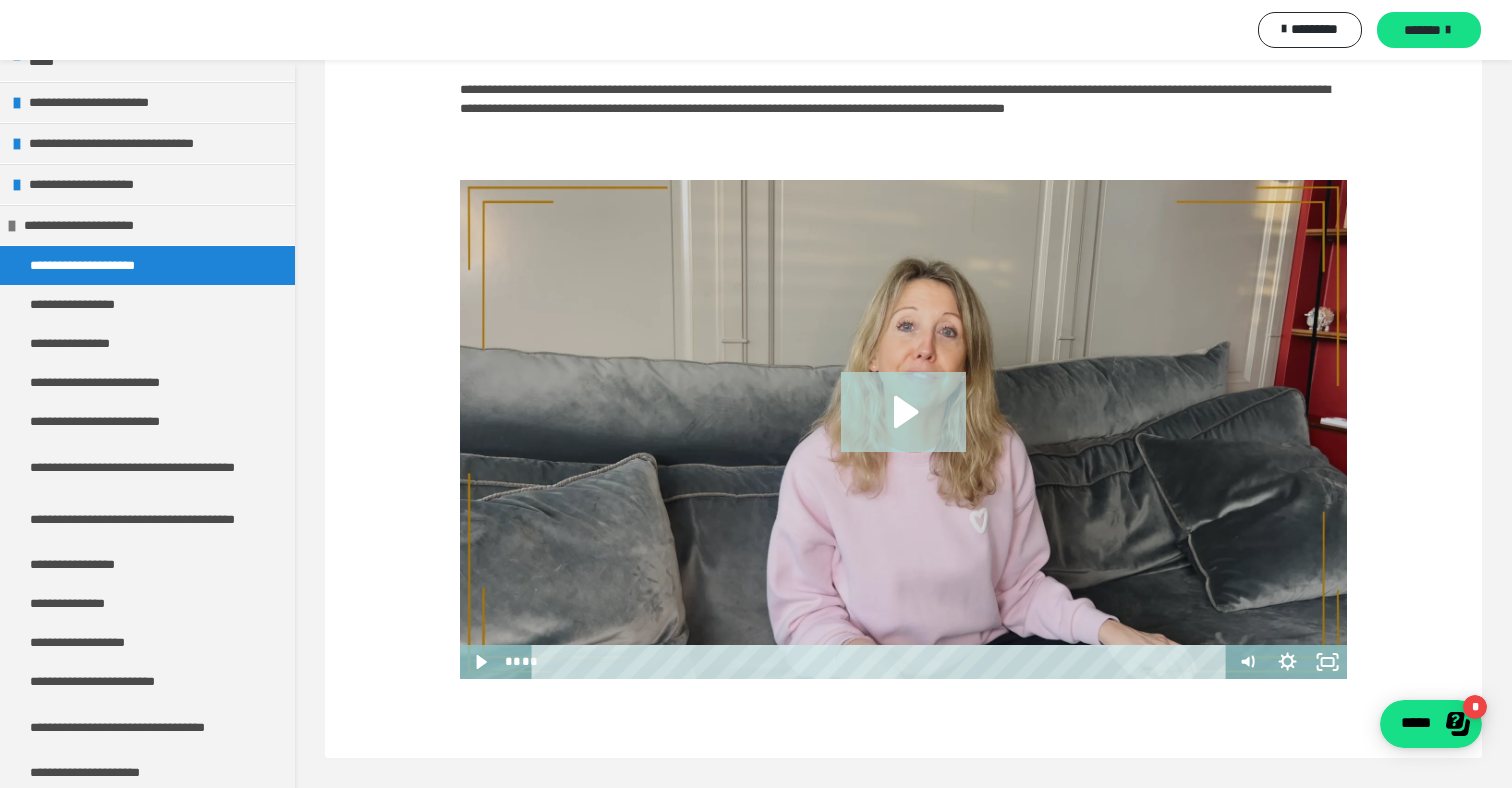 click 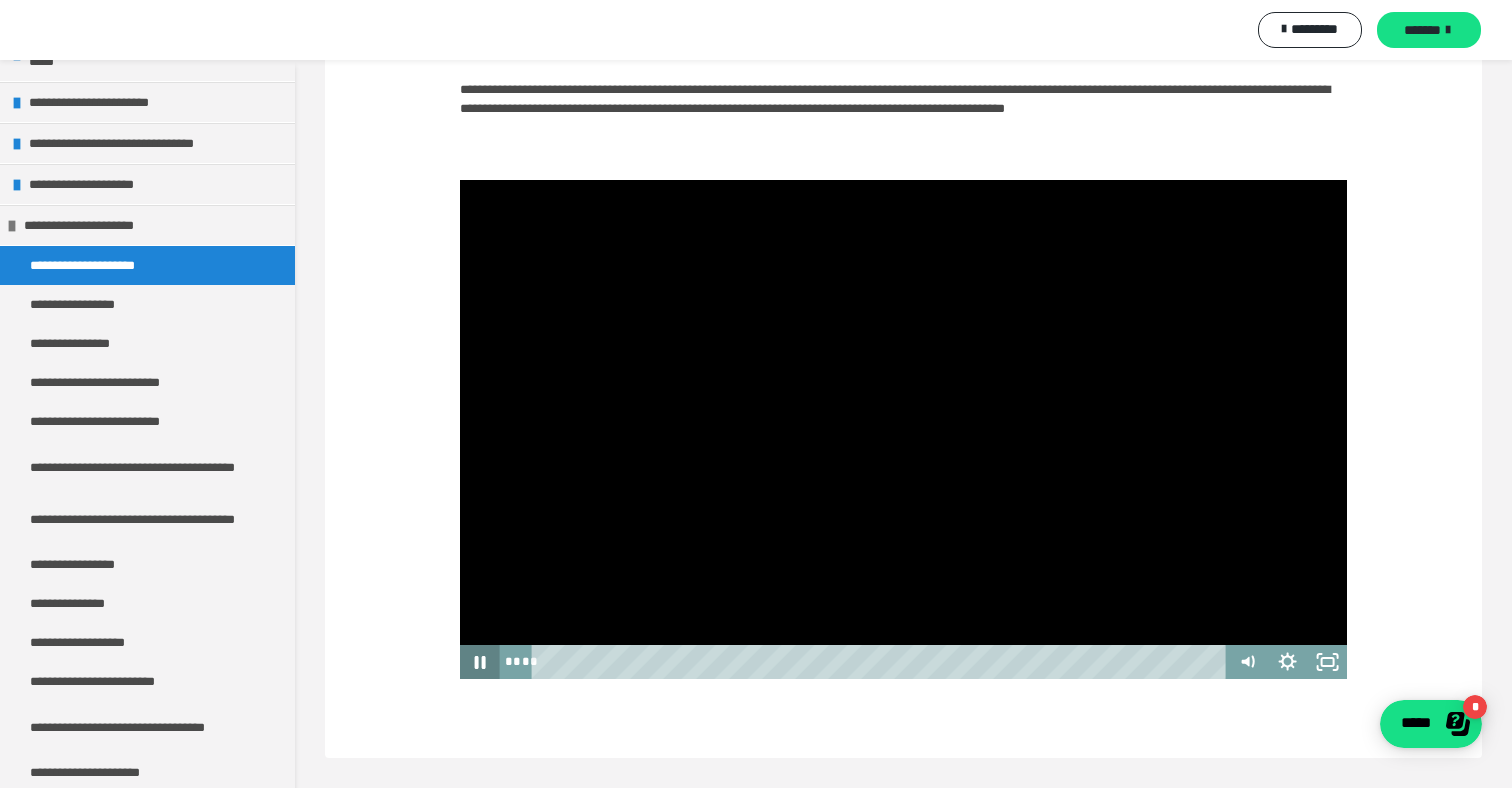 click 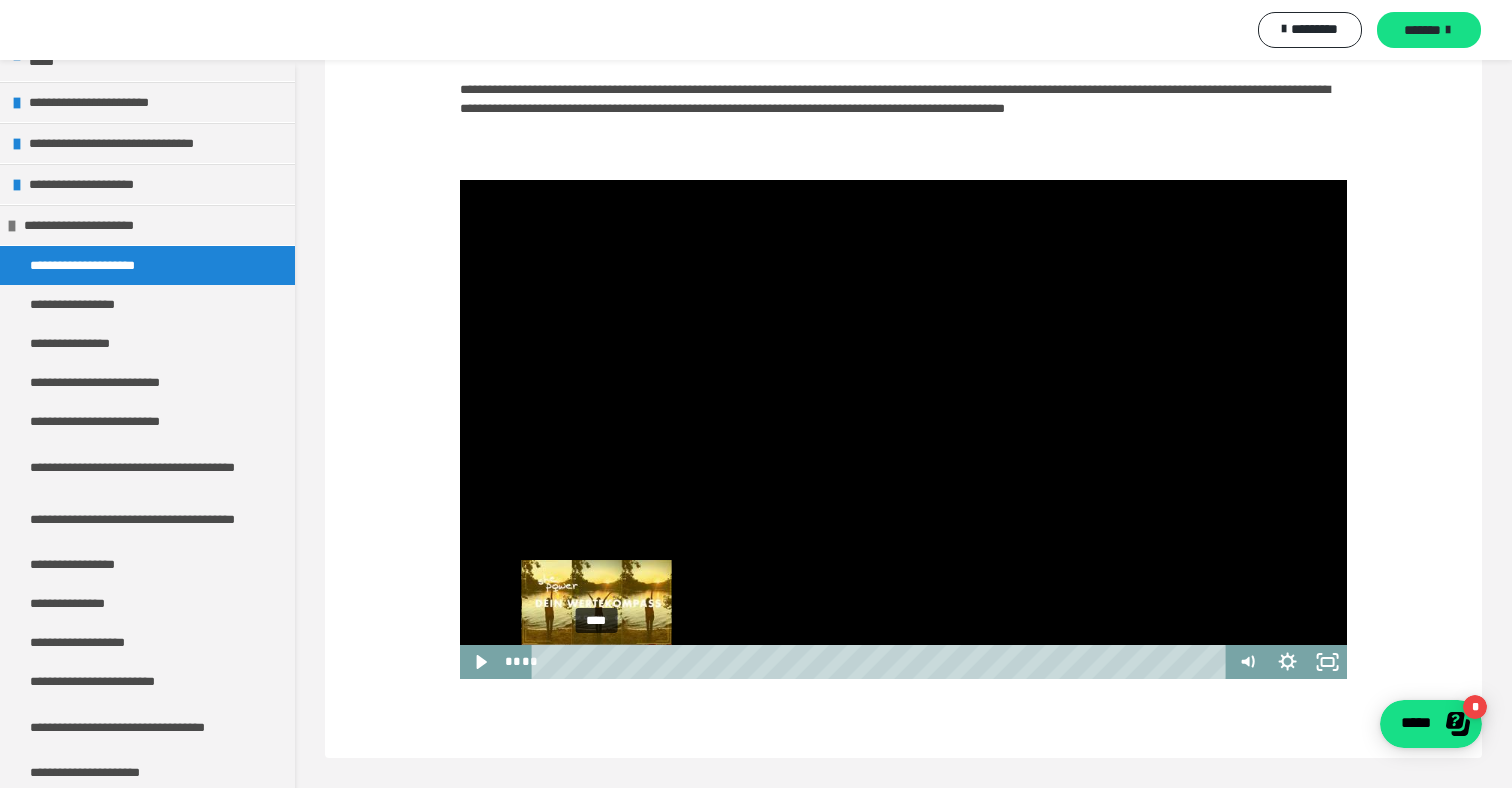 click on "****" at bounding box center (882, 662) 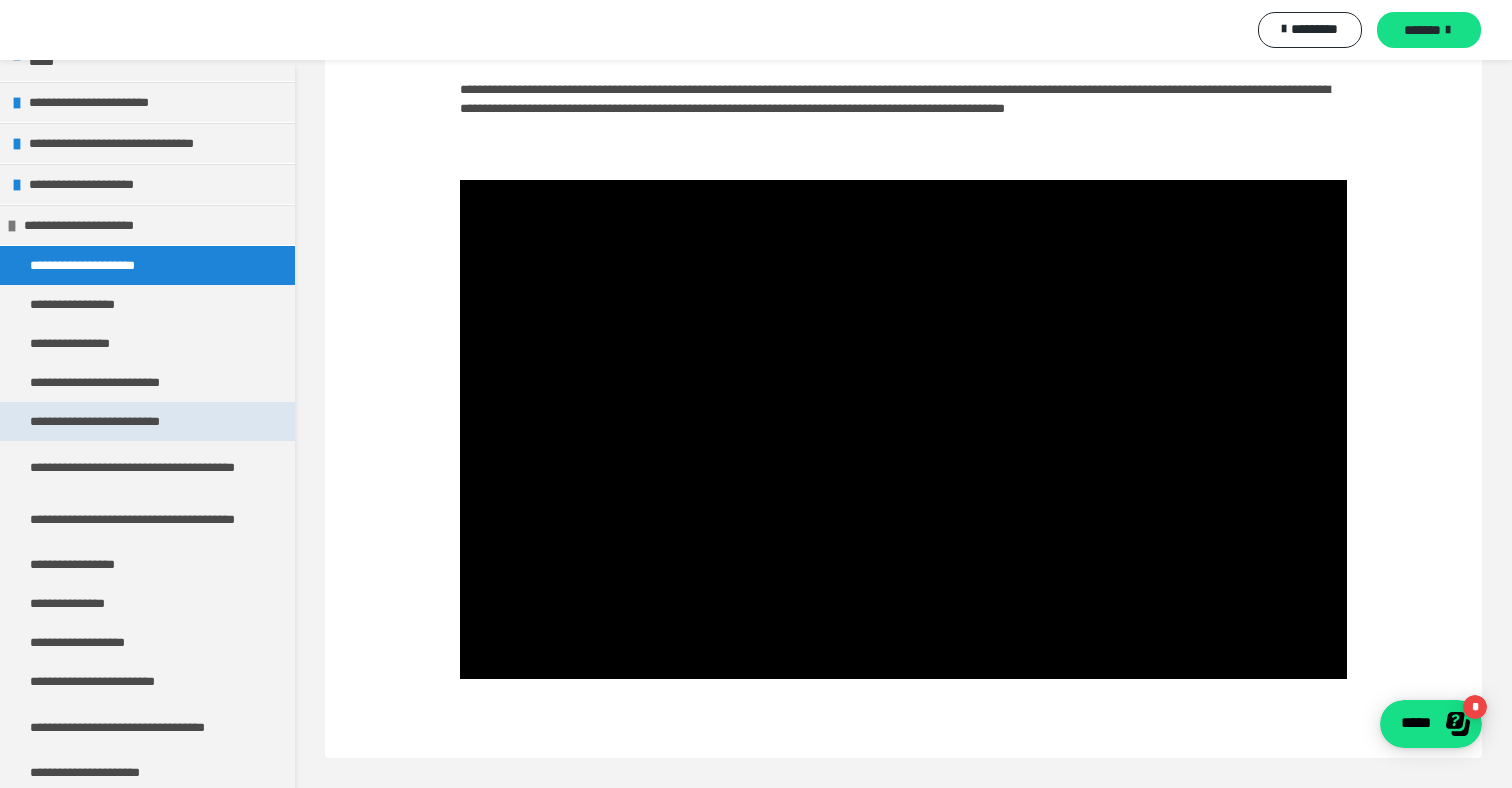 click on "**********" at bounding box center (114, 421) 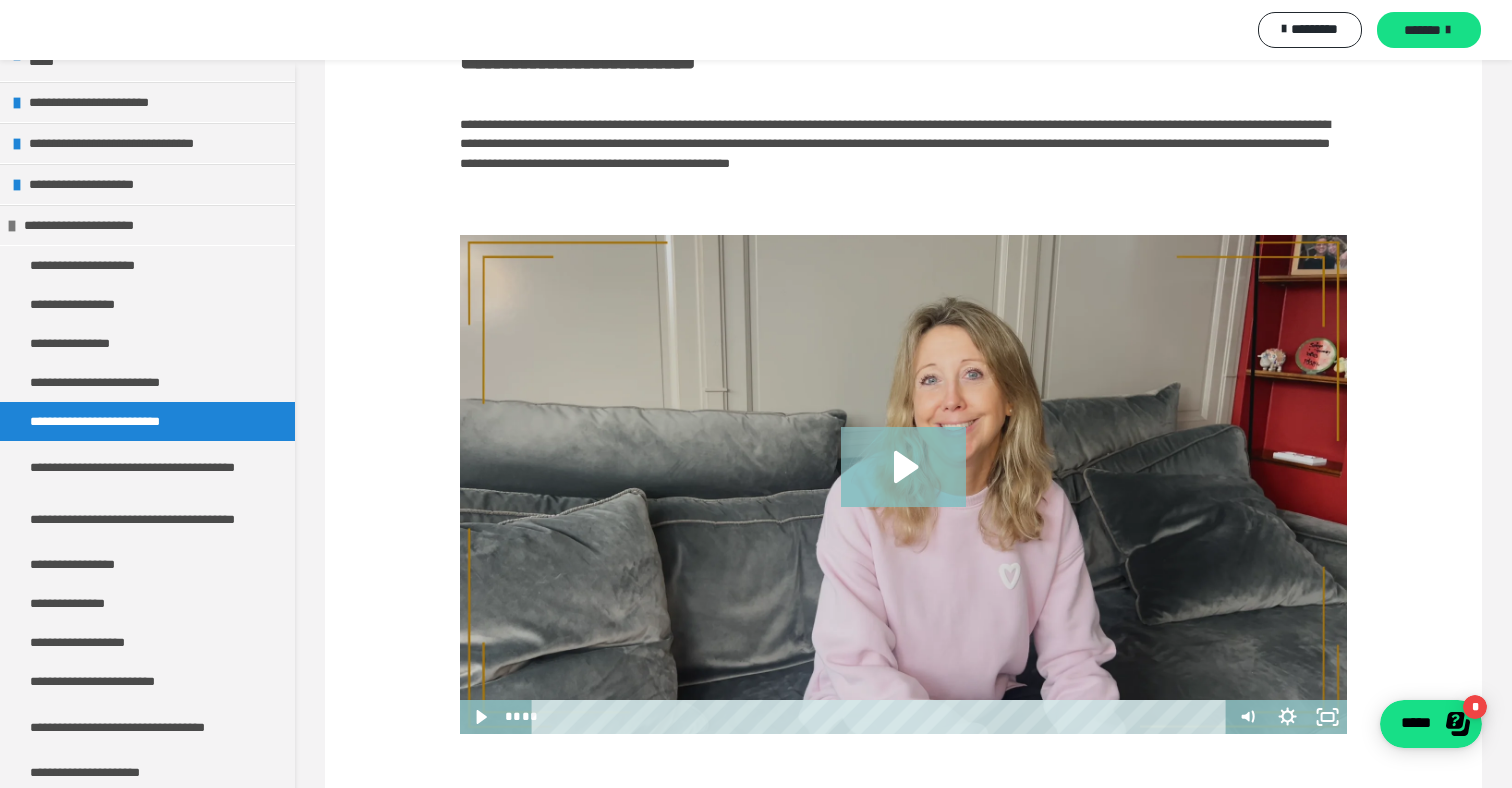 scroll, scrollTop: 185, scrollLeft: 0, axis: vertical 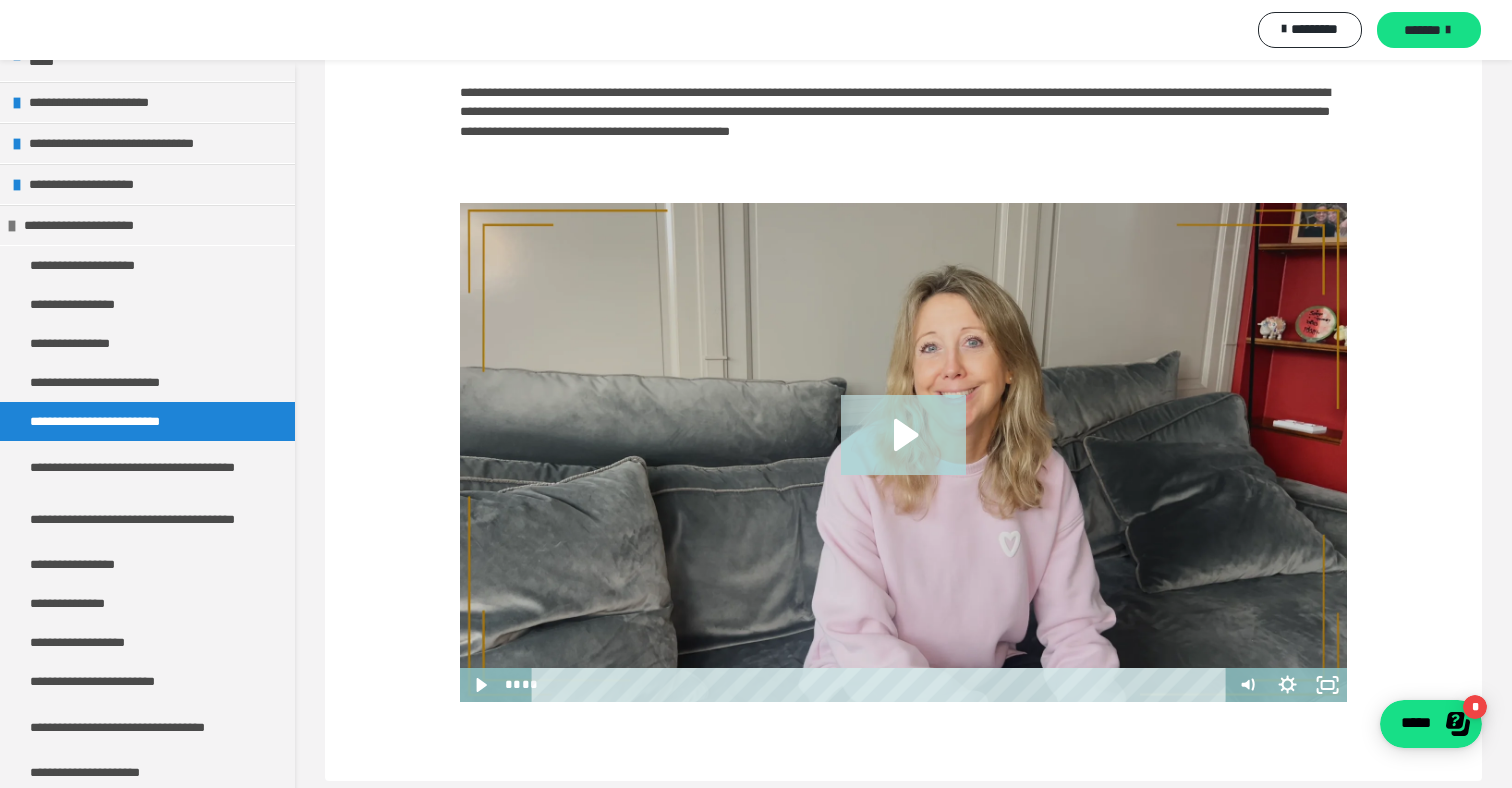 click 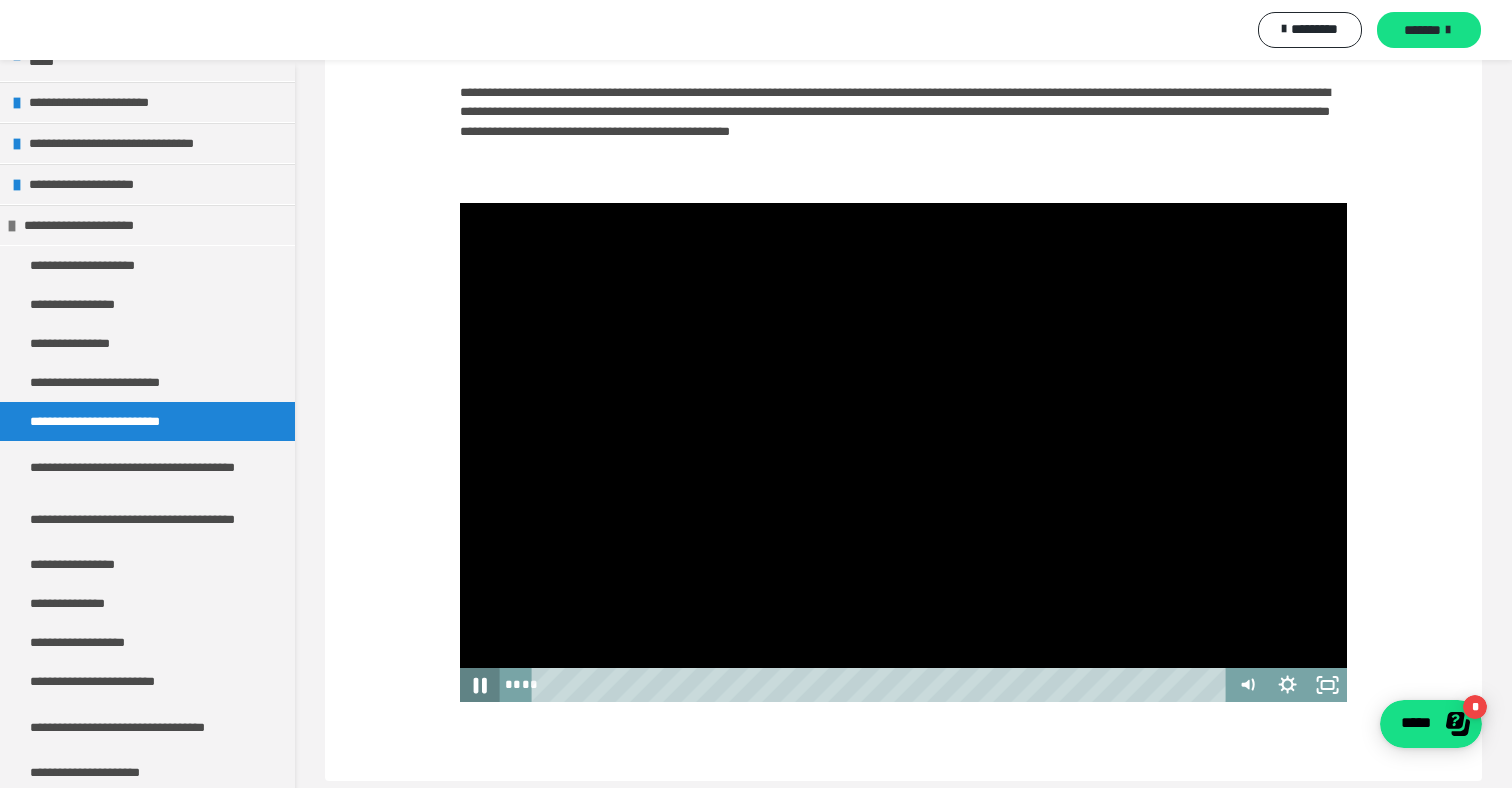 click 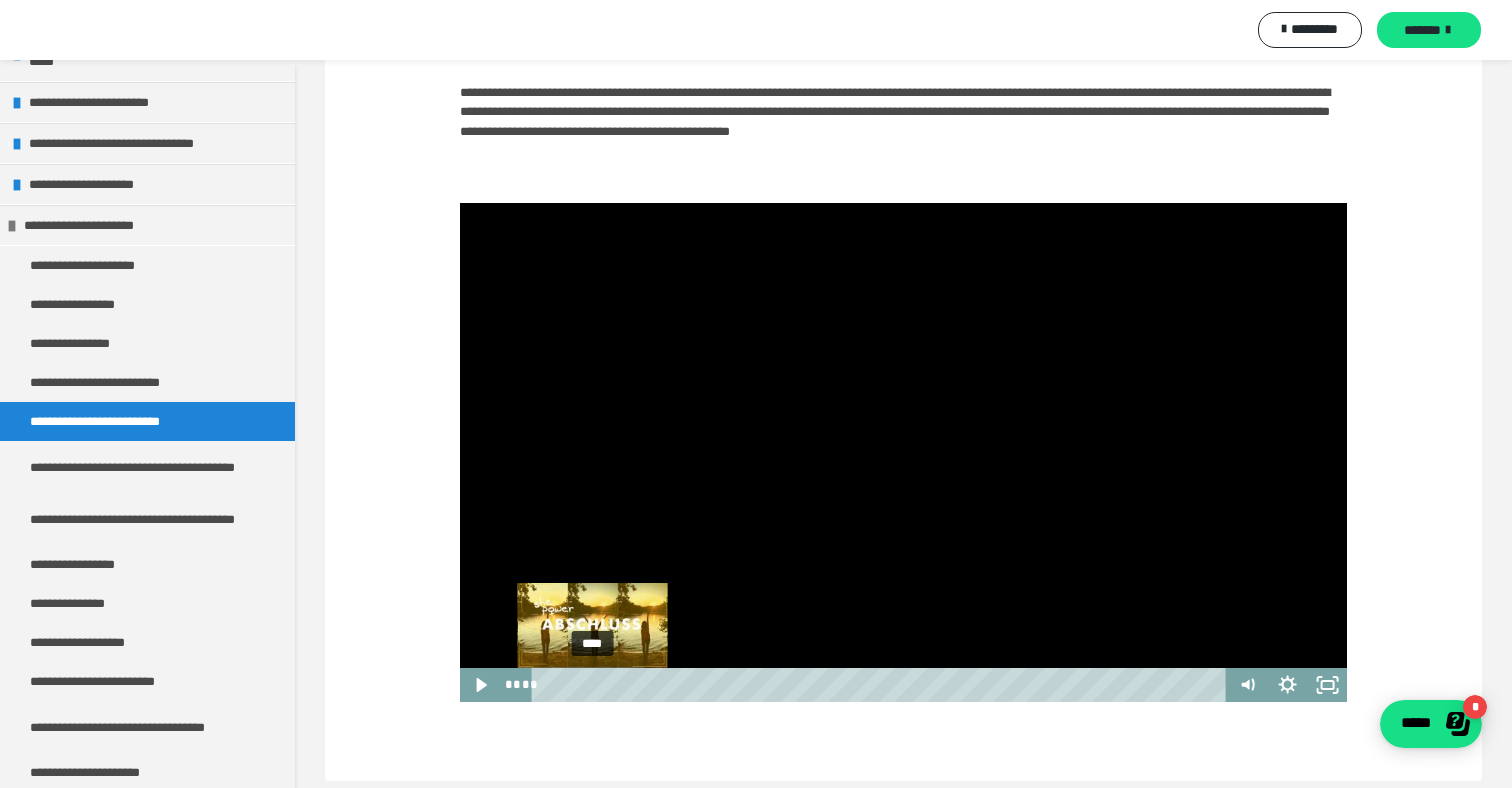 click on "****" at bounding box center [882, 685] 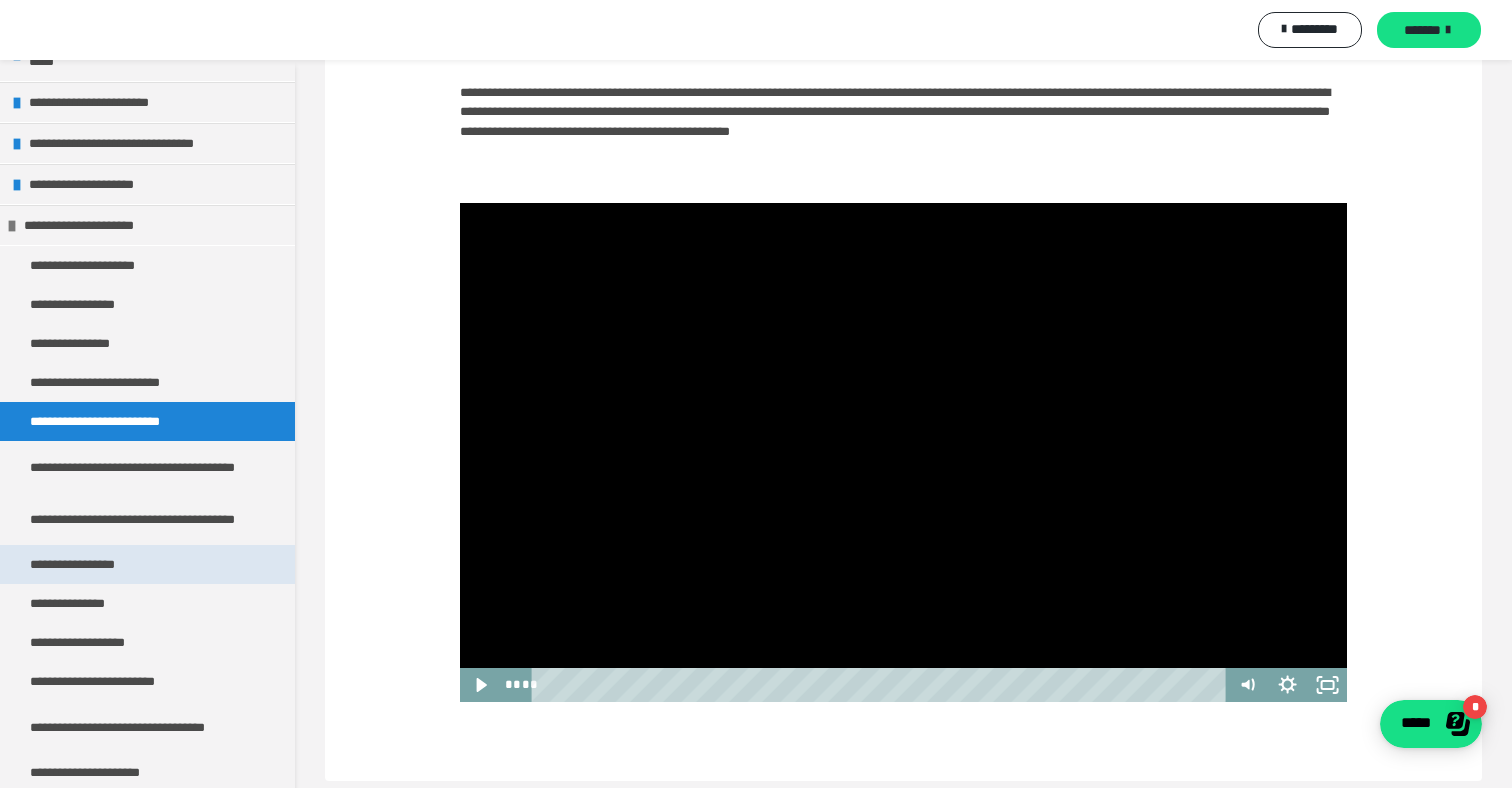 click on "**********" at bounding box center [87, 564] 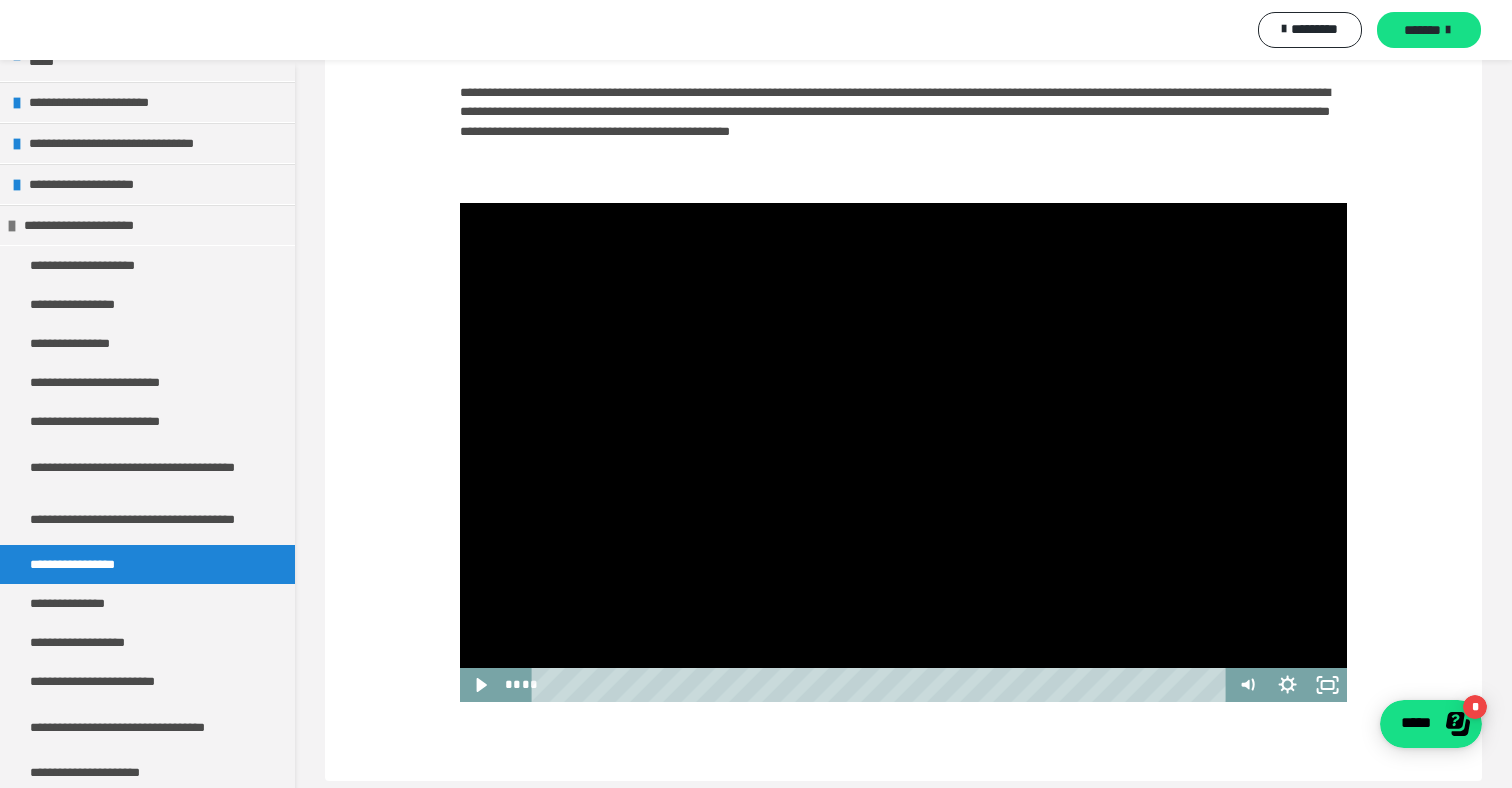 scroll, scrollTop: 0, scrollLeft: 0, axis: both 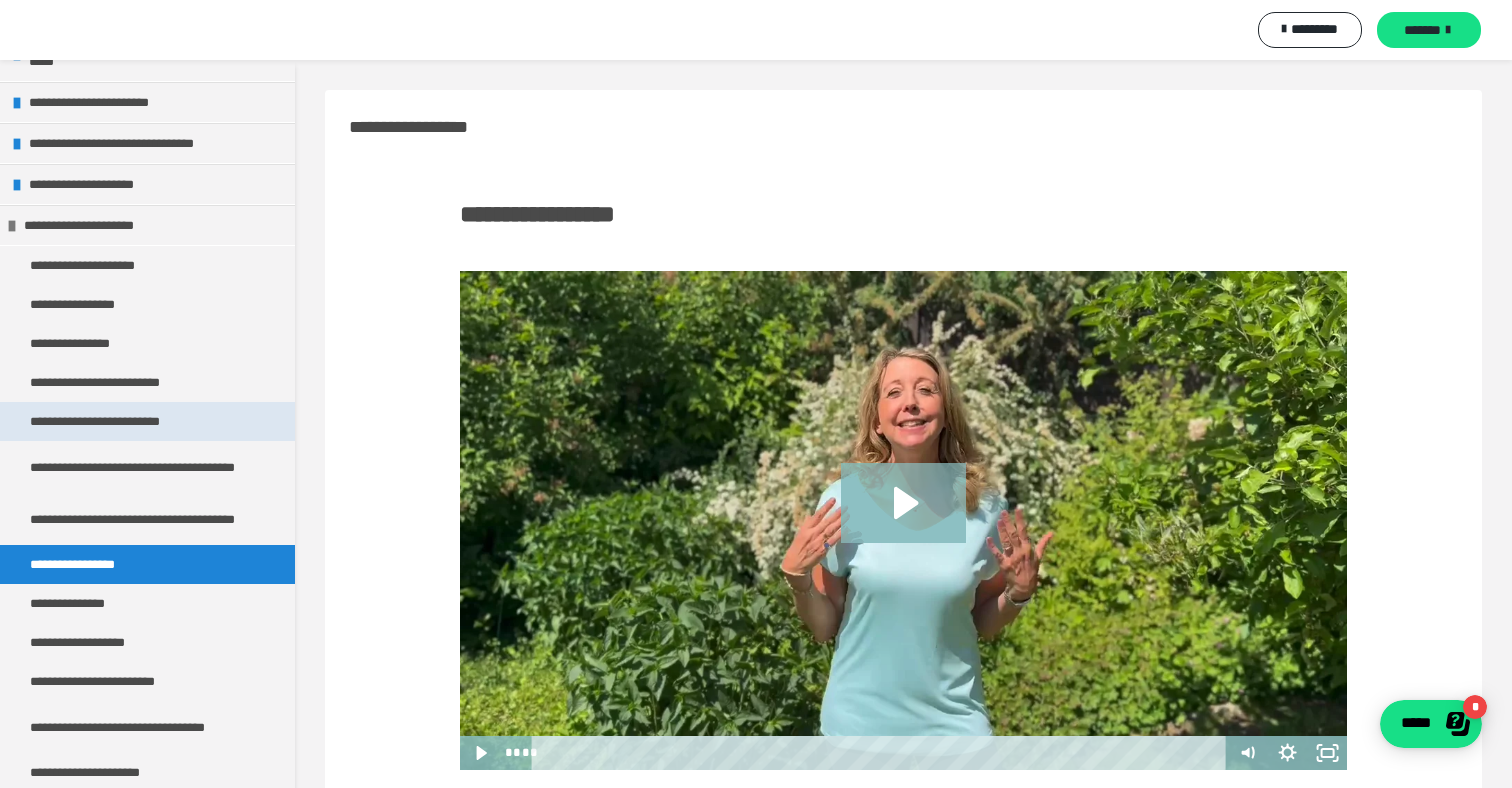 click on "**********" at bounding box center [147, 421] 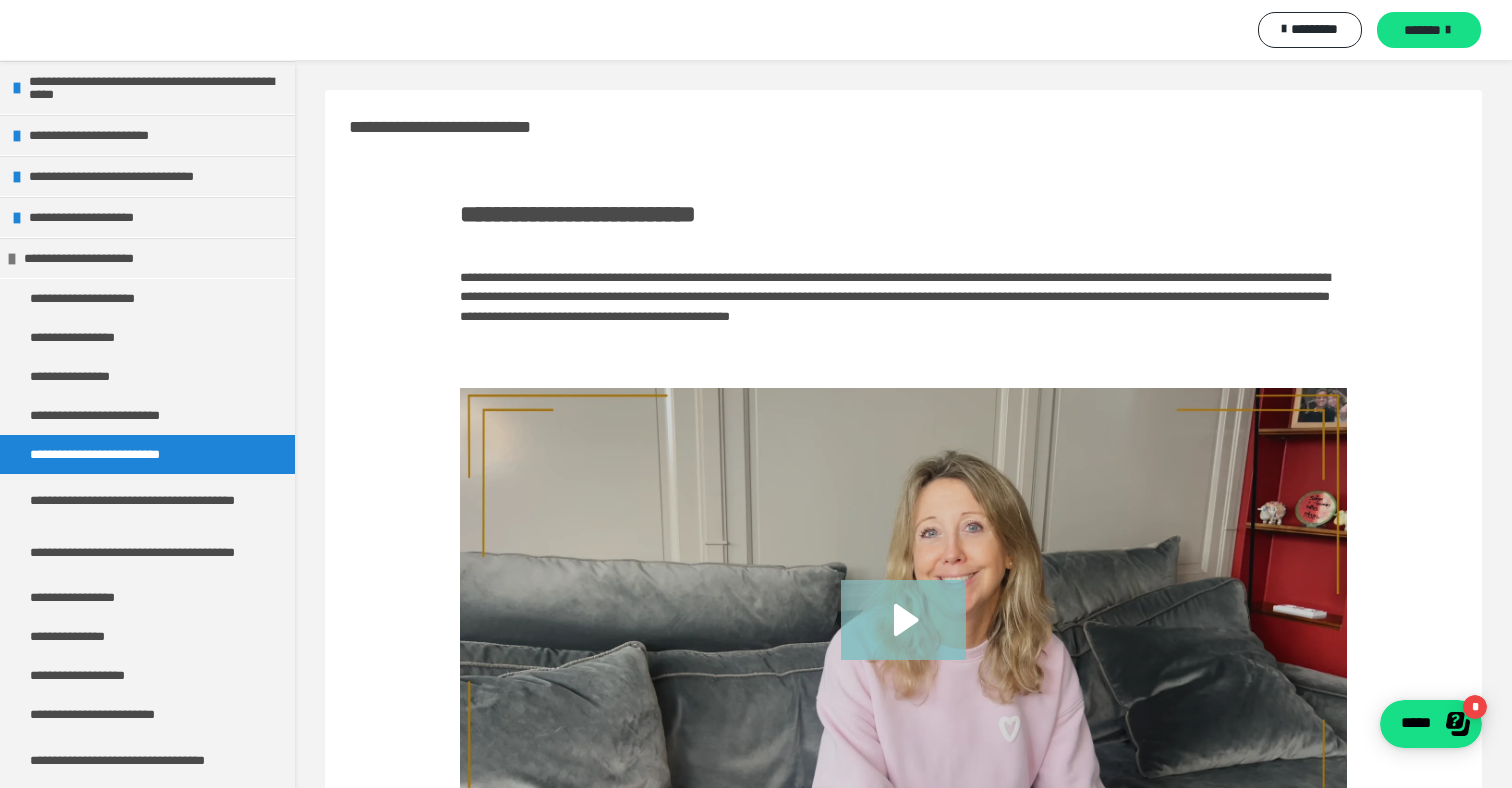 scroll, scrollTop: 416, scrollLeft: 0, axis: vertical 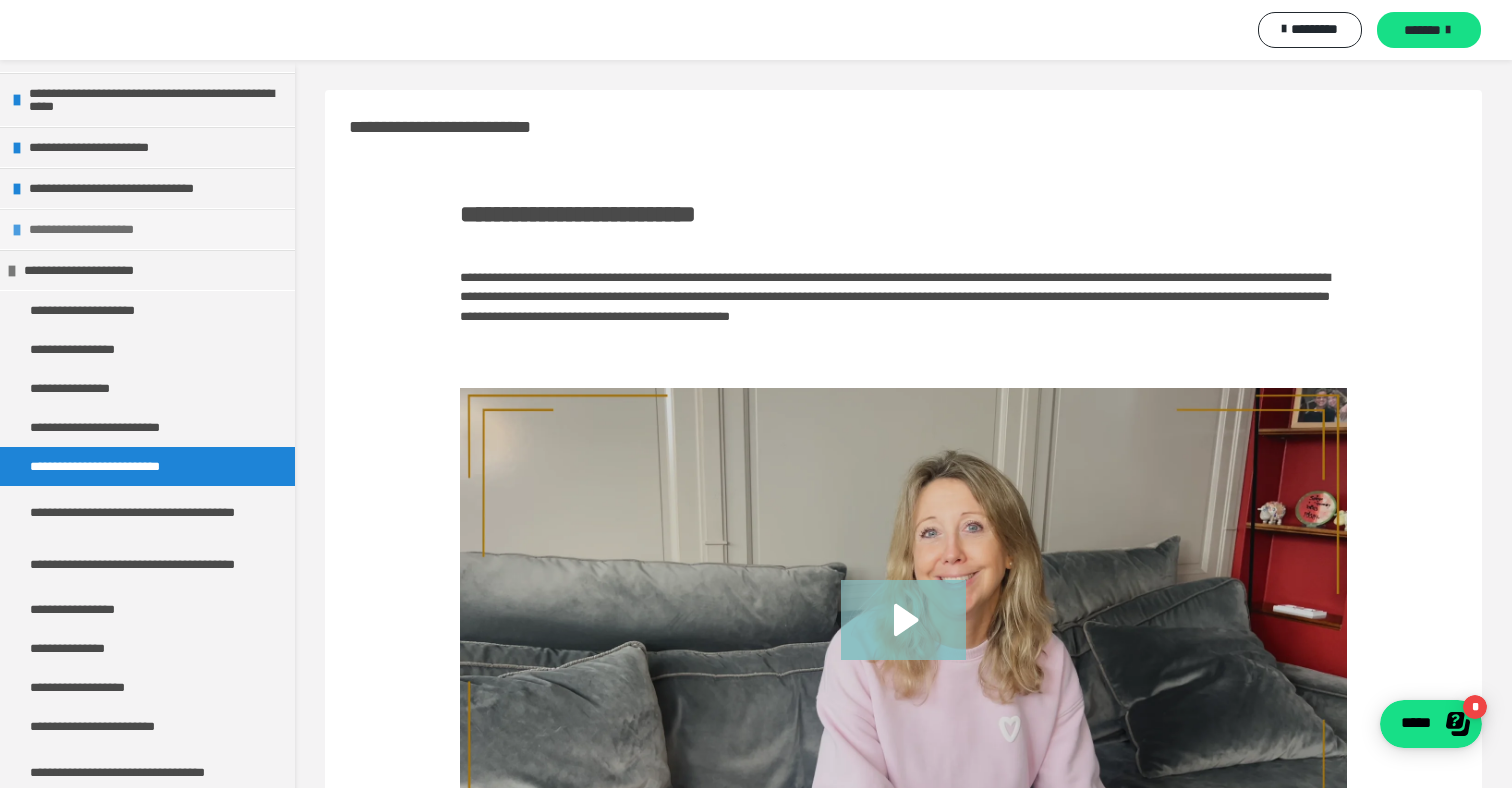 click at bounding box center [17, 230] 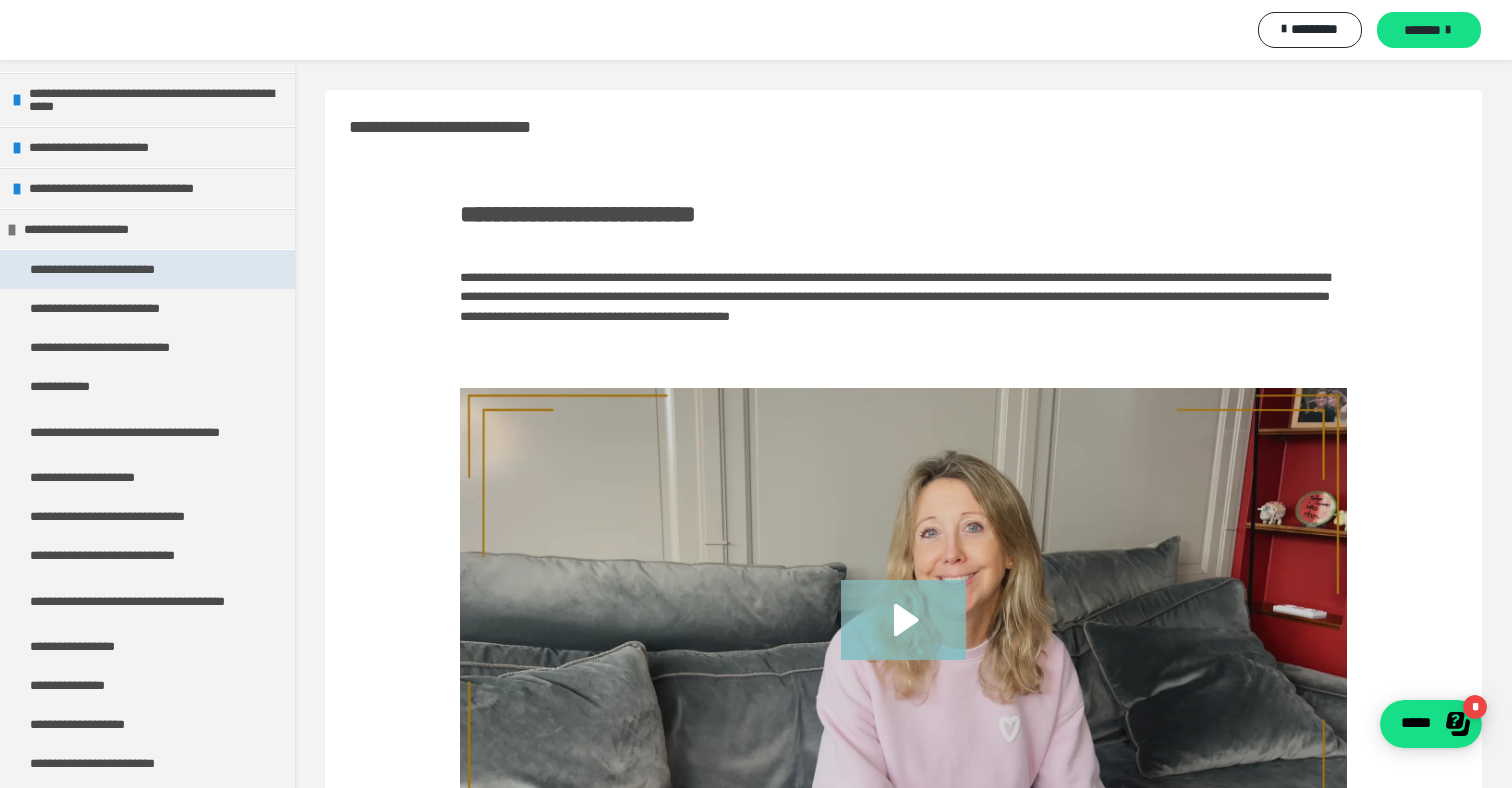 click on "**********" at bounding box center [119, 269] 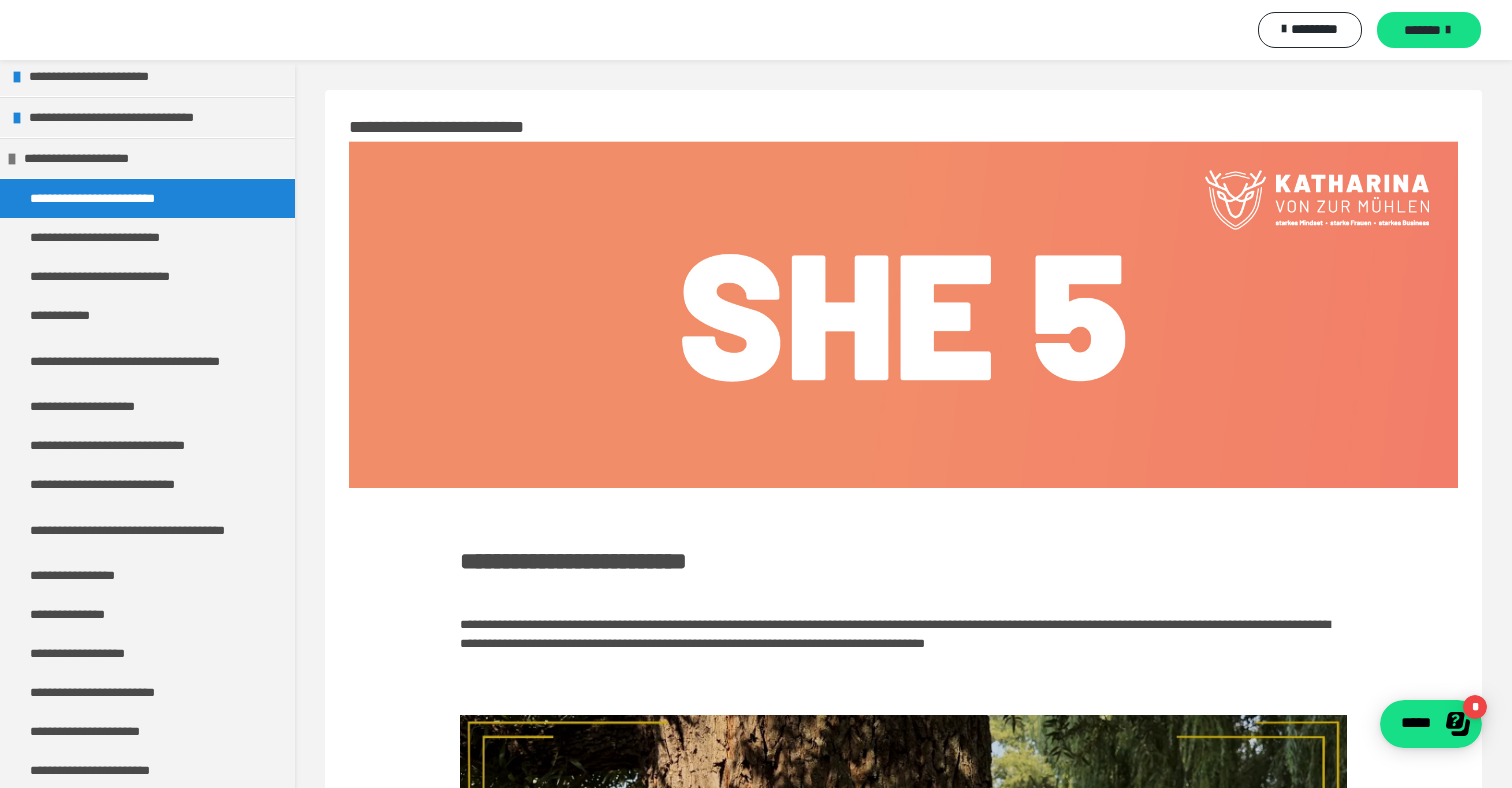 scroll, scrollTop: 503, scrollLeft: 0, axis: vertical 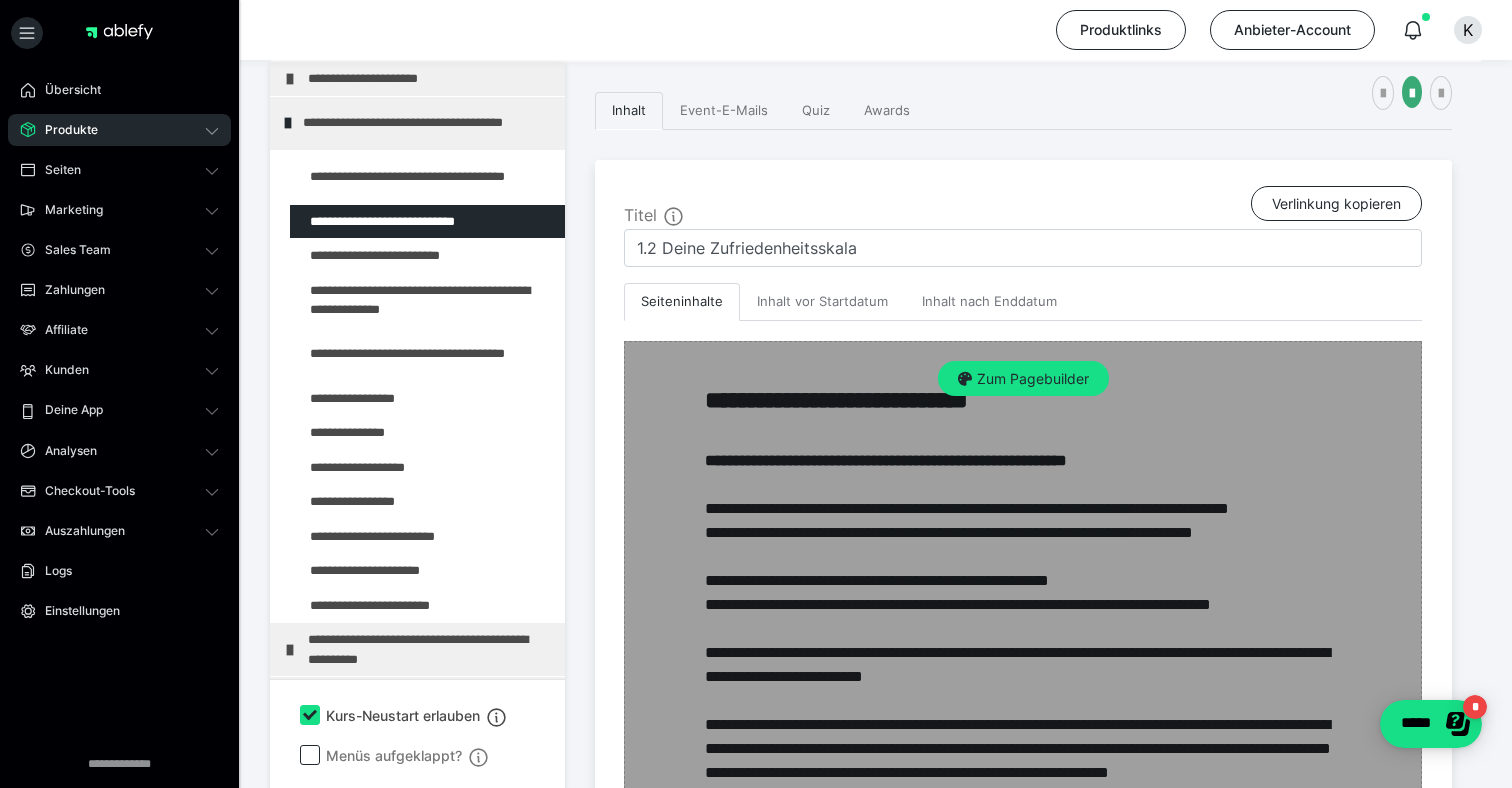 click on "Zum Pagebuilder" at bounding box center [1023, 863] 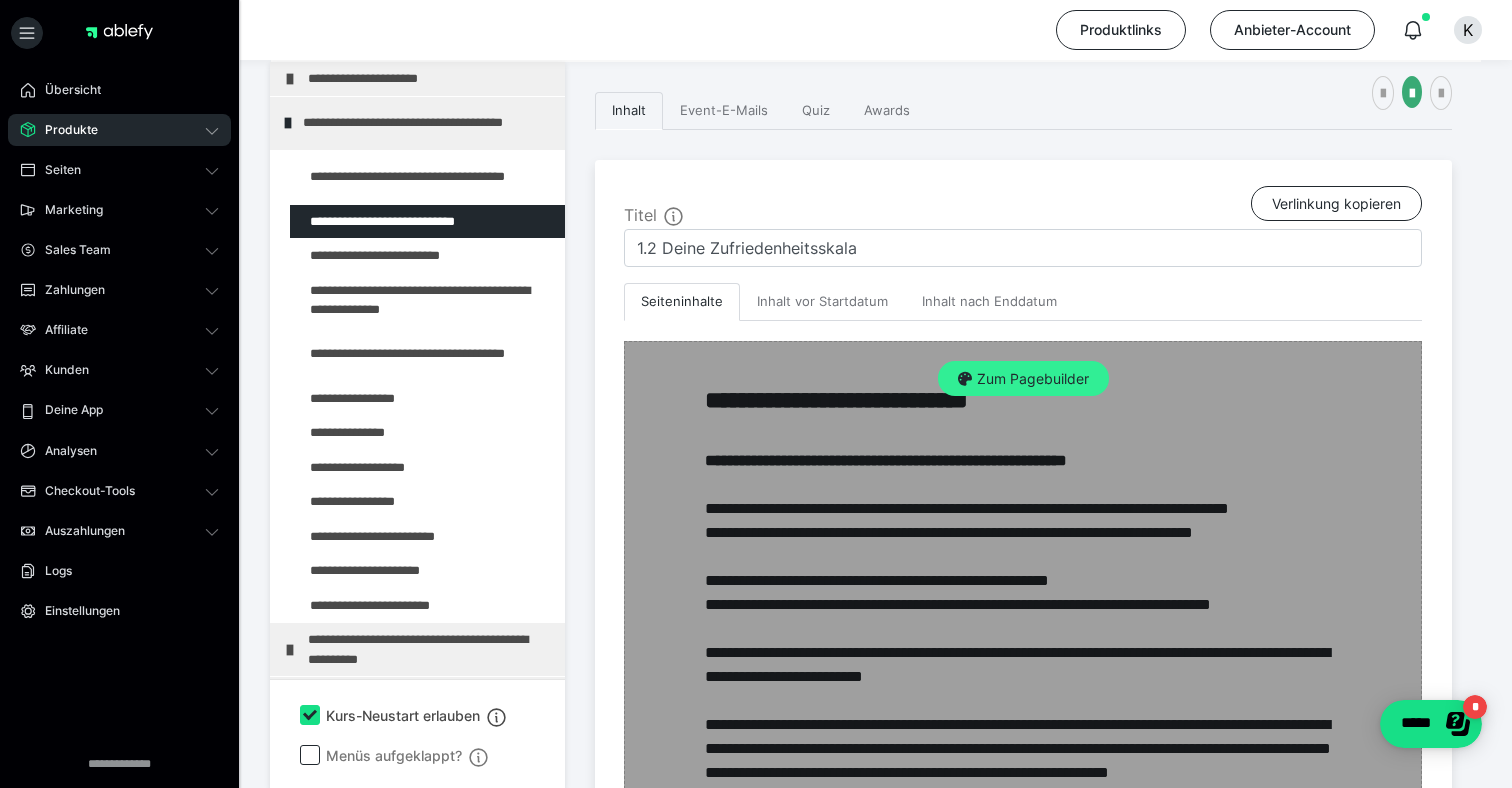 click on "Zum Pagebuilder" at bounding box center [1023, 379] 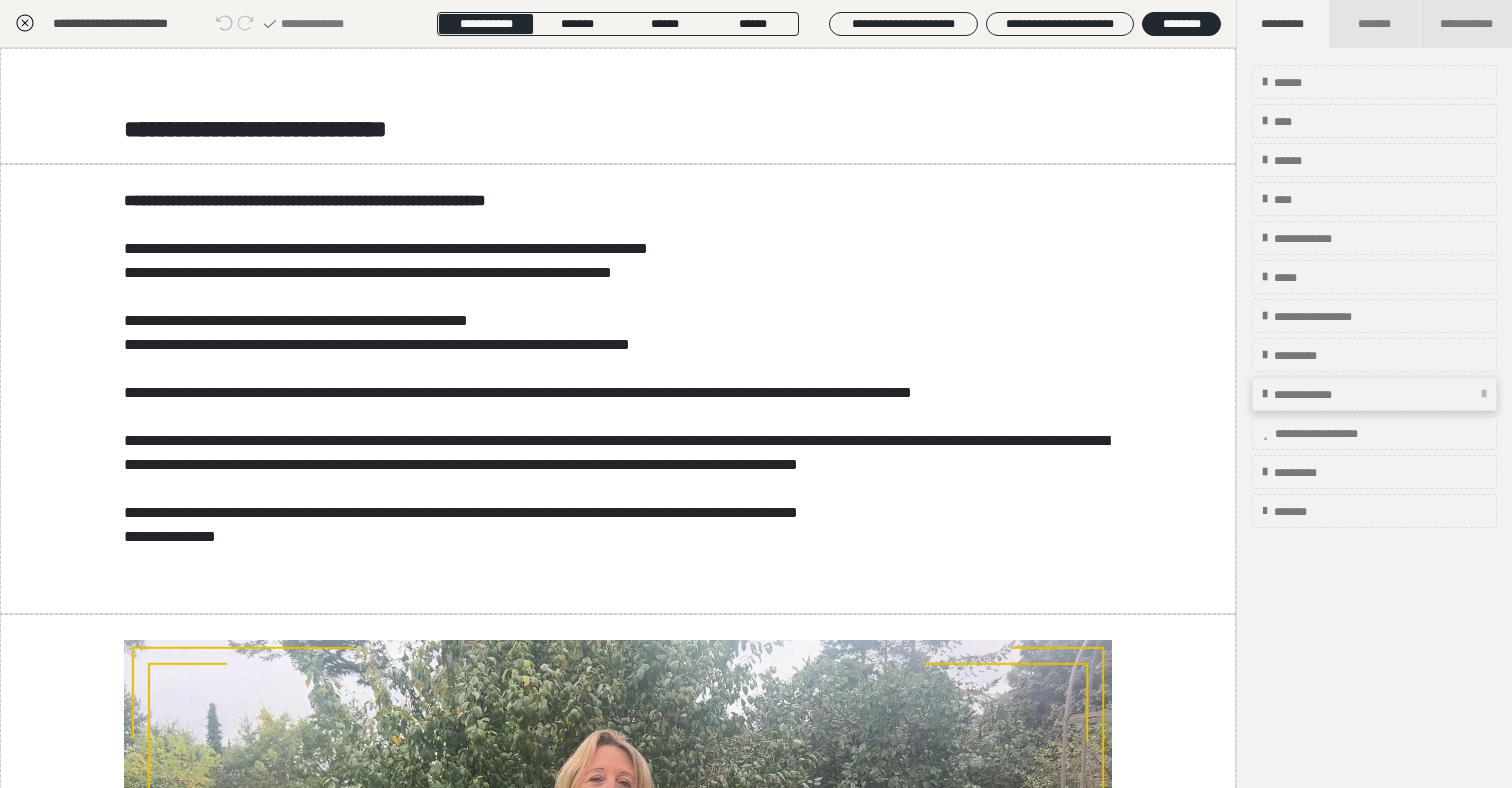 click on "**********" at bounding box center [1319, 395] 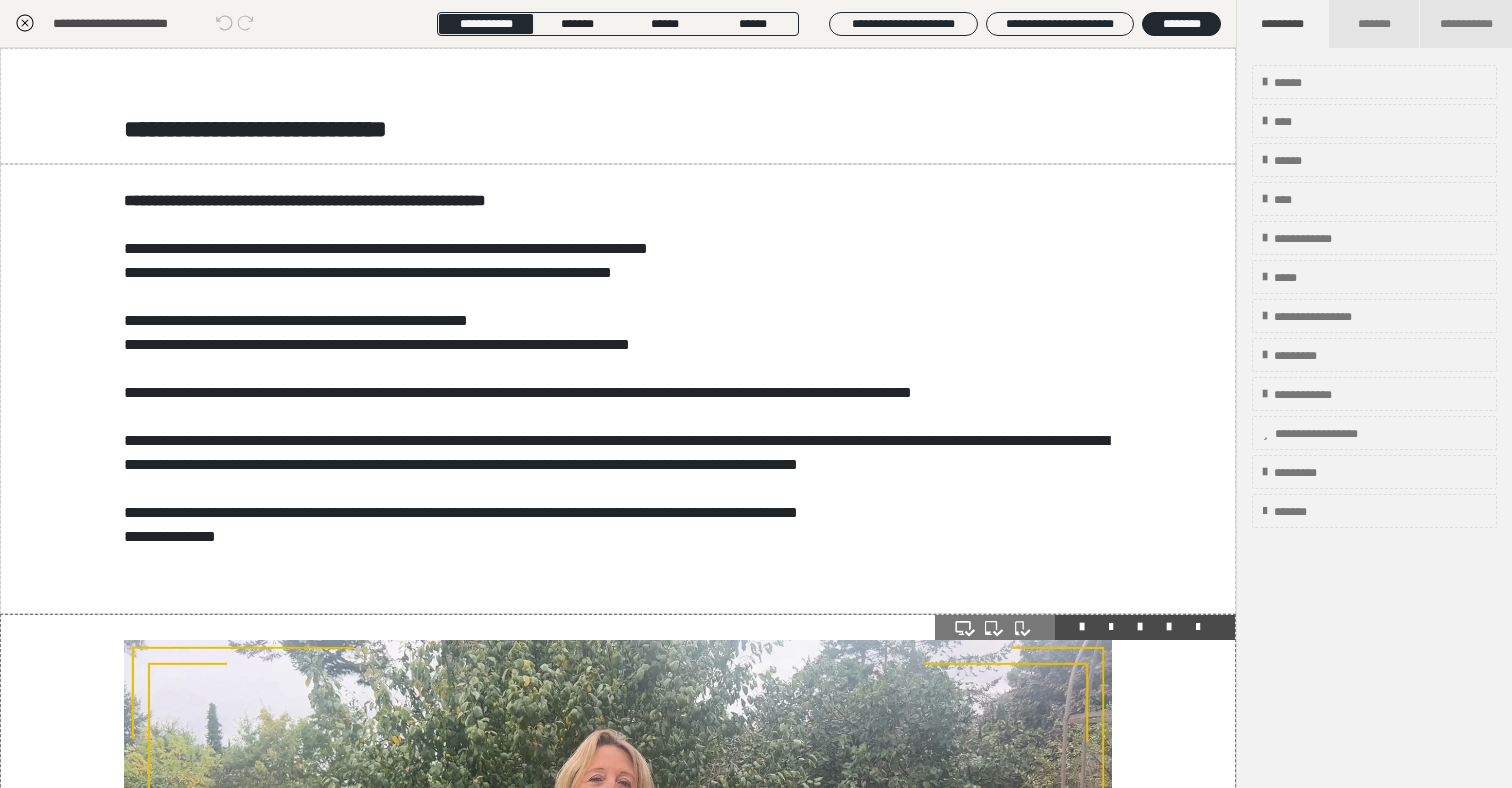 click at bounding box center [1169, 627] 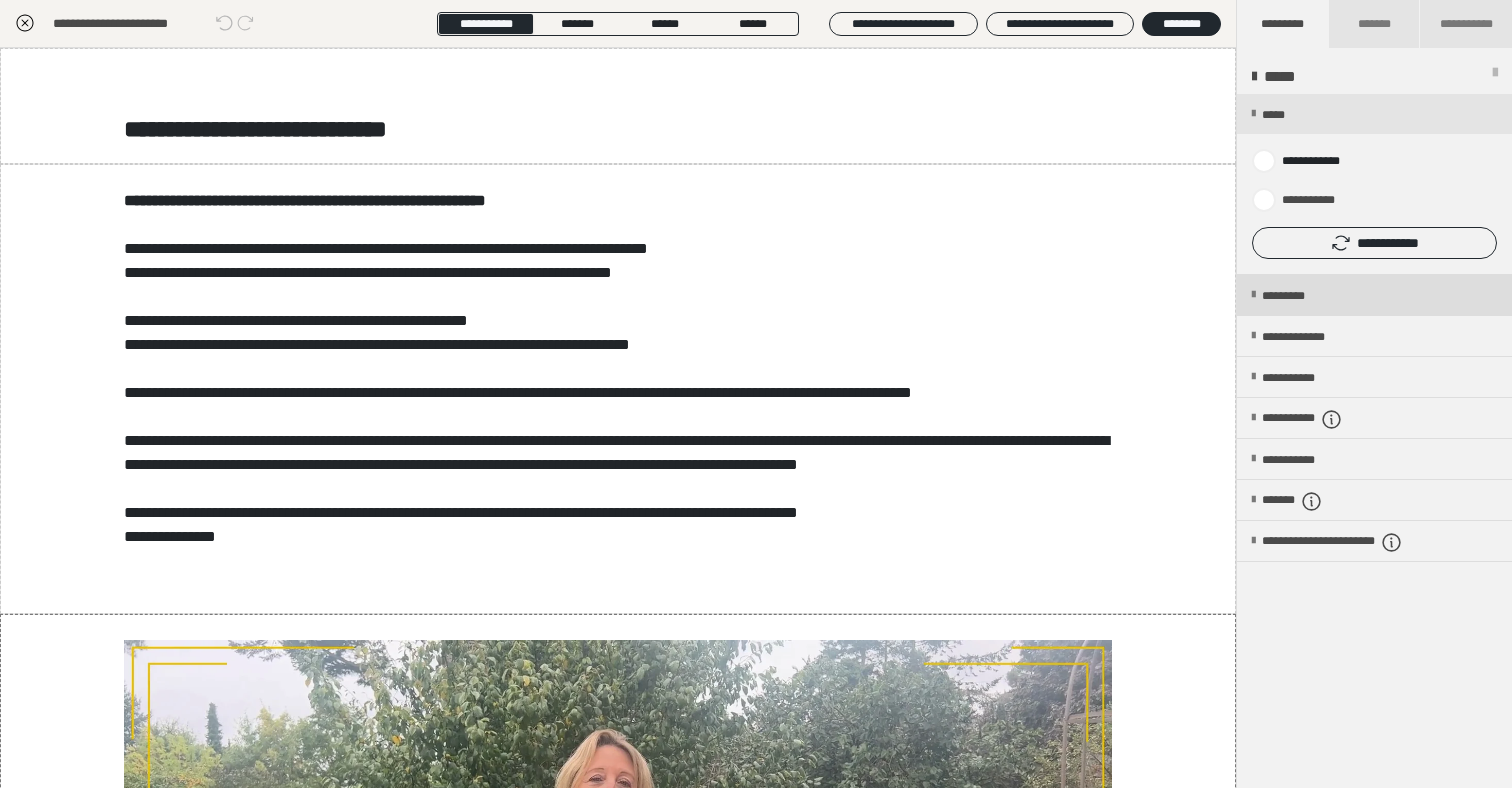 click at bounding box center [1253, 295] 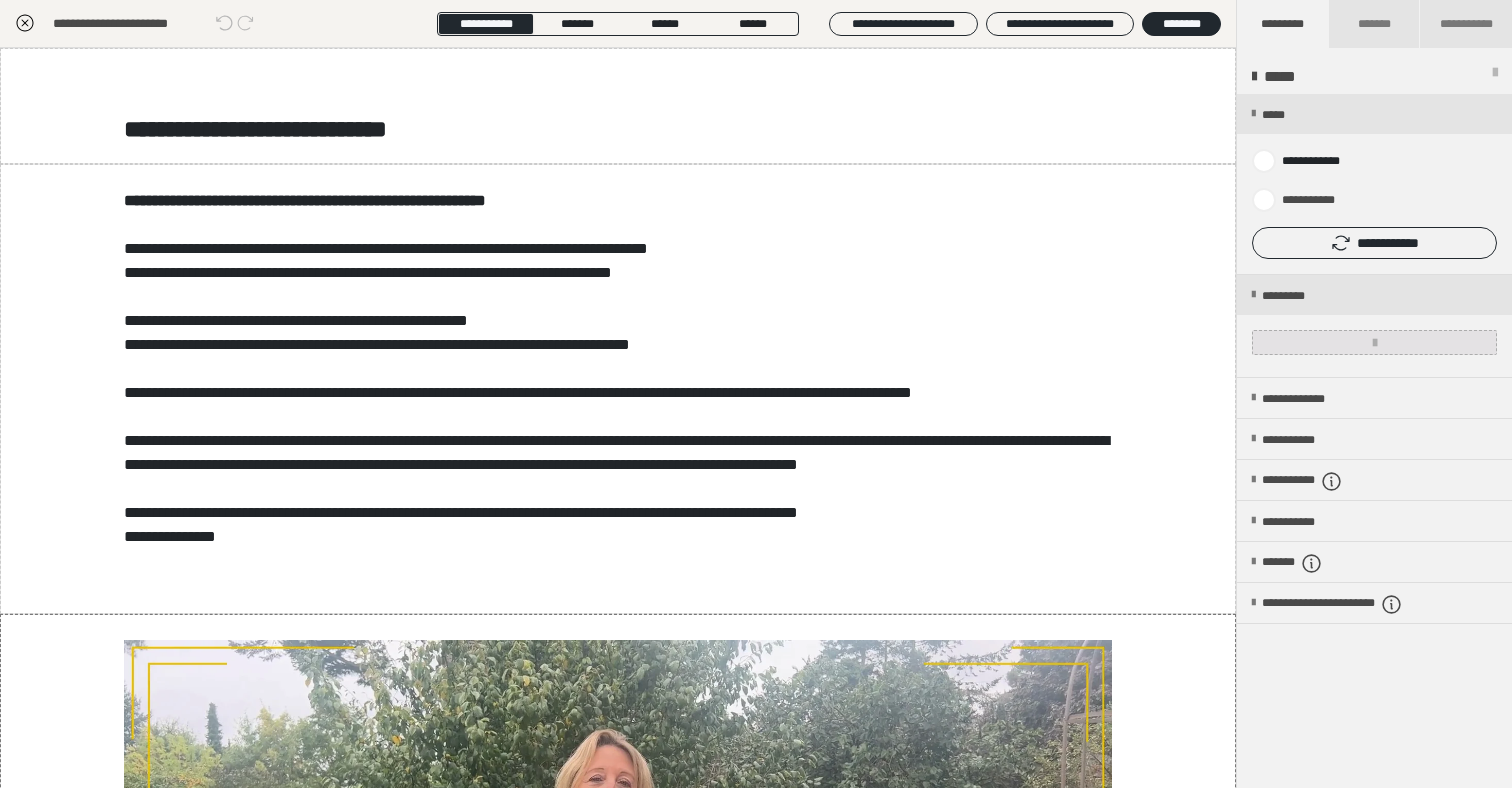 click at bounding box center [1374, 342] 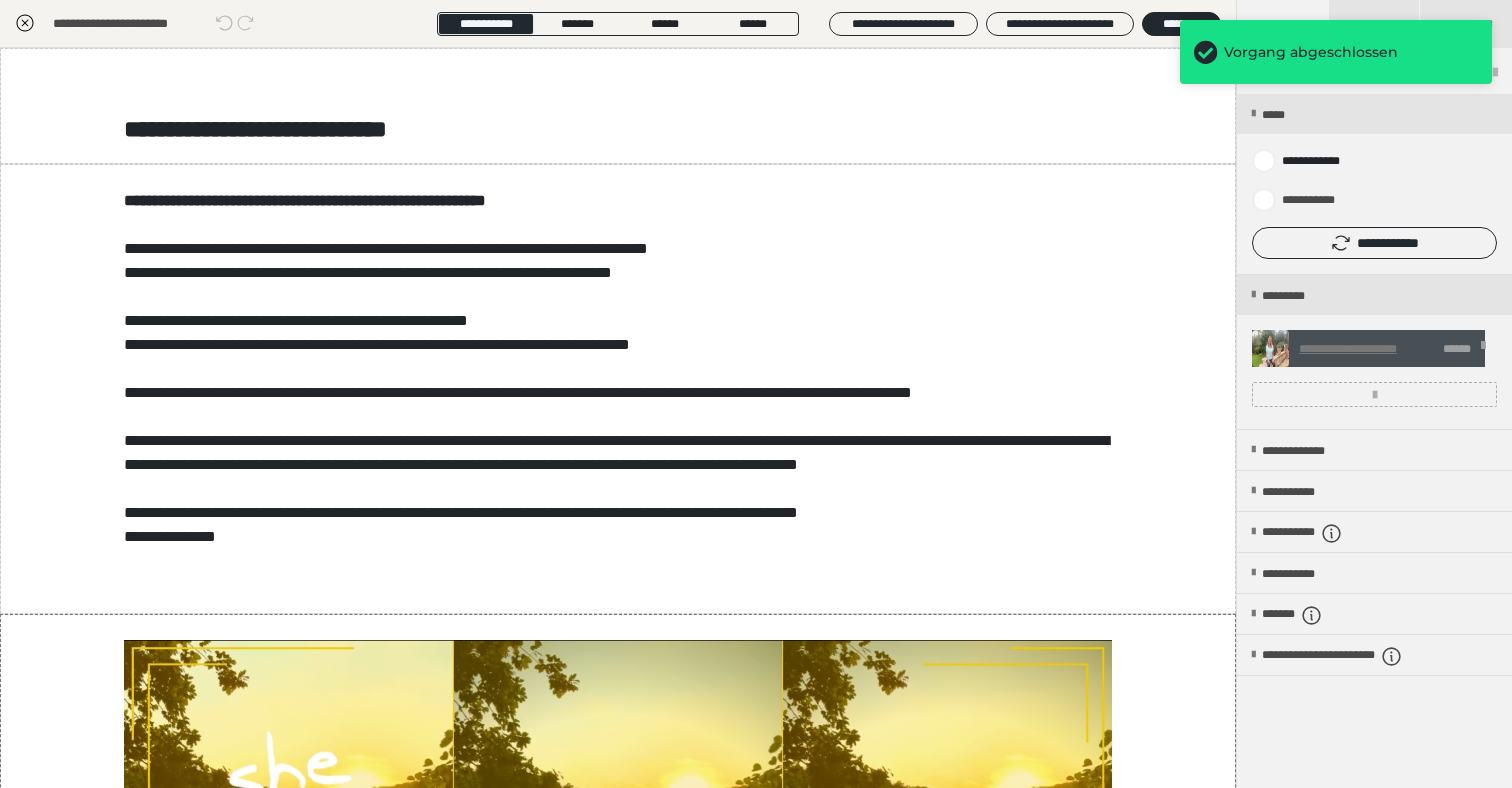 click 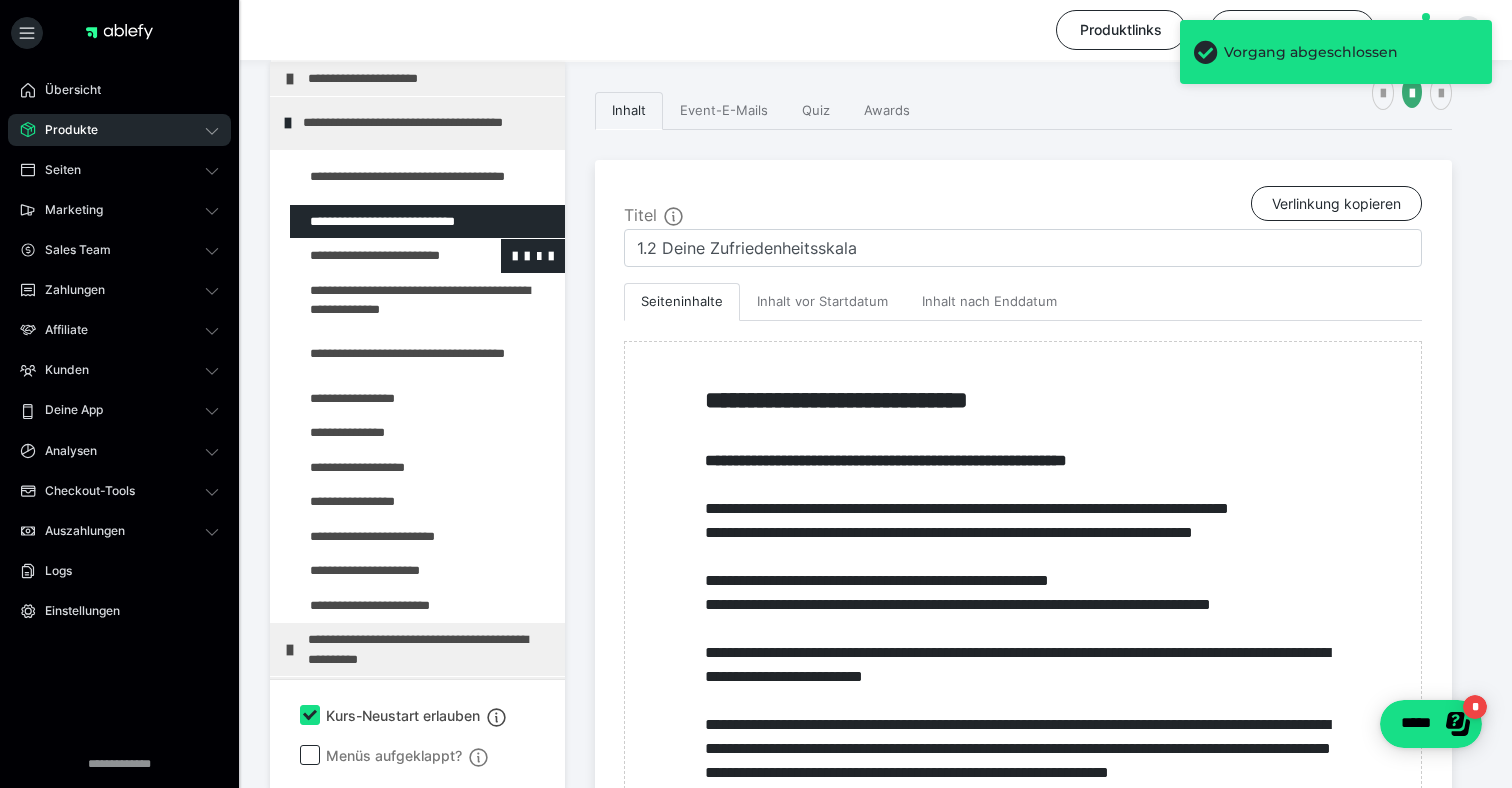 click at bounding box center (375, 256) 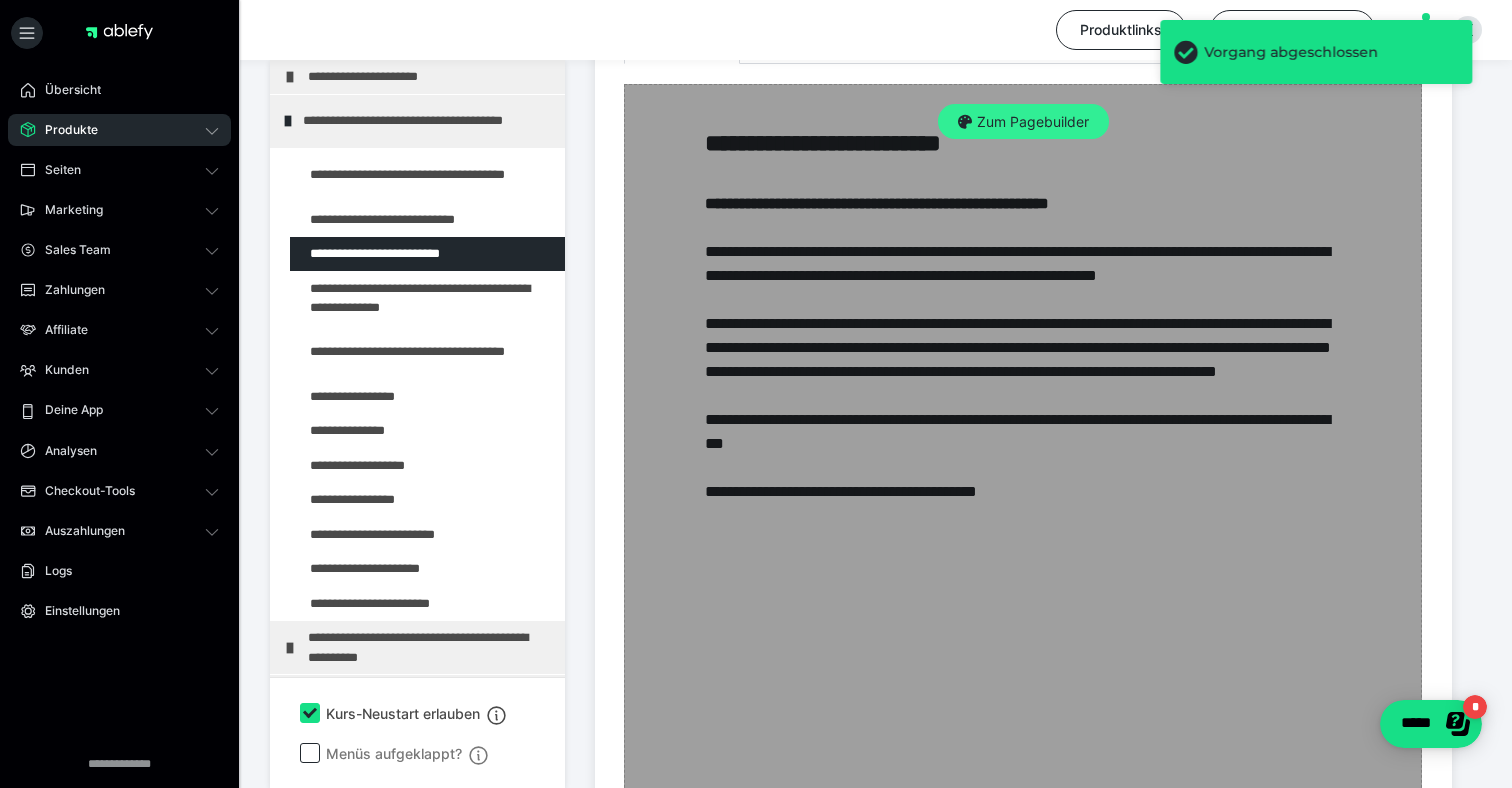 click on "Zum Pagebuilder" at bounding box center (1023, 122) 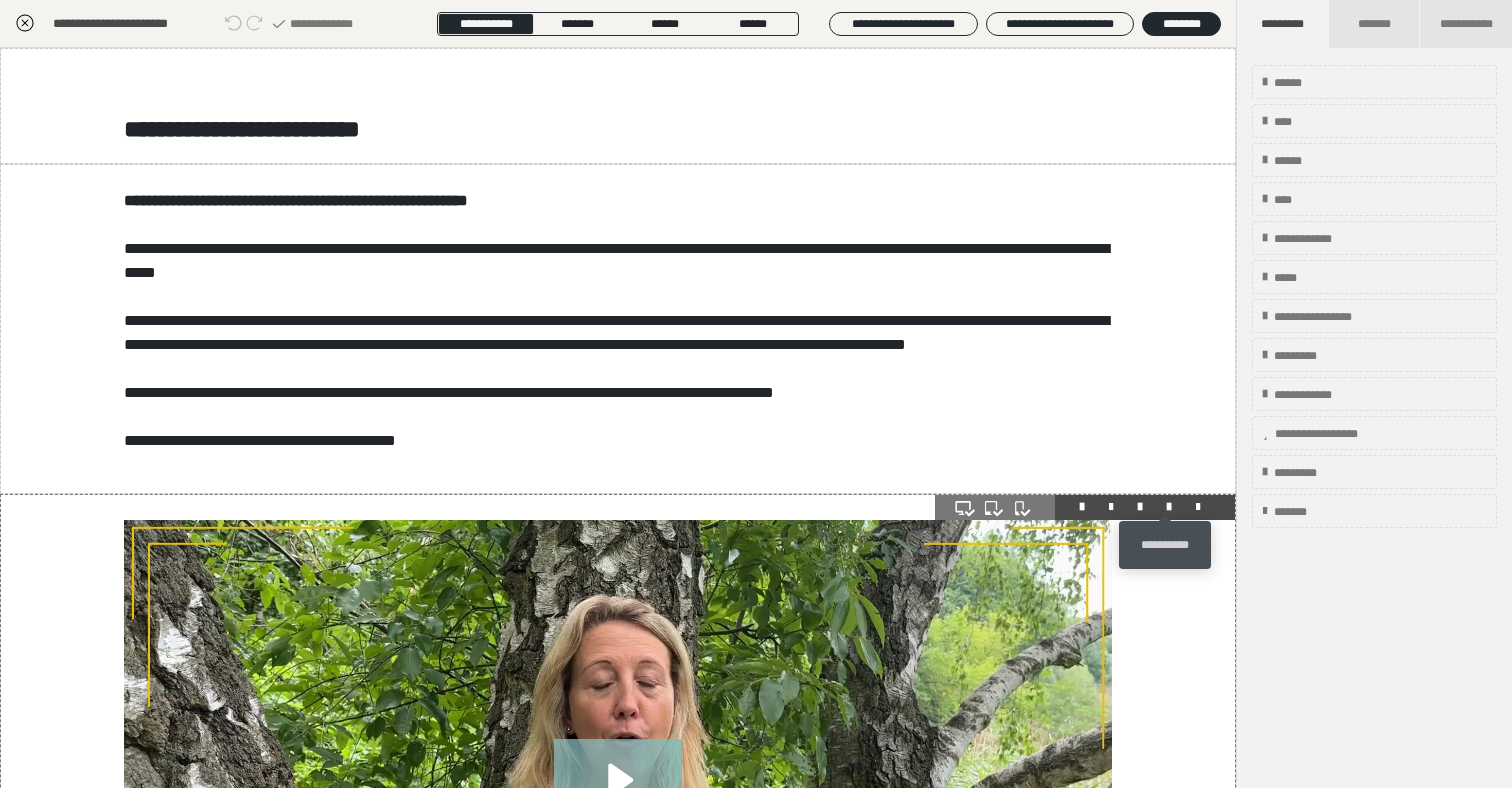 click at bounding box center [1169, 507] 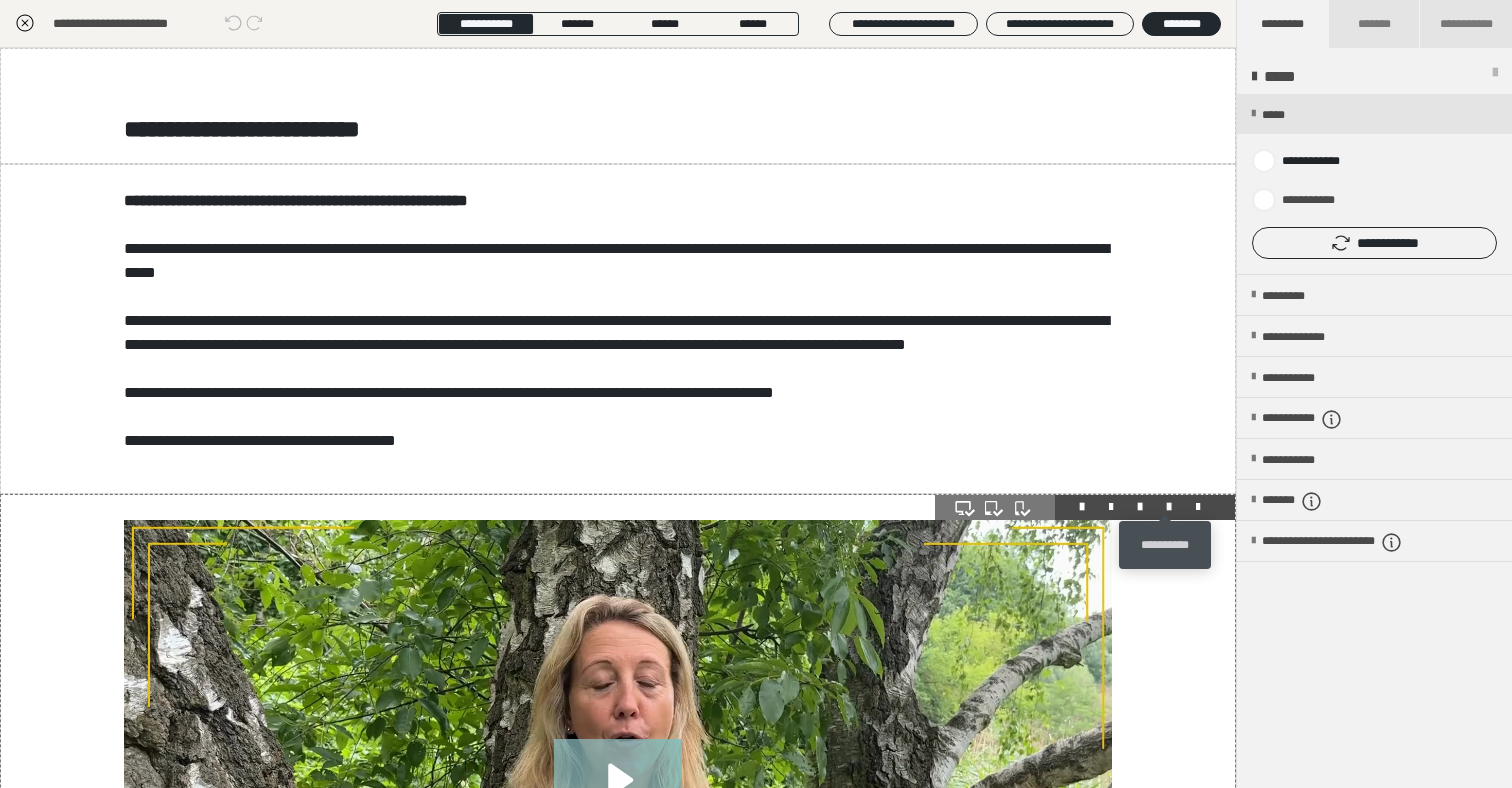 click at bounding box center (1169, 507) 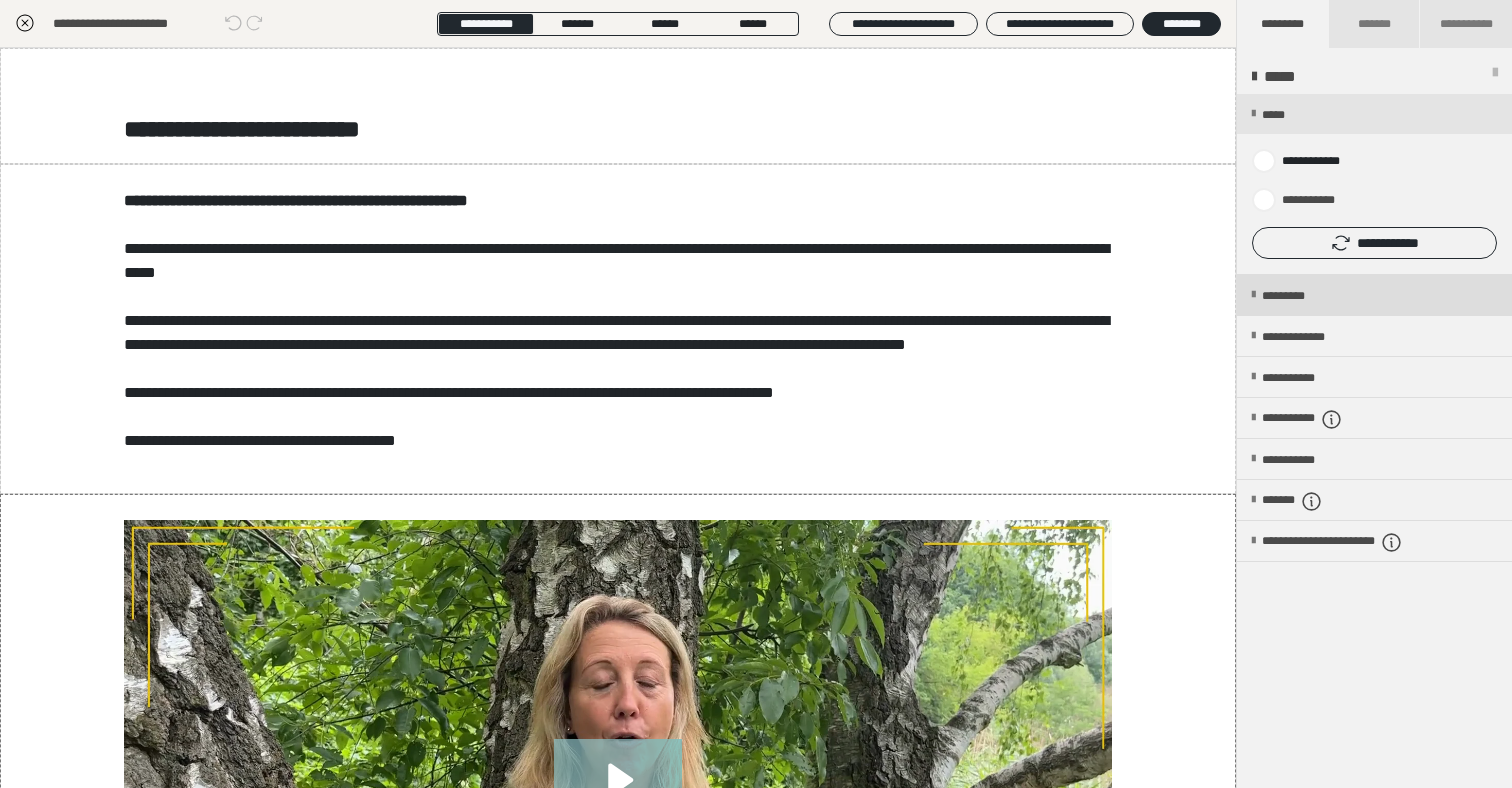 click at bounding box center [1253, 295] 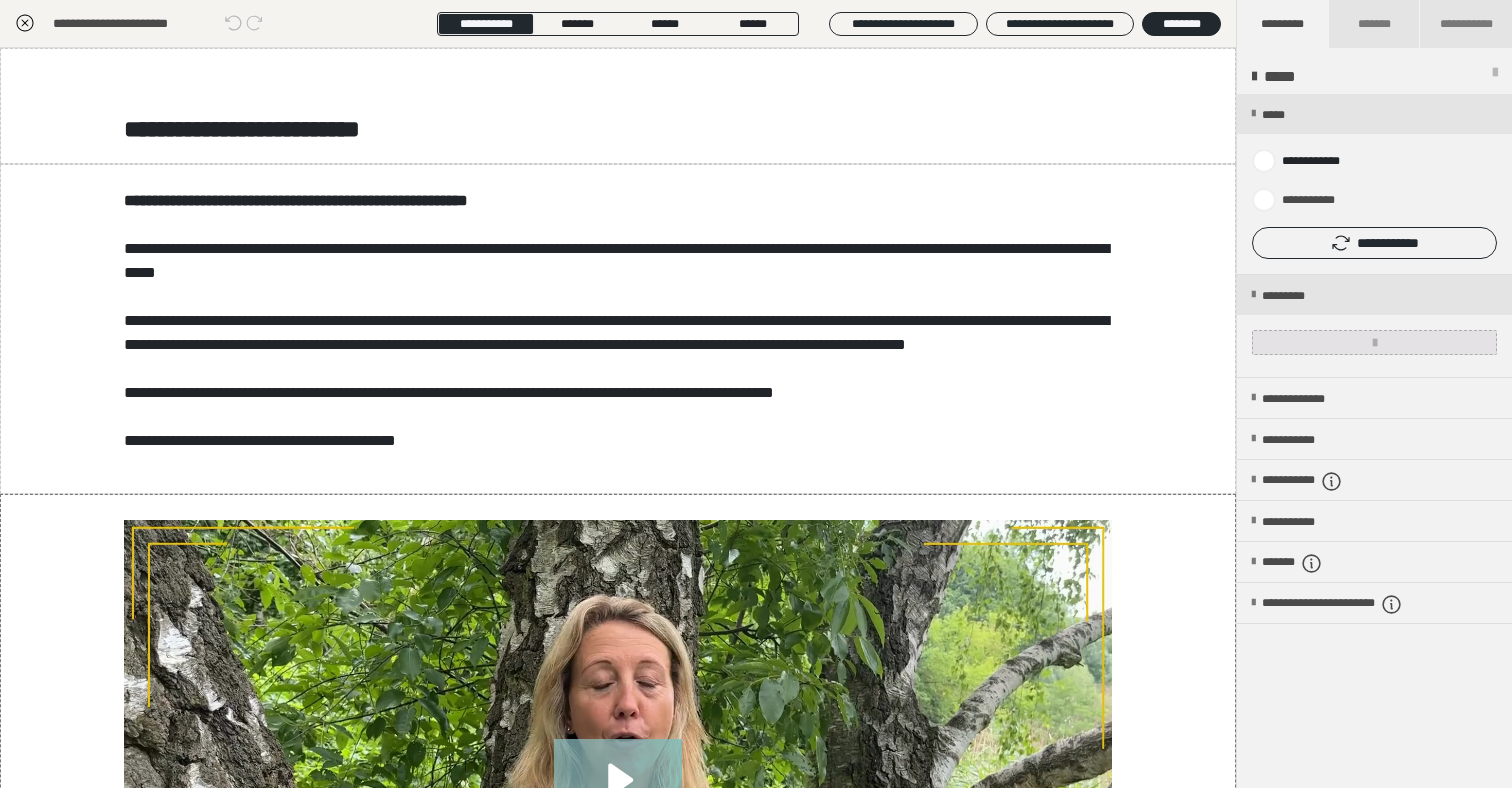 click at bounding box center (1374, 342) 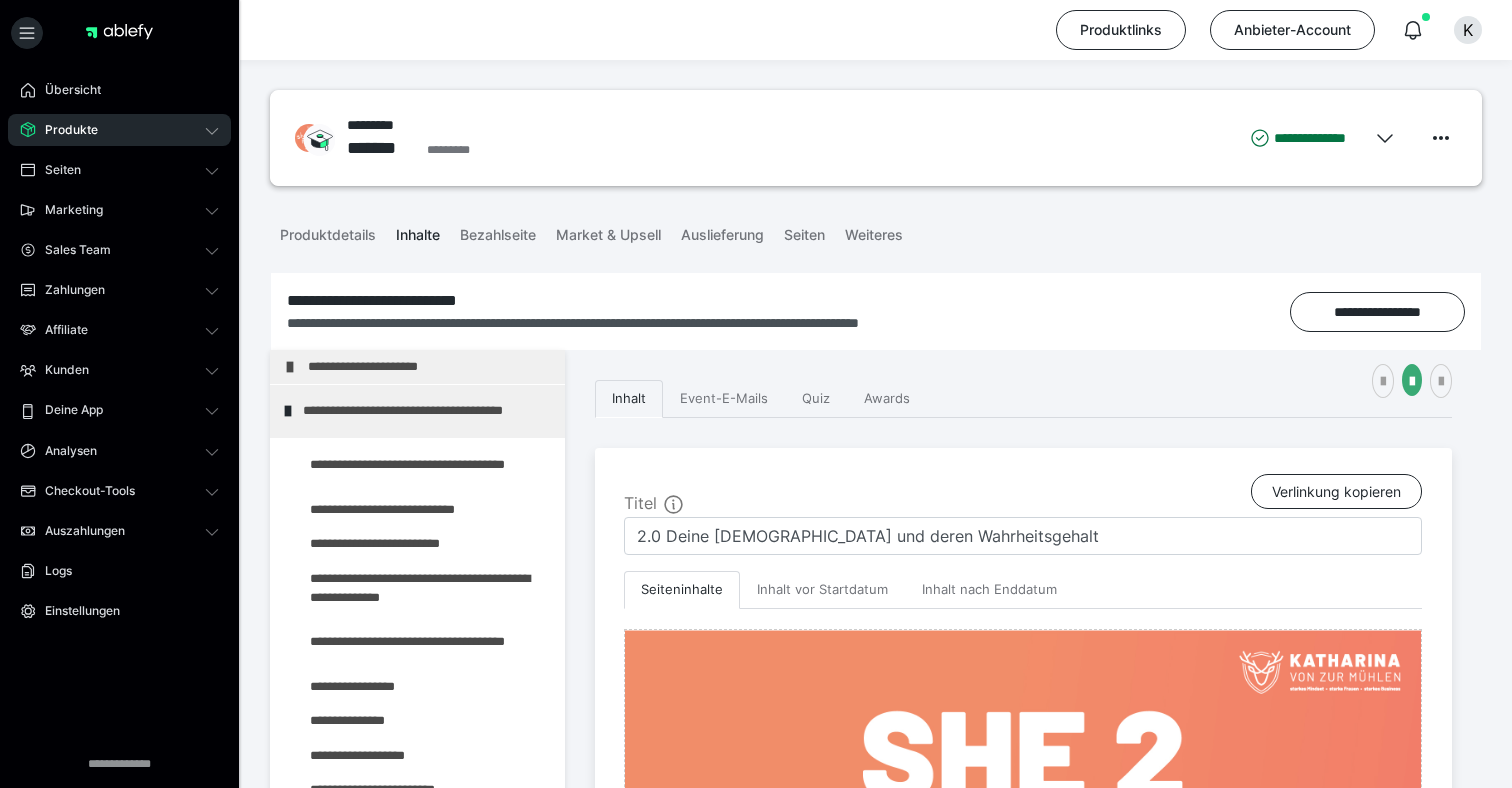 scroll, scrollTop: 290, scrollLeft: 0, axis: vertical 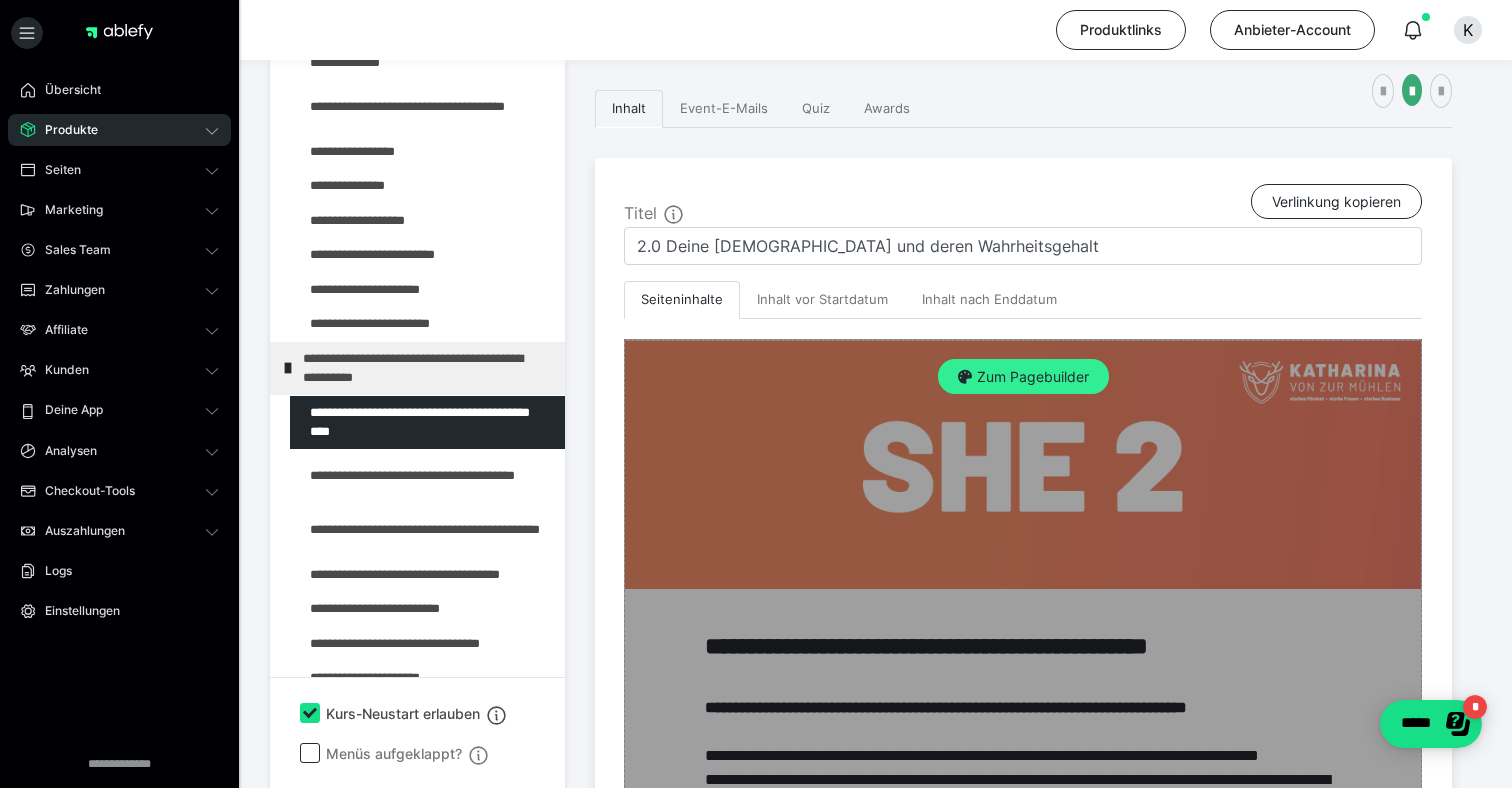 click on "Zum Pagebuilder" at bounding box center (1023, 377) 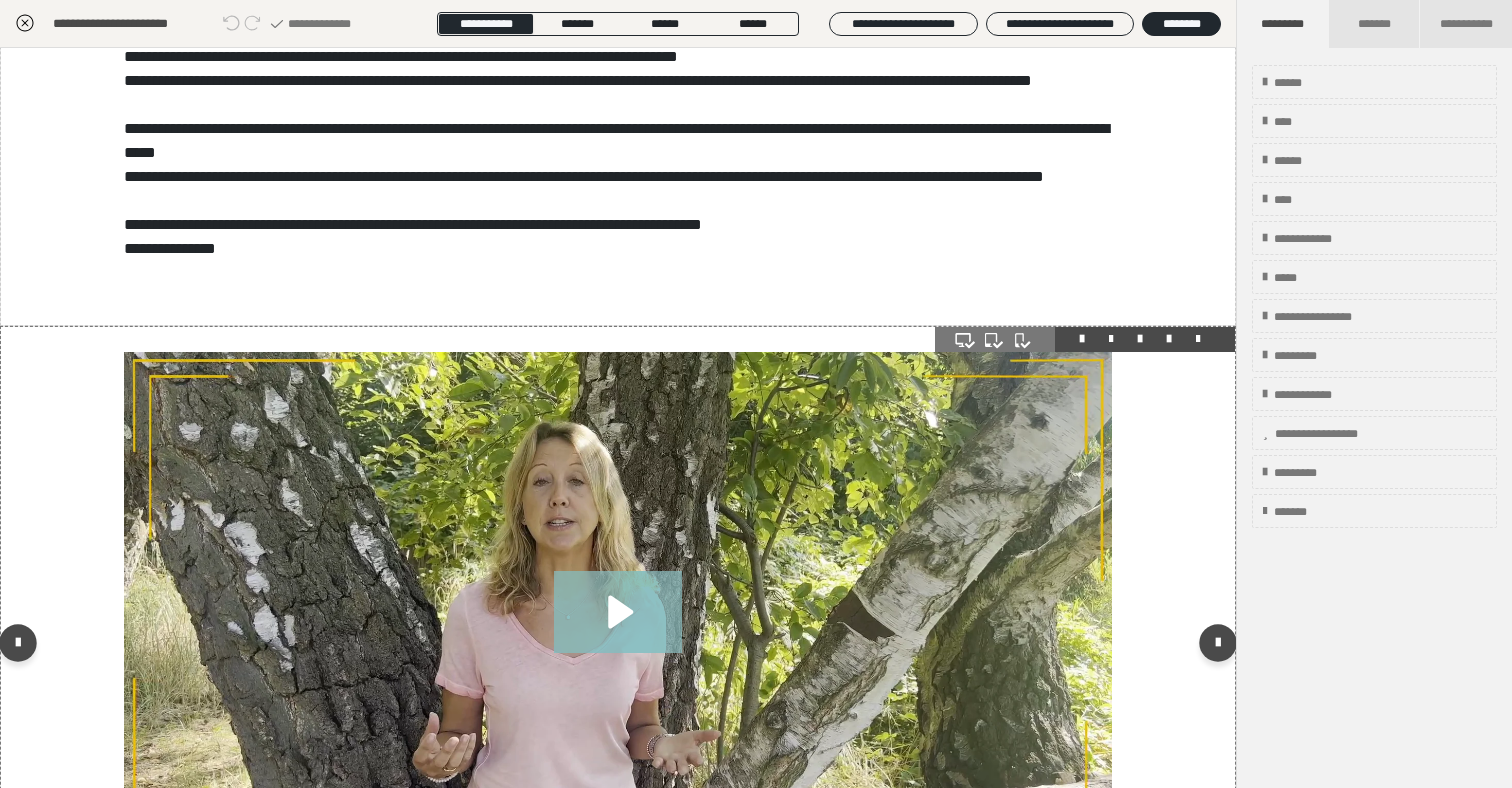 scroll, scrollTop: 587, scrollLeft: 0, axis: vertical 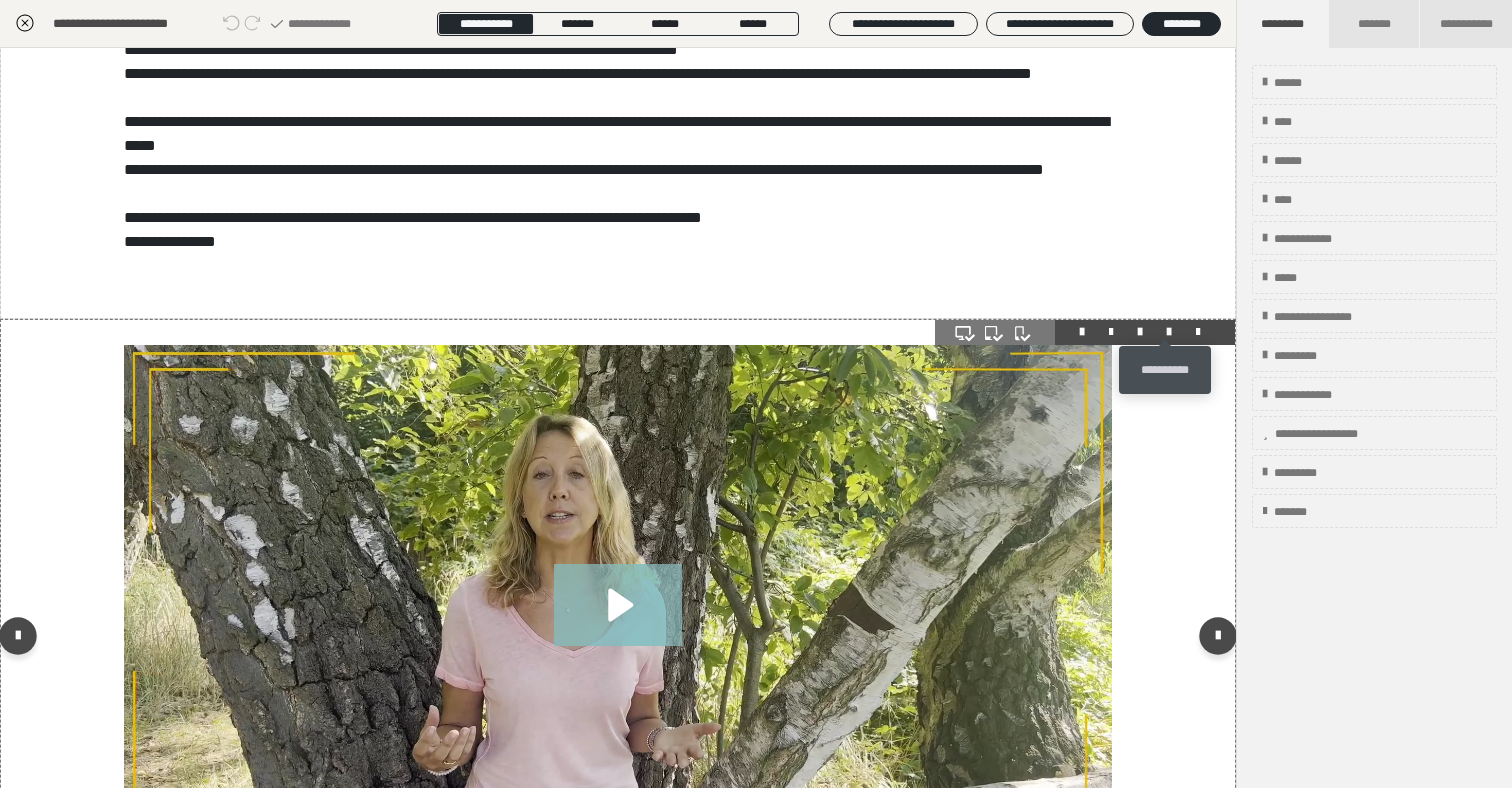 click at bounding box center [1169, 332] 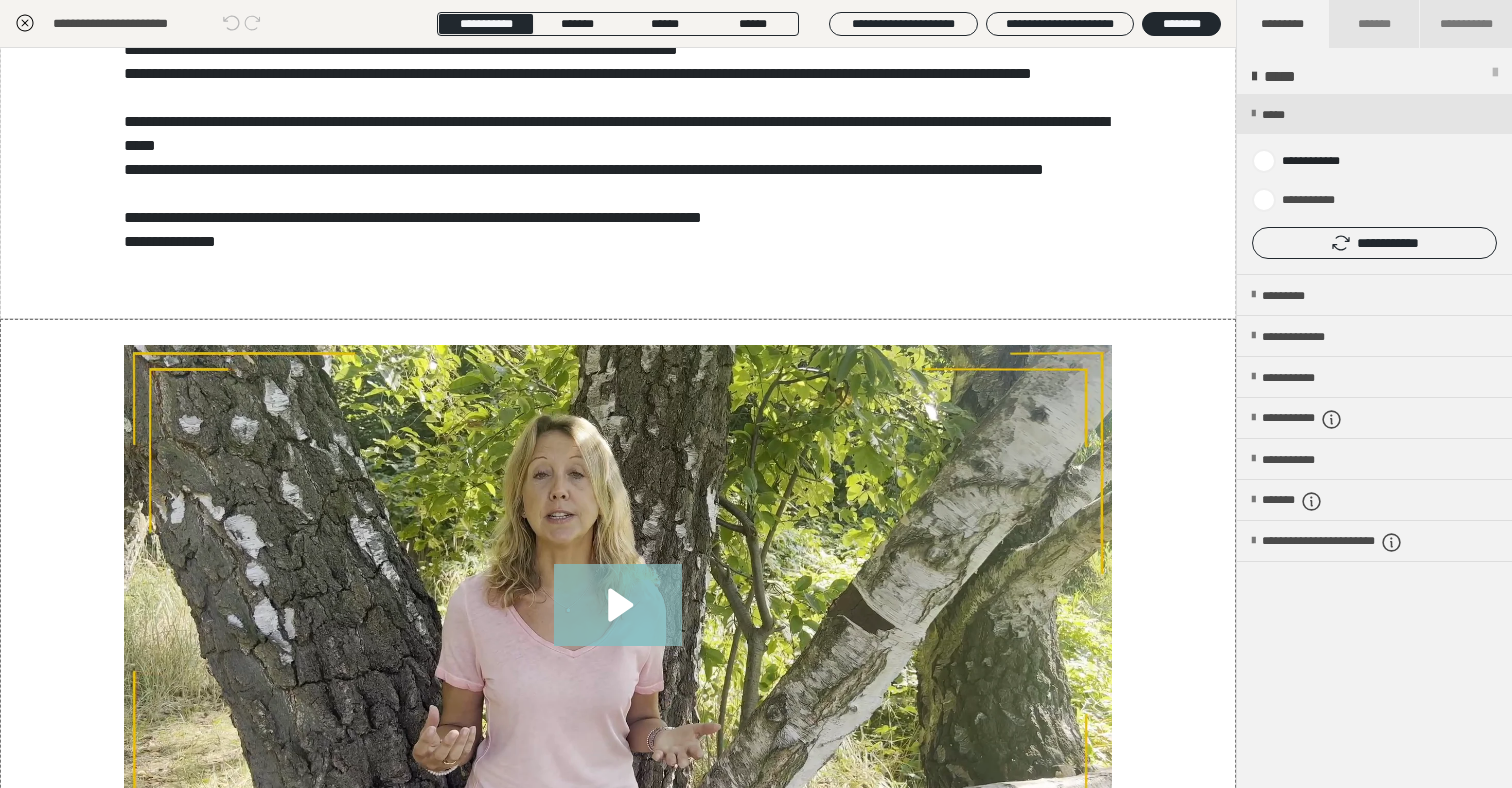 scroll, scrollTop: 26, scrollLeft: 0, axis: vertical 